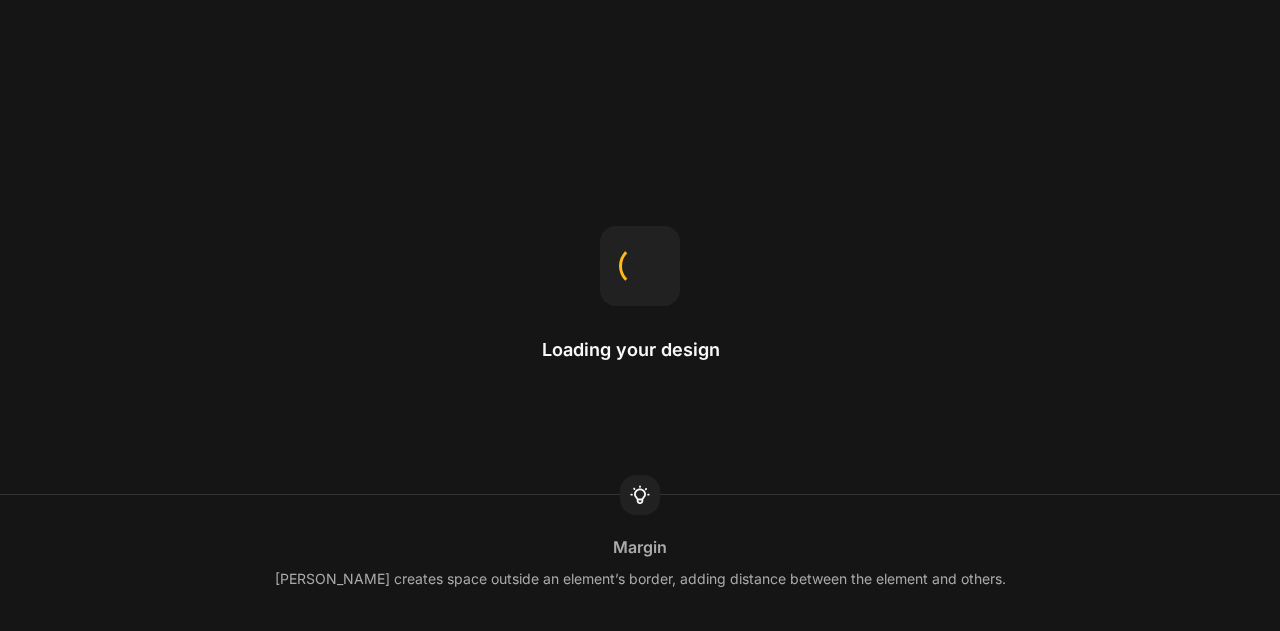 scroll, scrollTop: 0, scrollLeft: 0, axis: both 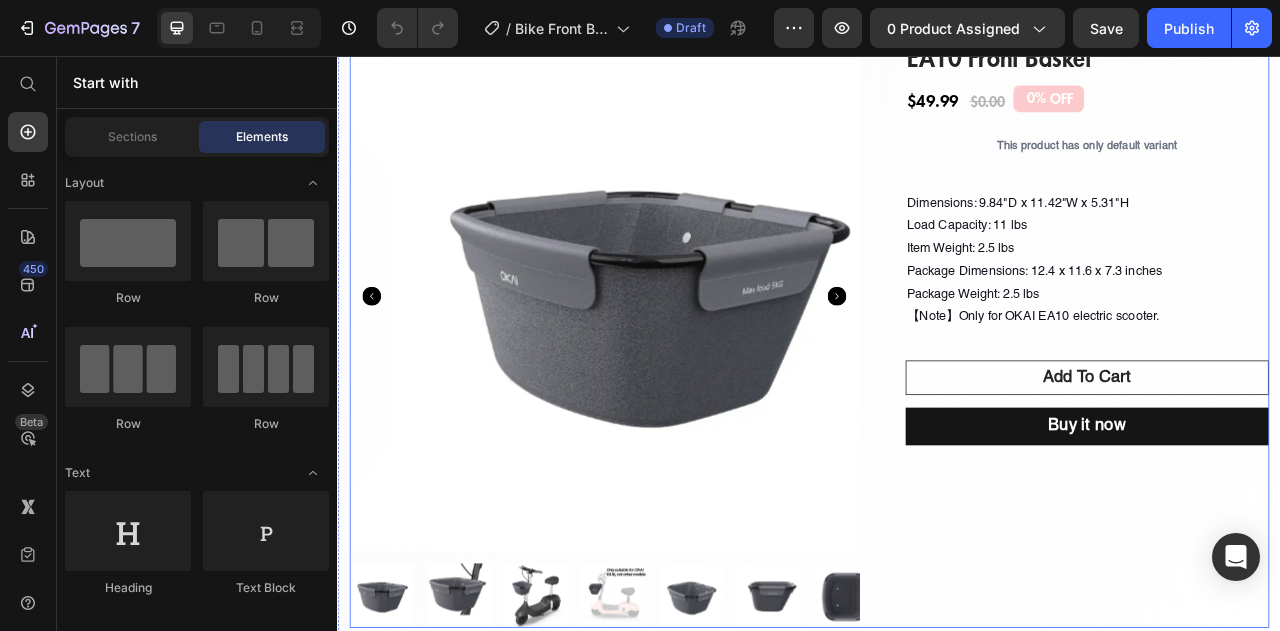 click at bounding box center (729, 361) 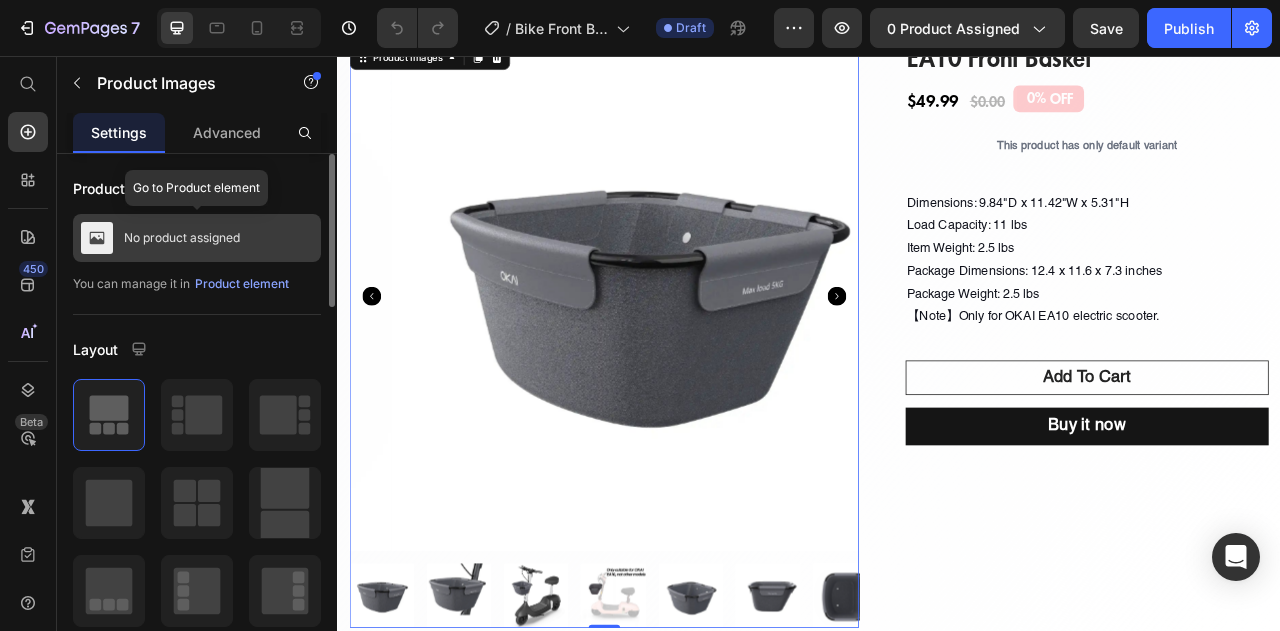 click on "No product assigned" at bounding box center (197, 238) 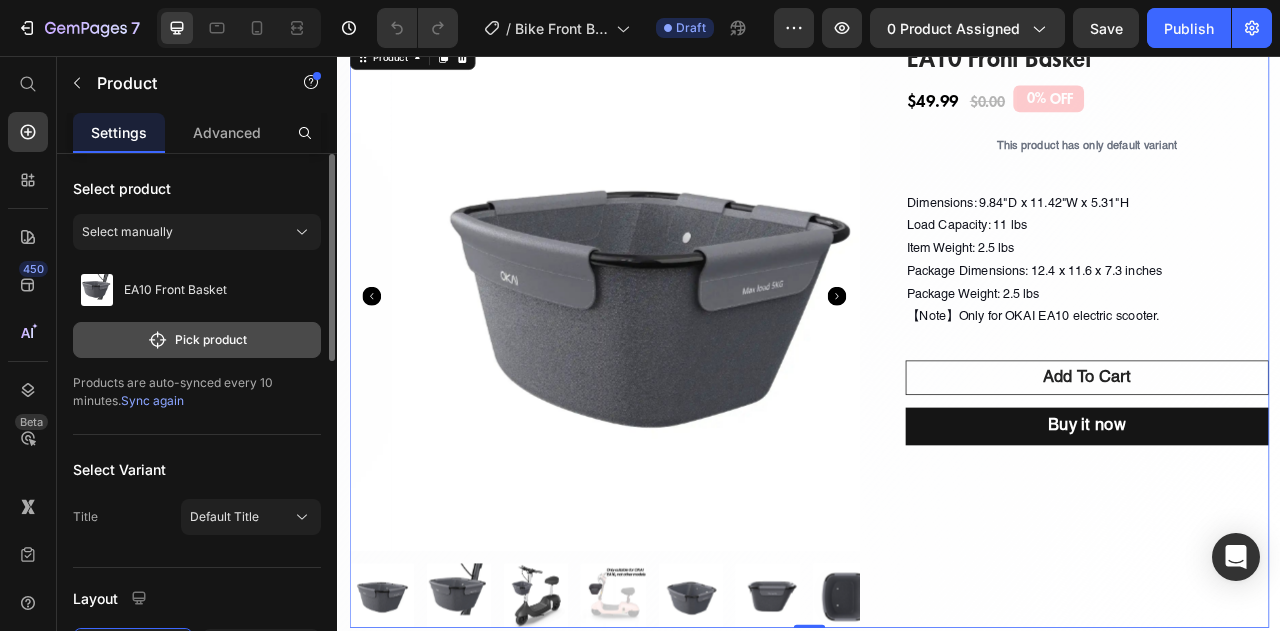 click on "Pick product" at bounding box center (197, 340) 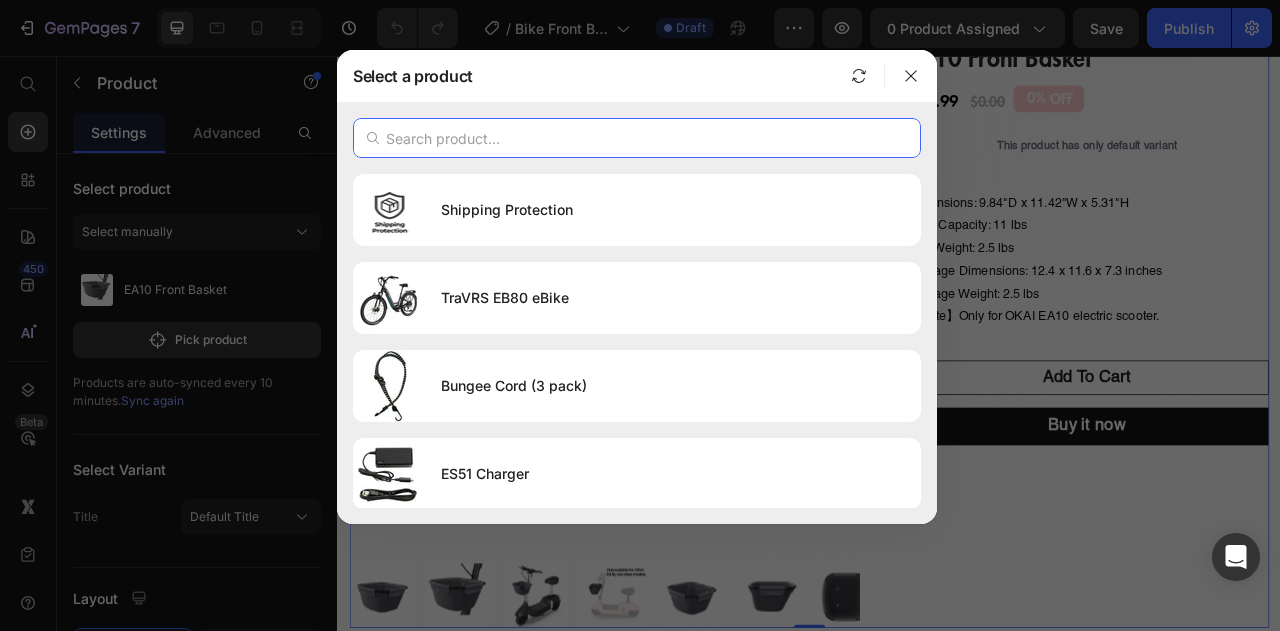 click at bounding box center (637, 138) 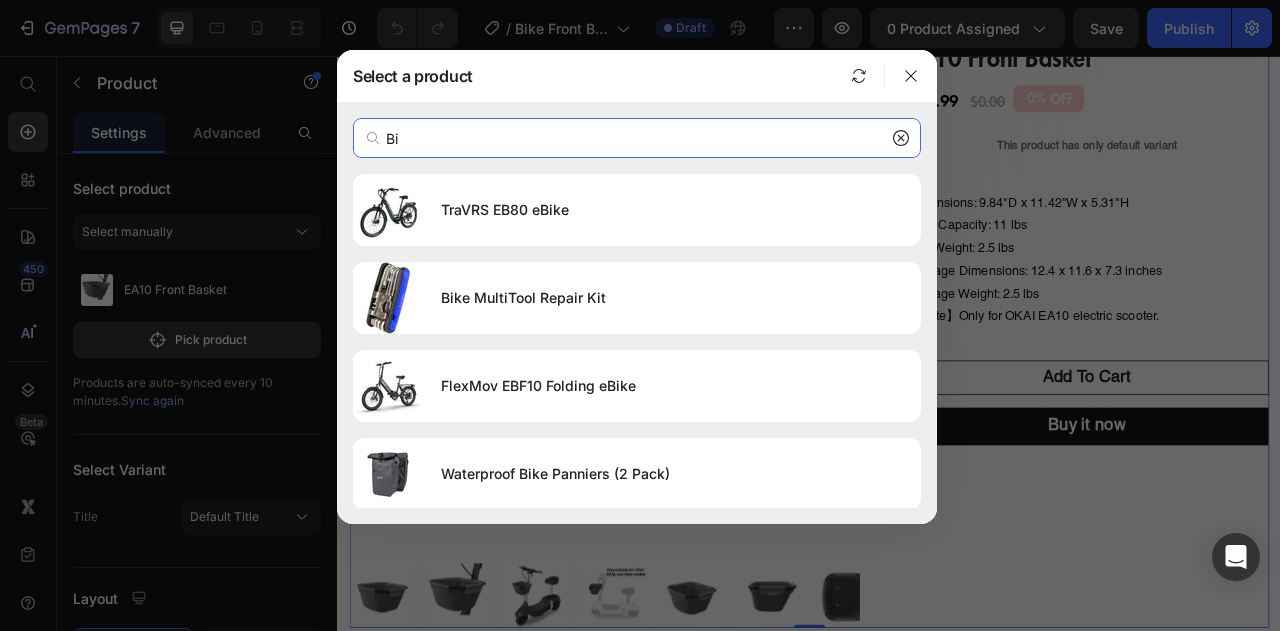 type on "B" 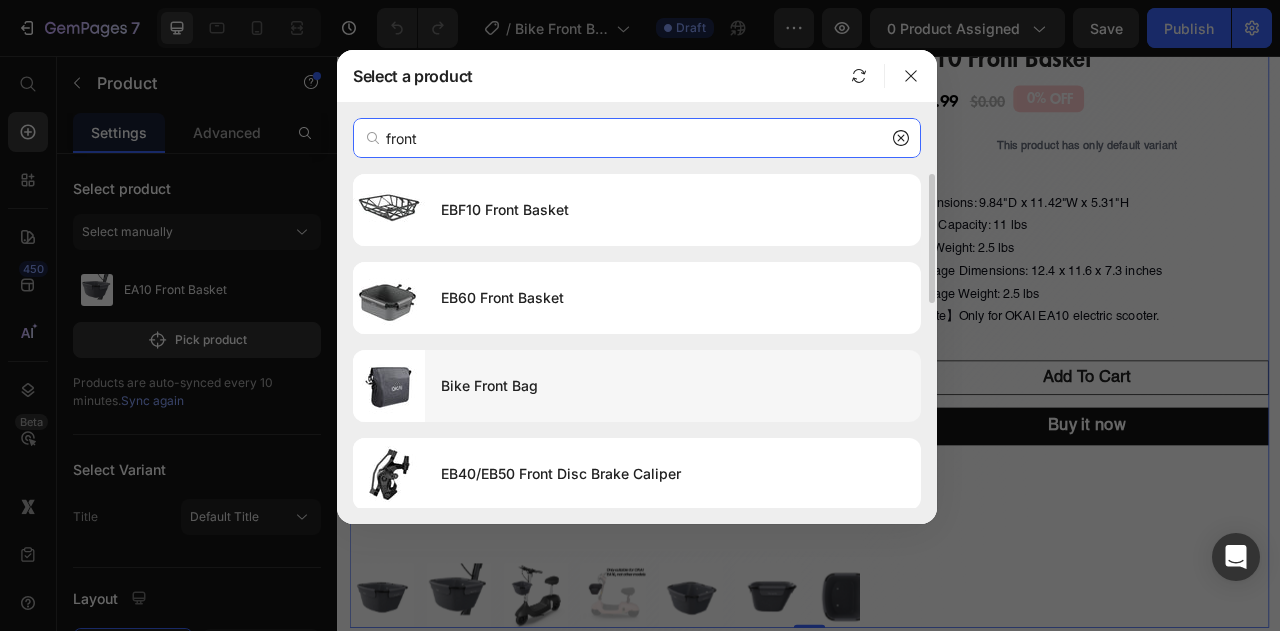 type on "front" 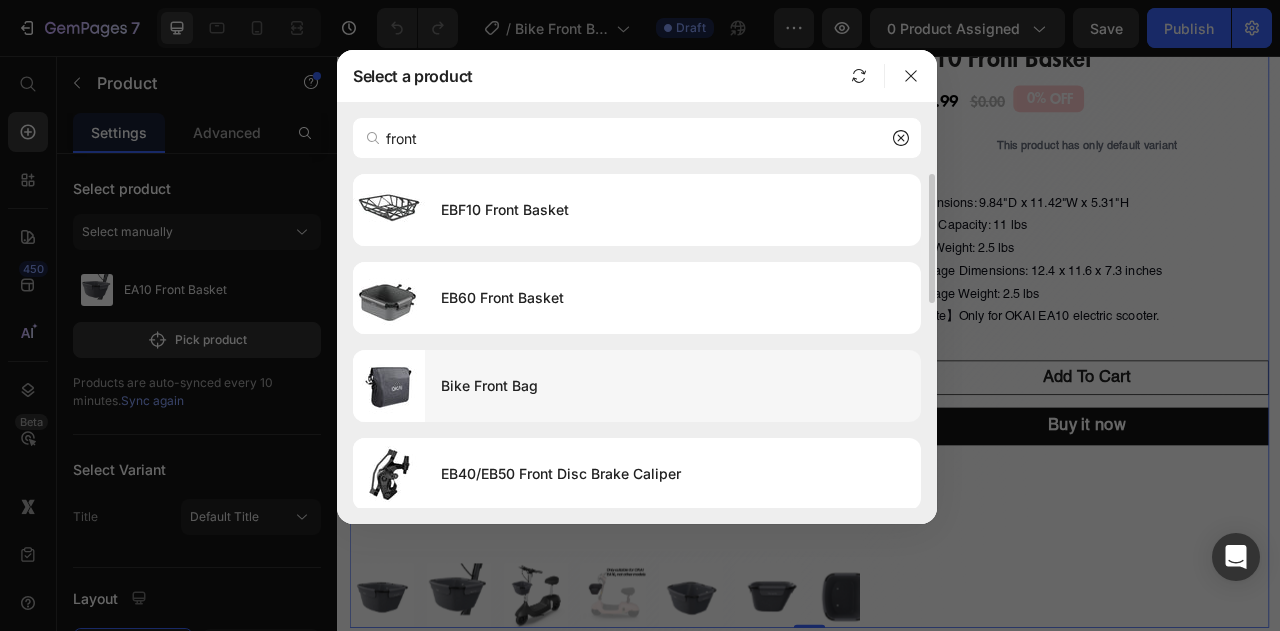 click on "Bike Front Bag" at bounding box center [673, 386] 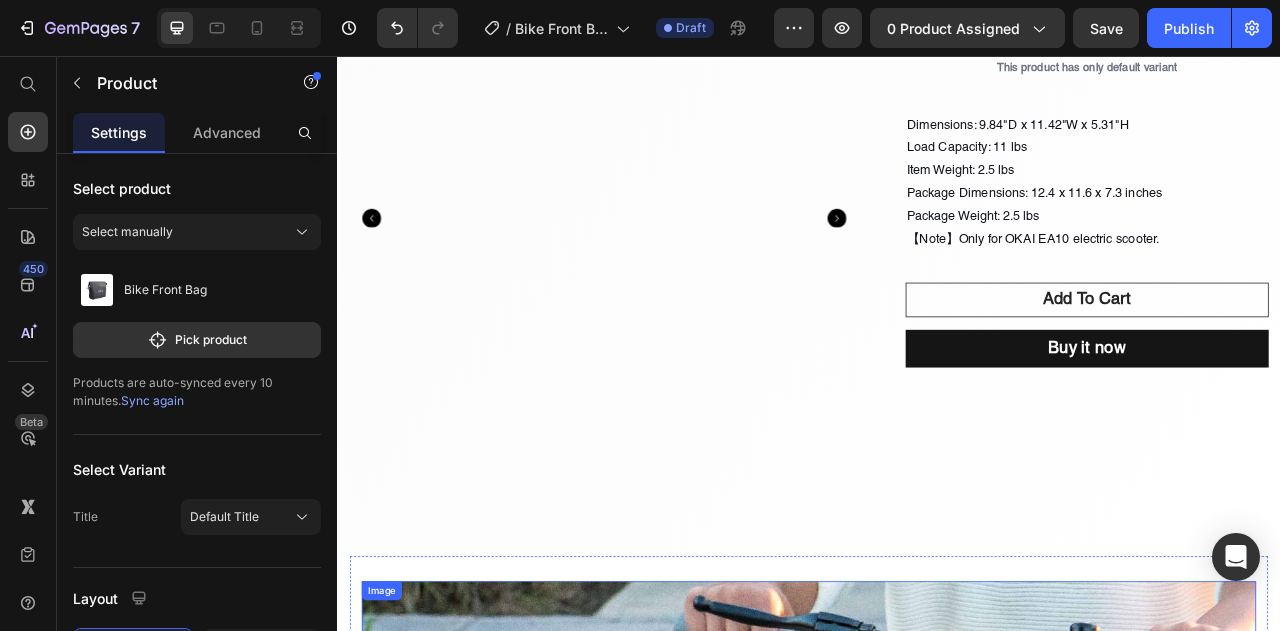 scroll, scrollTop: 200, scrollLeft: 0, axis: vertical 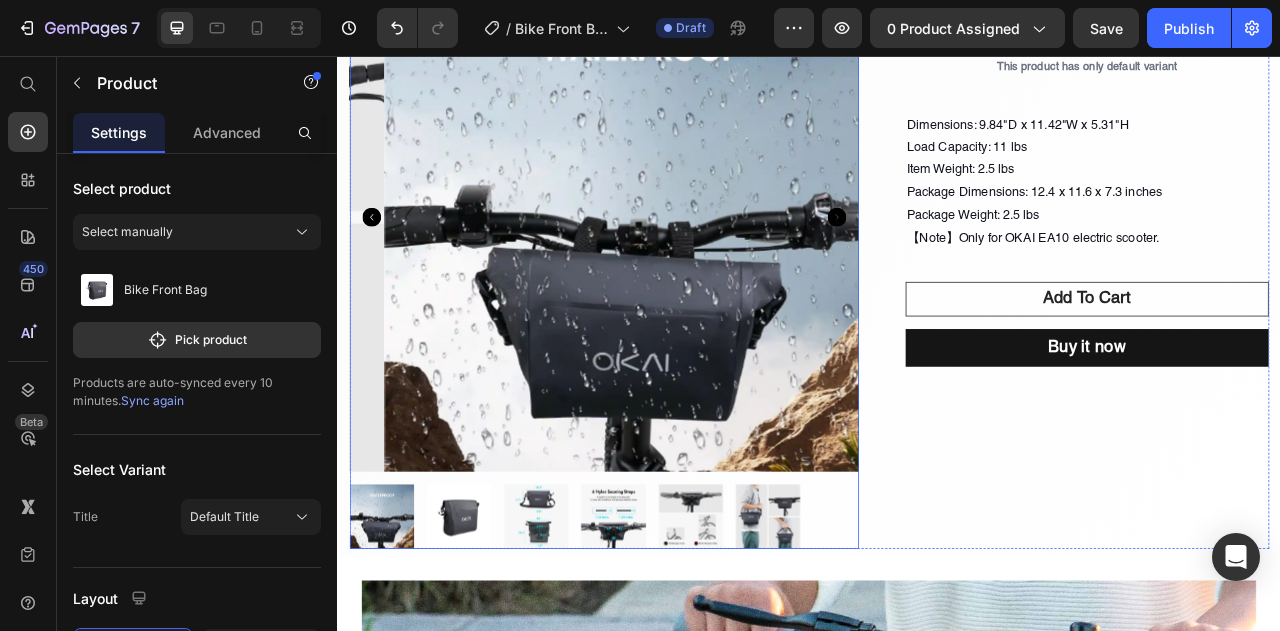click at bounding box center [491, 642] 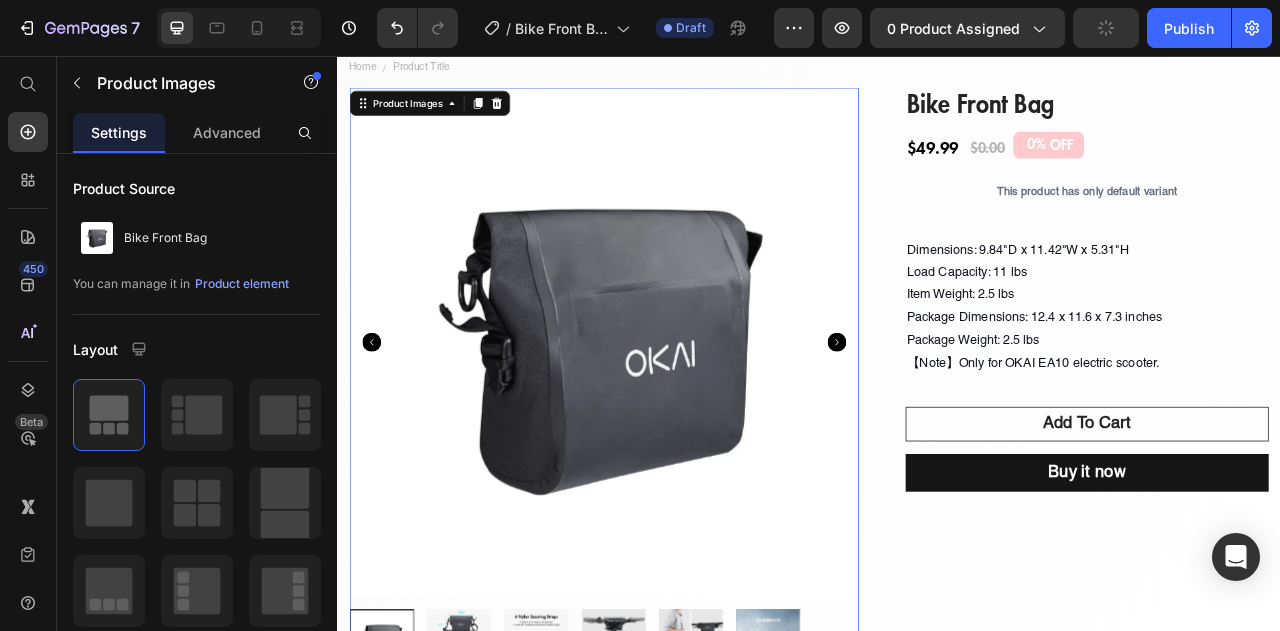 scroll, scrollTop: 0, scrollLeft: 0, axis: both 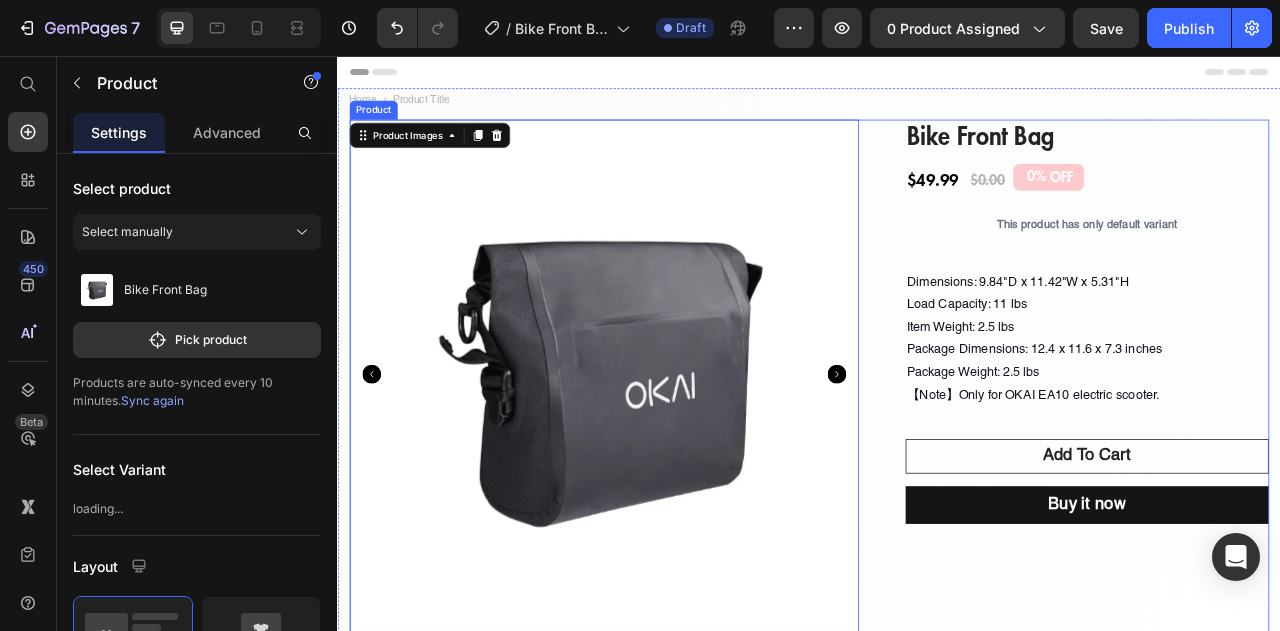 click on "Product Images   0 Bike Front Bag (P) Title $49.99 (P) Price $0.00 (P) Price 0% OFF Discount Tag Row This product has only default variant (P) Variants & Swatches   Dimensions: 9.84"D x 11.42"W x 5.31"H Load Capacity: 11 lbs Item Weight: ‎2.5 lbs Package Dimensions: ‎12.4 x 11.6 x 7.3 inches Package Weight: 2.5 lbs 【Note】Only for OKAI EA10 electric scooter.   Text Block add to cart (P) Cart Button Row Buy it now Dynamic Checkout Product" at bounding box center [937, 510] 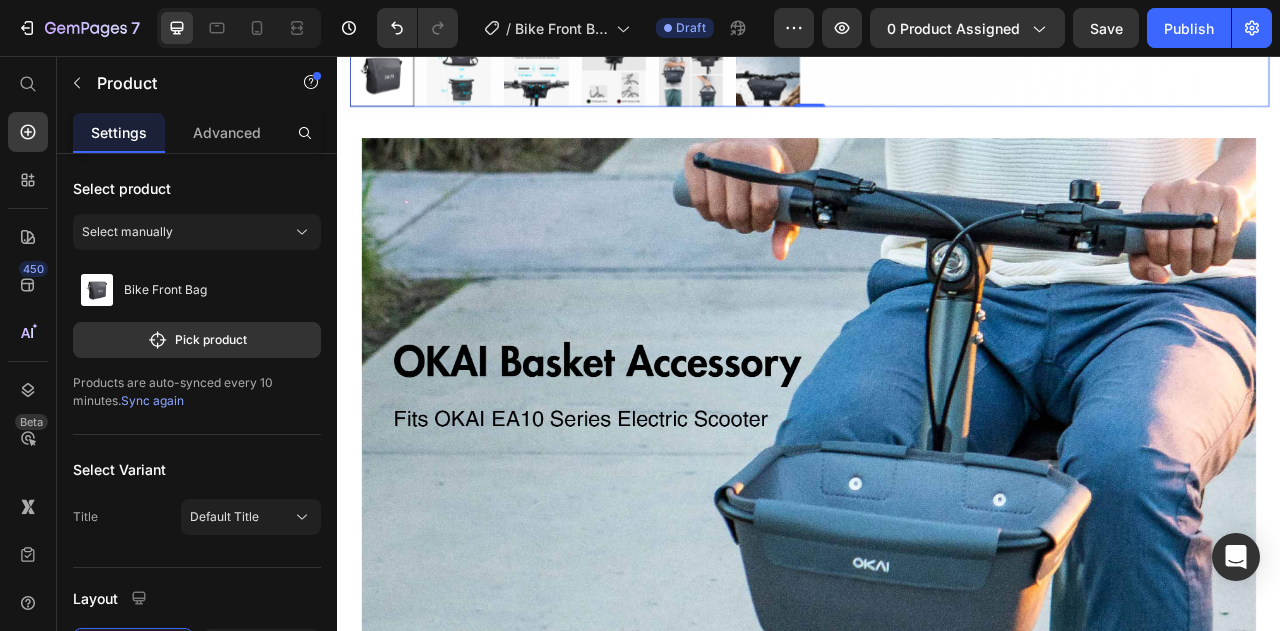 scroll, scrollTop: 800, scrollLeft: 0, axis: vertical 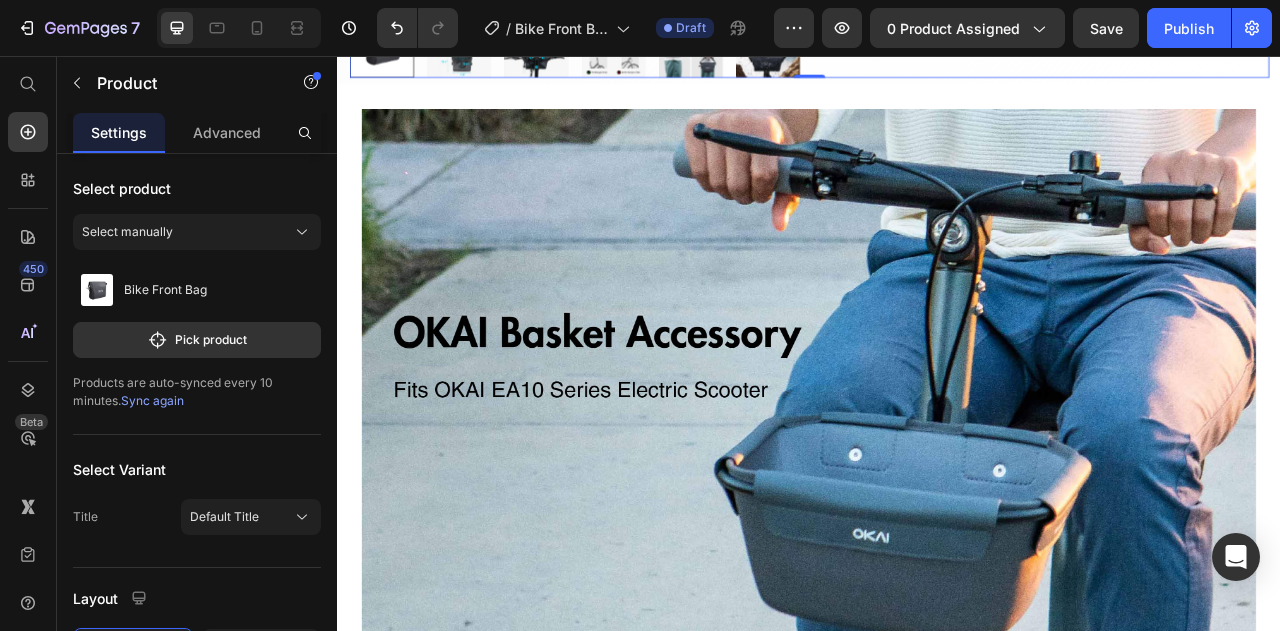 click at bounding box center [937, 475] 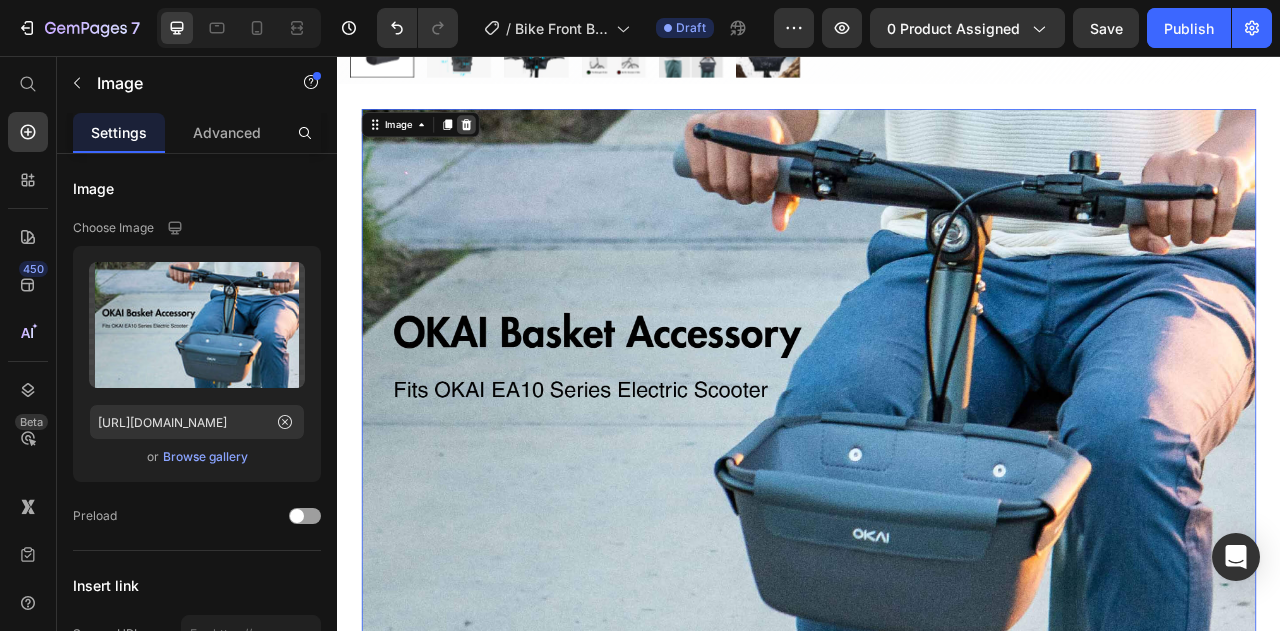 click 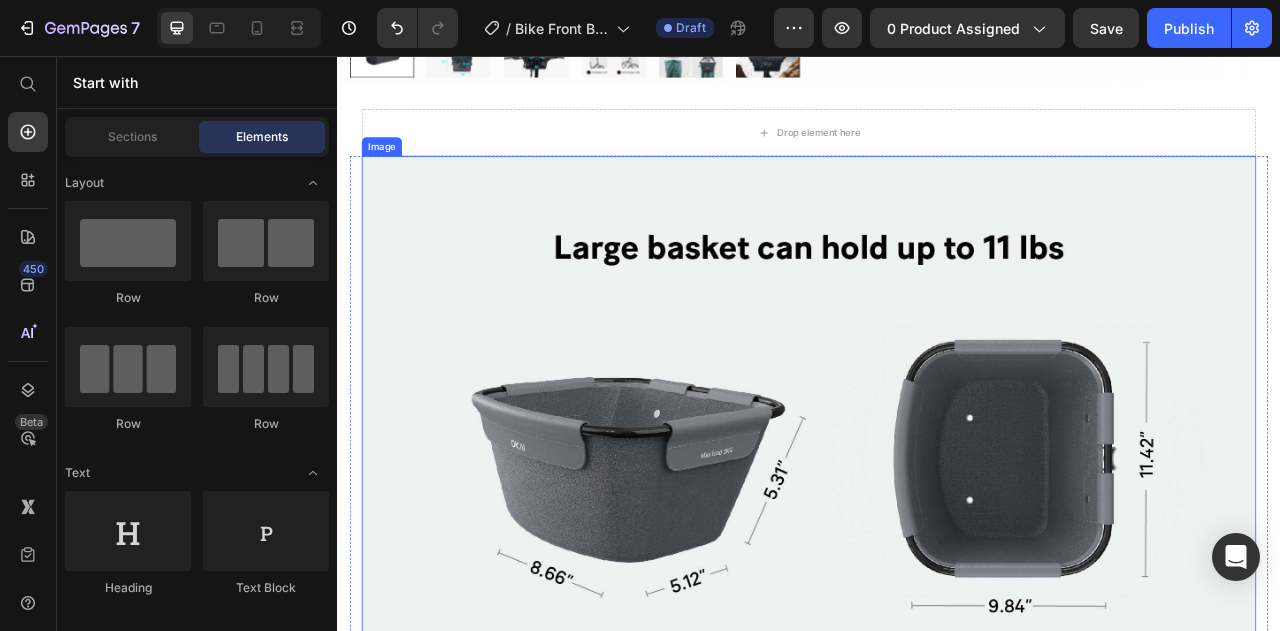 click at bounding box center (937, 535) 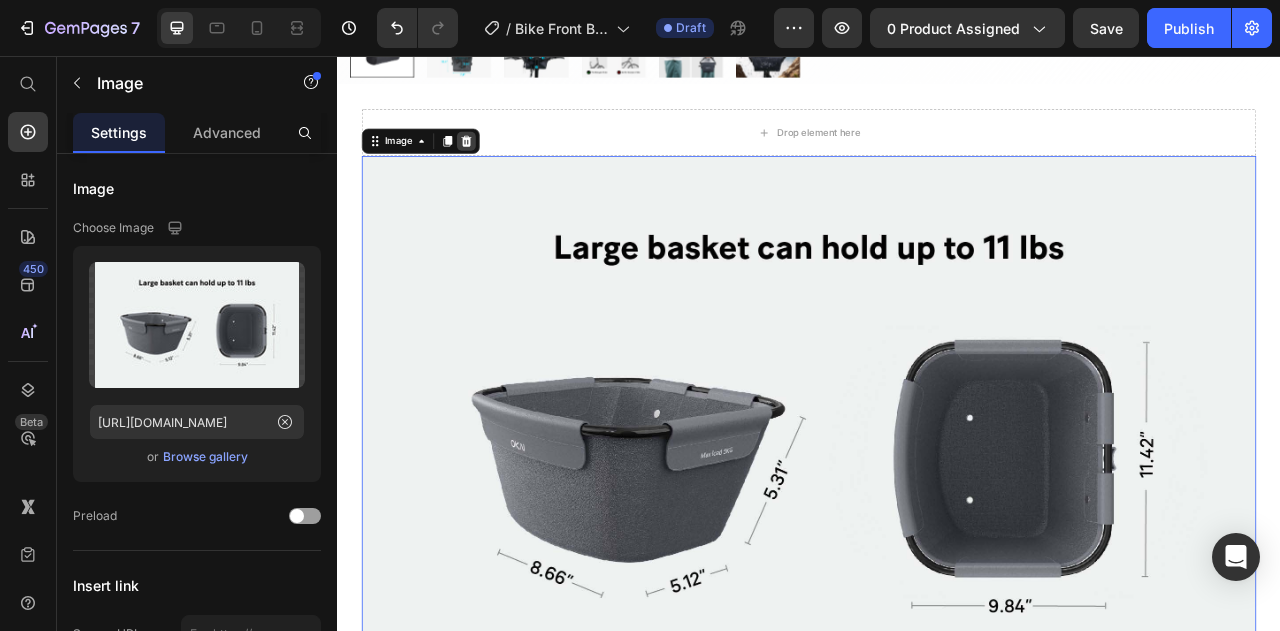 click 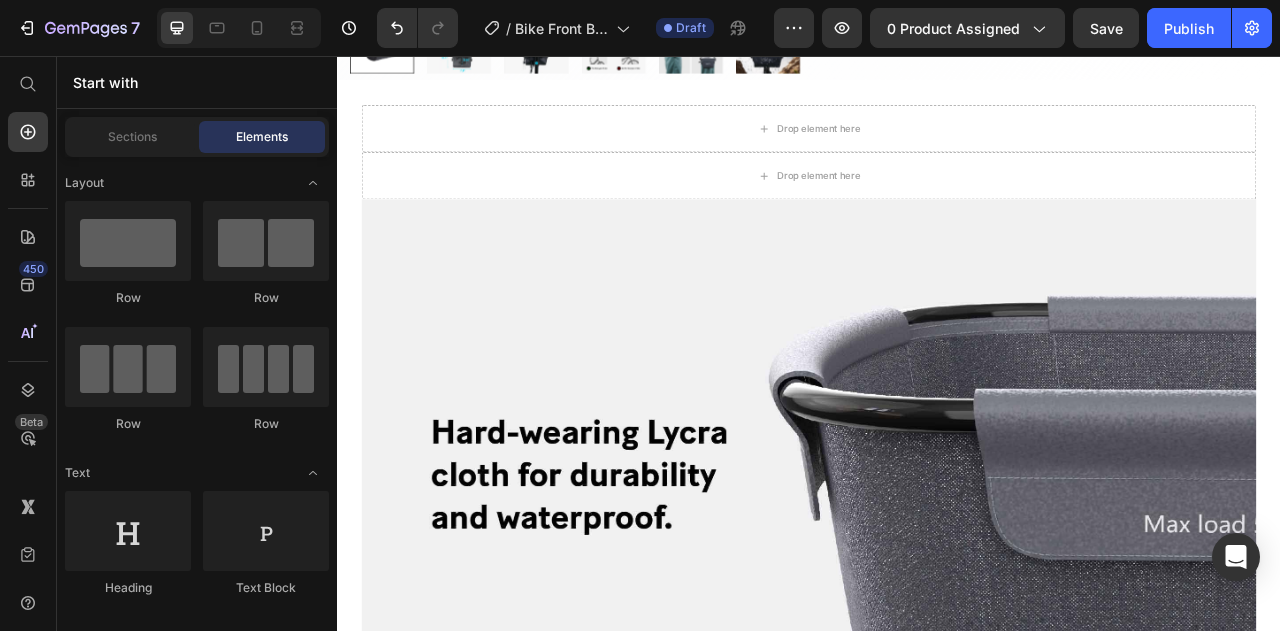 scroll, scrollTop: 800, scrollLeft: 0, axis: vertical 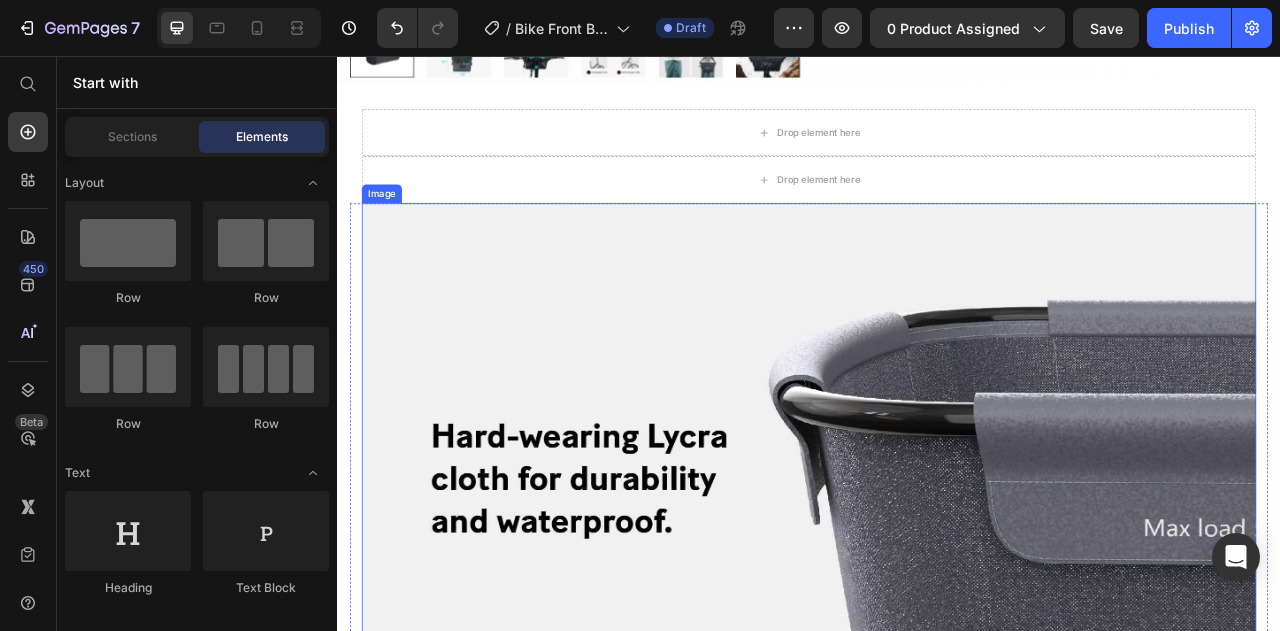 click at bounding box center (937, 595) 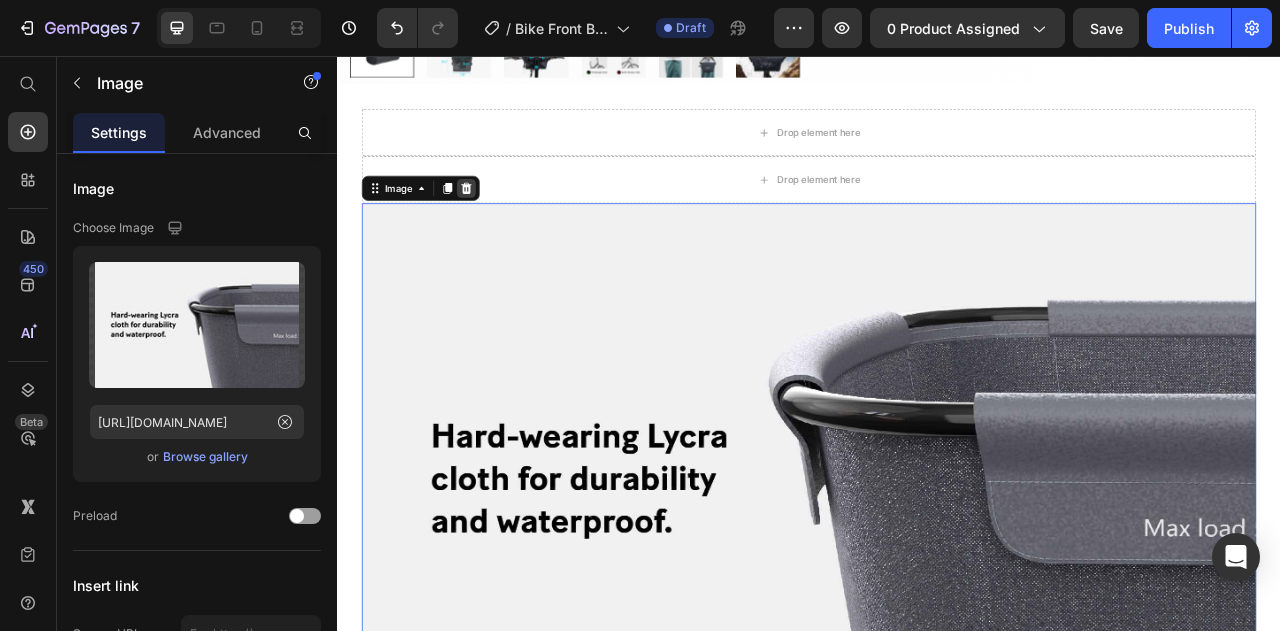 click 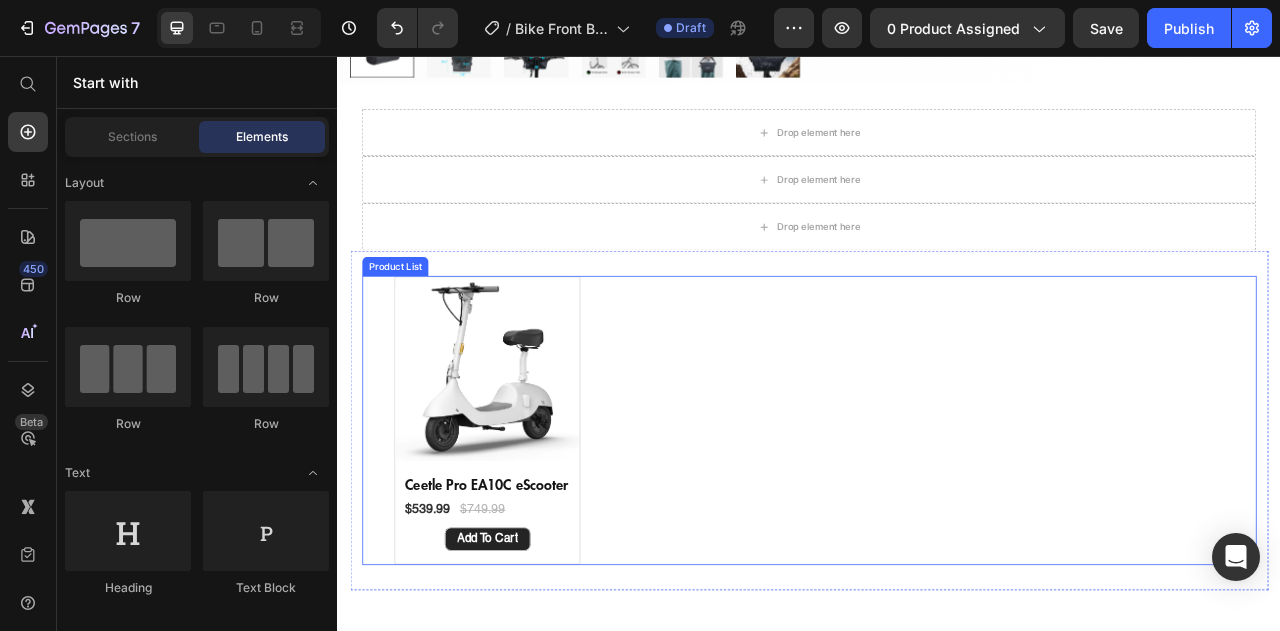 click on "Product Images Ceetle Pro EA10C eScooter (P) Title $539.99 (P) Price $749.99 (P) Price Row add to cart (P) Cart Button Row" at bounding box center (937, 519) 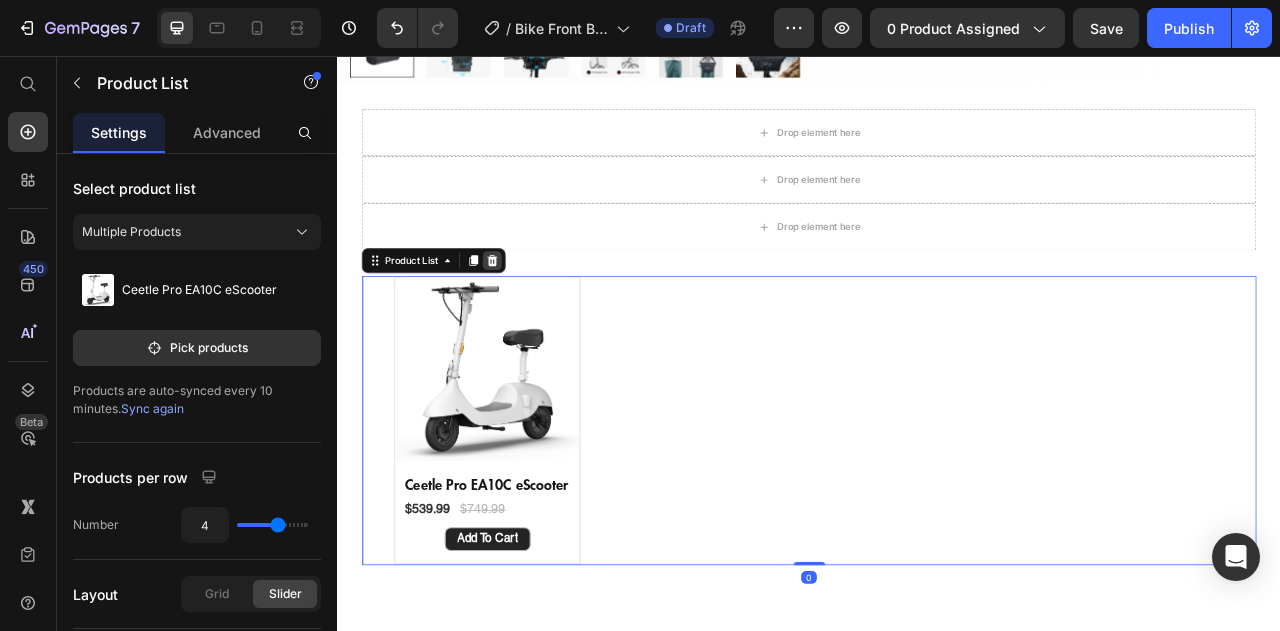 click at bounding box center [534, 316] 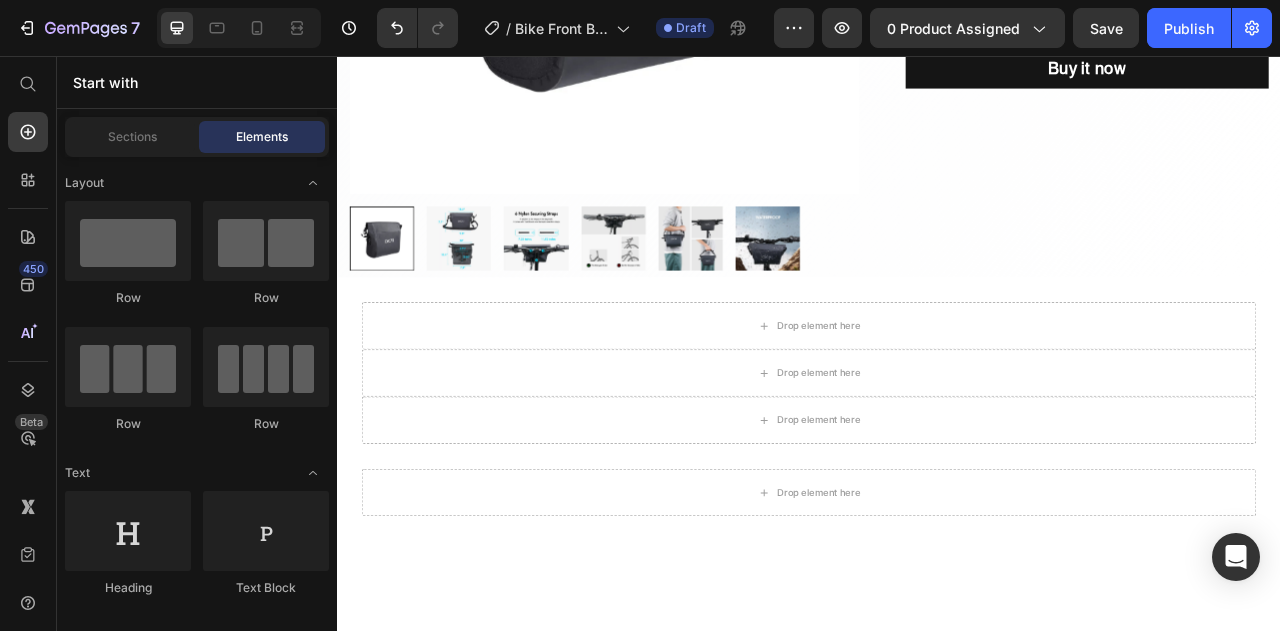 scroll, scrollTop: 600, scrollLeft: 0, axis: vertical 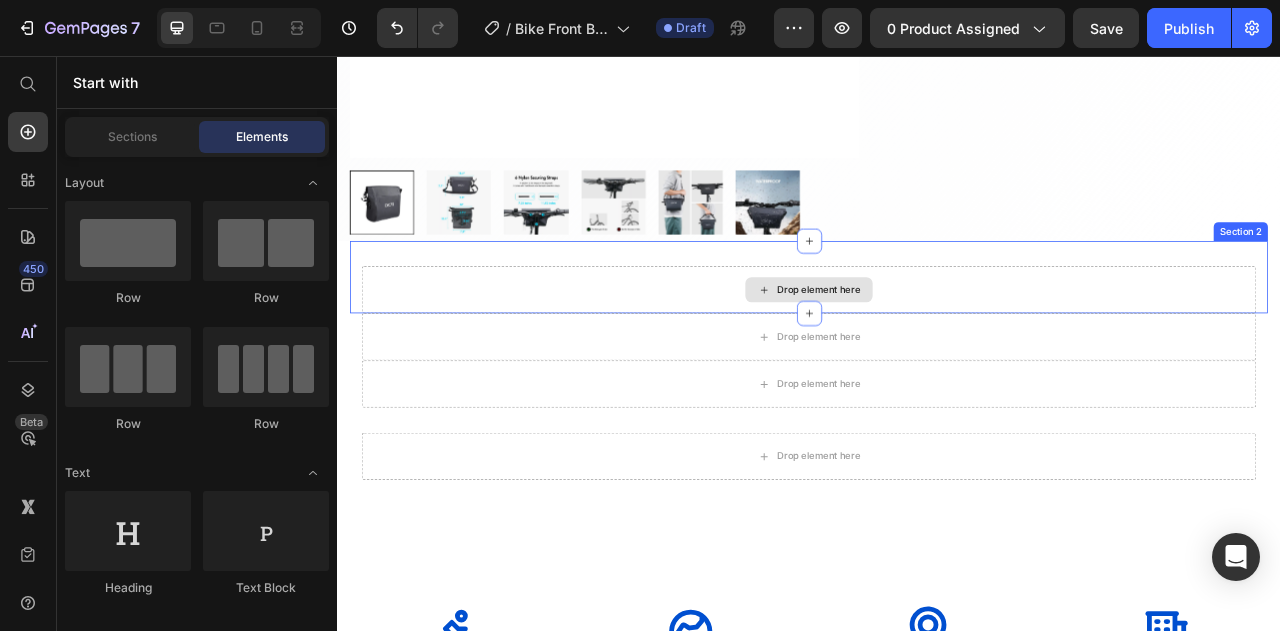 click on "Drop element here" at bounding box center (937, 353) 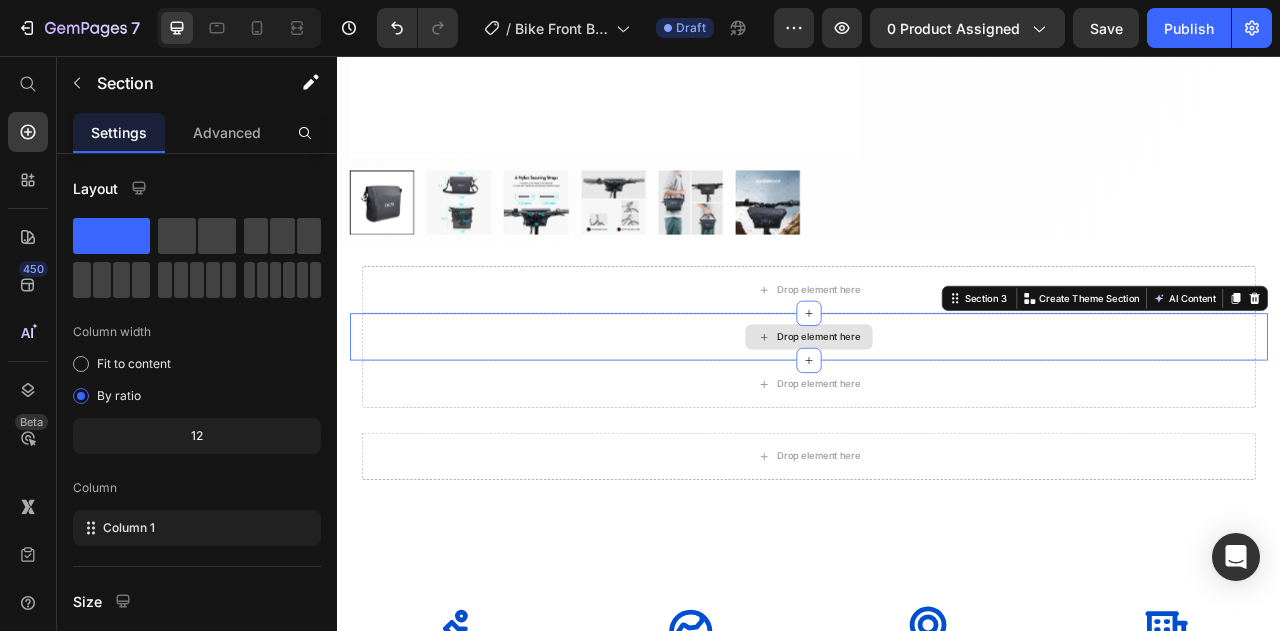click on "Drop element here" at bounding box center (937, 413) 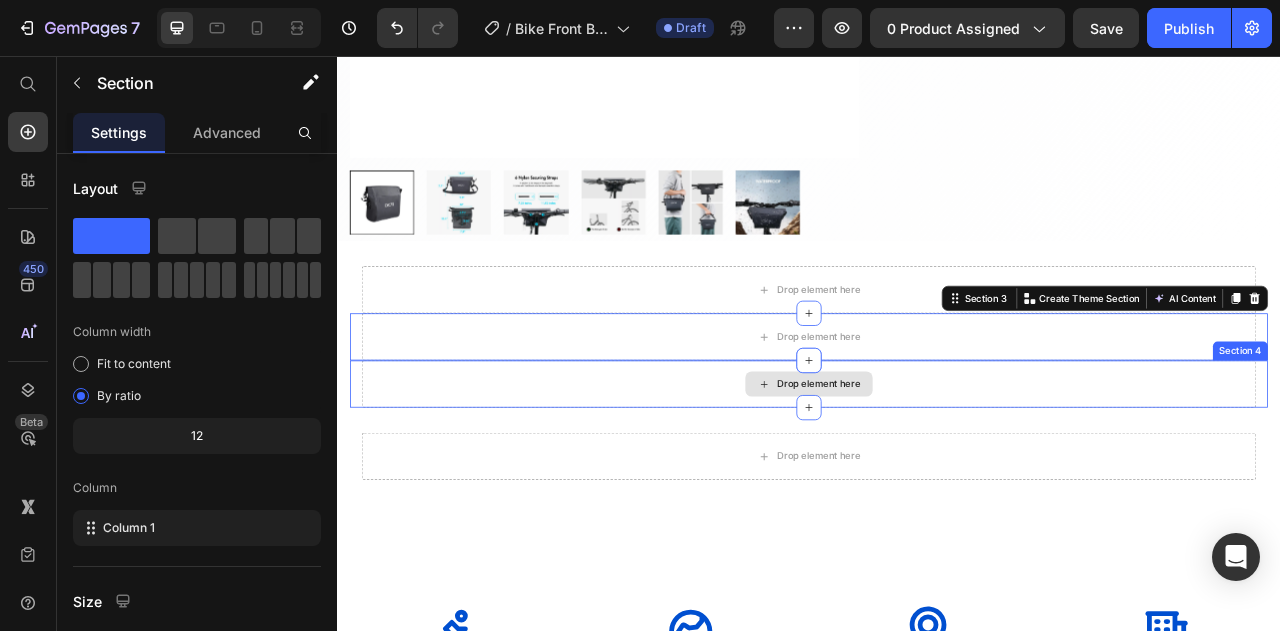 click on "Drop element here" at bounding box center [937, 473] 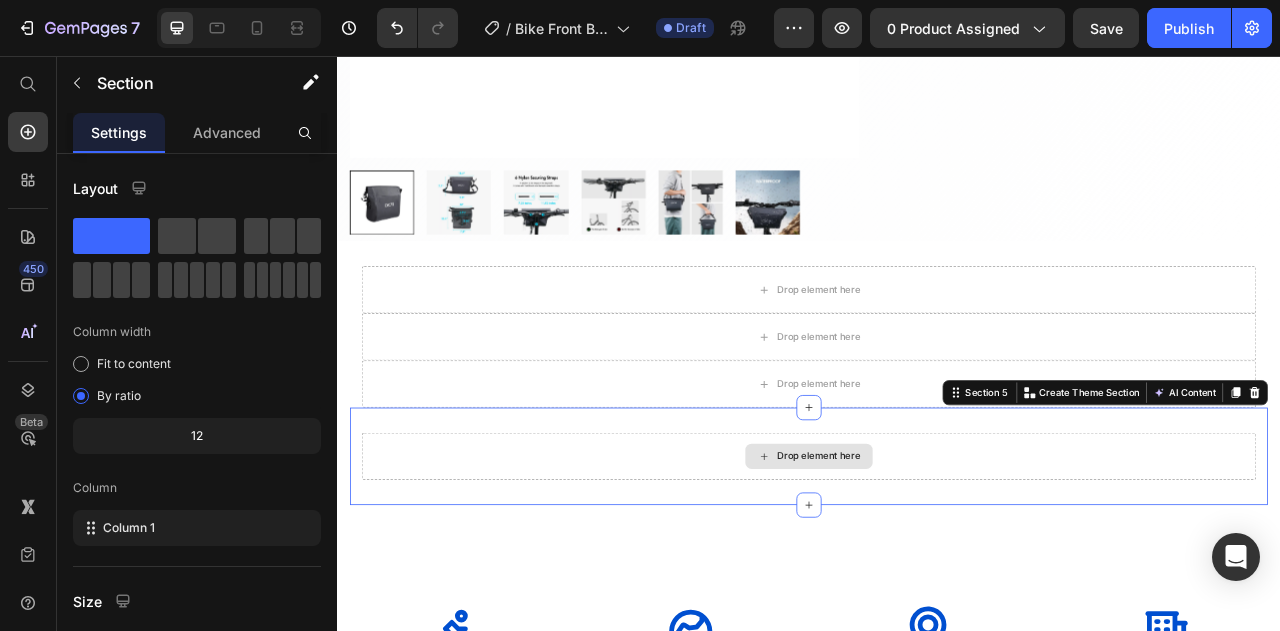 click on "Drop element here" at bounding box center [937, 565] 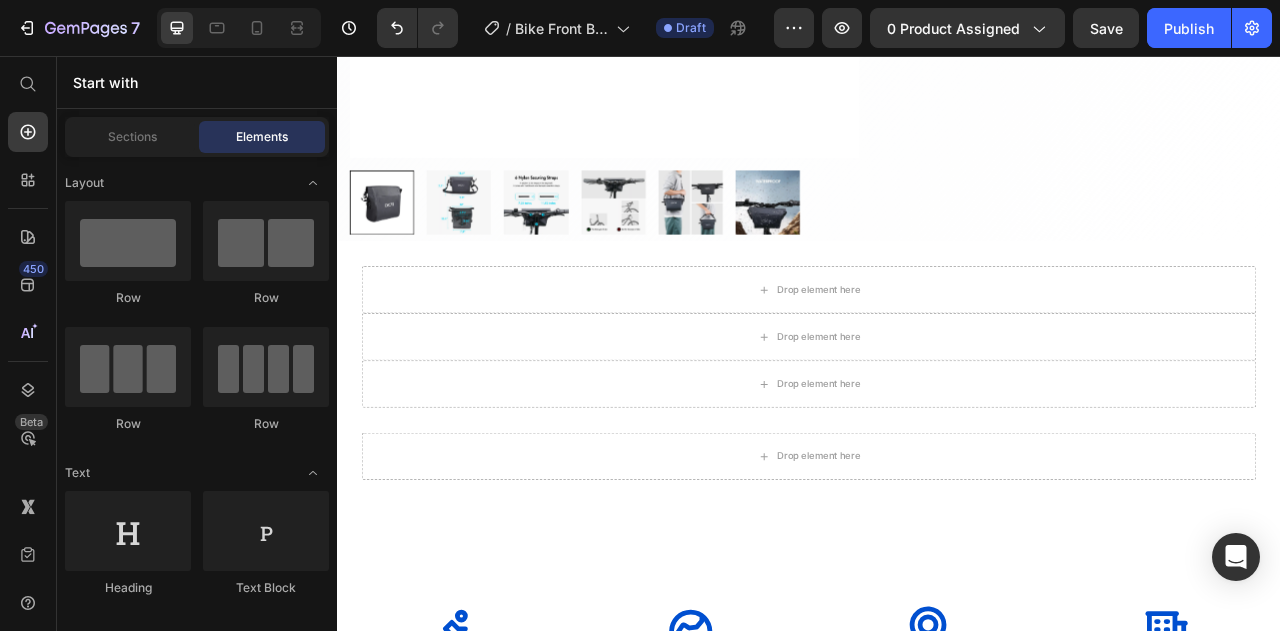 click on "Home
Product Title Breadcrumb
Product Images Bike Front Bag (P) Title $49.99 (P) Price $0.00 (P) Price 0% OFF Discount Tag Row This product has only default variant (P) Variants & Swatches   Dimensions: 9.84"D x 11.42"W x 5.31"H Load Capacity: 11 lbs Item Weight: ‎2.5 lbs Package Dimensions: ‎12.4 x 11.6 x 7.3 inches Package Weight: 2.5 lbs 【Note】Only for OKAI EA10 electric scooter.   Text Block add to cart (P) Cart Button Row Buy it now Dynamic Checkout Product Row Section 1
Drop element here Section 2
Drop element here Section 3
Drop element here Section 4
Drop element here Section 5
Icon 19 Years Heading Micromobility Experience Text Block
Icon 20+ Heading Countries Available Text Block
Icon O'Ride Rewards Heading Collect points. Get rewarded Text Block
Icon USA Office Heading Row" at bounding box center (937, 506) 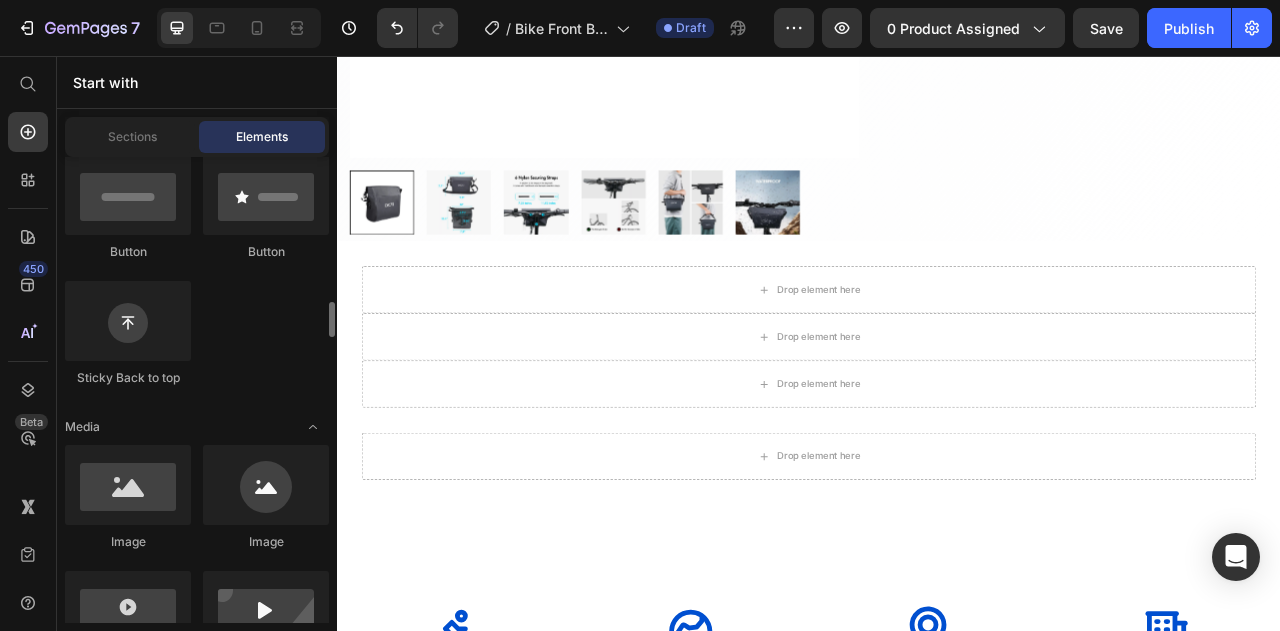 scroll, scrollTop: 600, scrollLeft: 0, axis: vertical 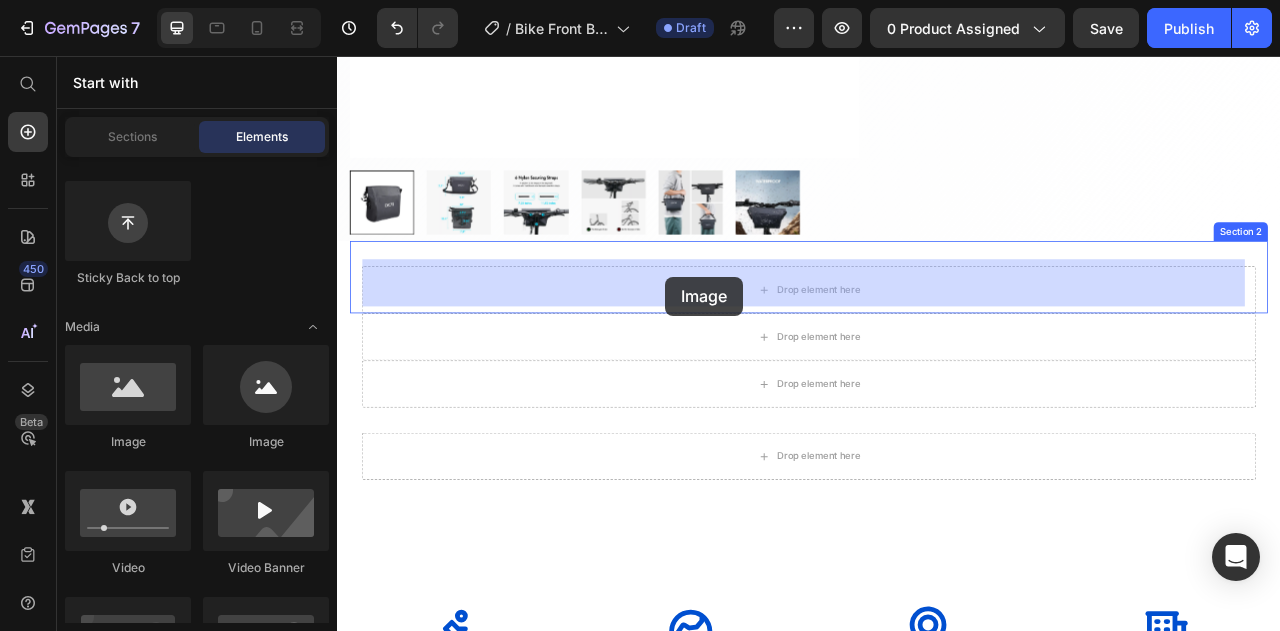 drag, startPoint x: 451, startPoint y: 465, endPoint x: 755, endPoint y: 337, distance: 329.84845 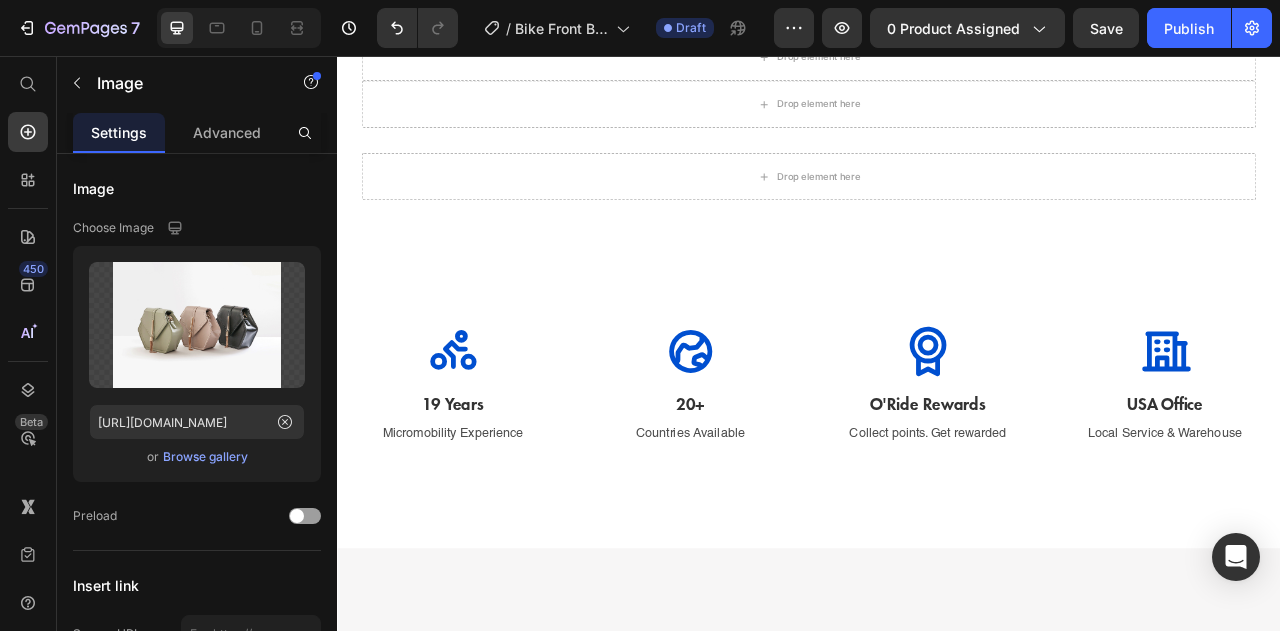 scroll, scrollTop: 900, scrollLeft: 0, axis: vertical 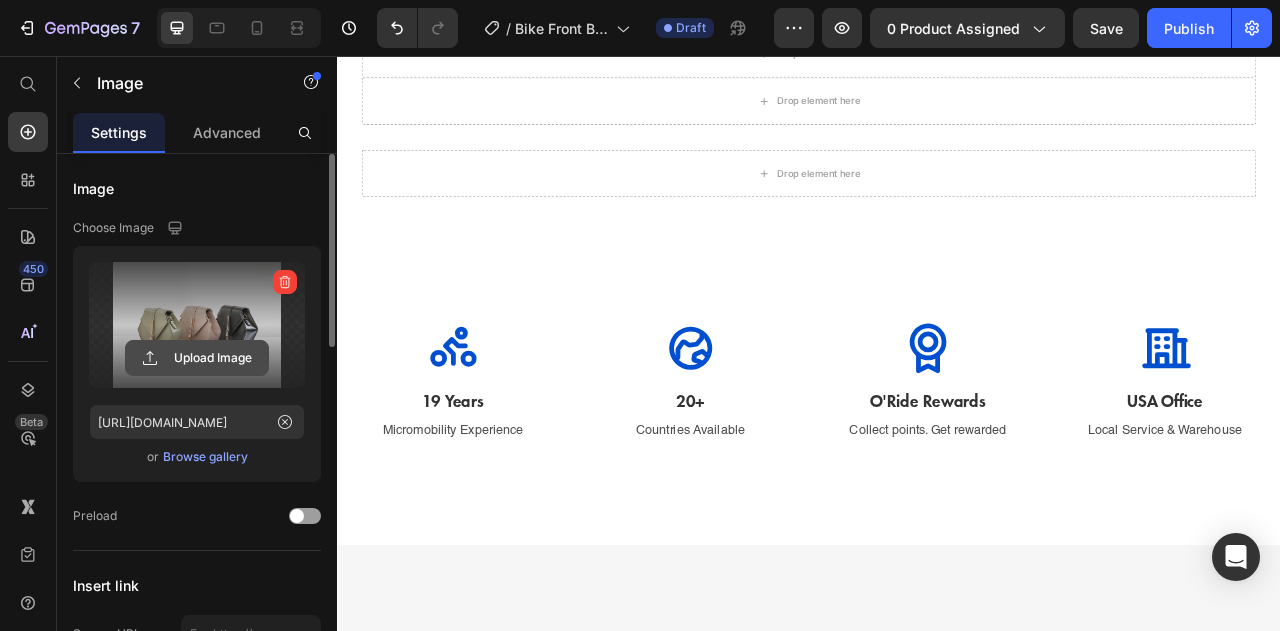 click 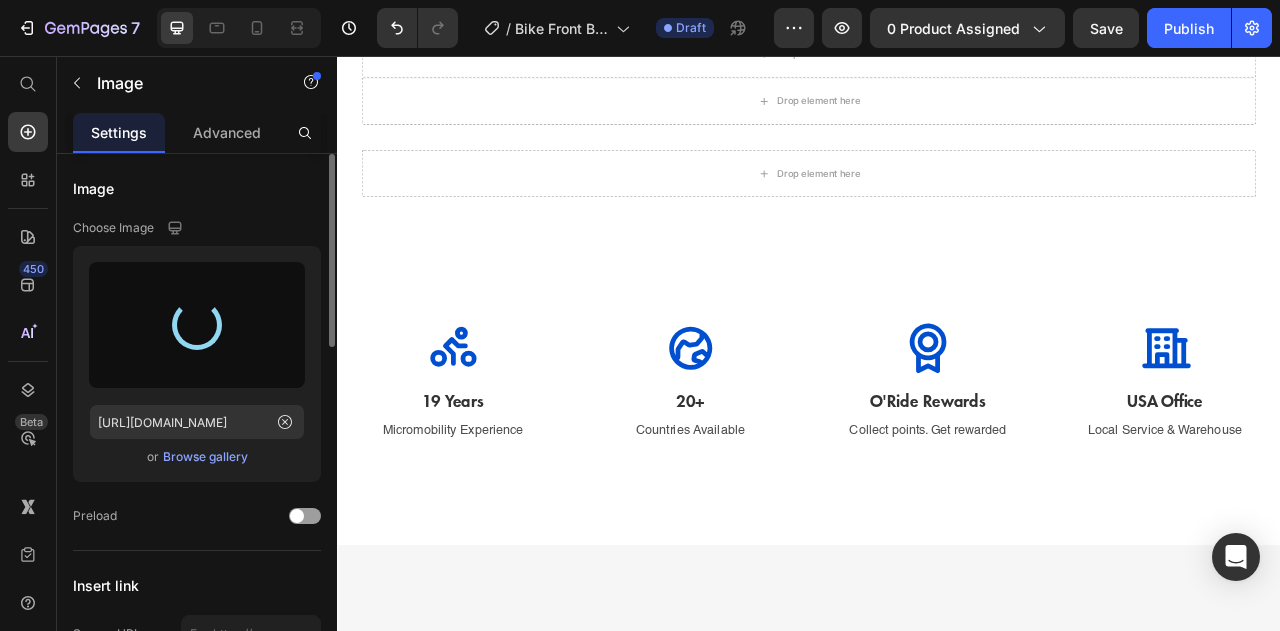 type on "[URL][DOMAIN_NAME]" 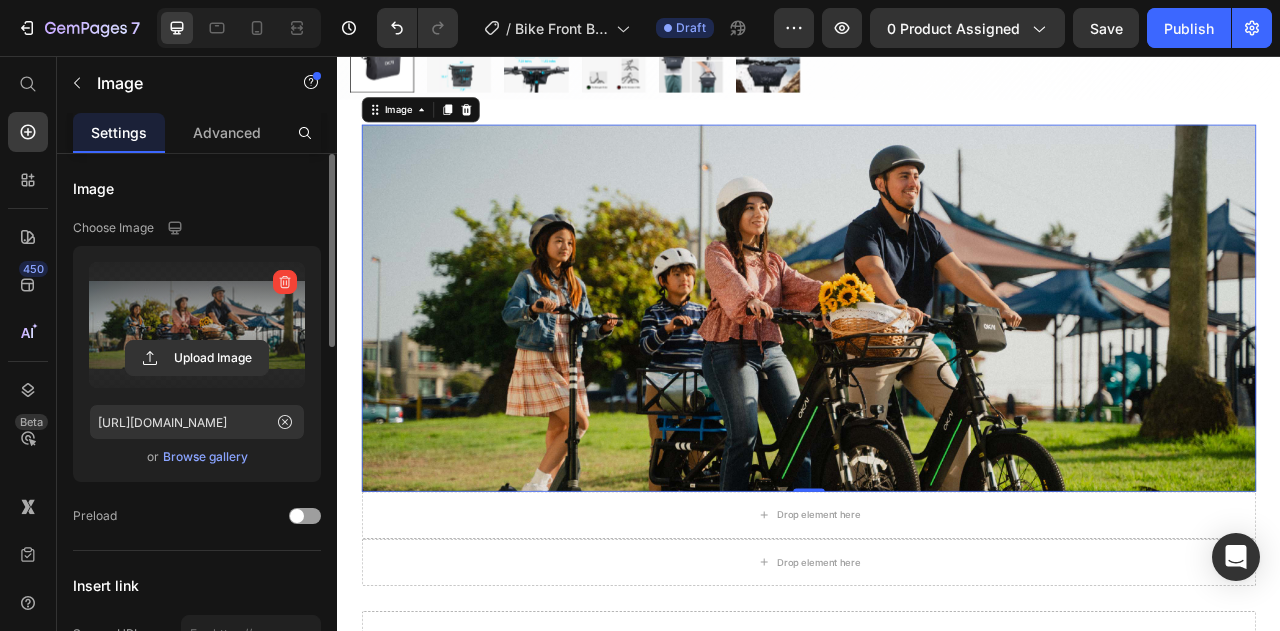 scroll, scrollTop: 800, scrollLeft: 0, axis: vertical 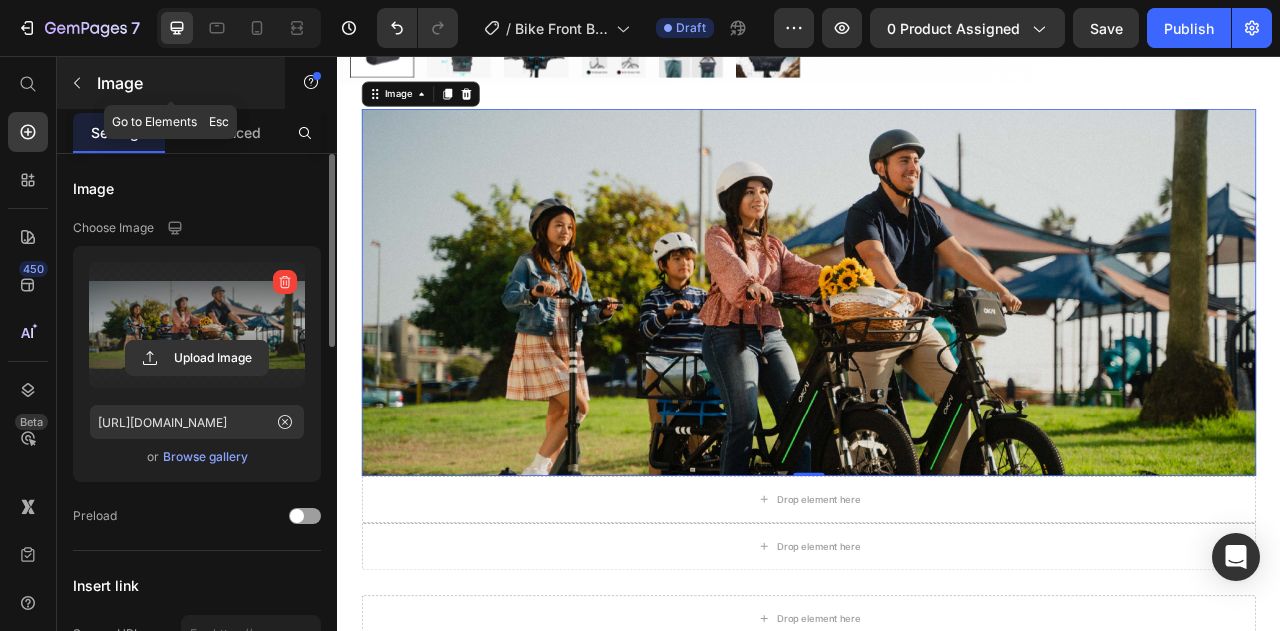 click 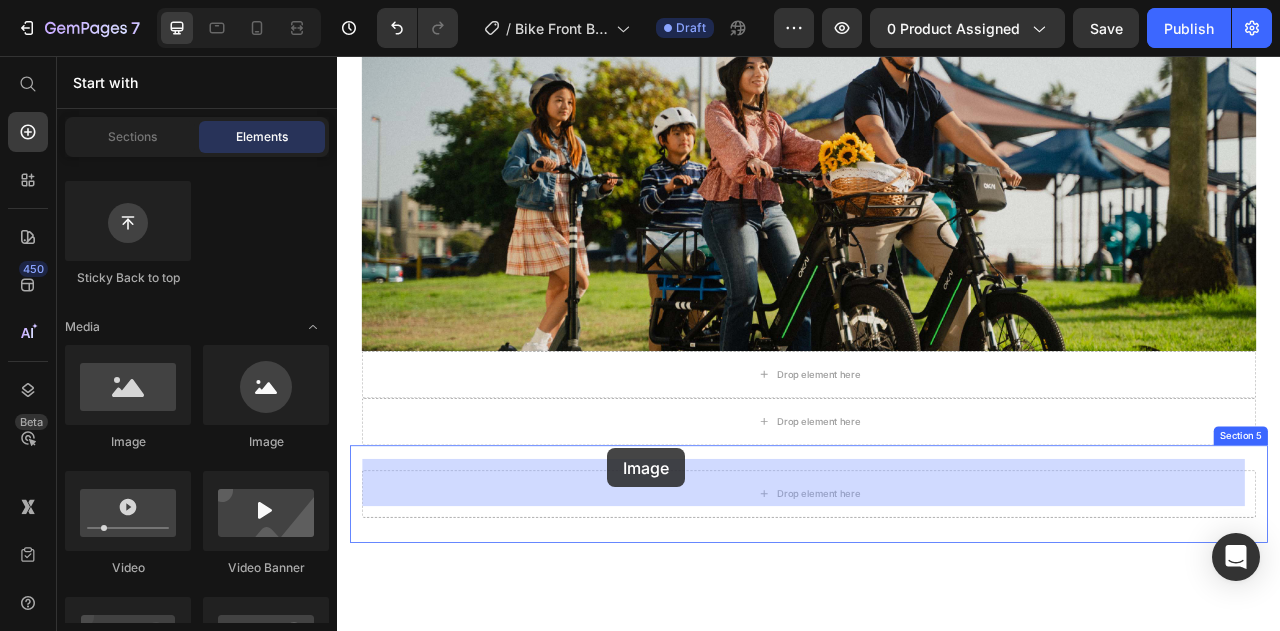 scroll, scrollTop: 1002, scrollLeft: 0, axis: vertical 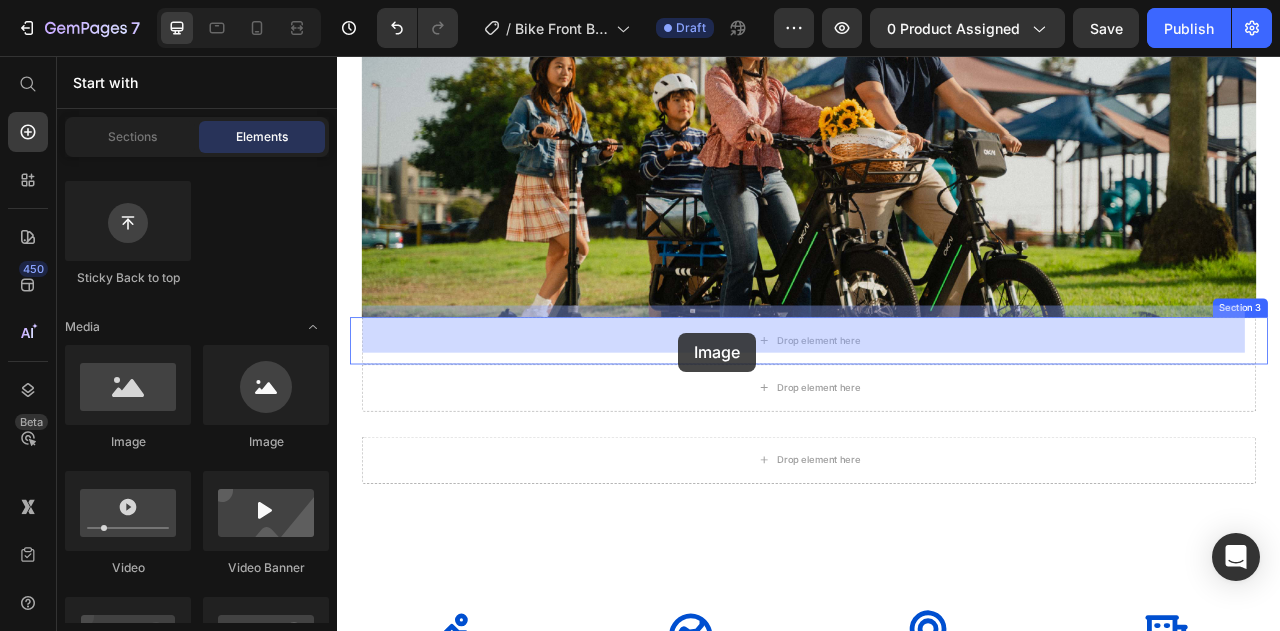 drag, startPoint x: 492, startPoint y: 459, endPoint x: 762, endPoint y: 424, distance: 272.25906 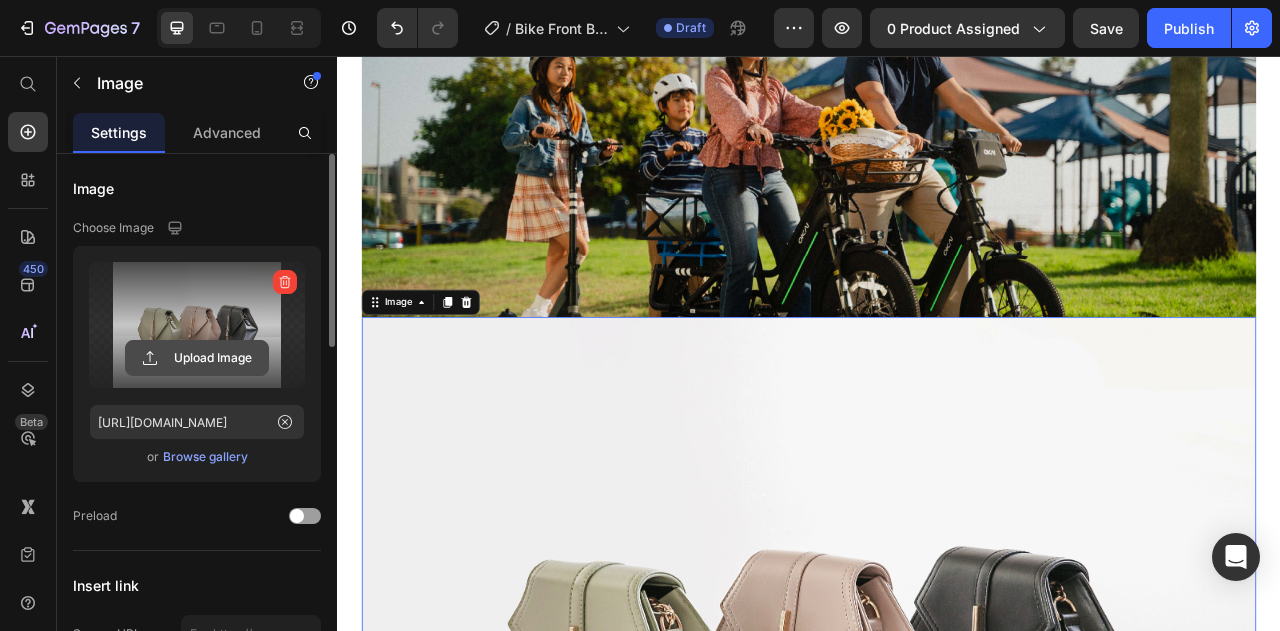 click 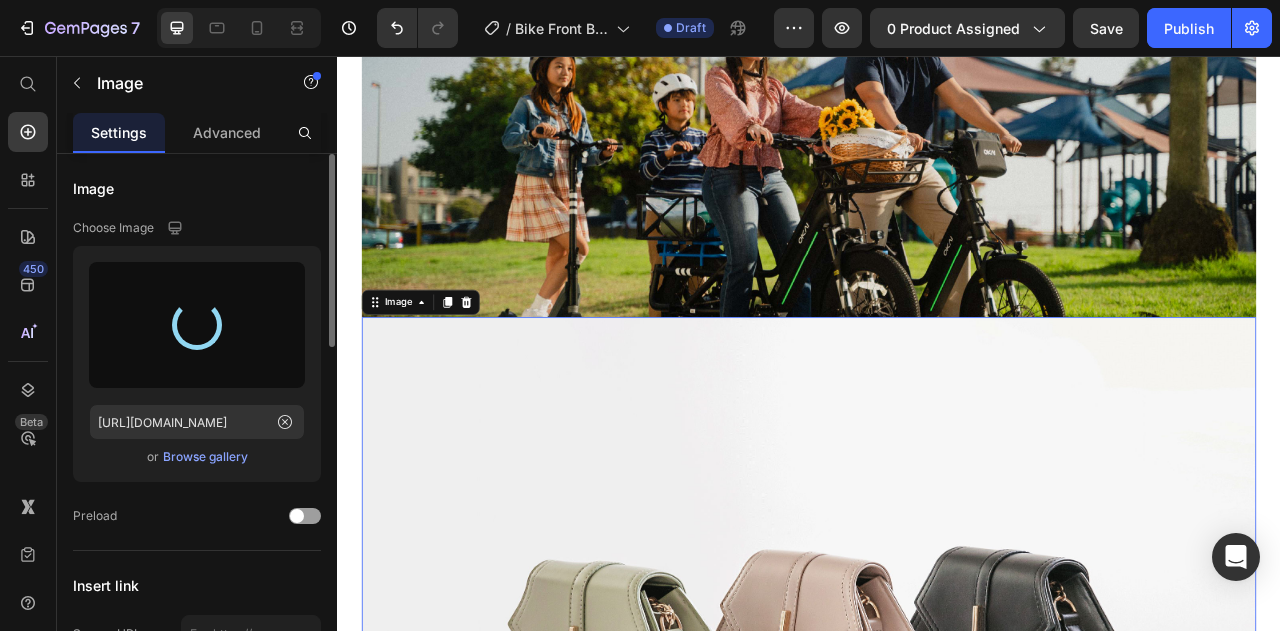 type on "[URL][DOMAIN_NAME]" 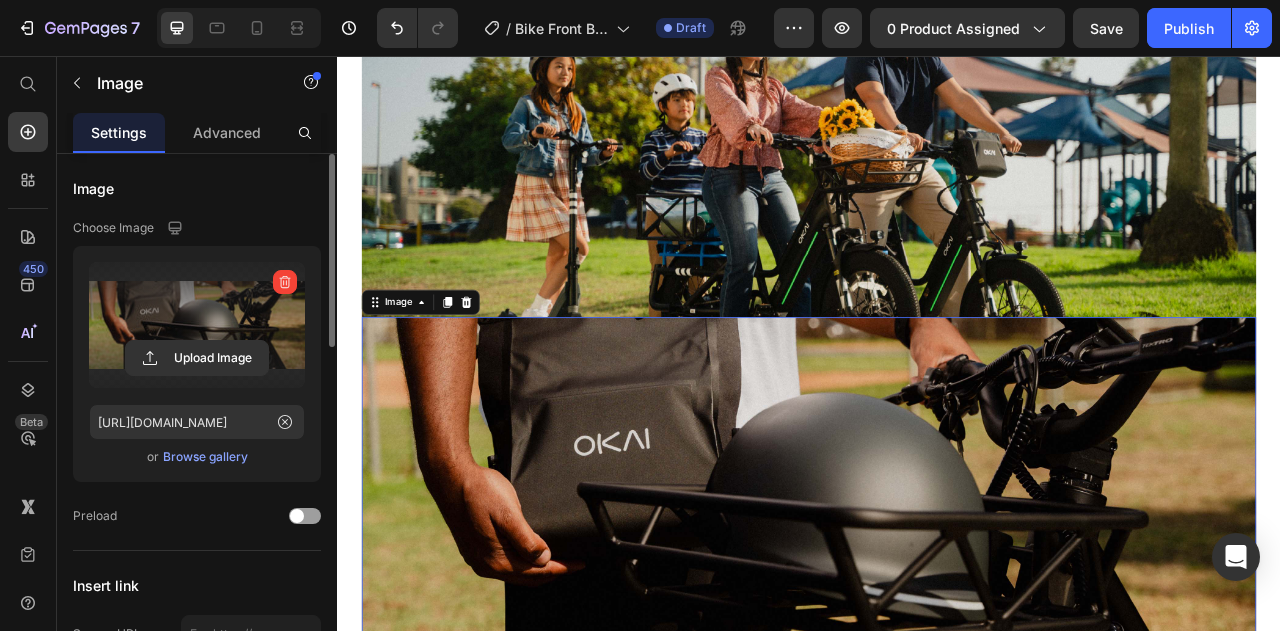 click at bounding box center (937, 621) 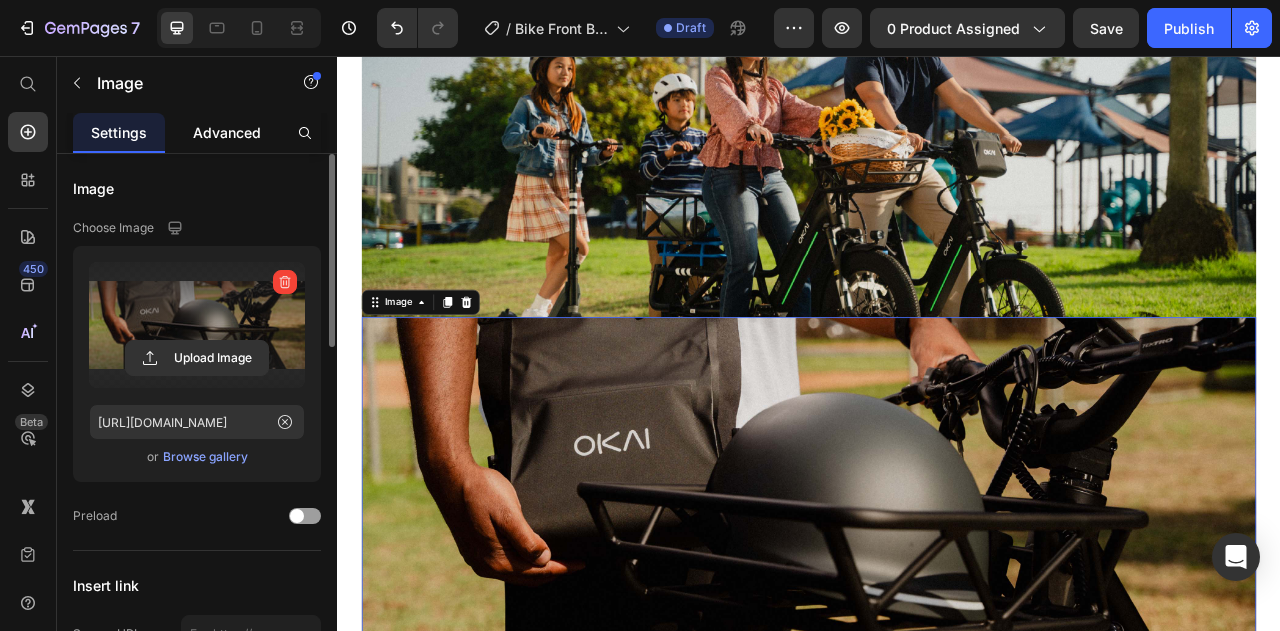 click on "Advanced" at bounding box center [227, 132] 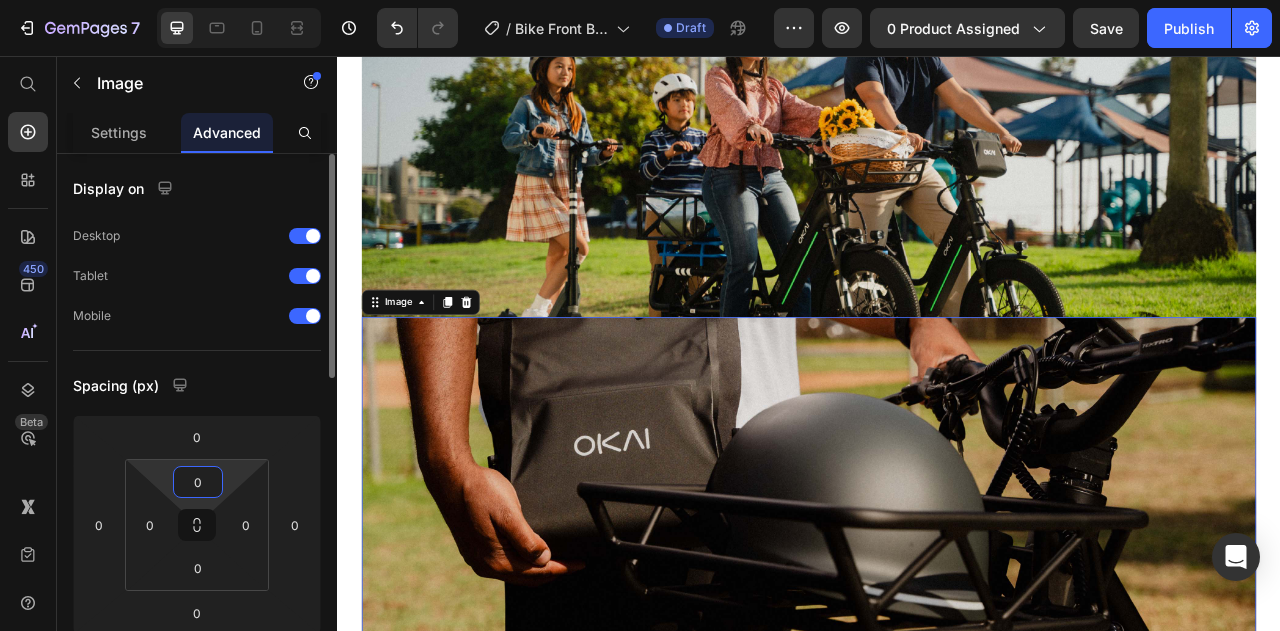 click on "7  Version history  /  Bike Front Bag - Product Page Draft Preview 0 product assigned  Save   Publish  450 Beta Start with Sections Elements Hero Section Product Detail Brands Trusted Badges Guarantee Product Breakdown How to use Testimonials Compare Bundle FAQs Social Proof Brand Story Product List Collection Blog List Contact Sticky Add to Cart Custom Footer Browse Library 450 Layout
Row
Row
Row
Row Text
Heading
Text Block Button
Button
Button
Sticky Back to top Media" at bounding box center [640, 0] 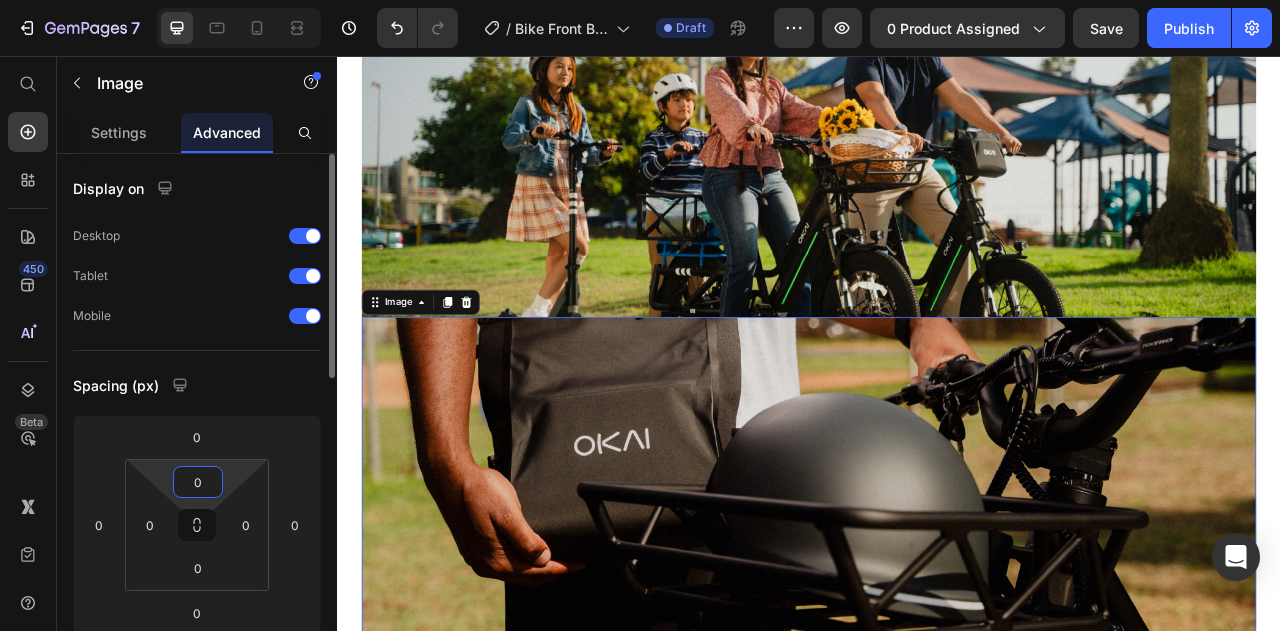 click on "0" at bounding box center [198, 482] 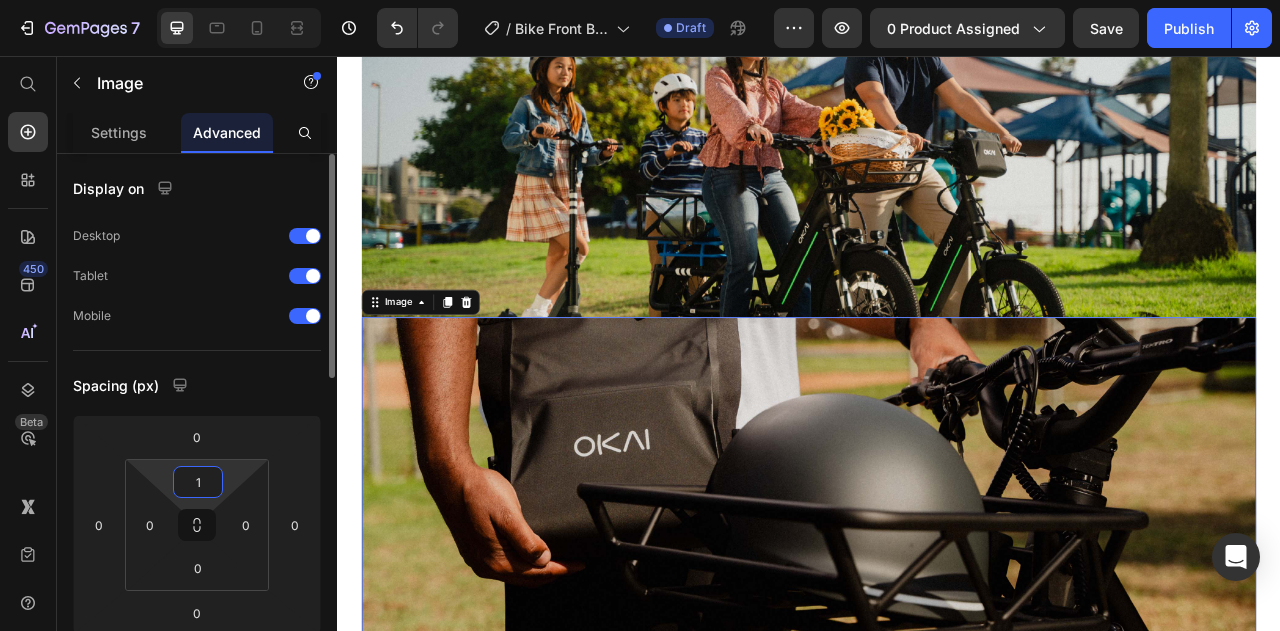 type on "15" 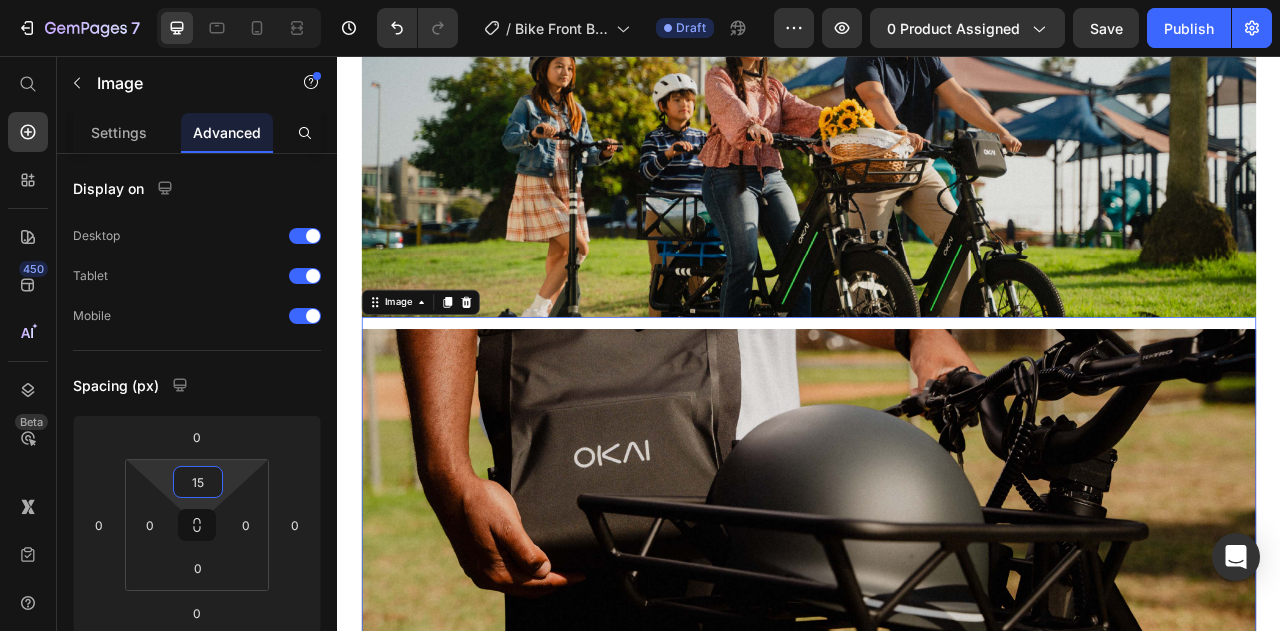 click on "Image   0 Section 3" at bounding box center (937, 628) 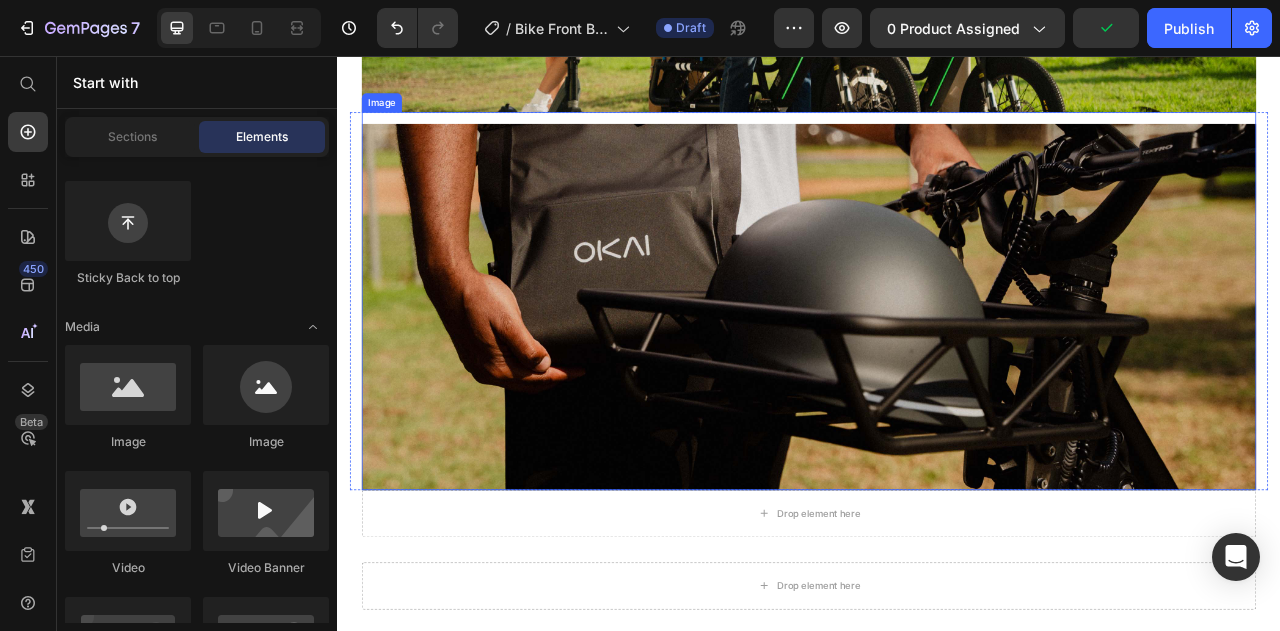 scroll, scrollTop: 1302, scrollLeft: 0, axis: vertical 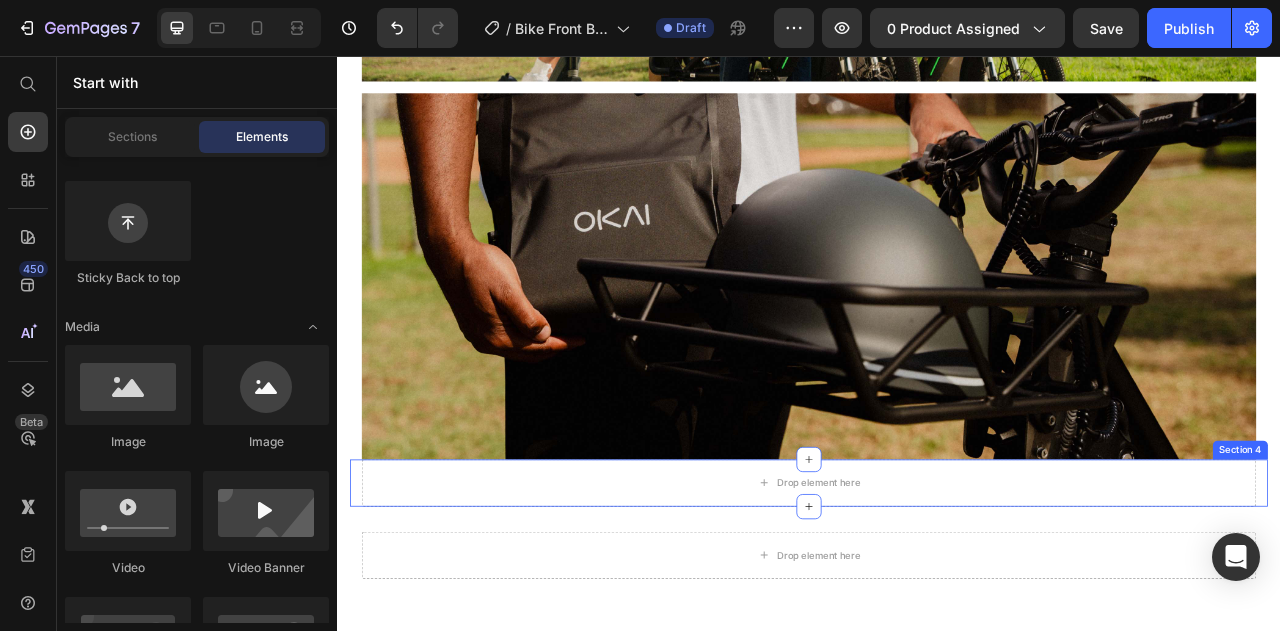 click on "Drop element here Section 4" at bounding box center (937, 599) 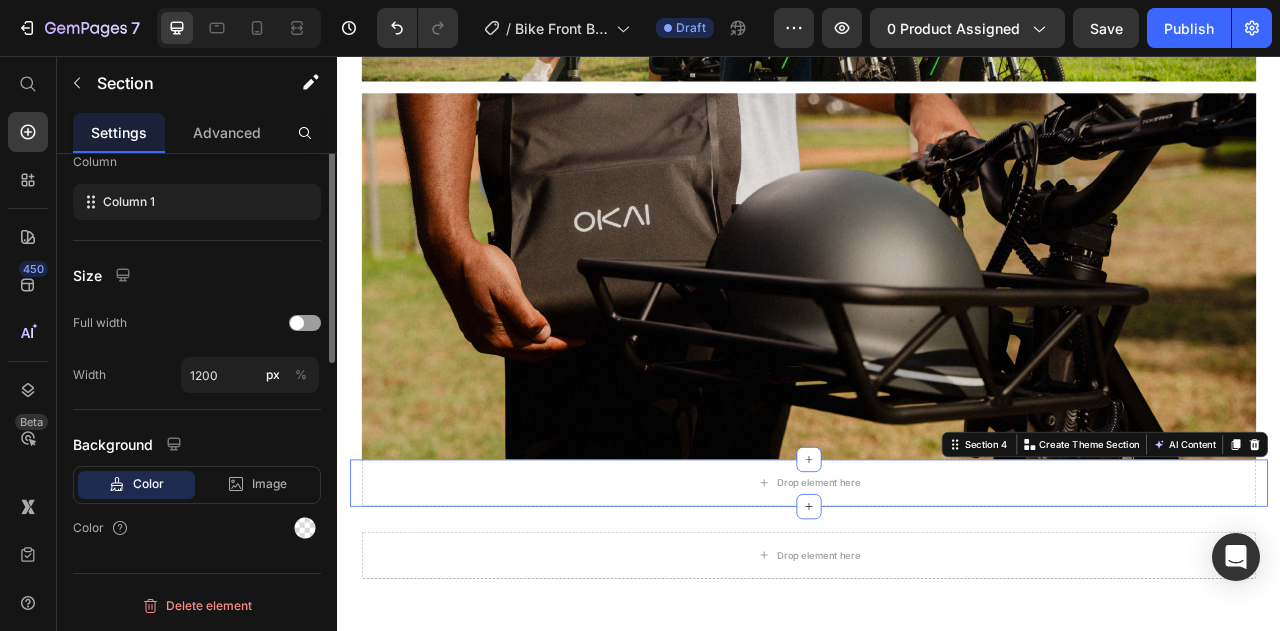 scroll, scrollTop: 0, scrollLeft: 0, axis: both 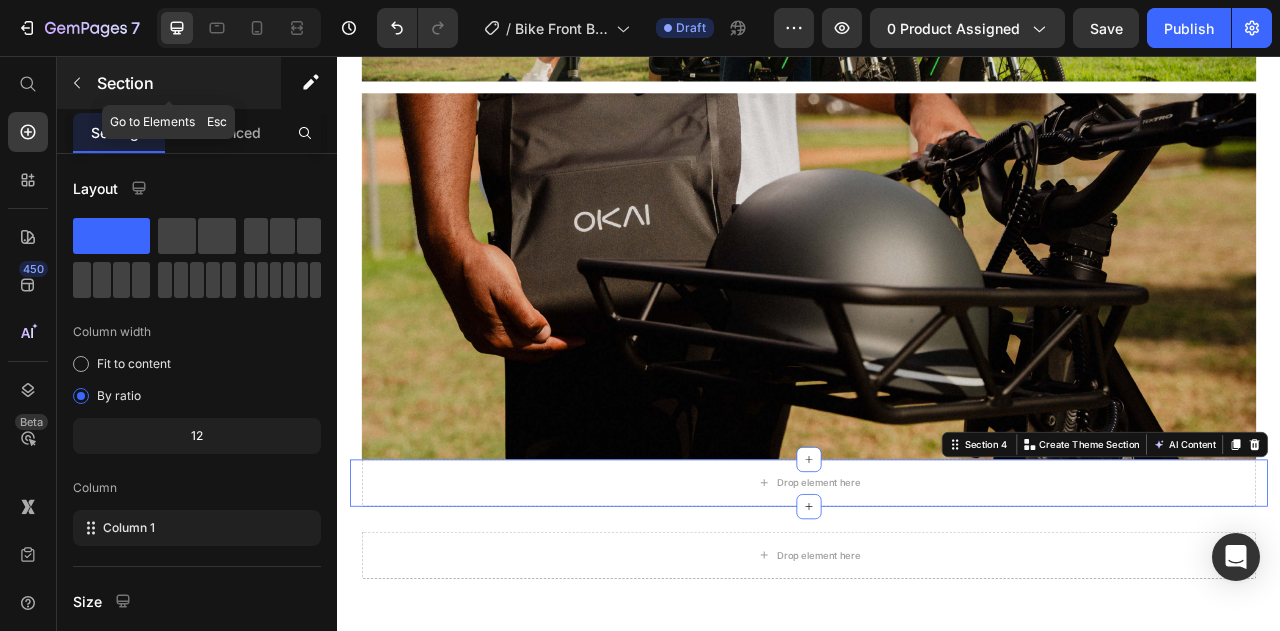 click 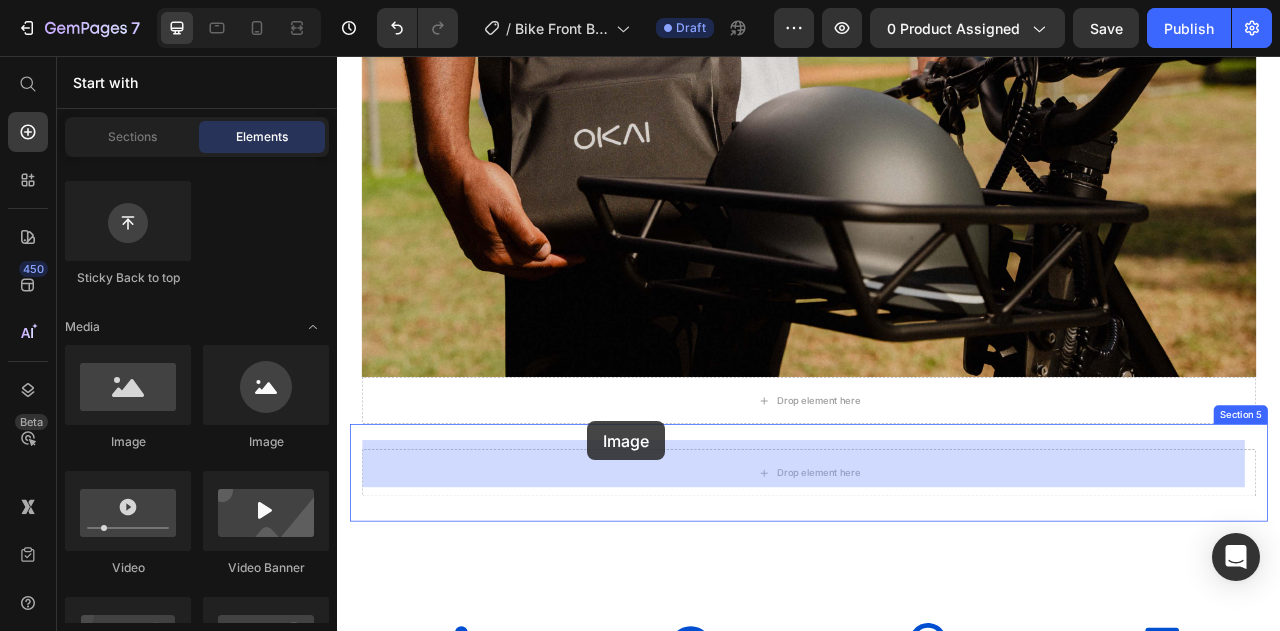 scroll, scrollTop: 1411, scrollLeft: 0, axis: vertical 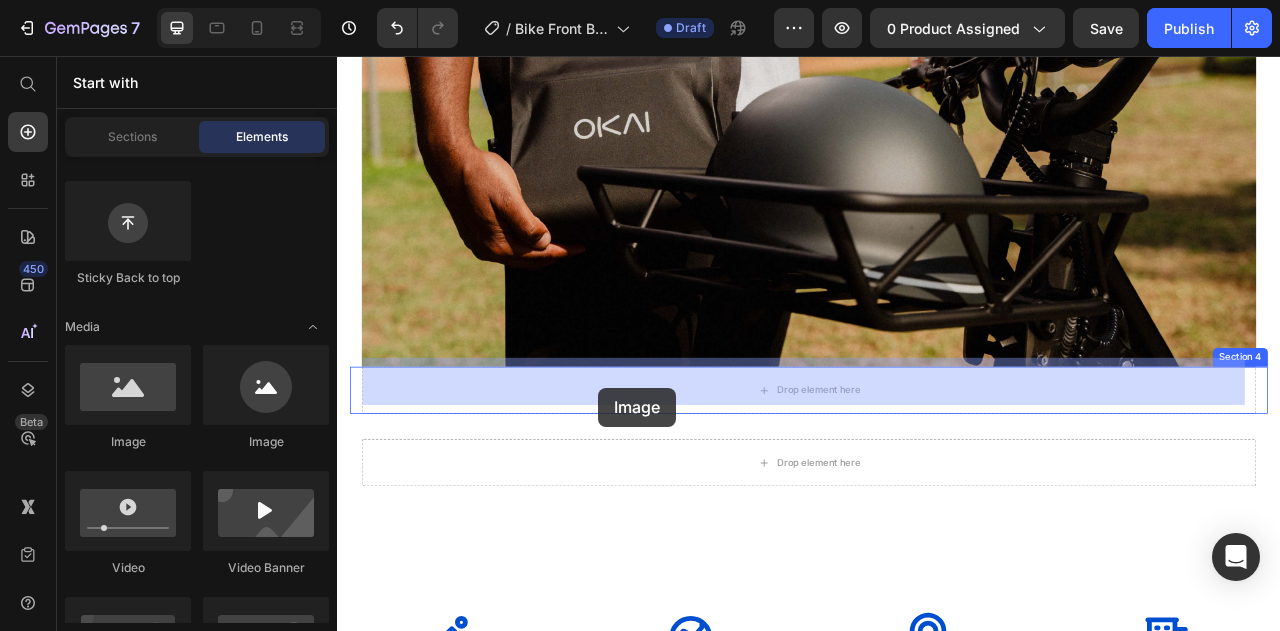 drag, startPoint x: 463, startPoint y: 447, endPoint x: 669, endPoint y: 478, distance: 208.31947 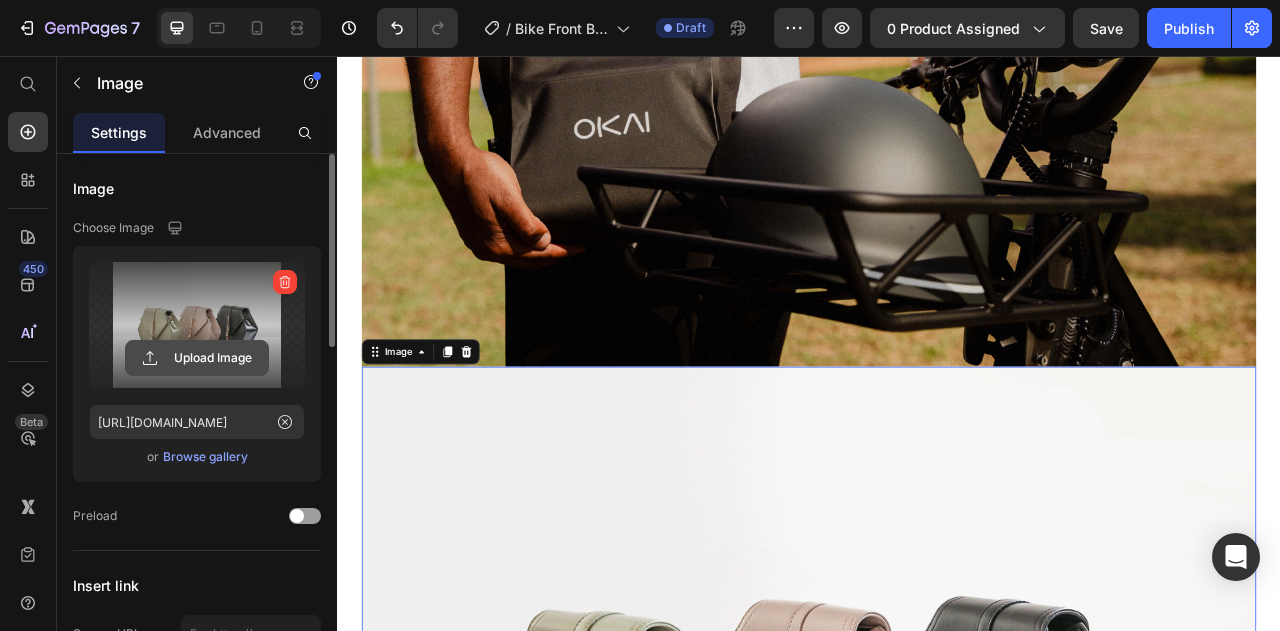 click 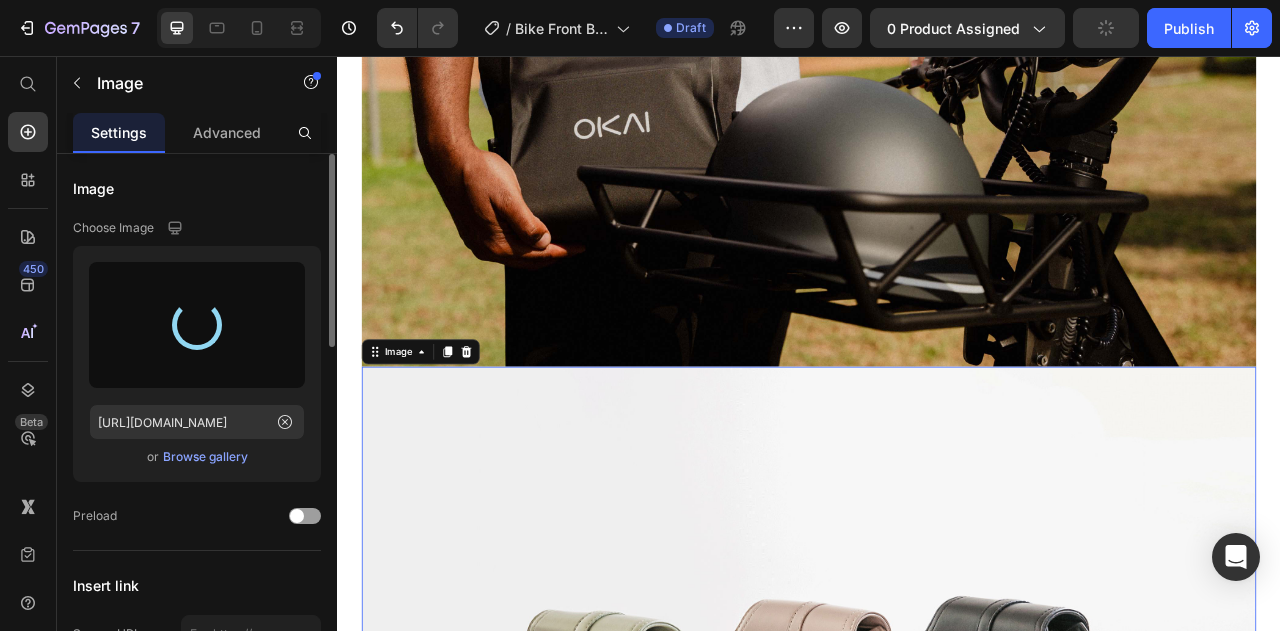type on "[URL][DOMAIN_NAME]" 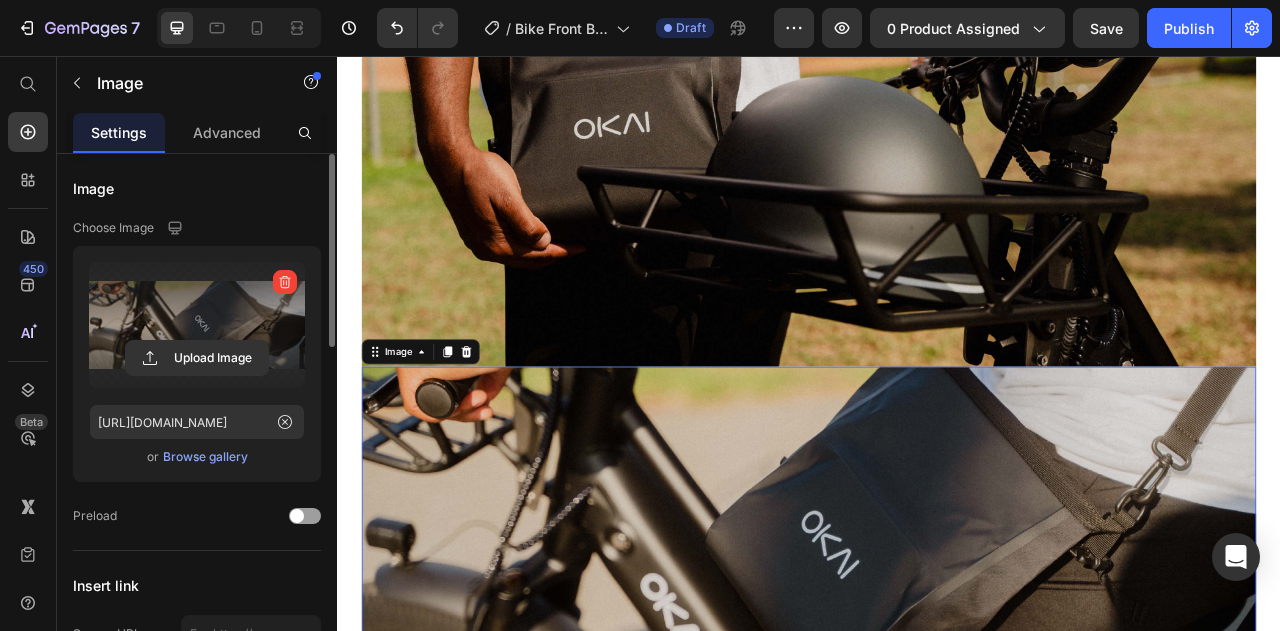 click at bounding box center (937, 684) 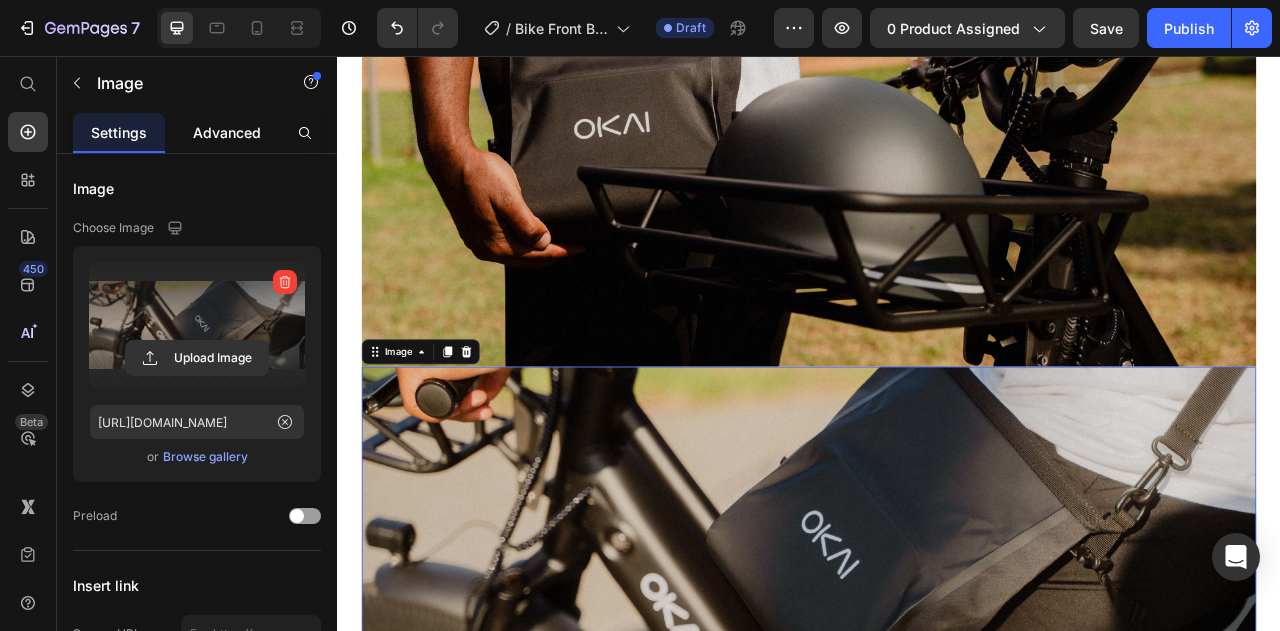 click on "Settings Advanced Image Choose Image Upload Image https://cdn.shopify.com/s/files/1/0755/1814/8889/files/gempages_537945192087421948-ec82fea3-fe94-43e7-816b-cb0a0e4f9e05.jpg  or   Browse gallery  Preload Insert link Source URL  Insert link  Size Proportion Original Width px % Height px % Shape Border Corner Shadow Align SEO Alt text Image title  Delete element" at bounding box center (197, 400) 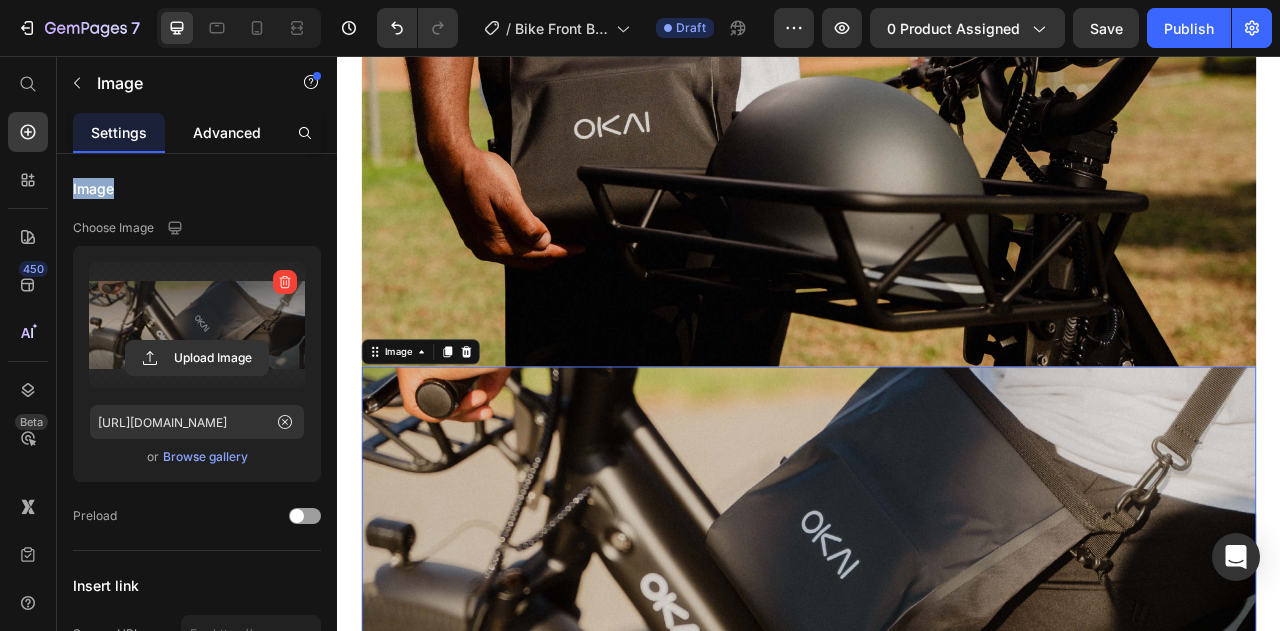 click on "Advanced" at bounding box center (227, 132) 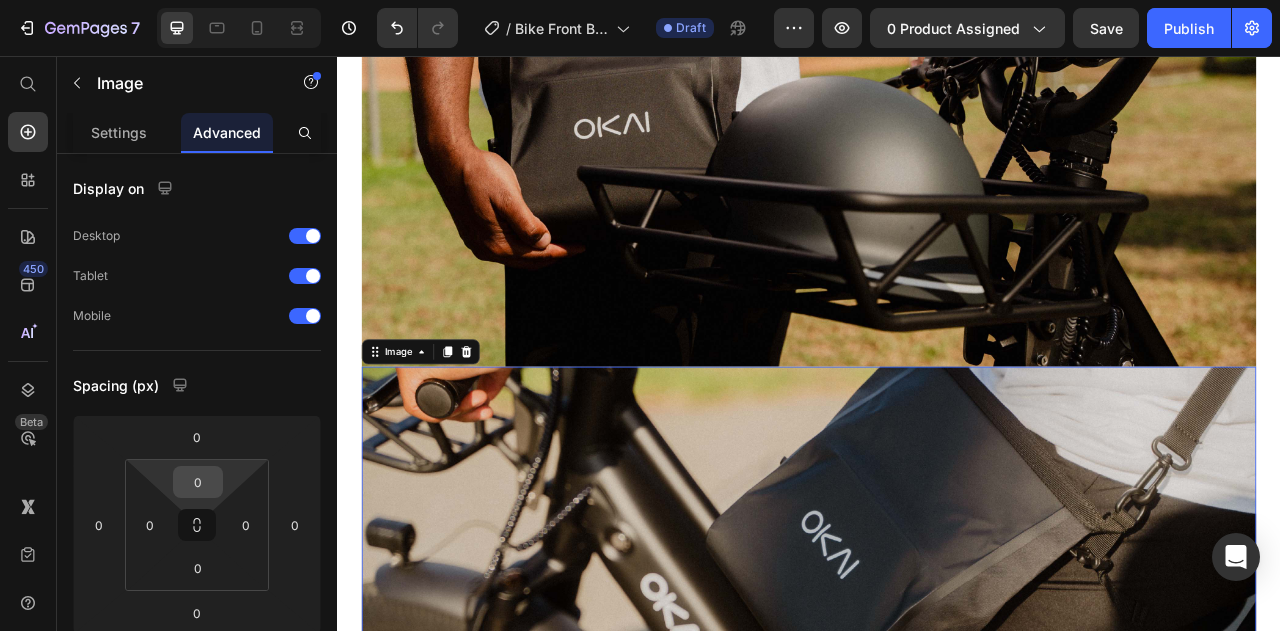 click on "0" at bounding box center (198, 482) 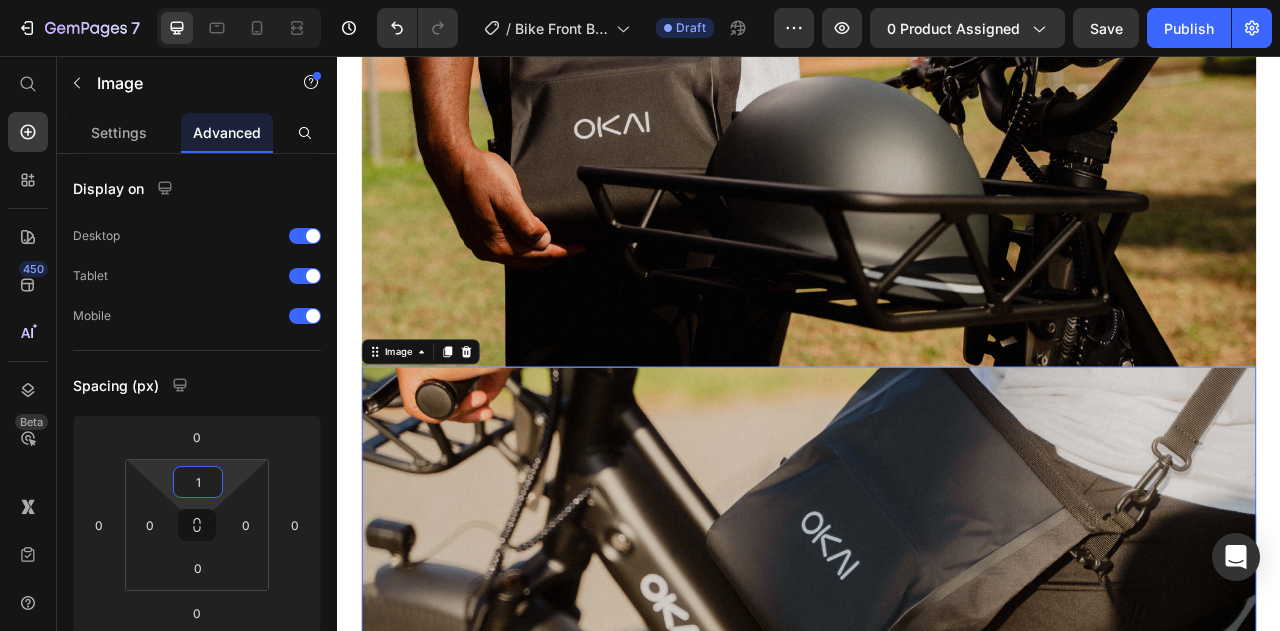 type on "15" 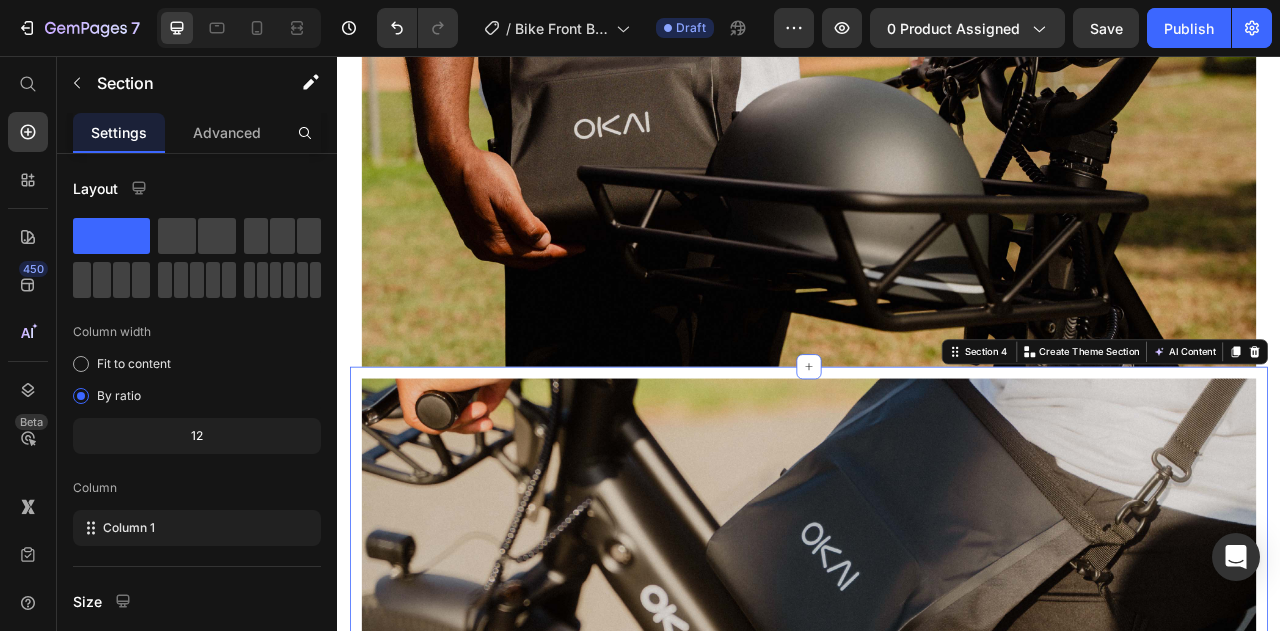 click on "Image Section 4   Create Theme Section AI Content Write with GemAI What would you like to describe here? Tone and Voice Persuasive Product Shipping Protection Show more Generate" at bounding box center (937, 691) 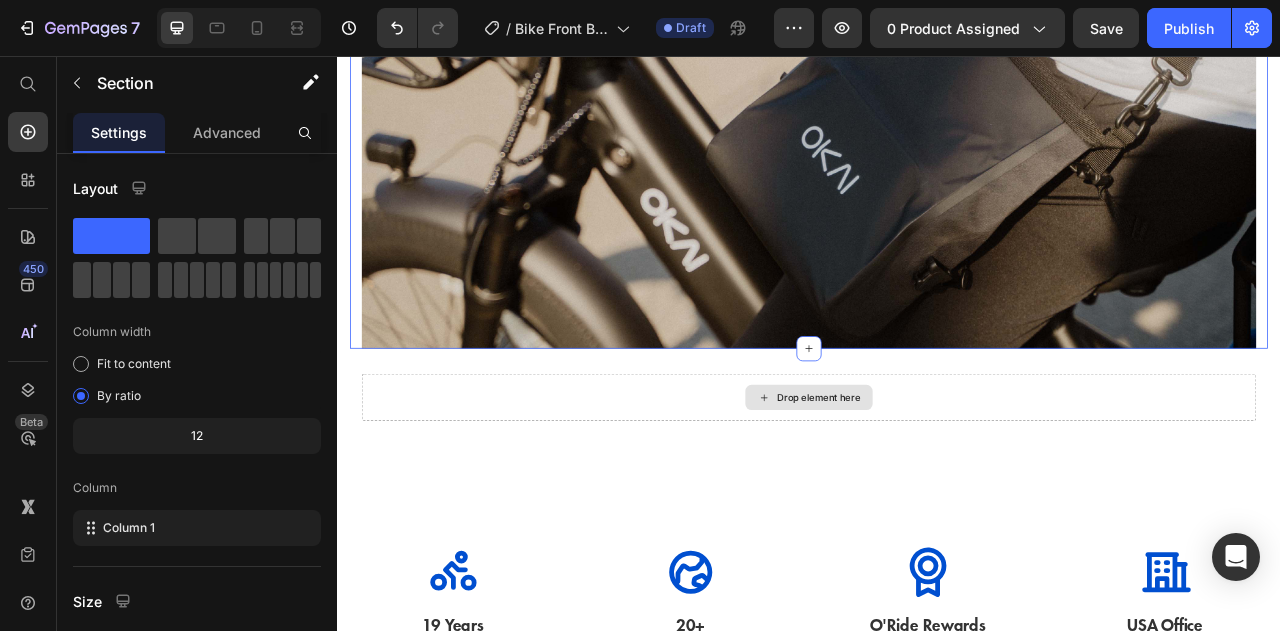 scroll, scrollTop: 1911, scrollLeft: 0, axis: vertical 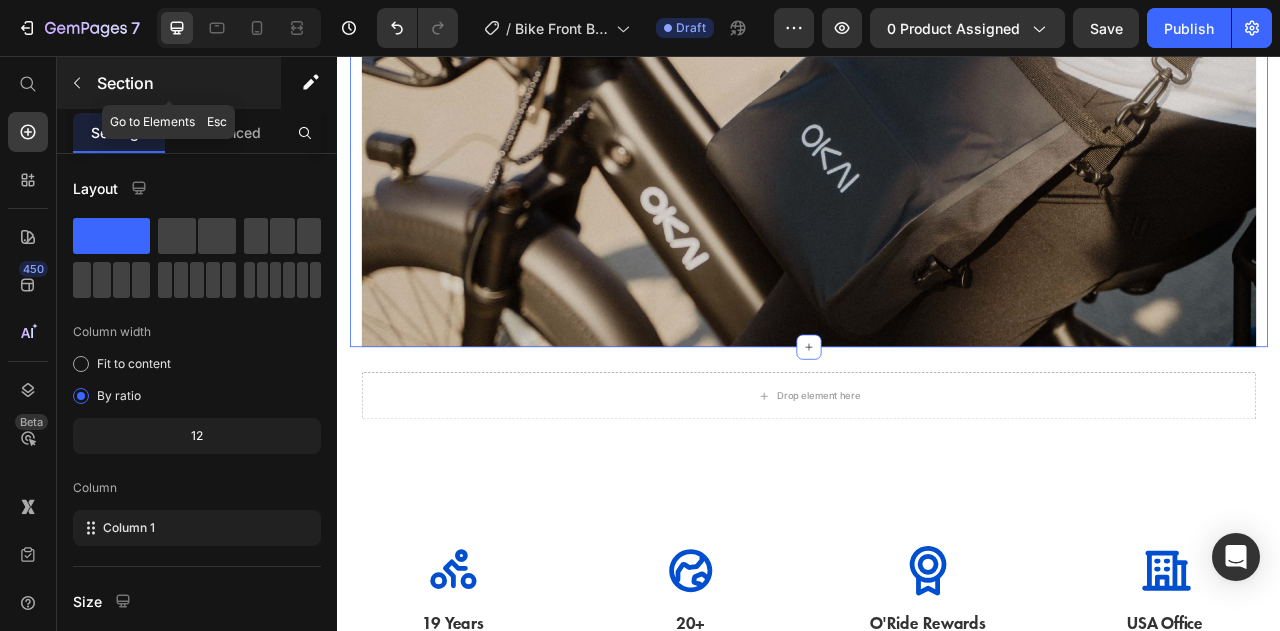 click 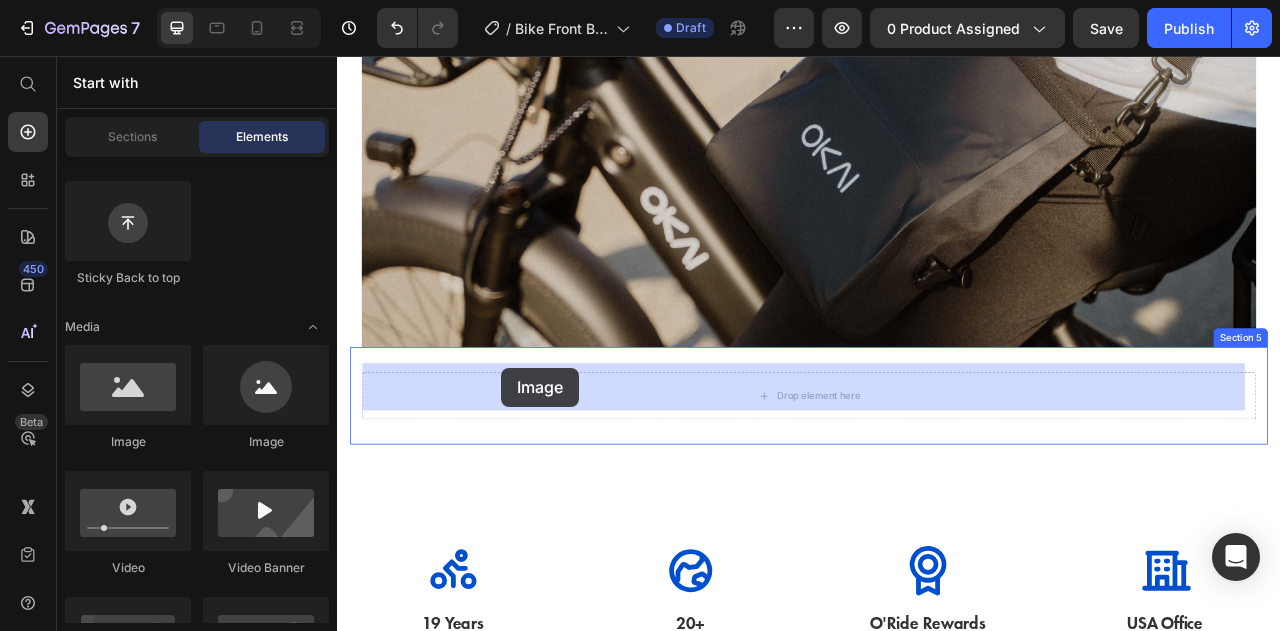 drag, startPoint x: 466, startPoint y: 441, endPoint x: 548, endPoint y: 453, distance: 82.8734 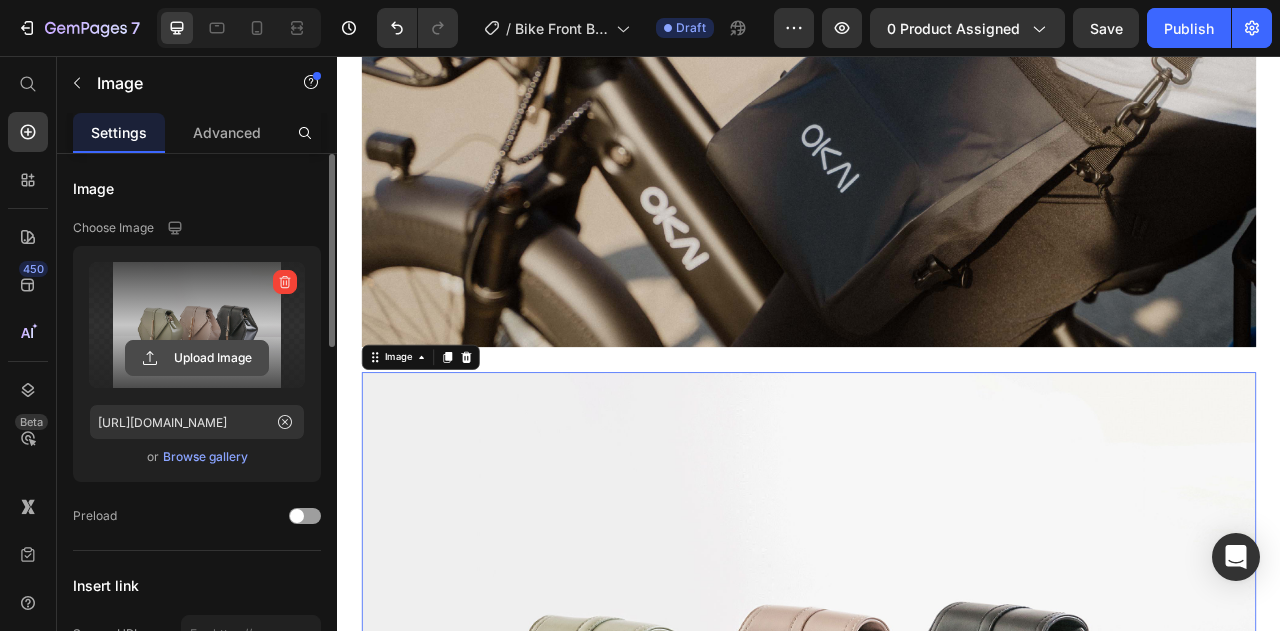 click 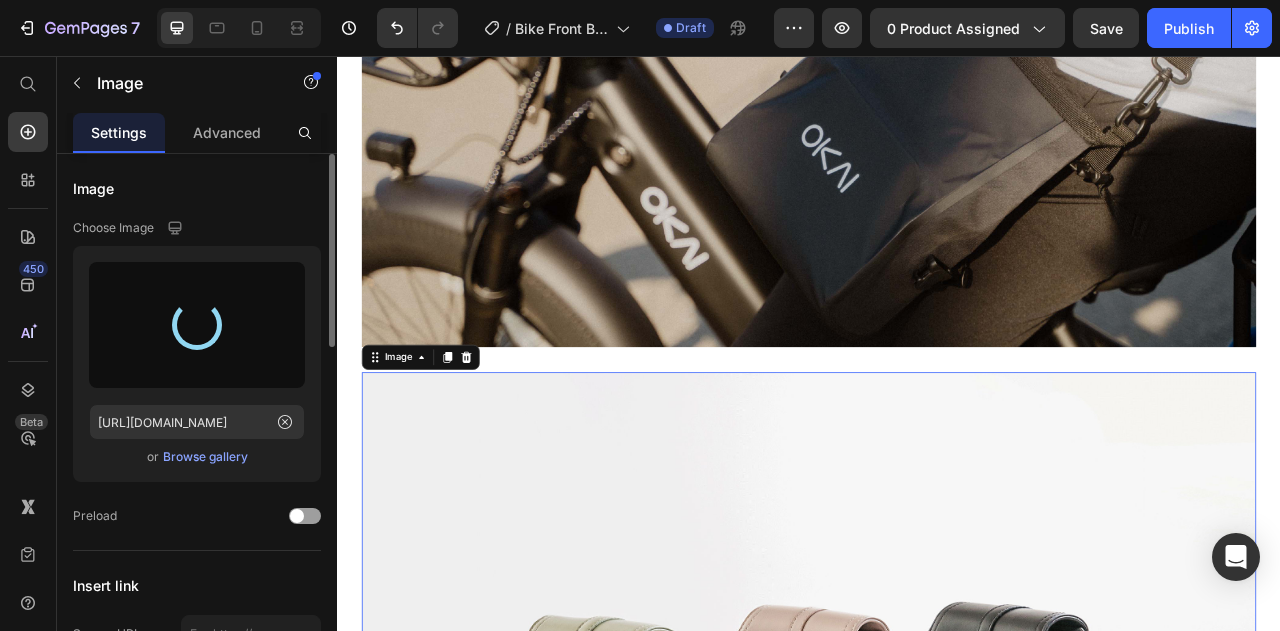 type on "[URL][DOMAIN_NAME]" 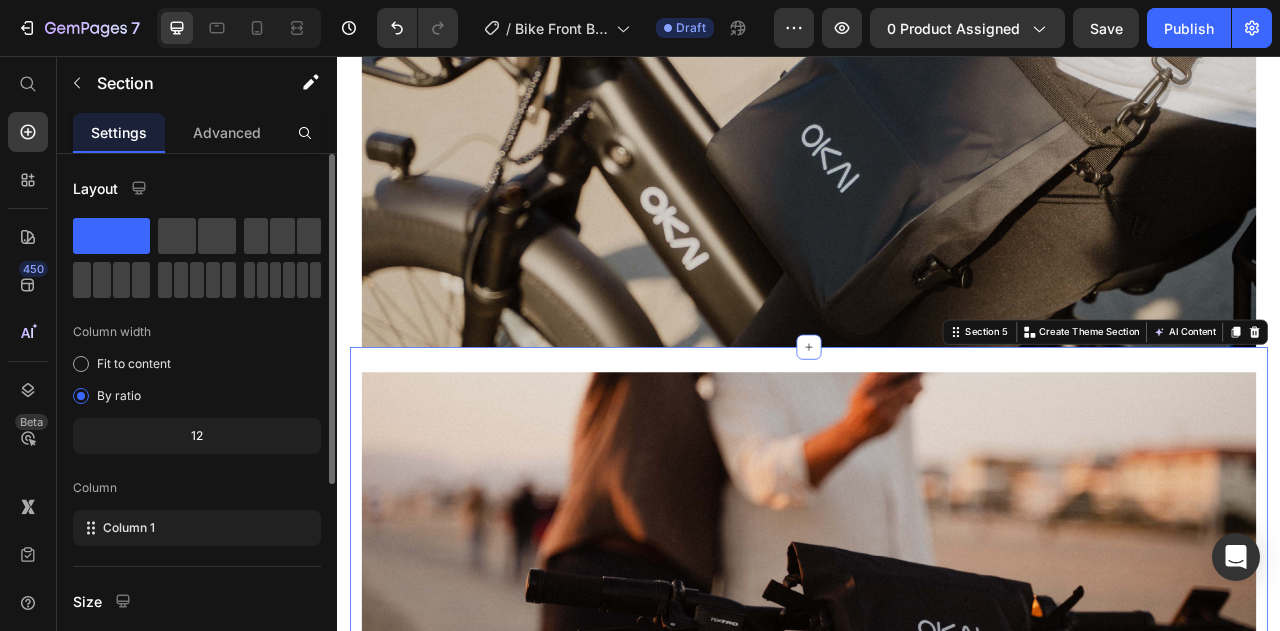 click on "Image Section 5   Create Theme Section AI Content Write with GemAI What would you like to describe here? Tone and Voice Persuasive Product Shipping Protection Show more Generate" at bounding box center [937, 691] 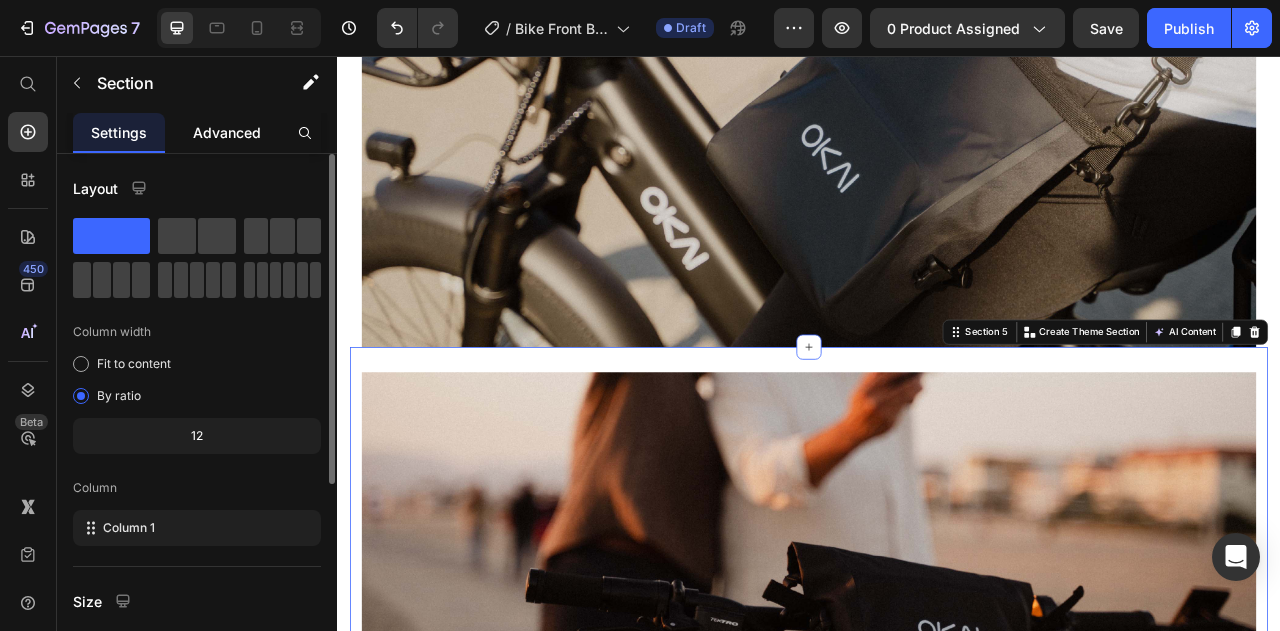 click on "Advanced" at bounding box center (227, 132) 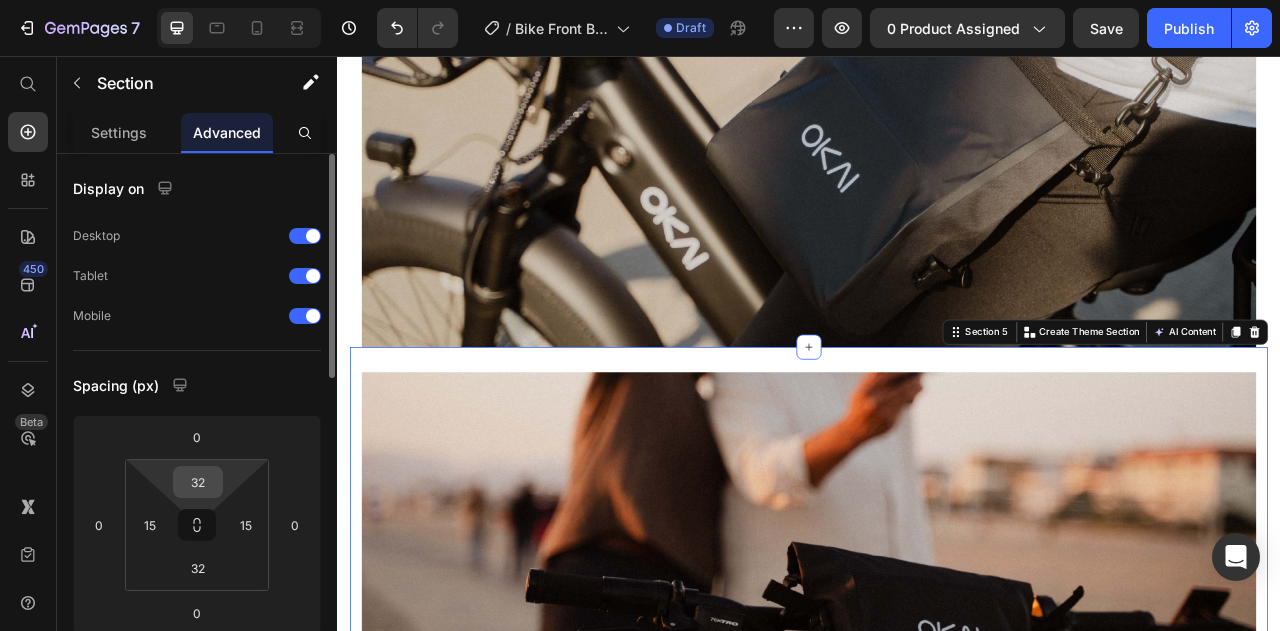 click on "32" at bounding box center (198, 482) 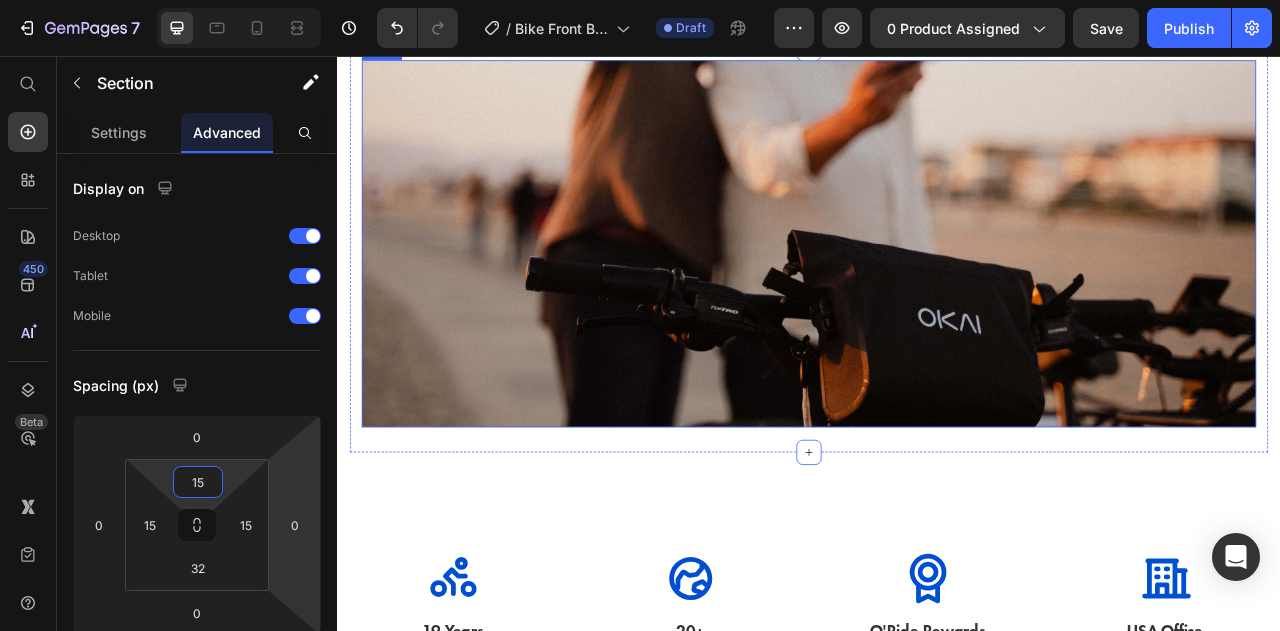 scroll, scrollTop: 2311, scrollLeft: 0, axis: vertical 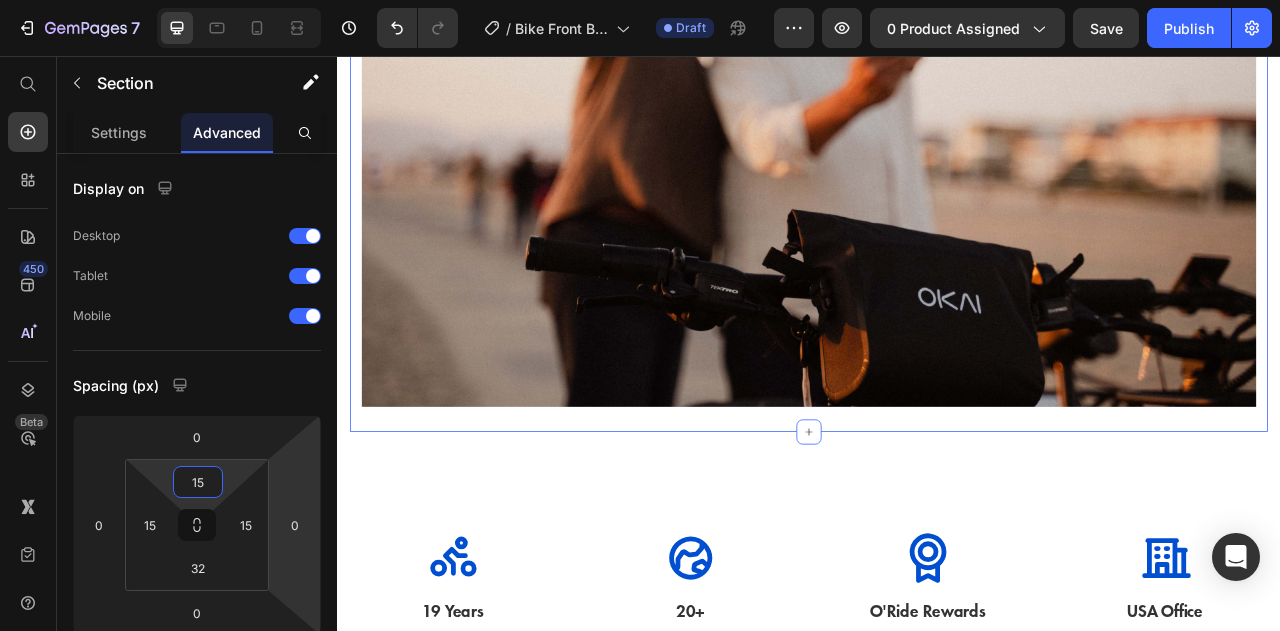 type on "15" 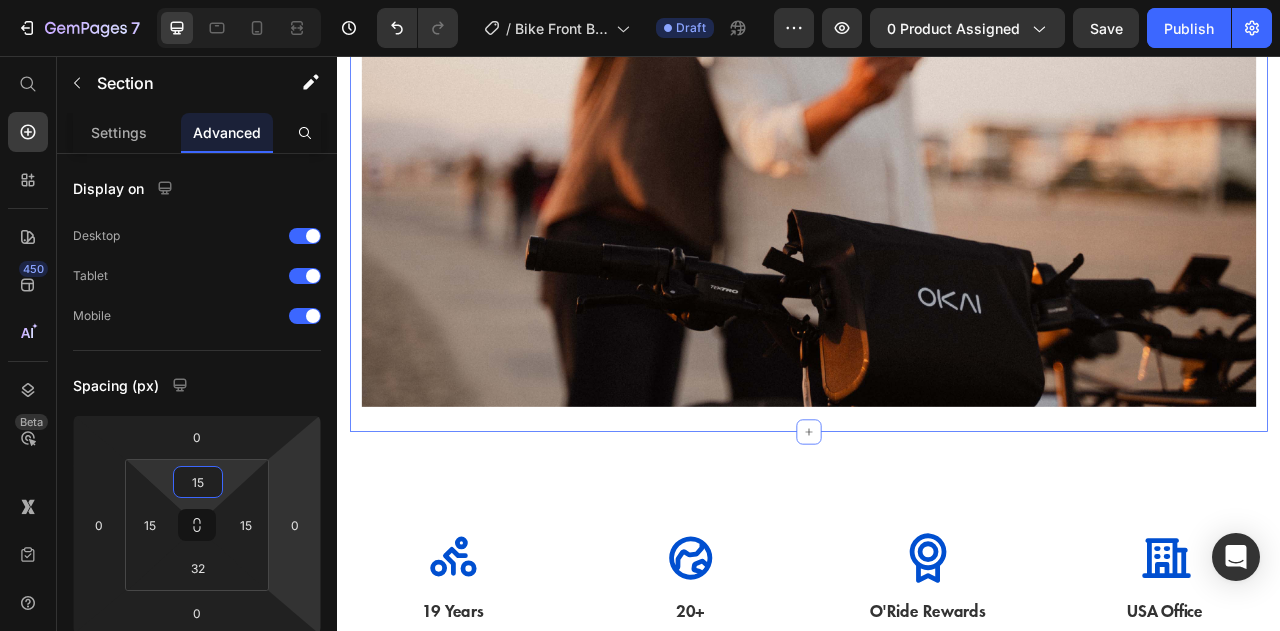 click on "Image Section 5   Create Theme Section AI Content Write with GemAI What would you like to describe here? Tone and Voice Persuasive Product Shipping Protection Show more Generate" at bounding box center [937, 276] 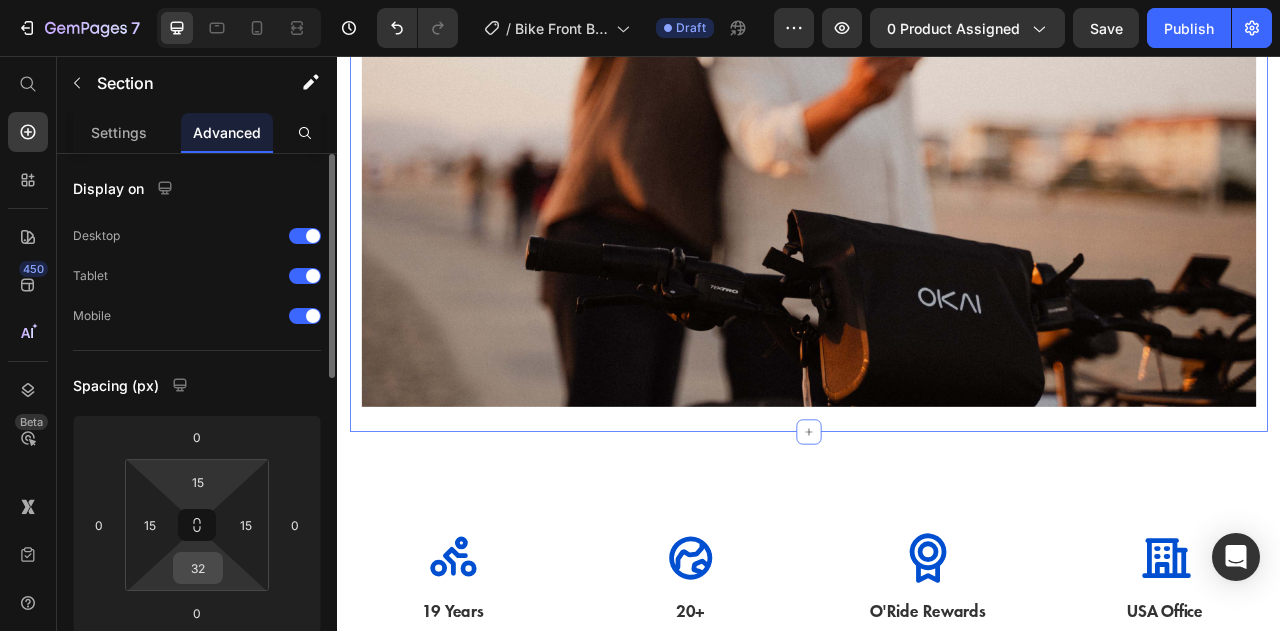 click on "32" at bounding box center [198, 568] 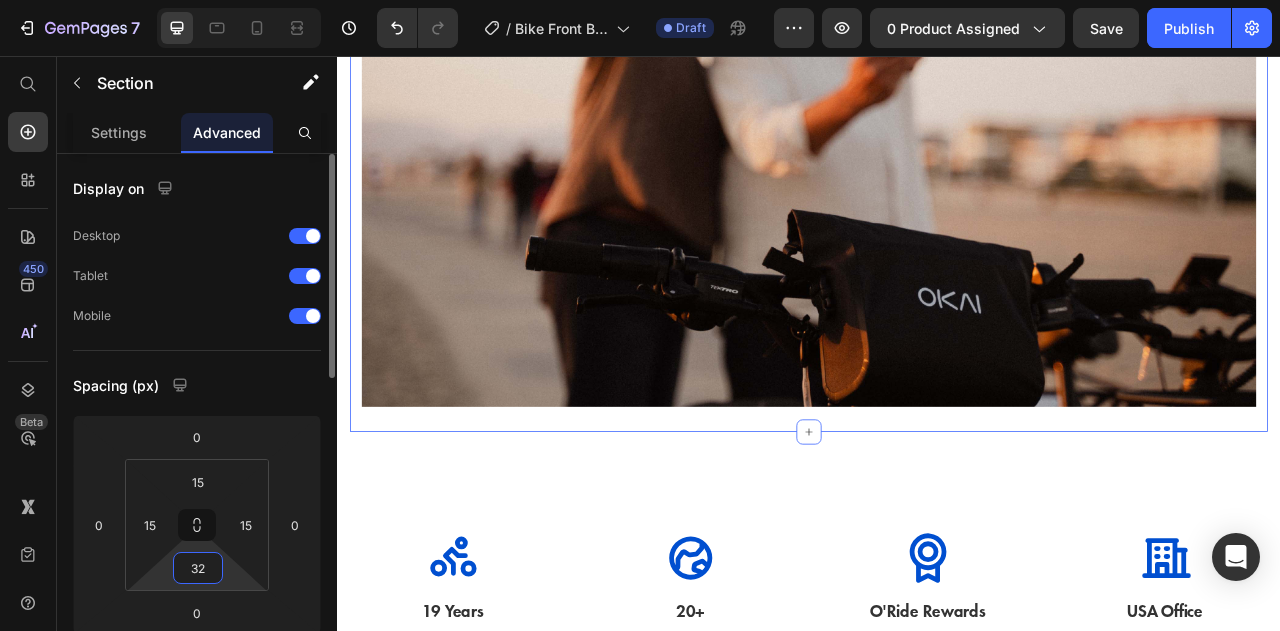 click on "32" at bounding box center (198, 568) 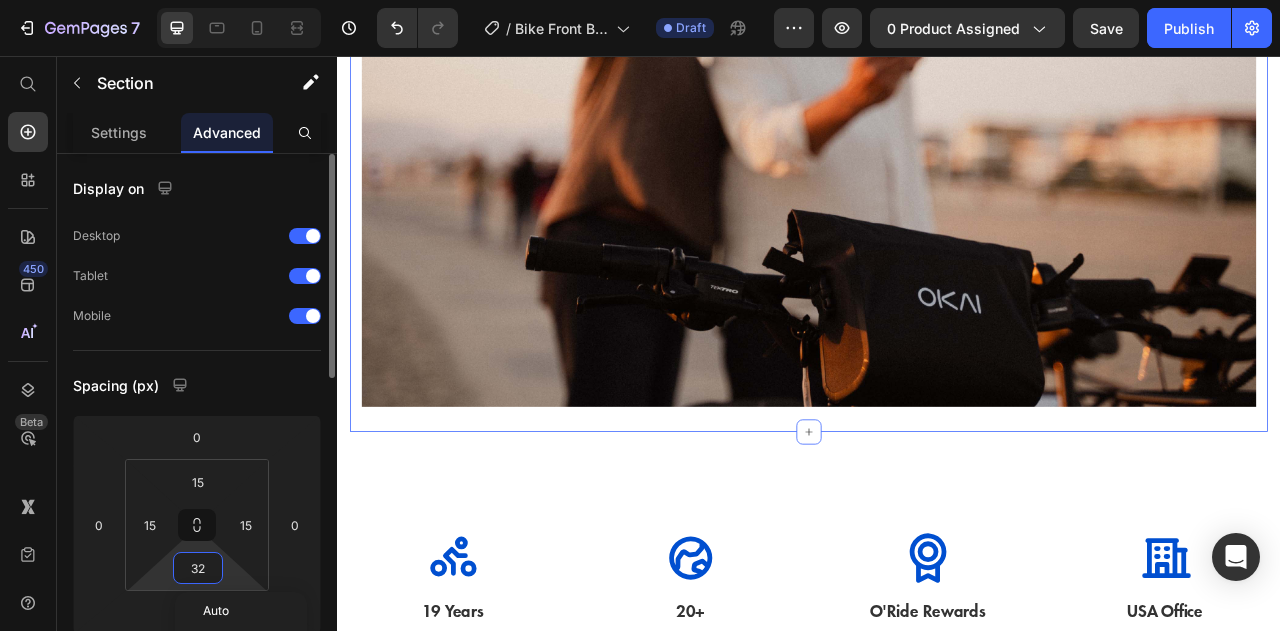 type on "0" 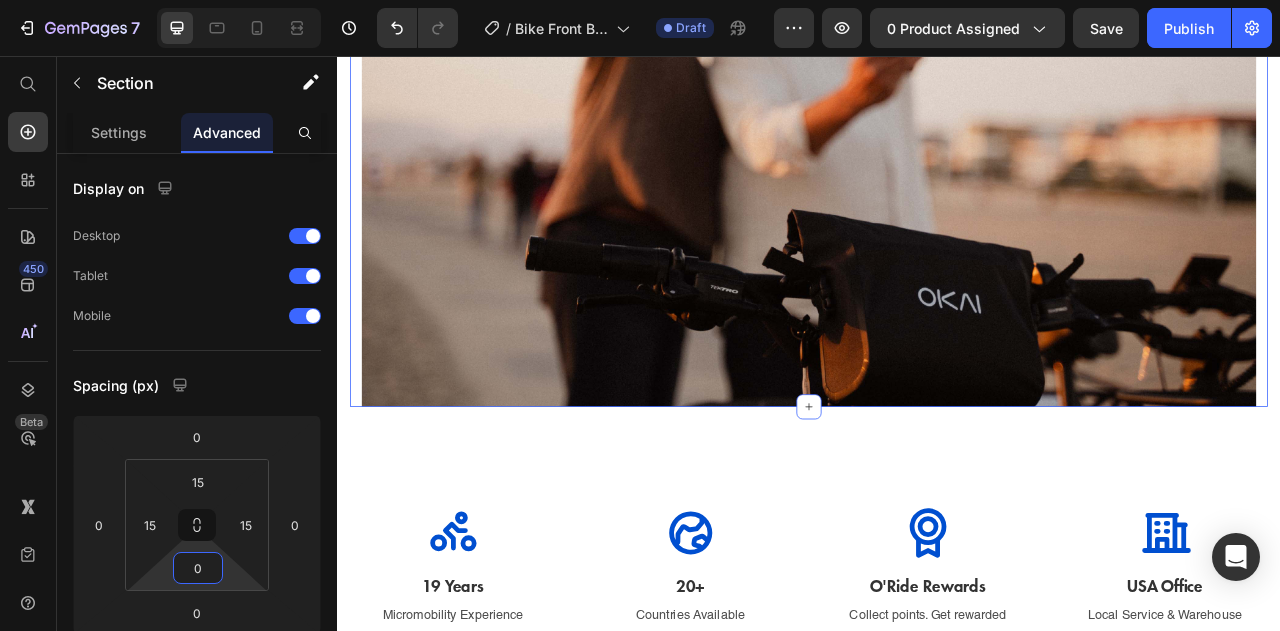 click on "Image Section 4 Image Section 5   Create Theme Section AI Content Write with GemAI What would you like to describe here? Tone and Voice Persuasive Product Shipping Protection Show more Generate
Icon 19 Years Heading Micromobility Experience Text Block
Icon 20+ Heading Countries Available Text Block
Icon O'Ride Rewards Heading Collect points. Get rewarded Text Block
Icon USA Office Heading Local Service & Warehouse Text Block Row brand section 1 Get an Exclusive $50 Off Your First Purchase Heading Sign up to be the first to hear about exclusive deals, special offers and upcoming collections Text block Email Field Subscribe Submit Button Row Newsletter Row Section -subscribe foot Root" at bounding box center (937, -413) 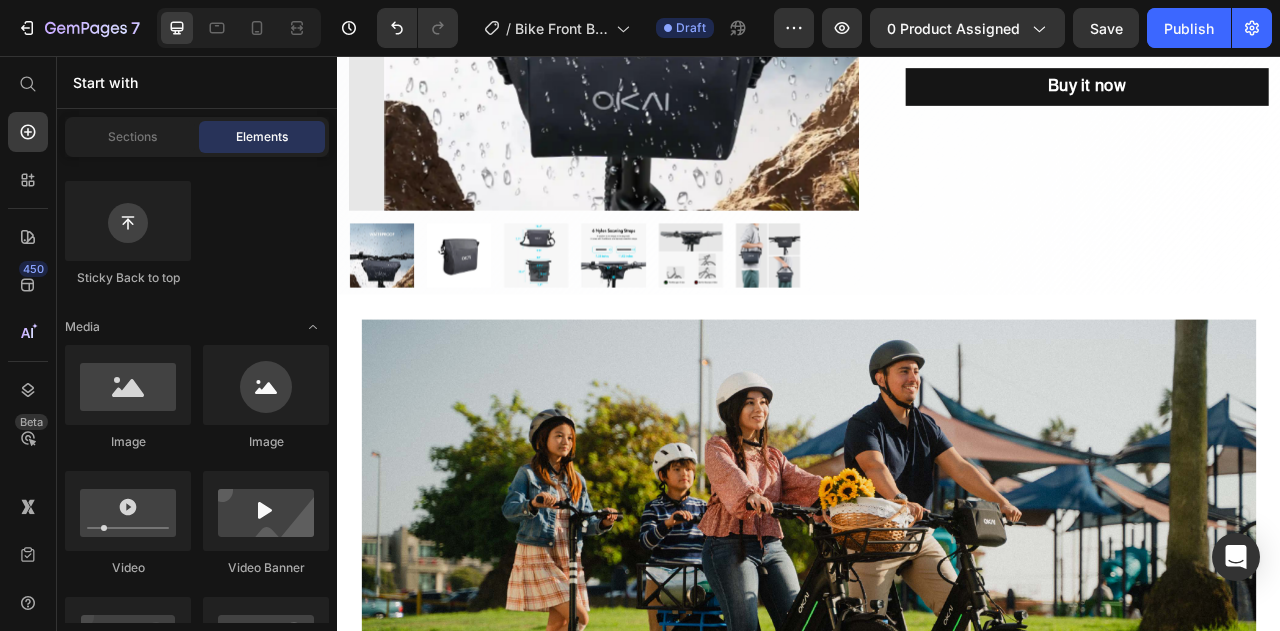 scroll, scrollTop: 811, scrollLeft: 0, axis: vertical 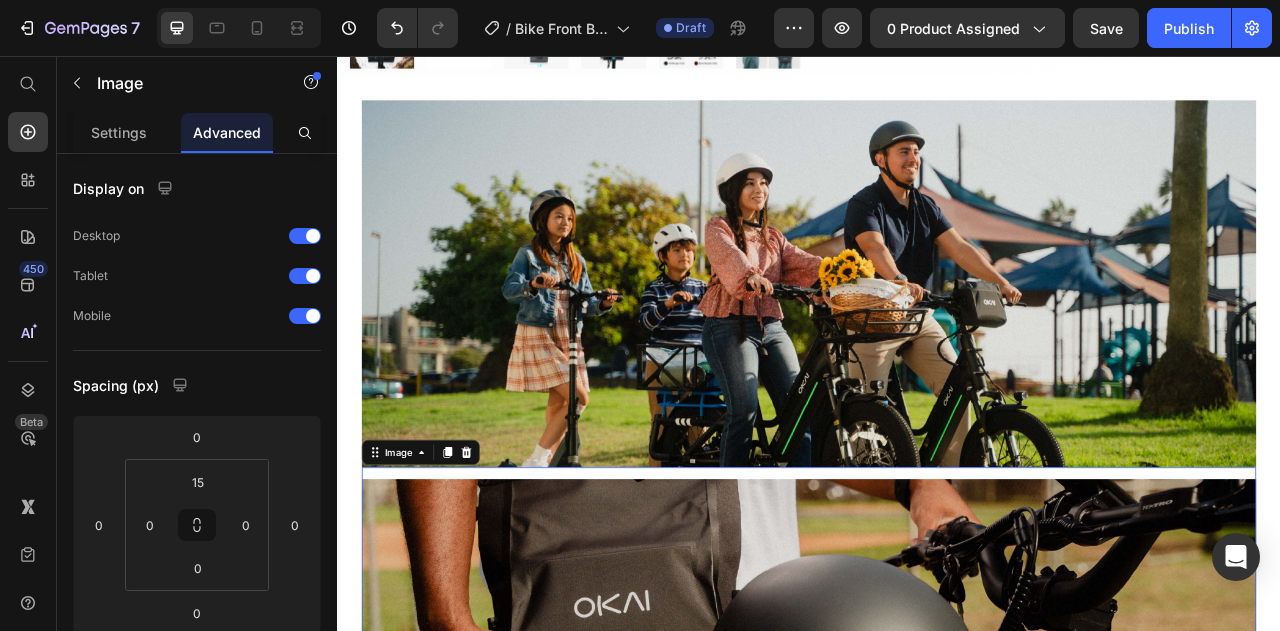 click at bounding box center (937, 819) 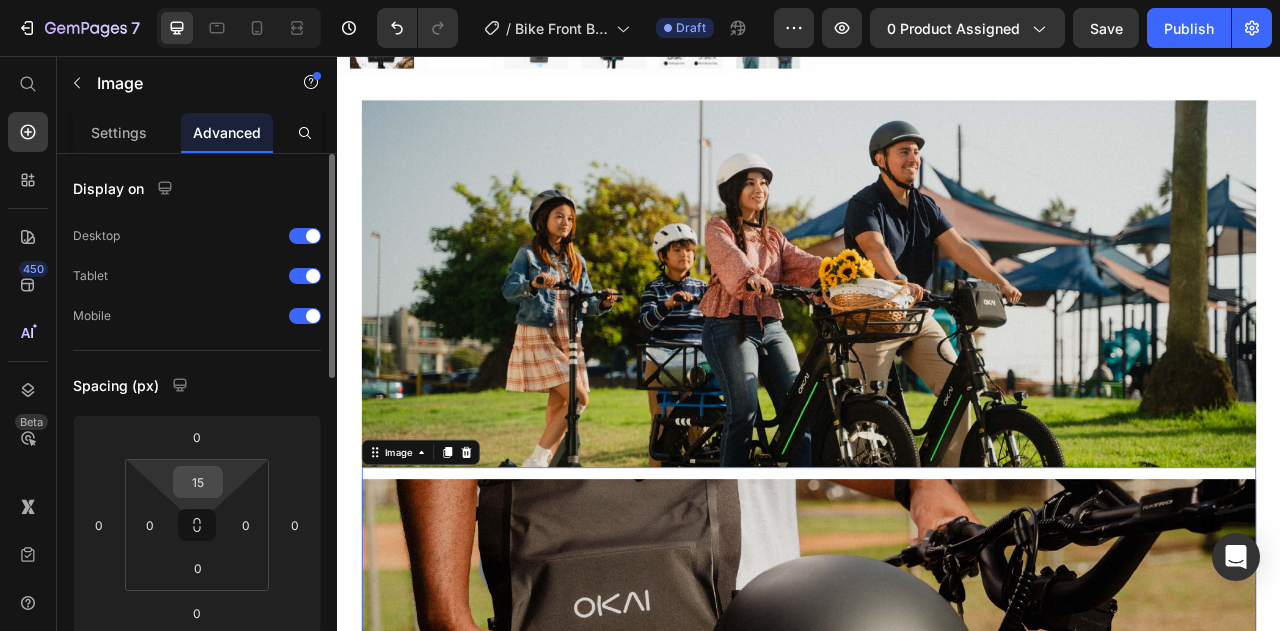 click on "15" at bounding box center [198, 482] 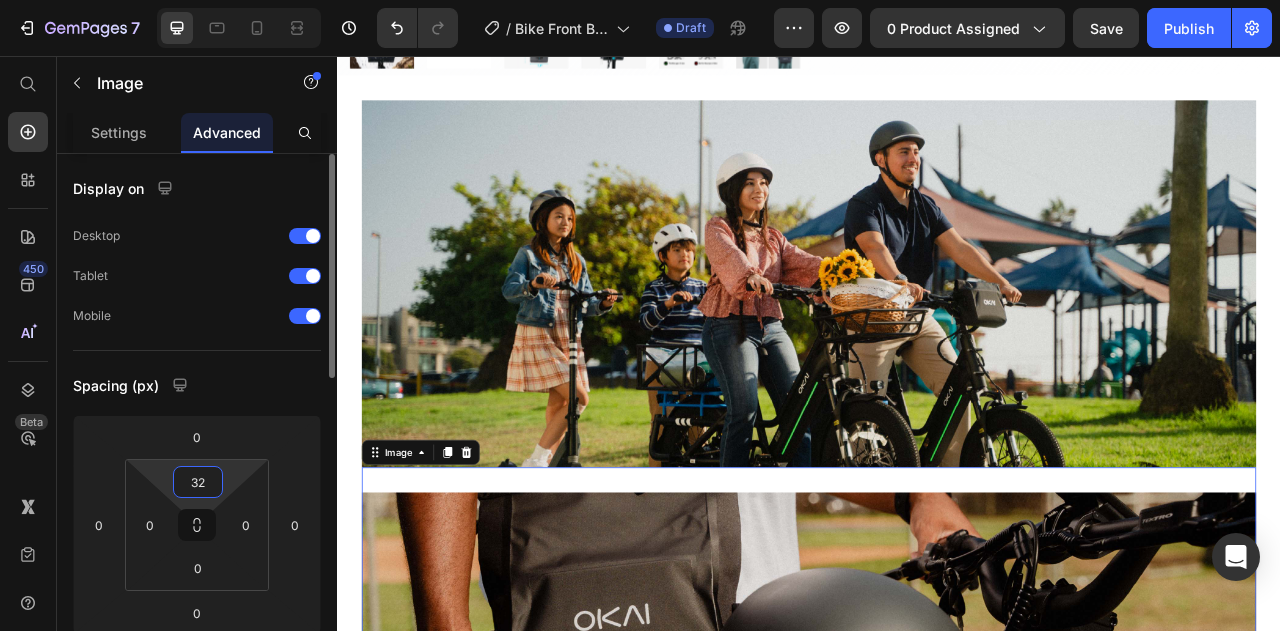 type on "3" 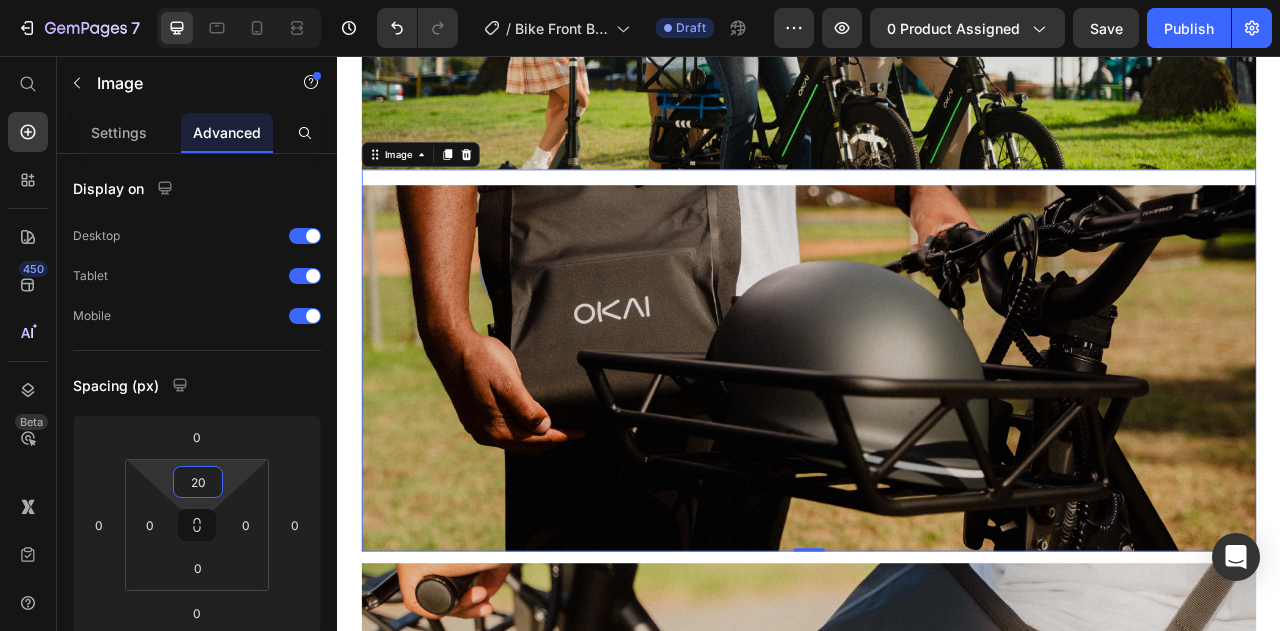 scroll, scrollTop: 1211, scrollLeft: 0, axis: vertical 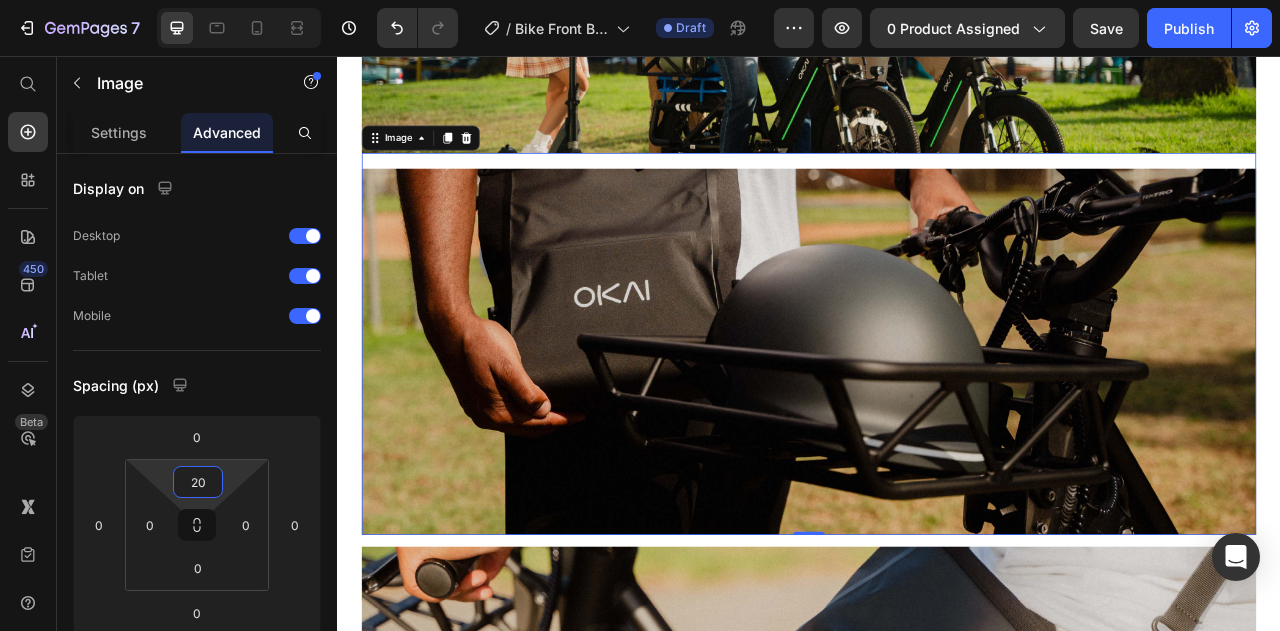 type on "20" 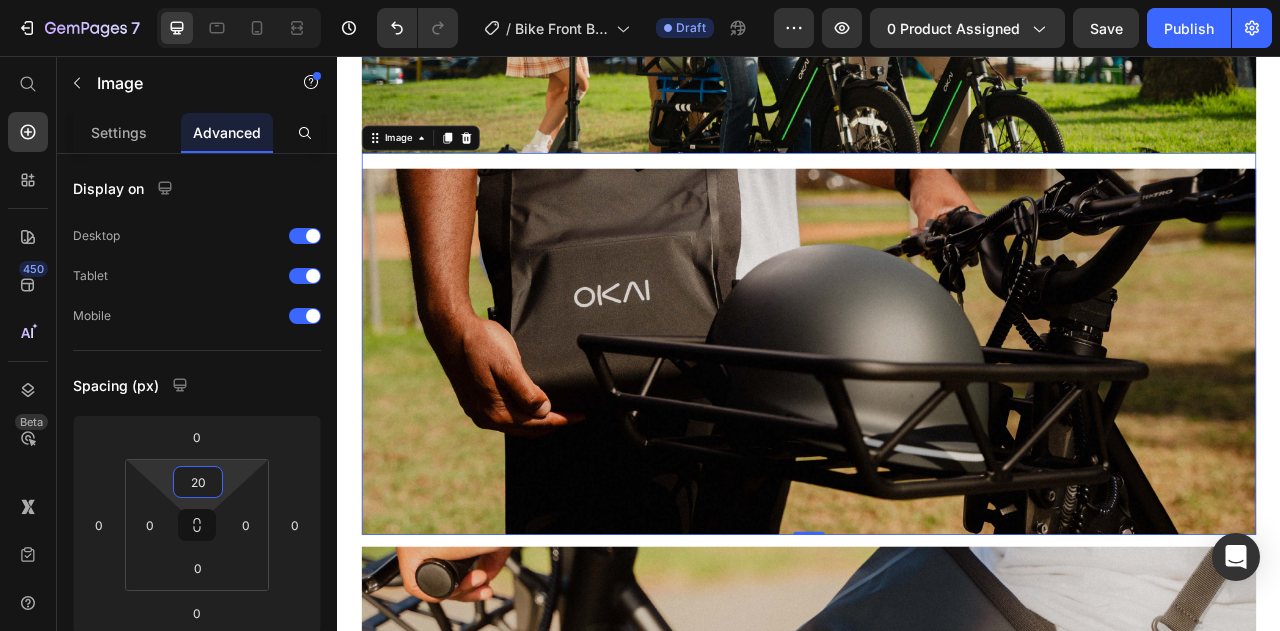 click at bounding box center (937, 422) 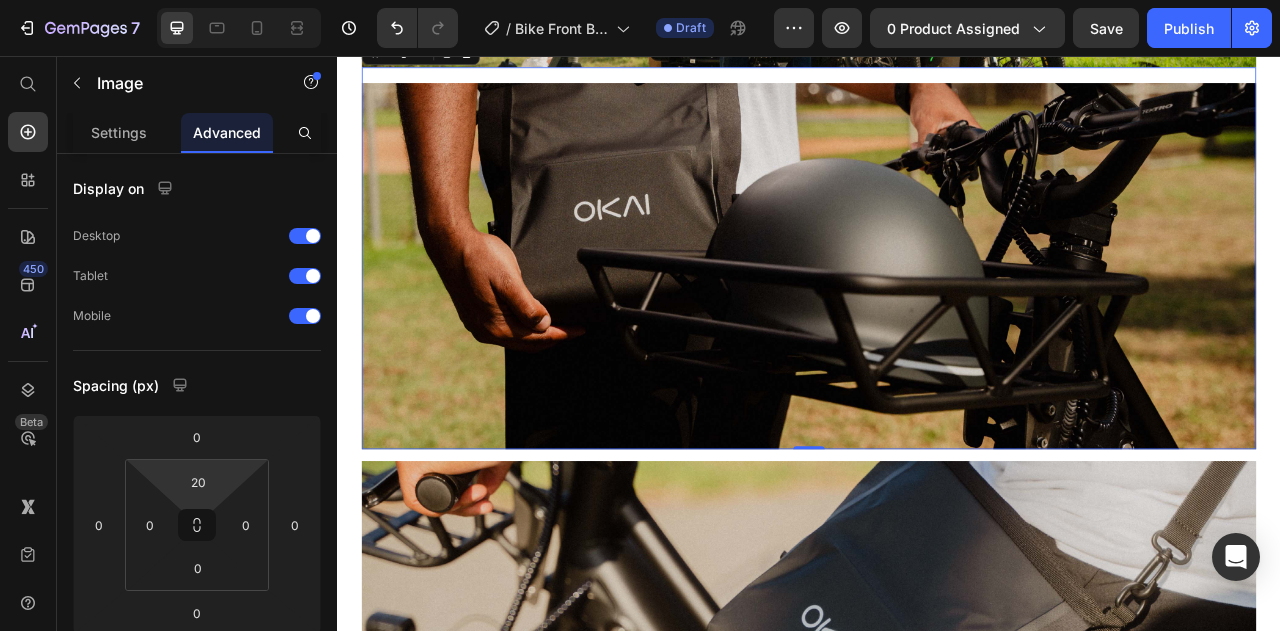 scroll, scrollTop: 1611, scrollLeft: 0, axis: vertical 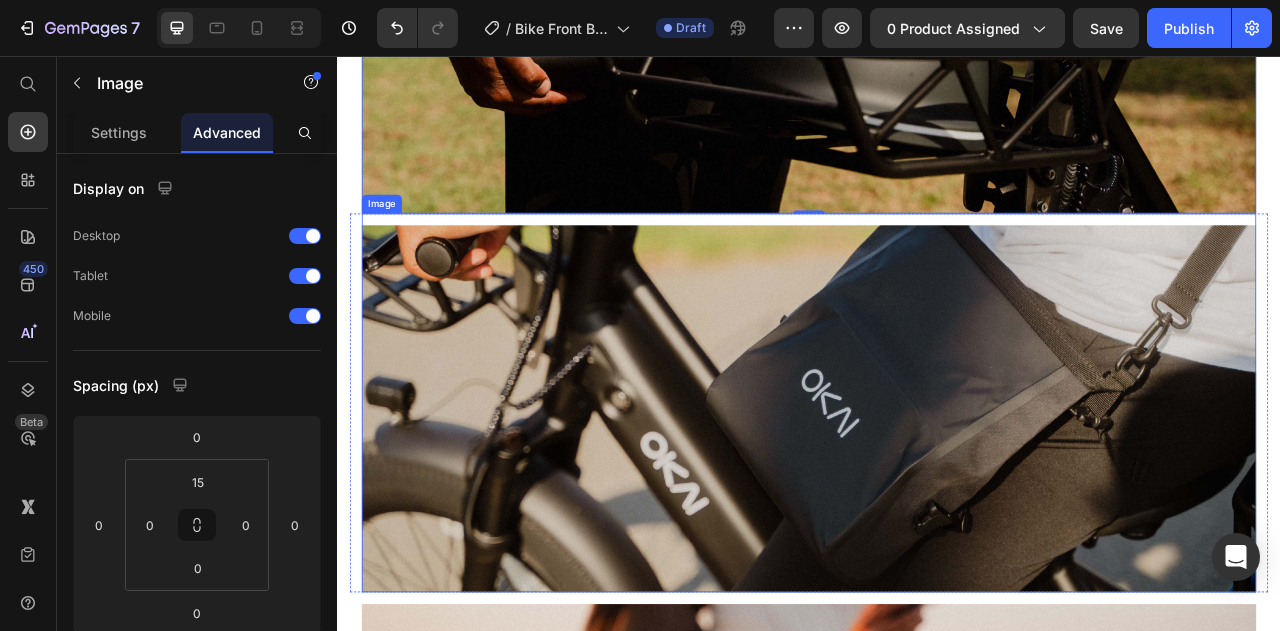 click at bounding box center (937, 496) 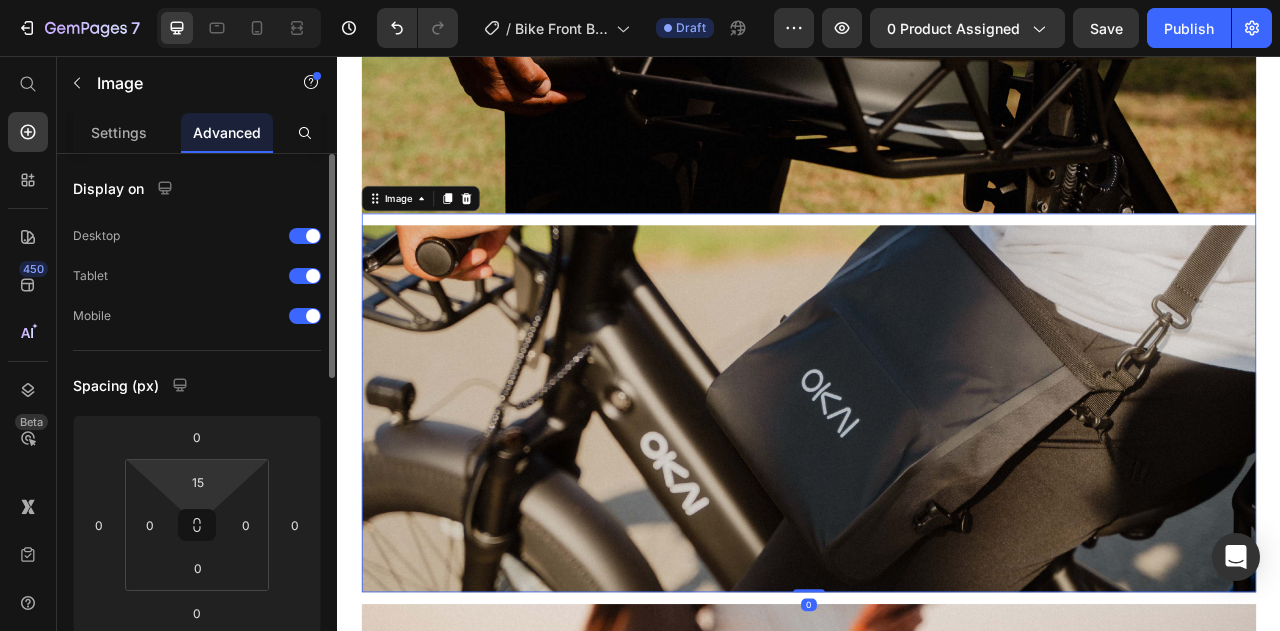 click on "7  Version history  /  Bike Front Bag - Product Page Draft Preview 0 product assigned  Save   Publish  450 Beta Start with Sections Elements Hero Section Product Detail Brands Trusted Badges Guarantee Product Breakdown How to use Testimonials Compare Bundle FAQs Social Proof Brand Story Product List Collection Blog List Contact Sticky Add to Cart Custom Footer Browse Library 450 Layout
Row
Row
Row
Row Text
Heading
Text Block Button
Button
Button
Sticky Back to top Media" at bounding box center [640, 0] 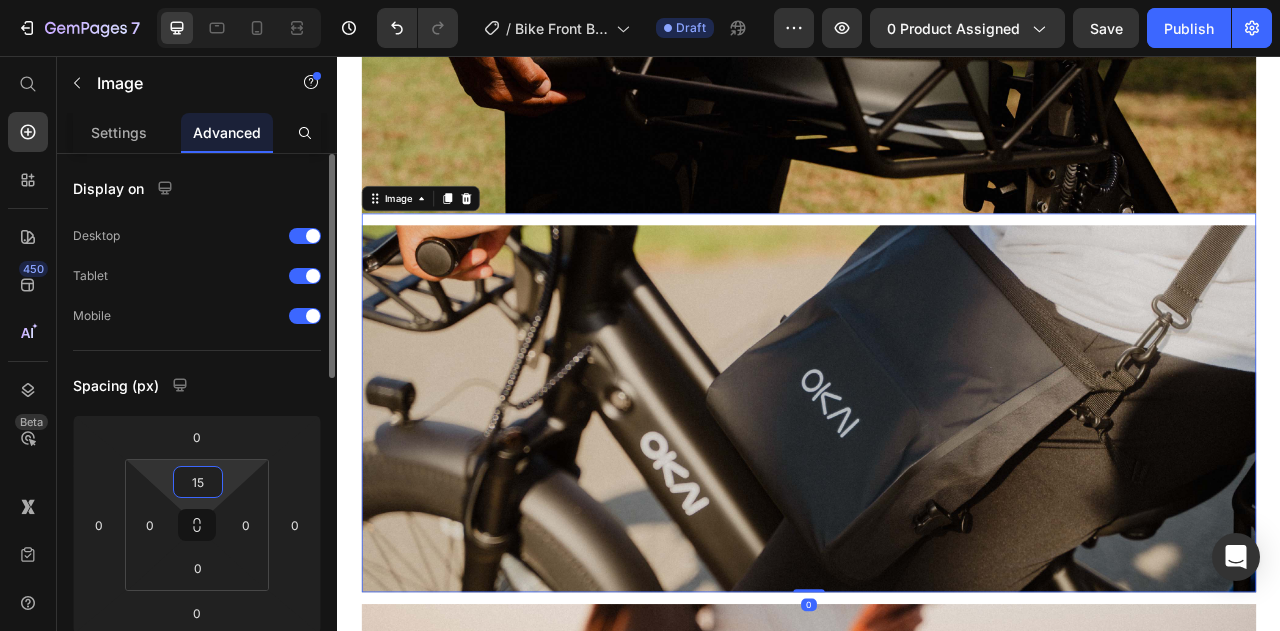 click on "15" at bounding box center (198, 482) 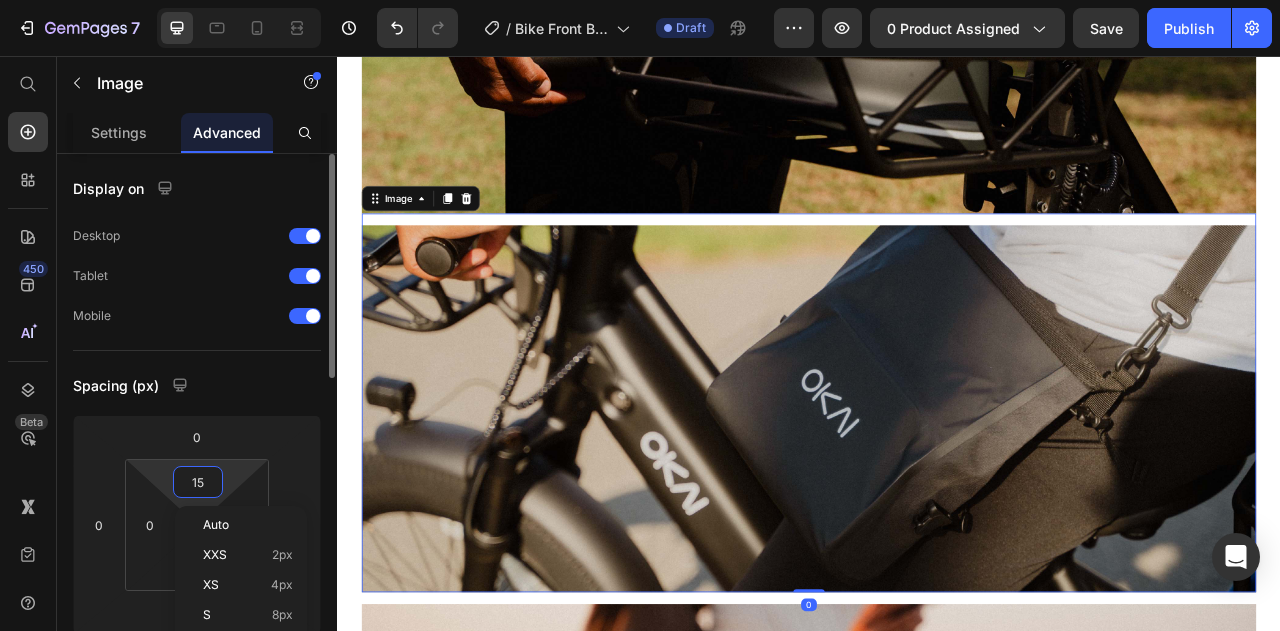 click on "15" at bounding box center (198, 482) 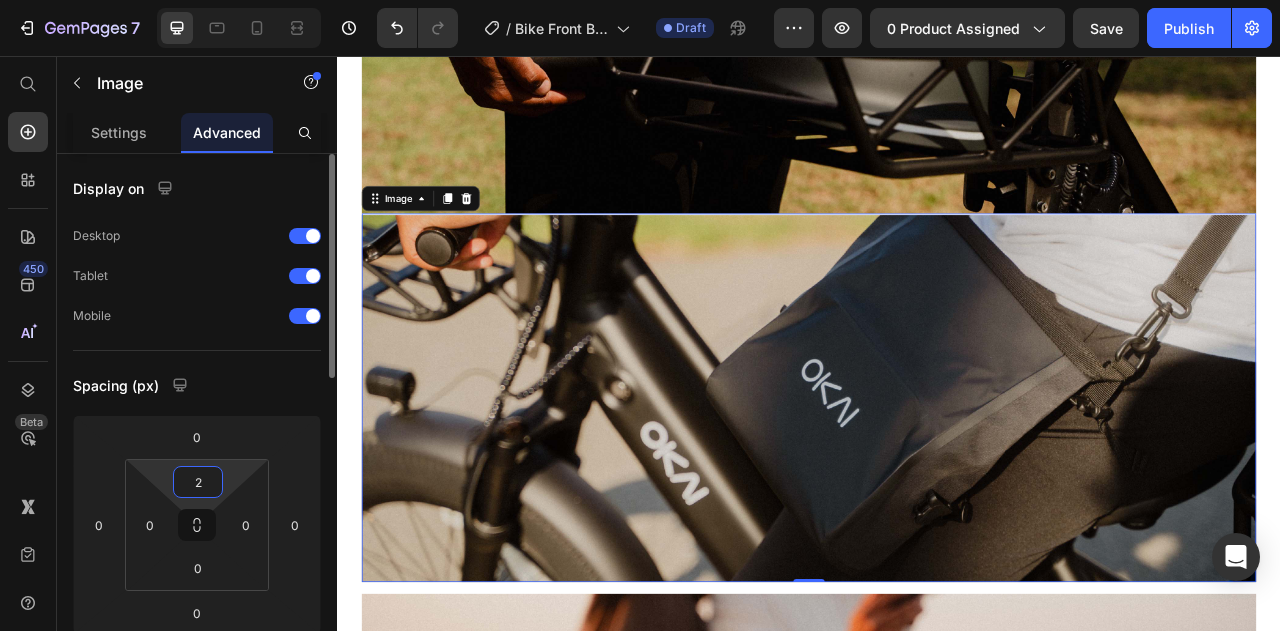 type on "20" 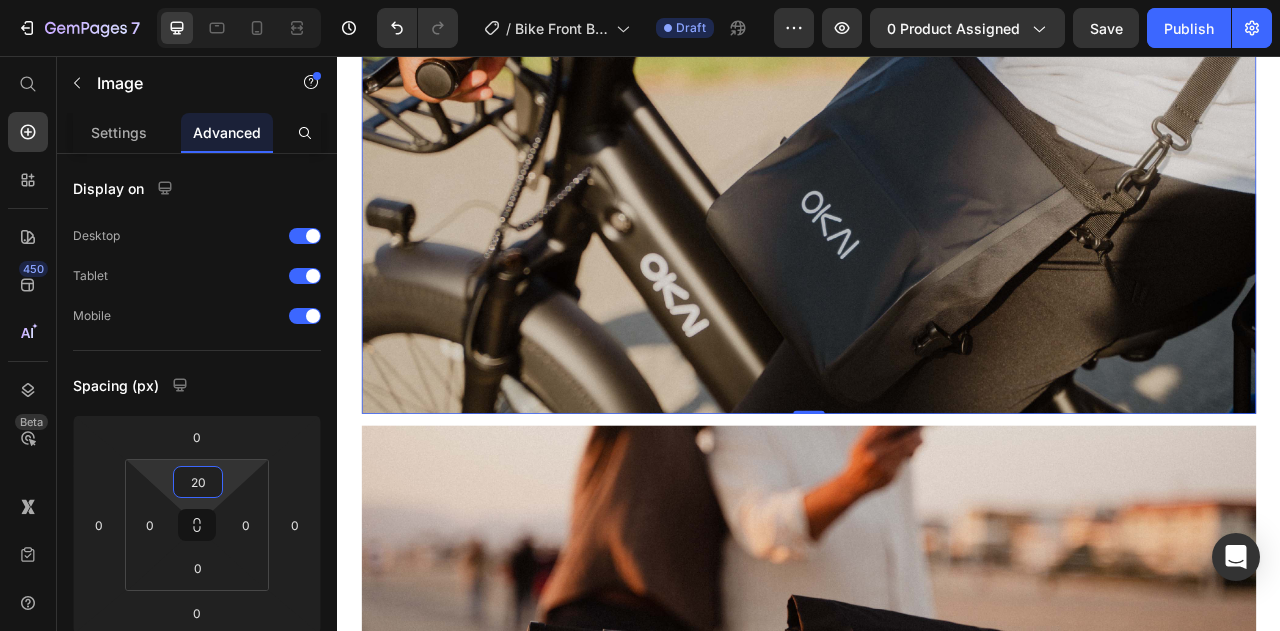 scroll, scrollTop: 2011, scrollLeft: 0, axis: vertical 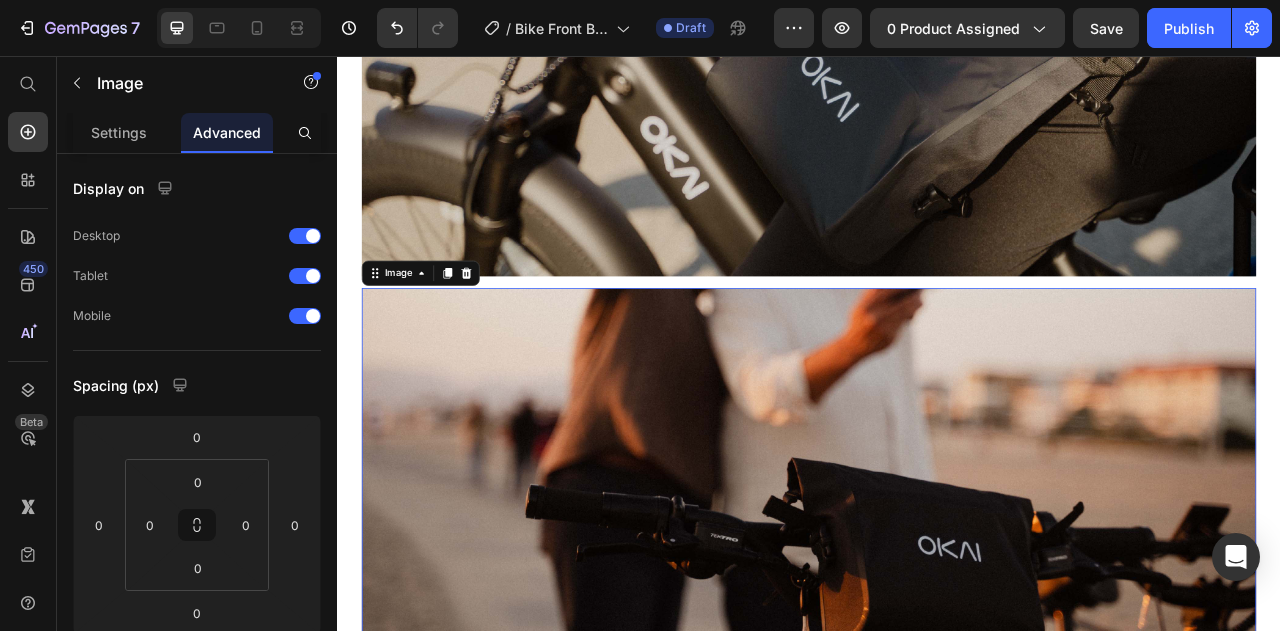 drag, startPoint x: 807, startPoint y: 468, endPoint x: 566, endPoint y: 463, distance: 241.05186 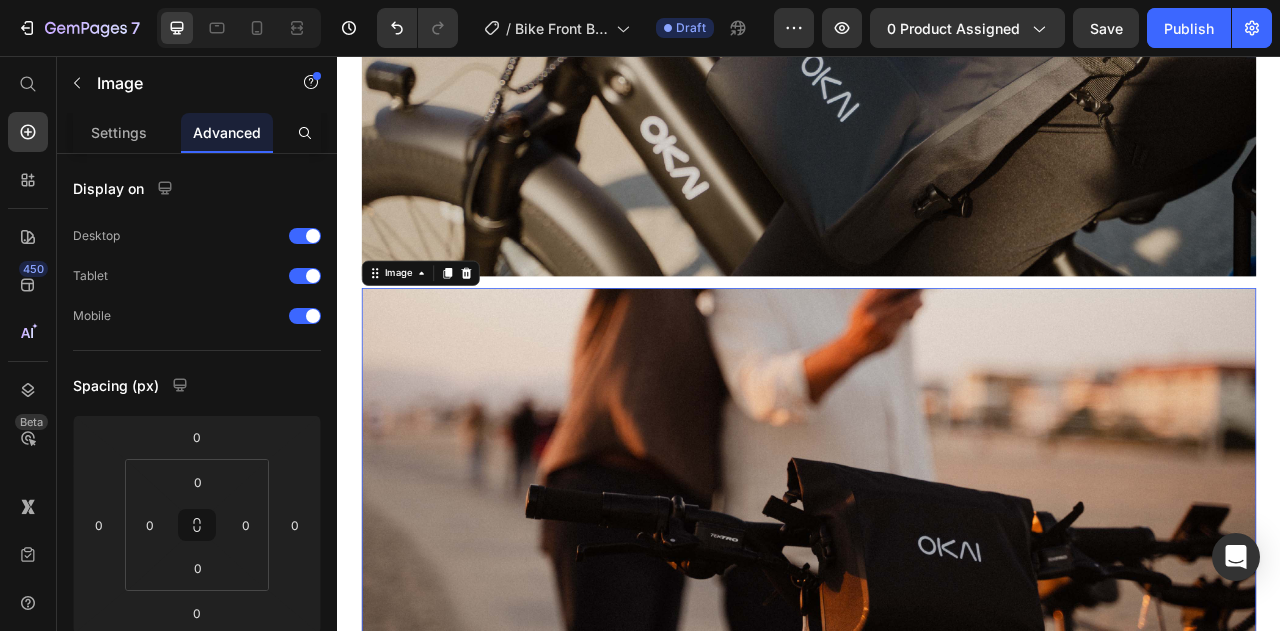 click at bounding box center [937, 584] 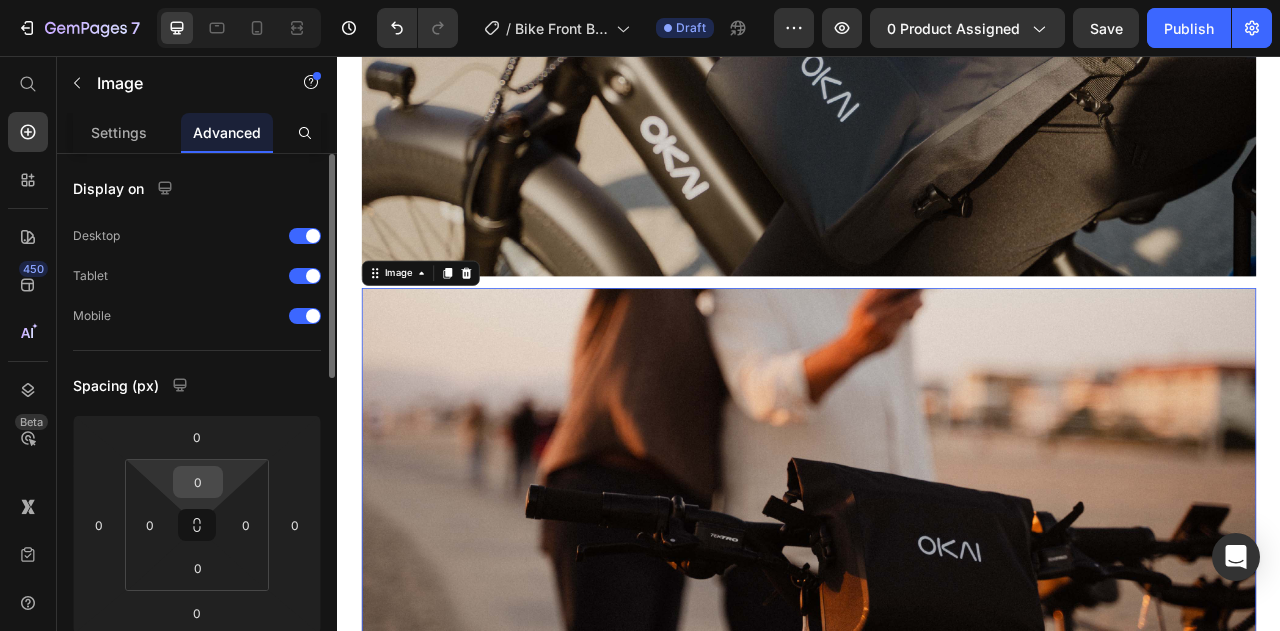 click on "0" at bounding box center [198, 482] 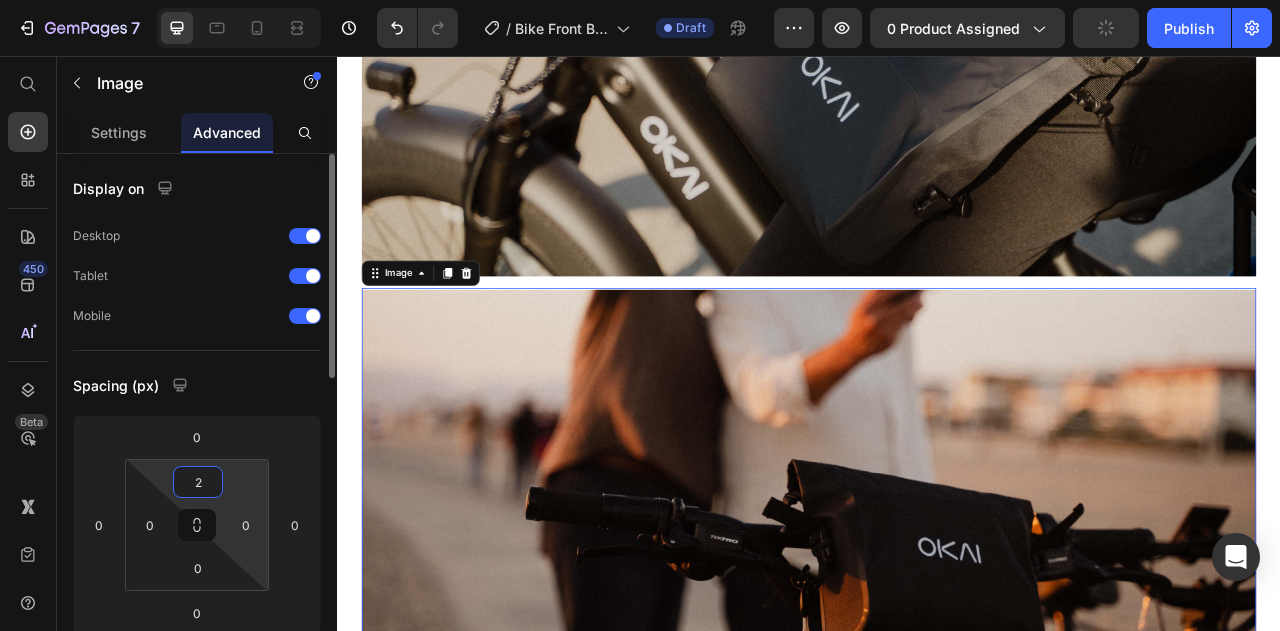 type on "20" 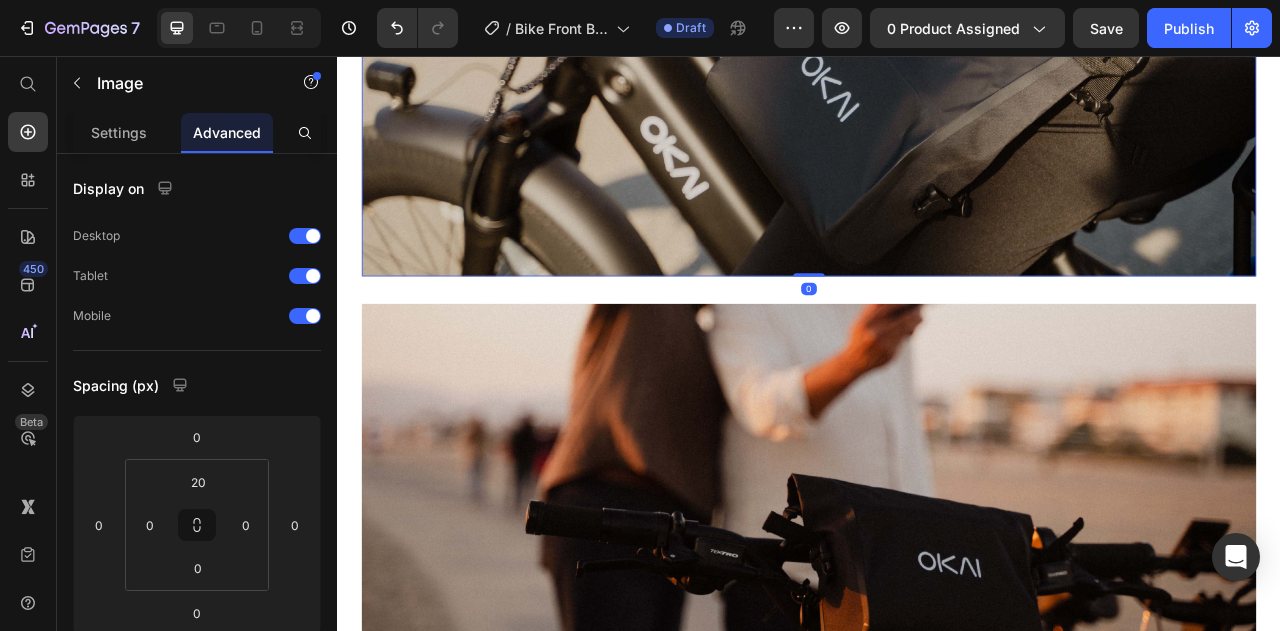 click at bounding box center (937, 93) 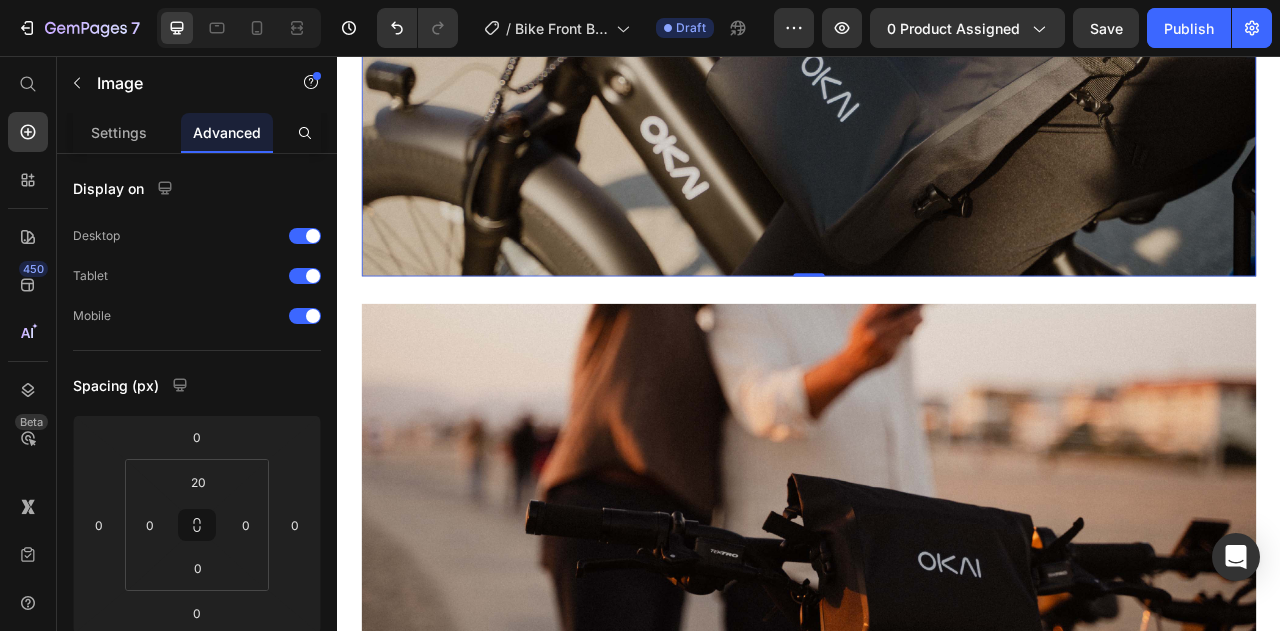 click at bounding box center (937, 93) 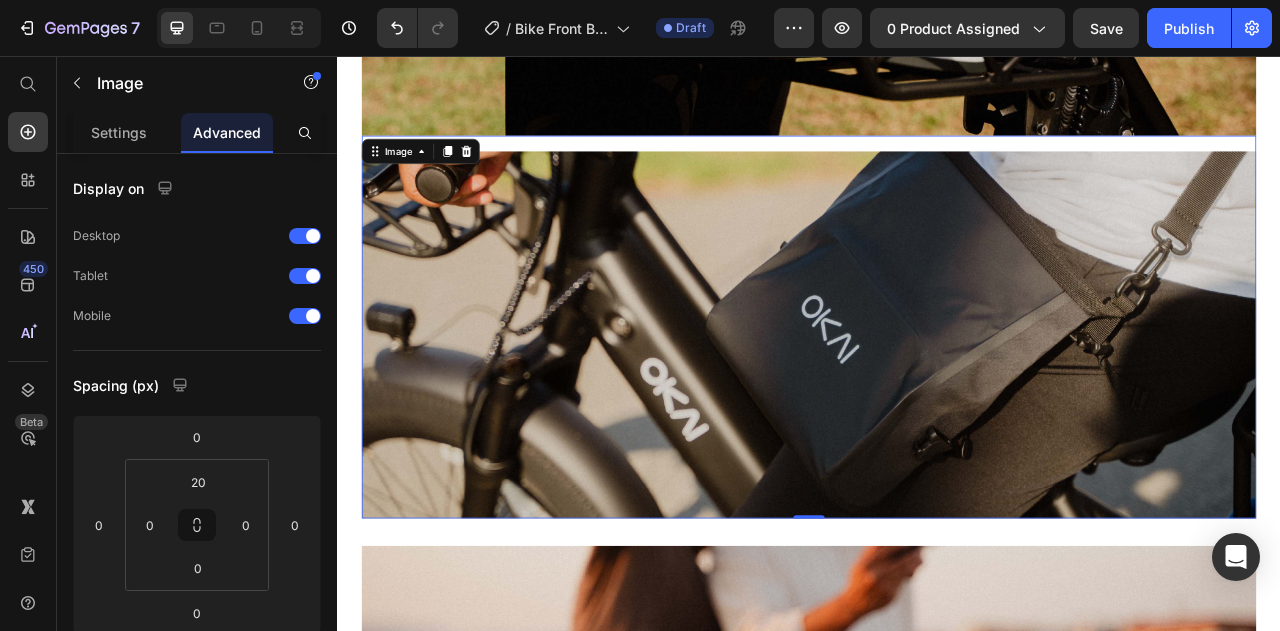 scroll, scrollTop: 1711, scrollLeft: 0, axis: vertical 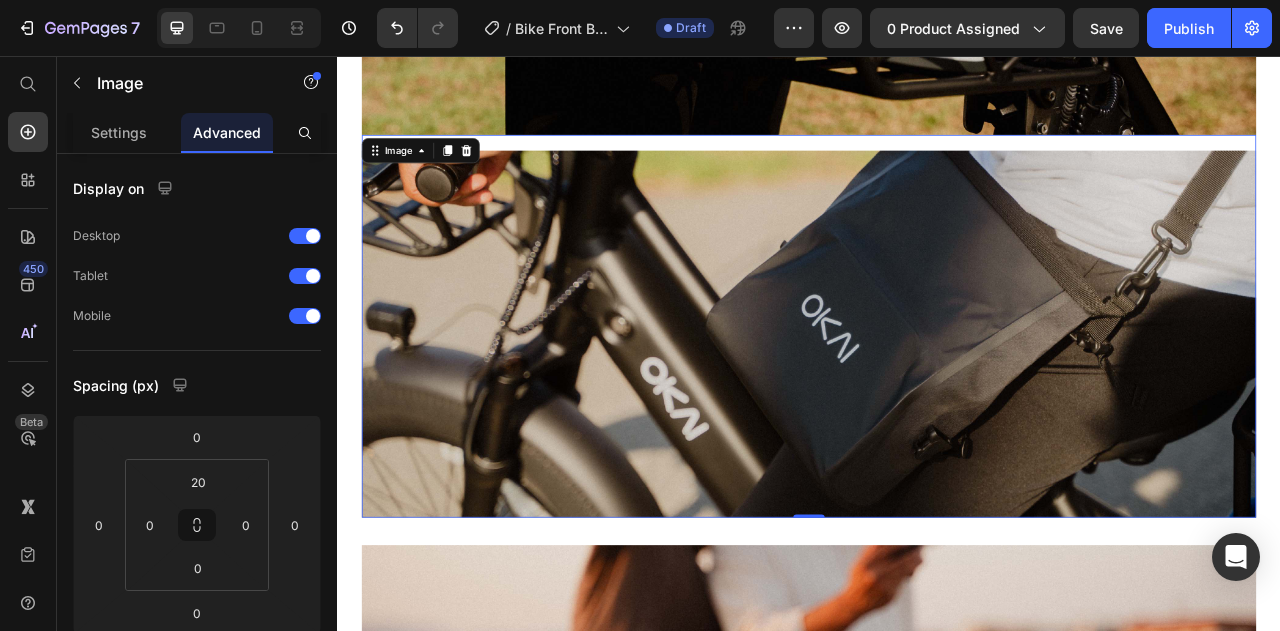 click at bounding box center (937, 399) 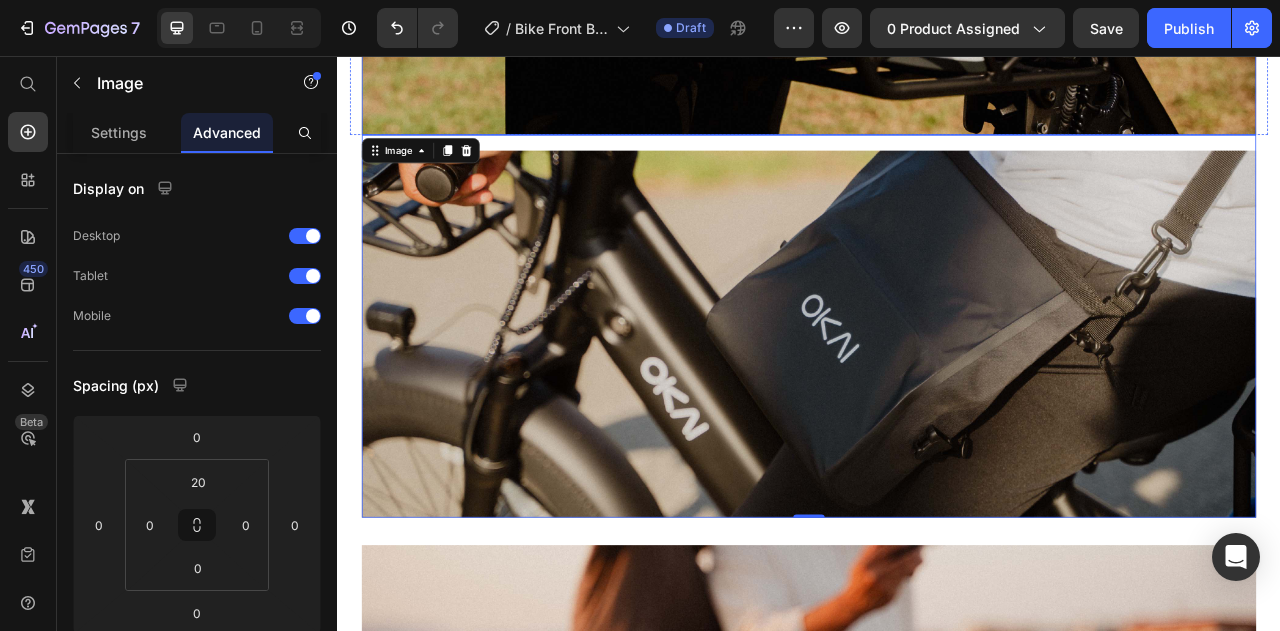 click at bounding box center [937, -87] 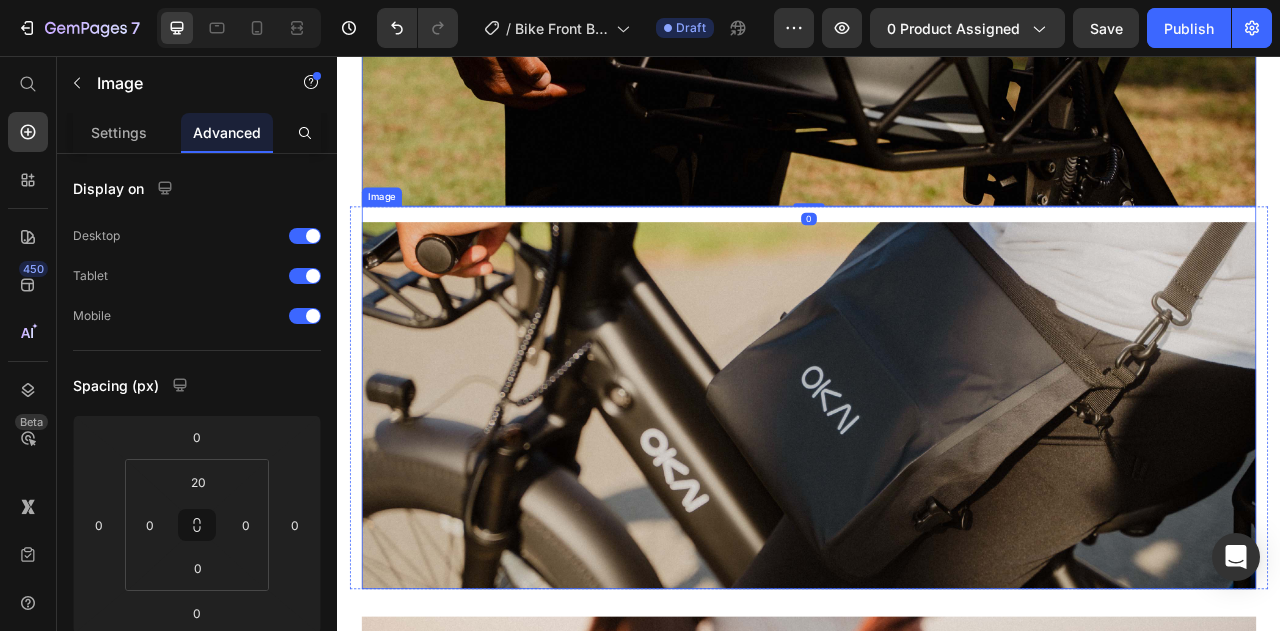 scroll, scrollTop: 1511, scrollLeft: 0, axis: vertical 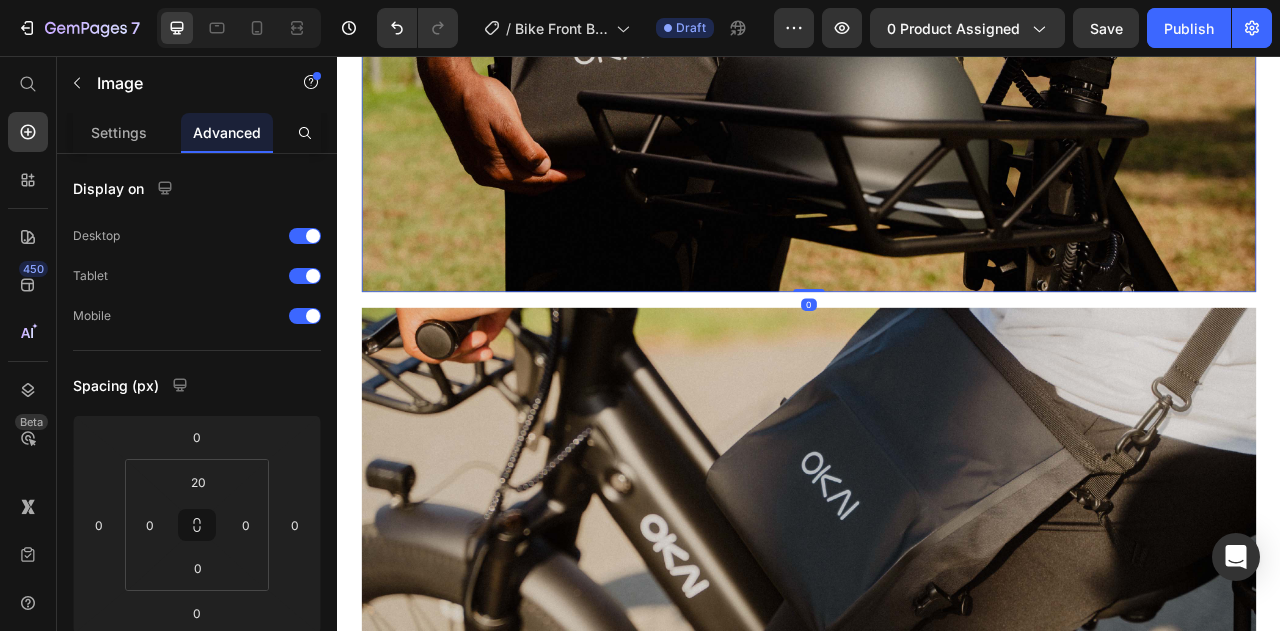 click at bounding box center [937, 113] 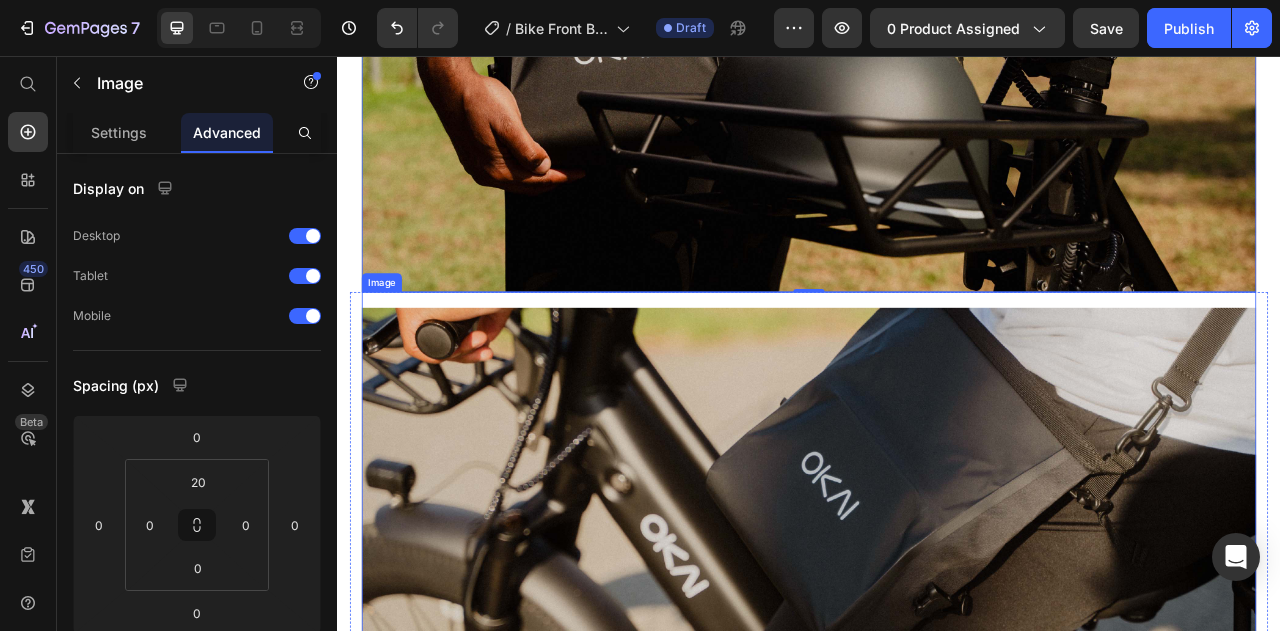 click at bounding box center [937, 599] 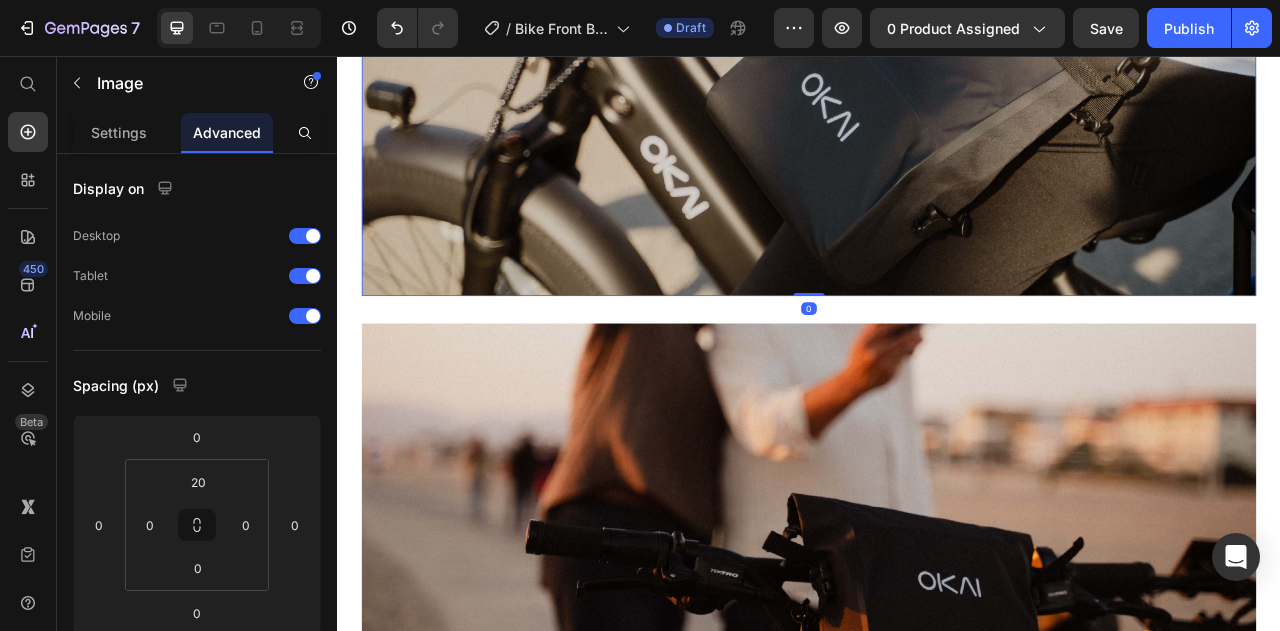 scroll, scrollTop: 2011, scrollLeft: 0, axis: vertical 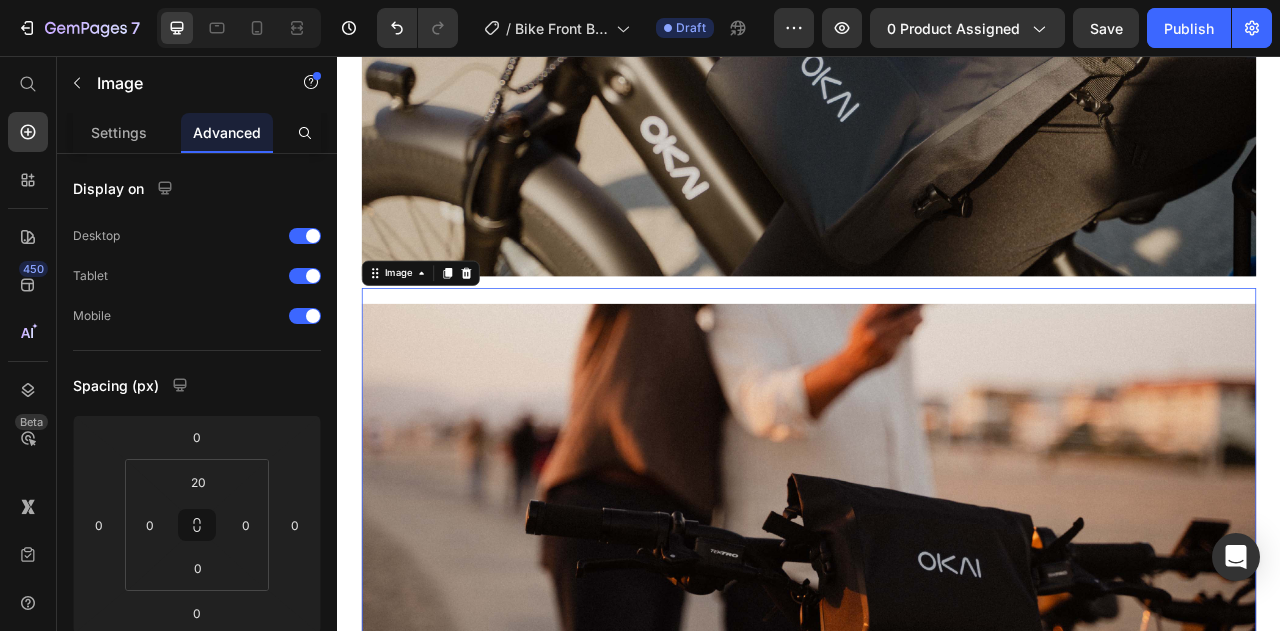 click at bounding box center [937, 594] 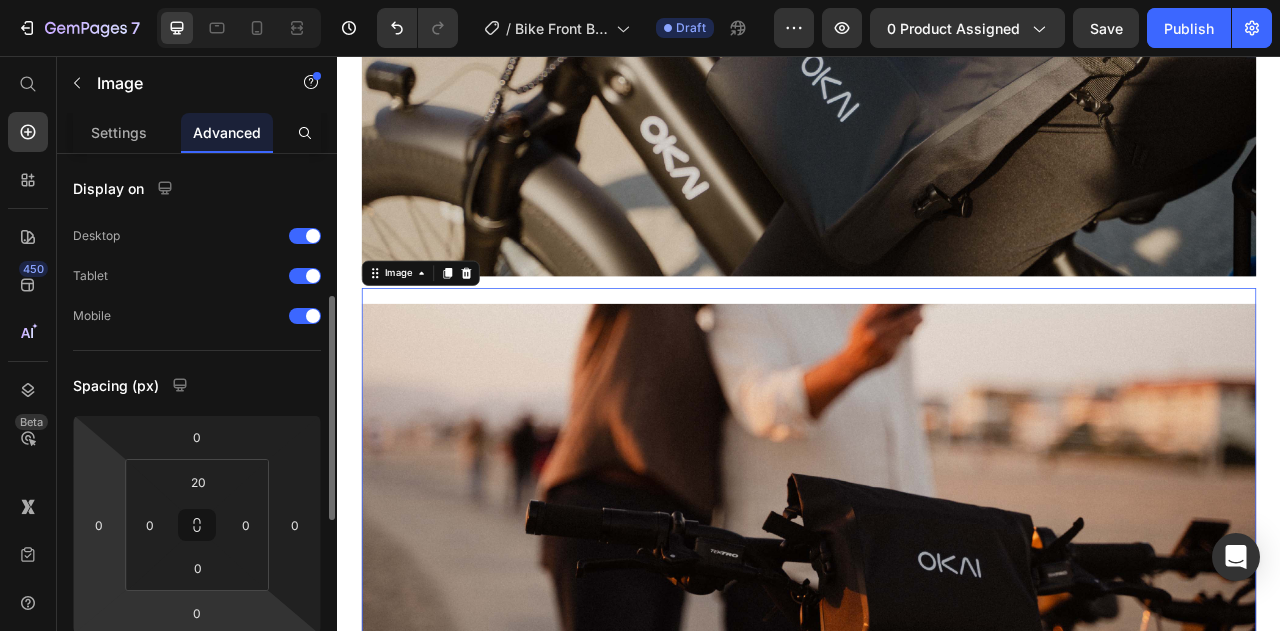 scroll, scrollTop: 200, scrollLeft: 0, axis: vertical 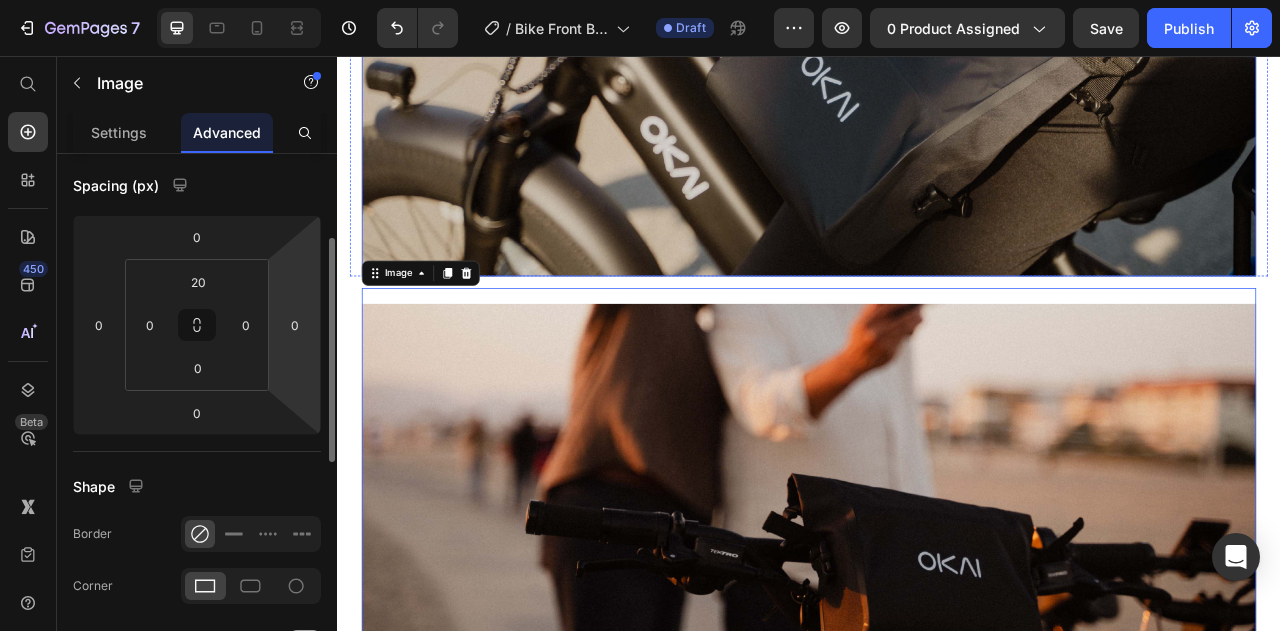click at bounding box center (937, 93) 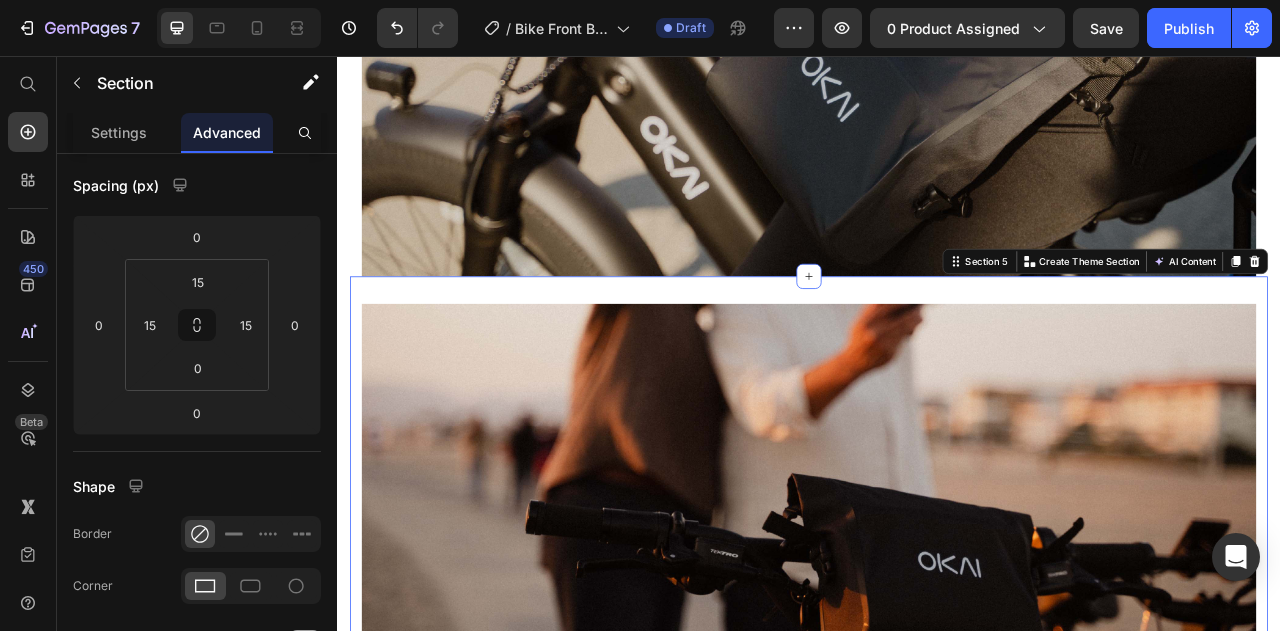 click on "Image Section 5   Create Theme Section AI Content Write with GemAI What would you like to describe here? Tone and Voice Persuasive Product Shipping Protection Show more Generate" at bounding box center (937, 586) 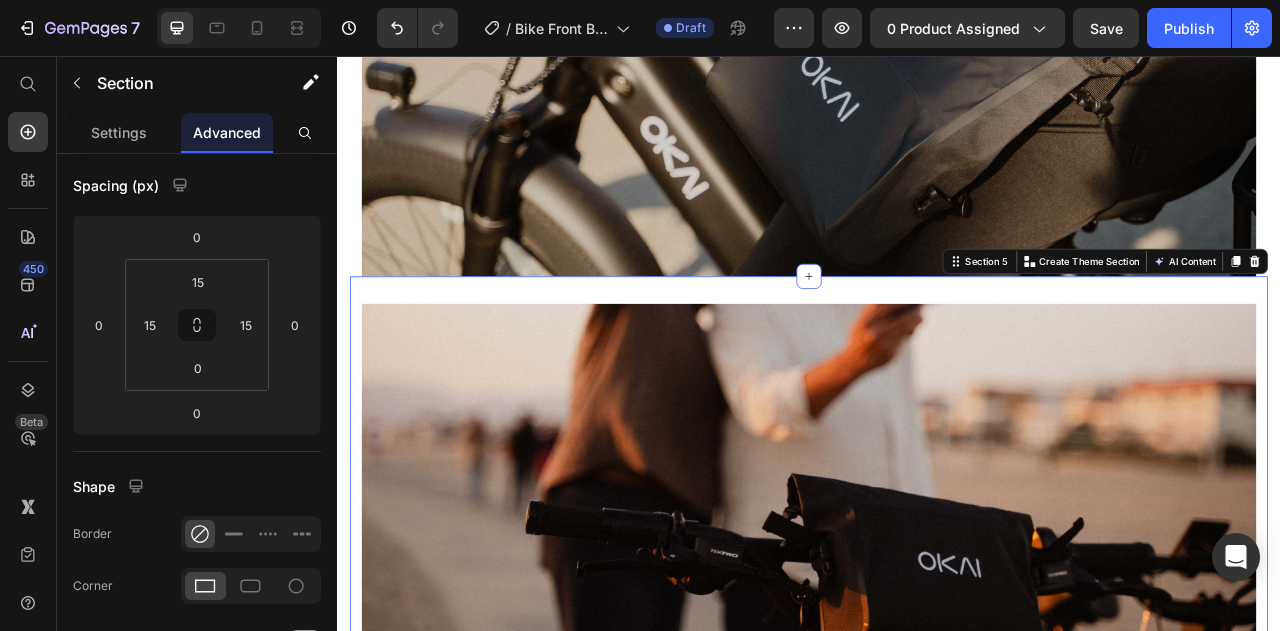 scroll, scrollTop: 0, scrollLeft: 0, axis: both 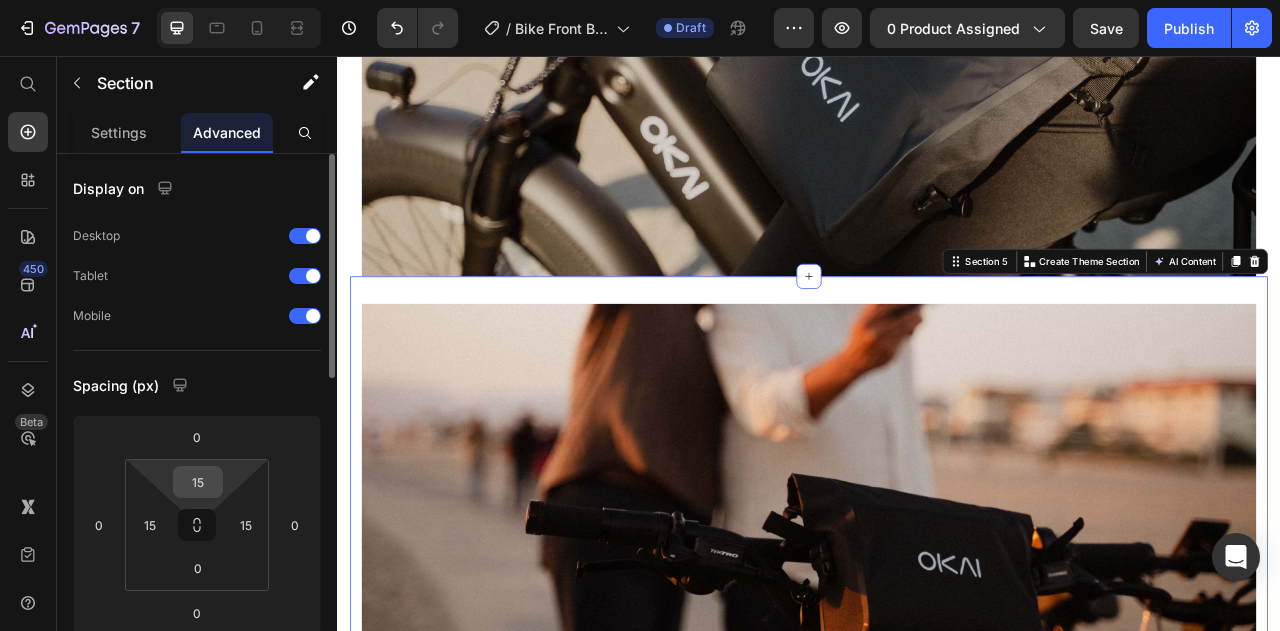 click on "15" at bounding box center [198, 482] 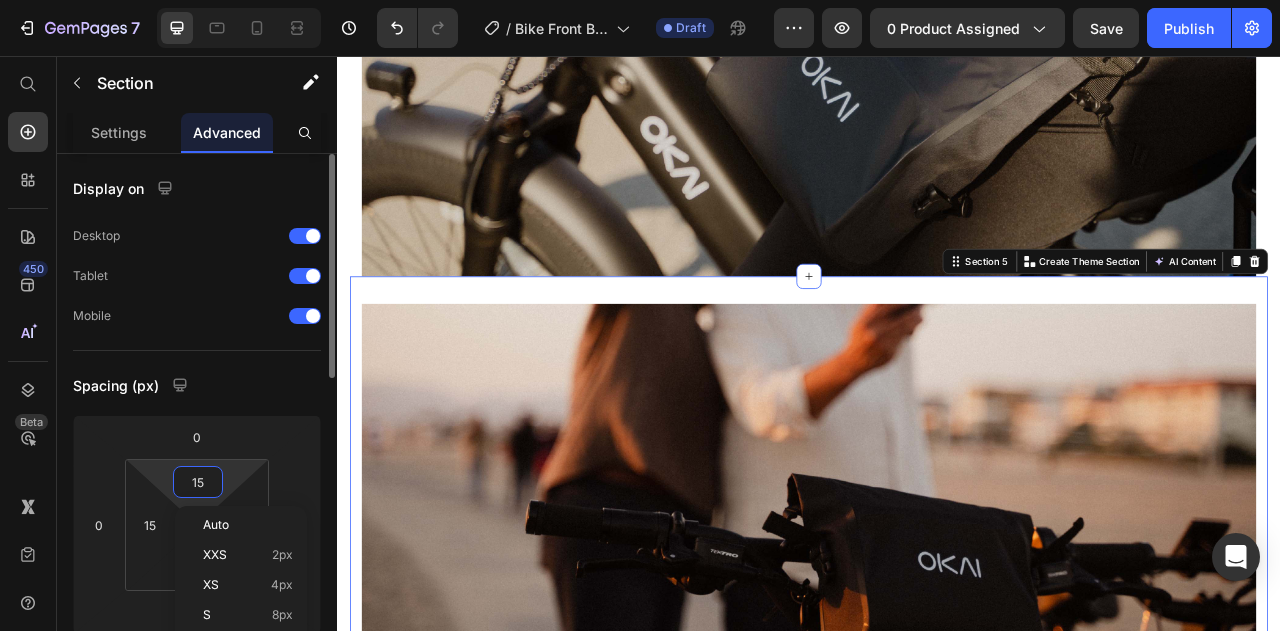type 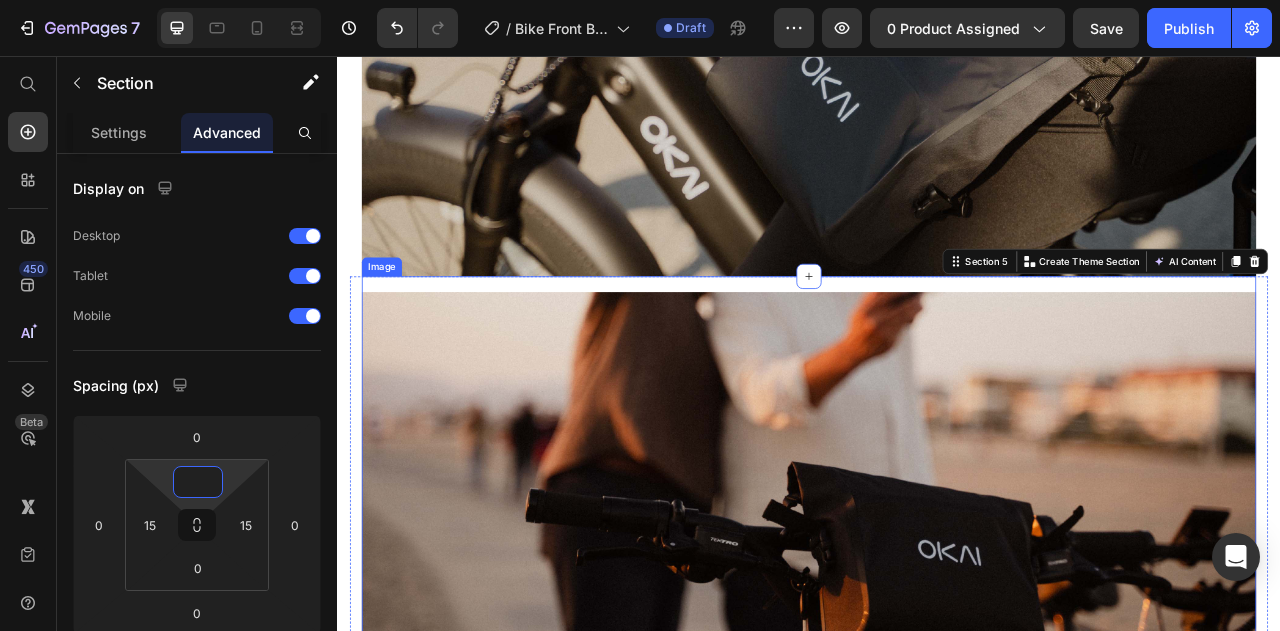 click at bounding box center [937, 579] 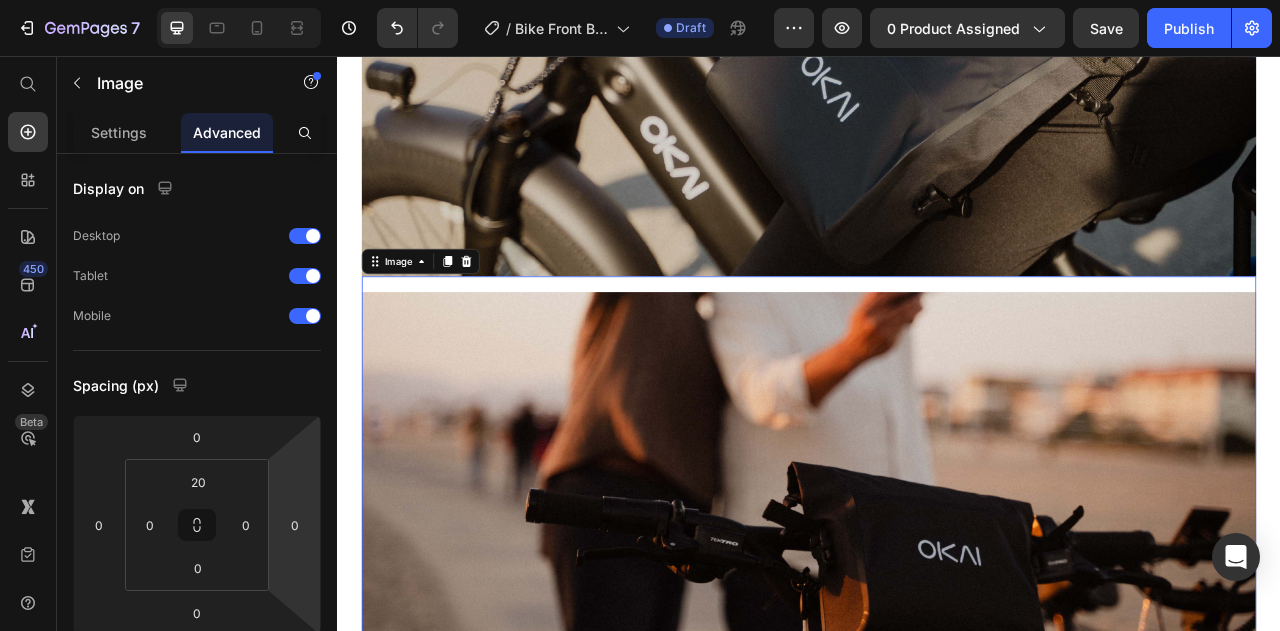 click at bounding box center (937, 579) 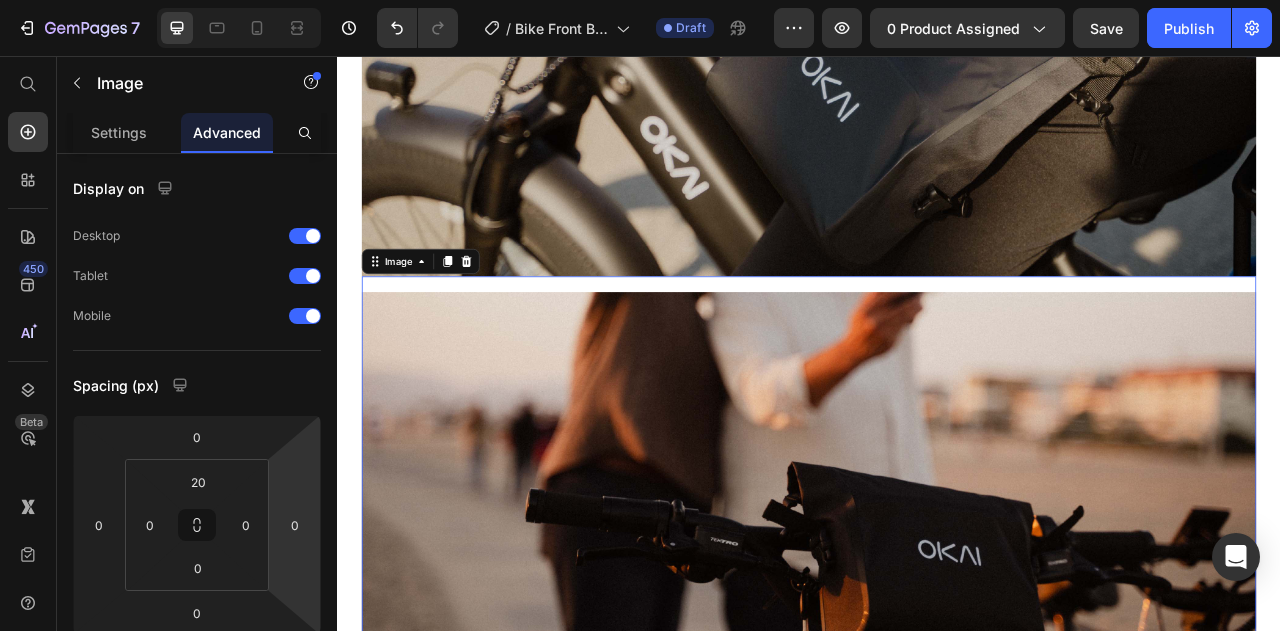 click at bounding box center (937, 579) 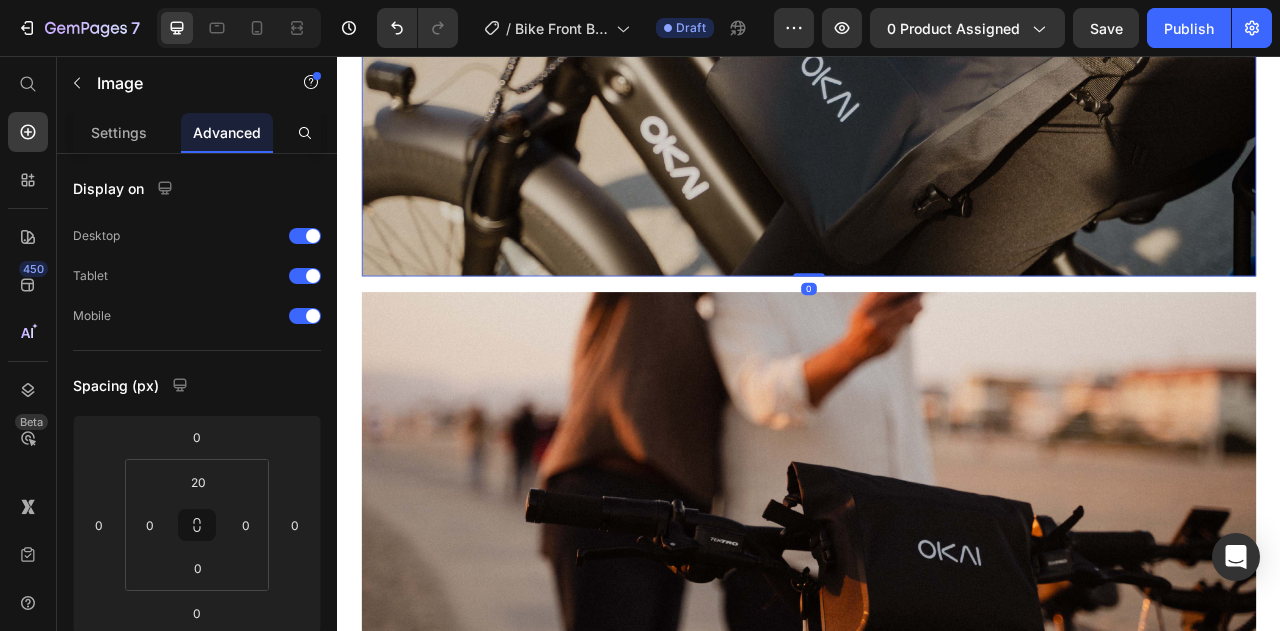 click at bounding box center (937, 93) 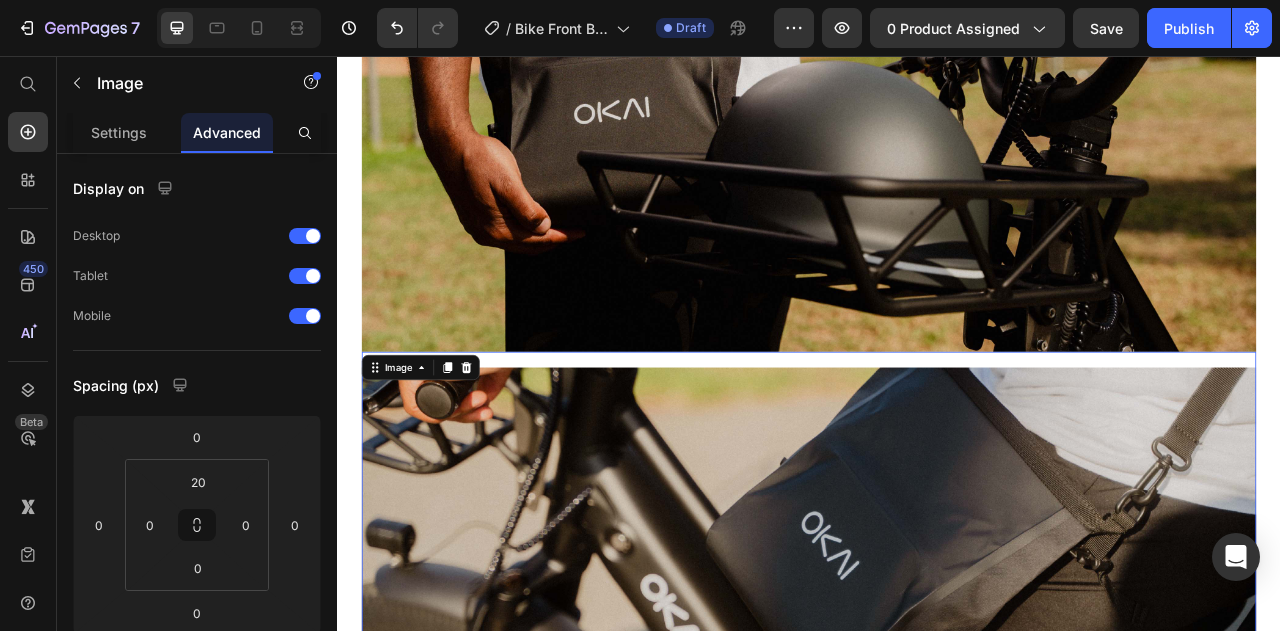 scroll, scrollTop: 1411, scrollLeft: 0, axis: vertical 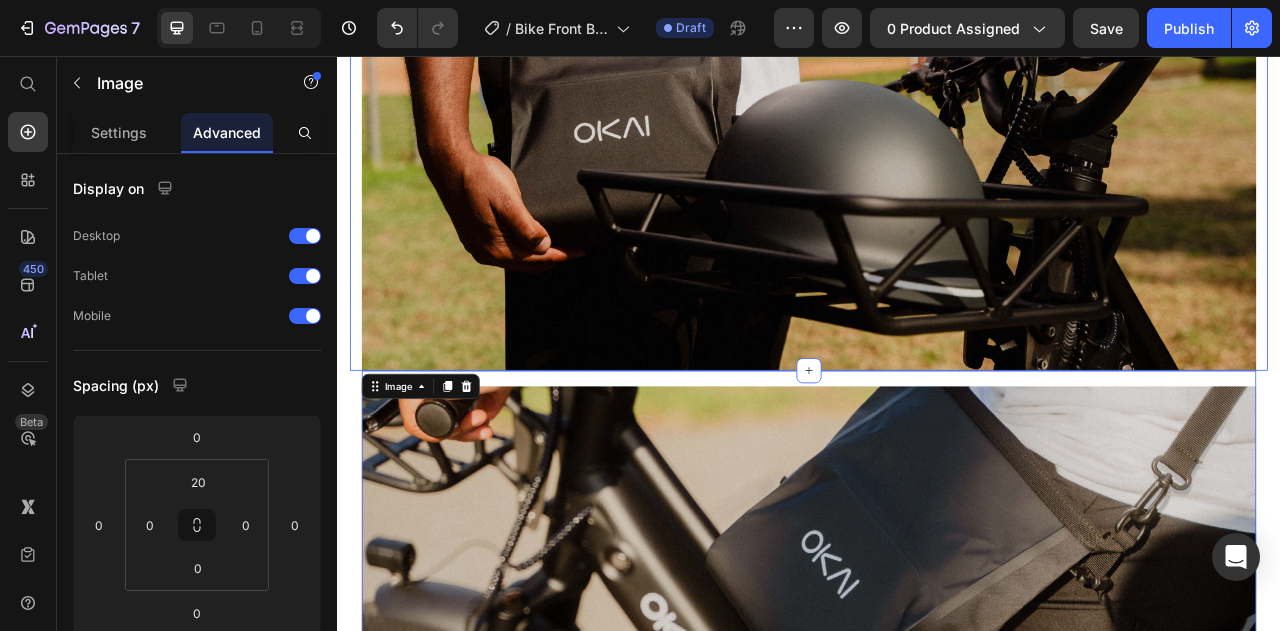 click on "Image Section 3" at bounding box center (937, 213) 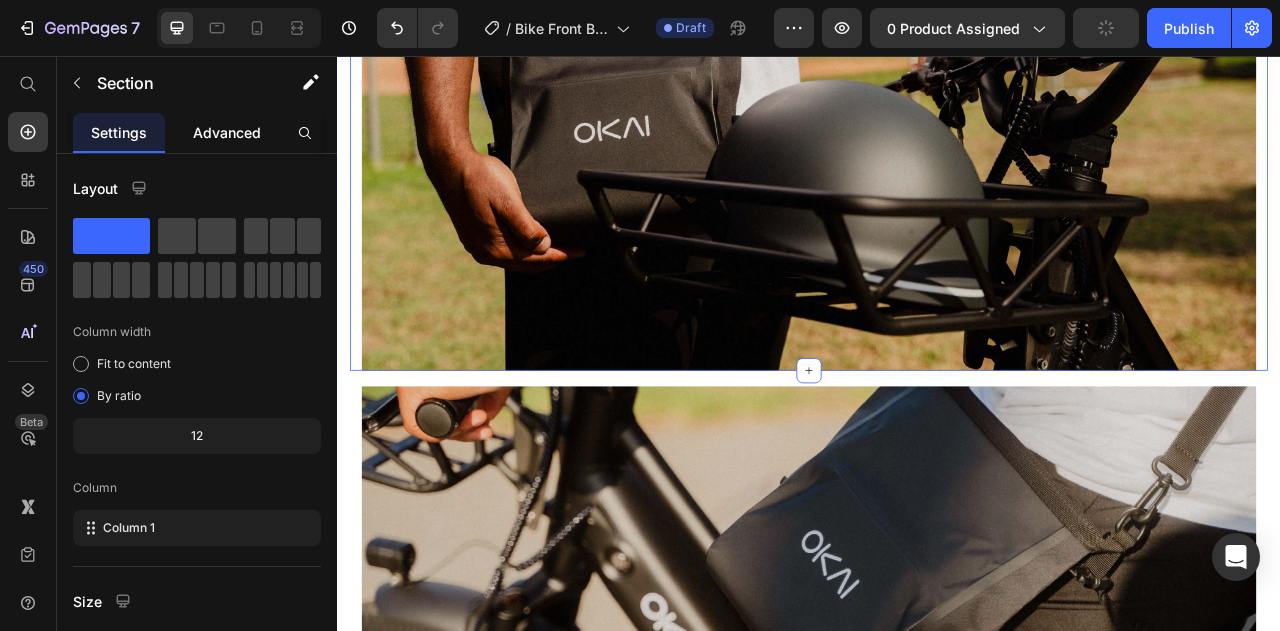 click on "Advanced" at bounding box center (227, 132) 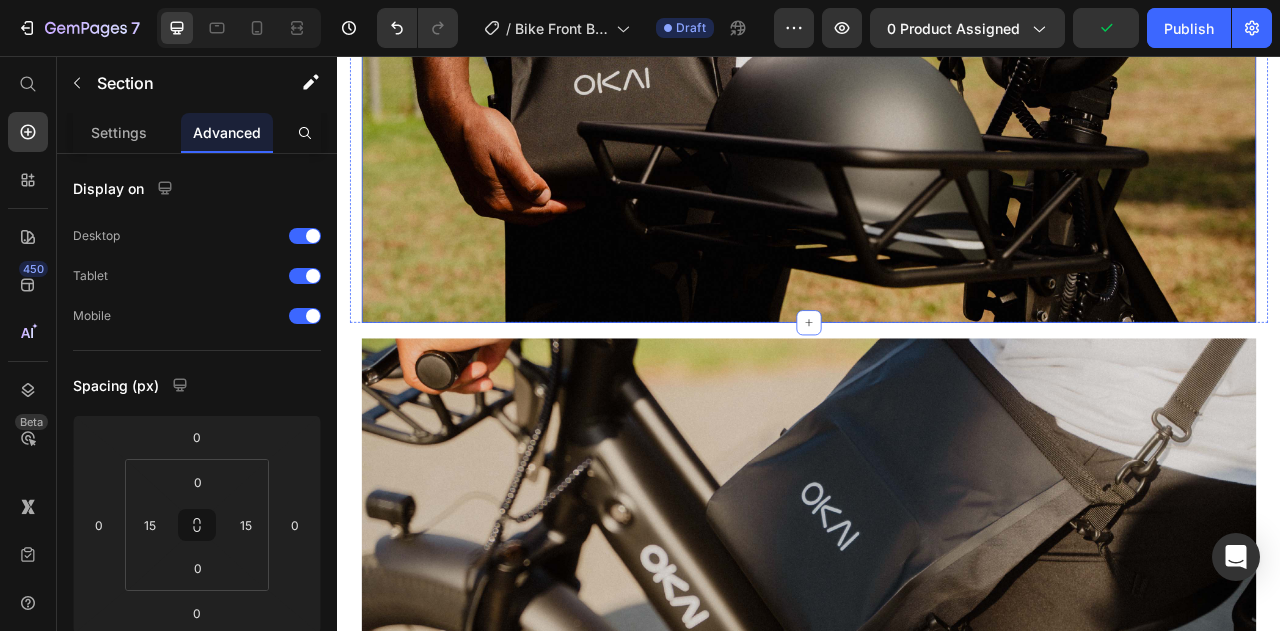 scroll, scrollTop: 1511, scrollLeft: 0, axis: vertical 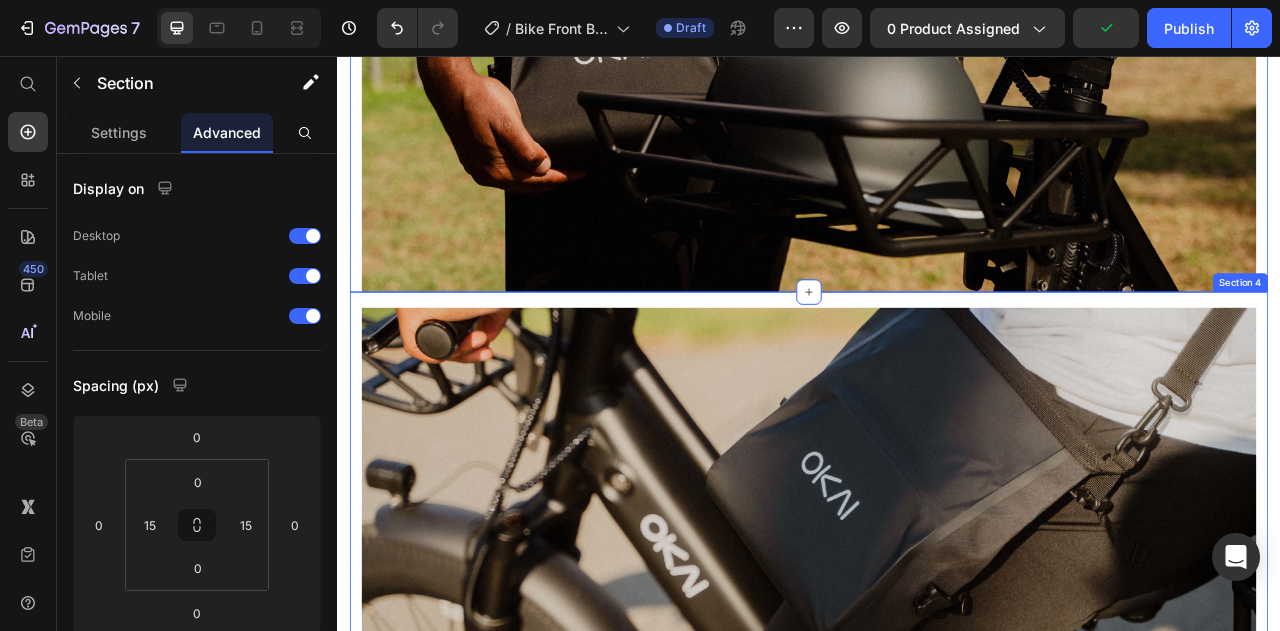 click on "Image Section 4" at bounding box center (937, 599) 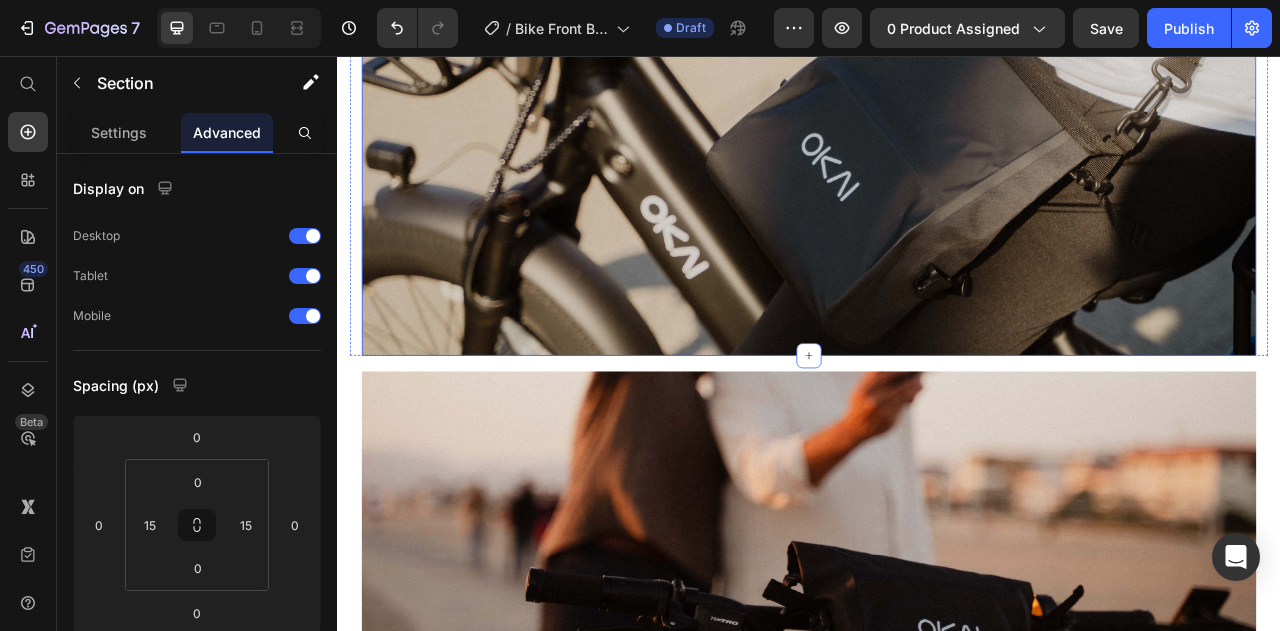 scroll, scrollTop: 1911, scrollLeft: 0, axis: vertical 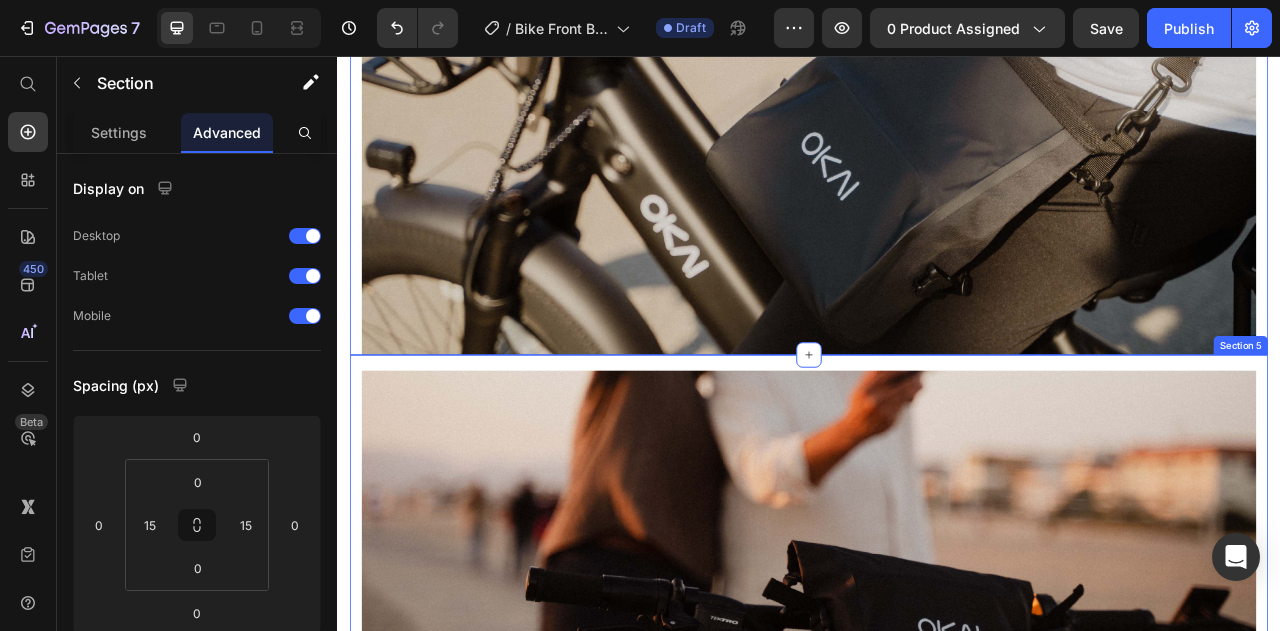 click on "Image Section 5" at bounding box center (937, 679) 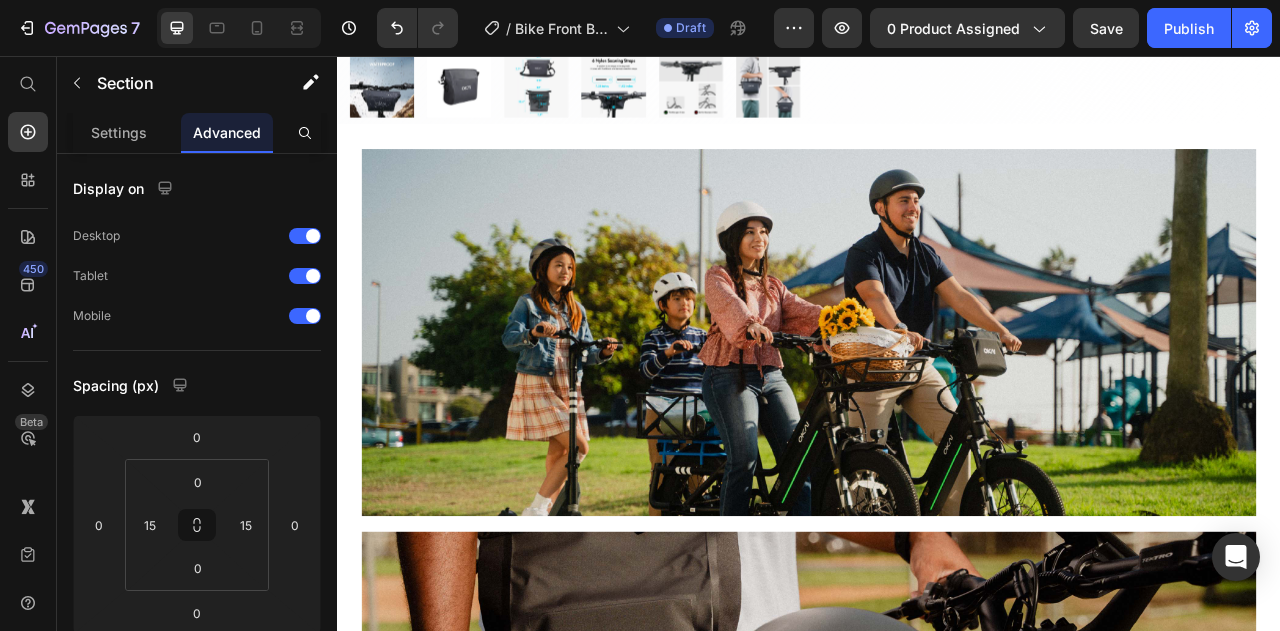 scroll, scrollTop: 710, scrollLeft: 0, axis: vertical 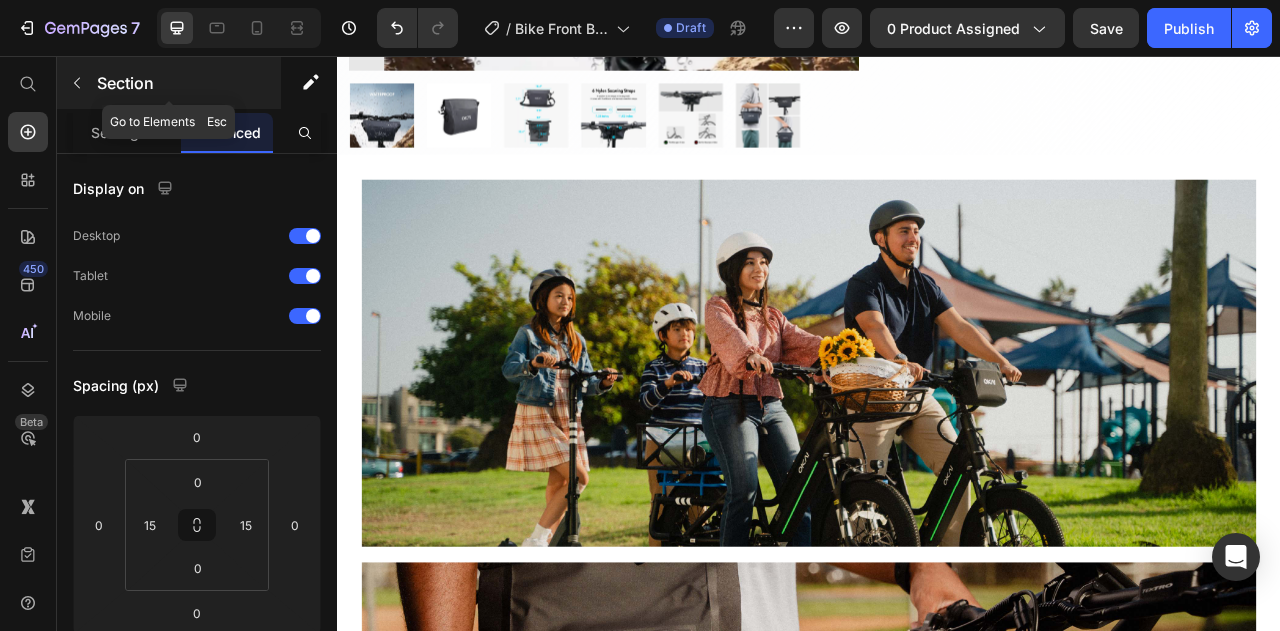 click at bounding box center (77, 83) 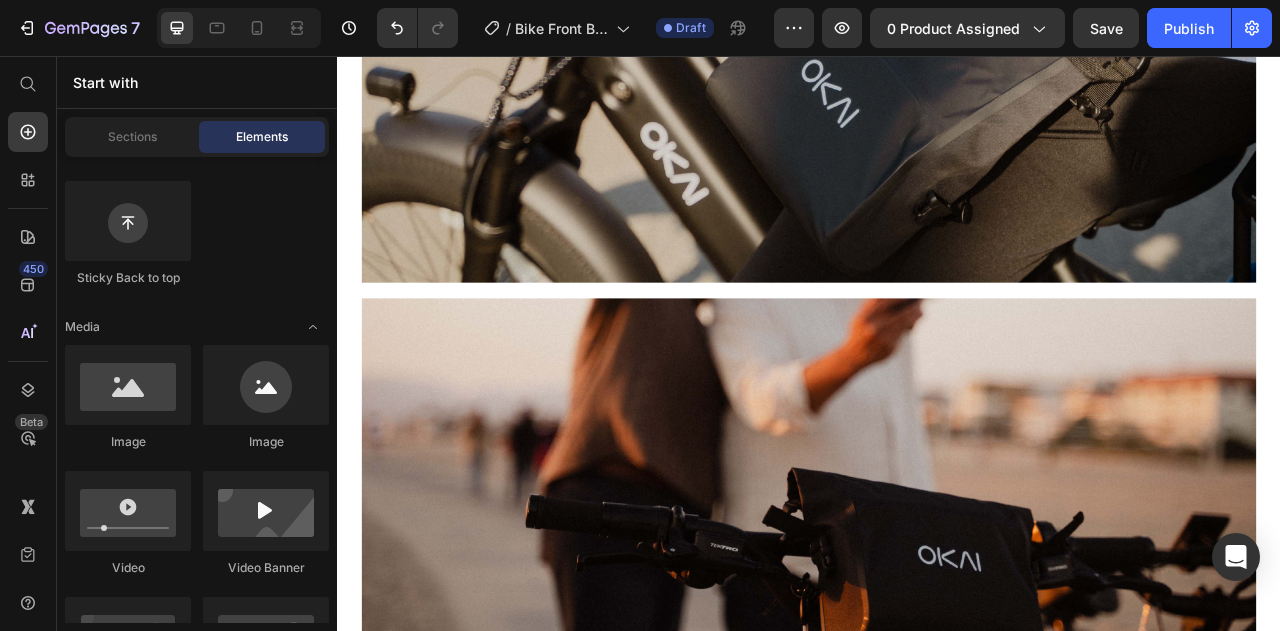 scroll, scrollTop: 1510, scrollLeft: 0, axis: vertical 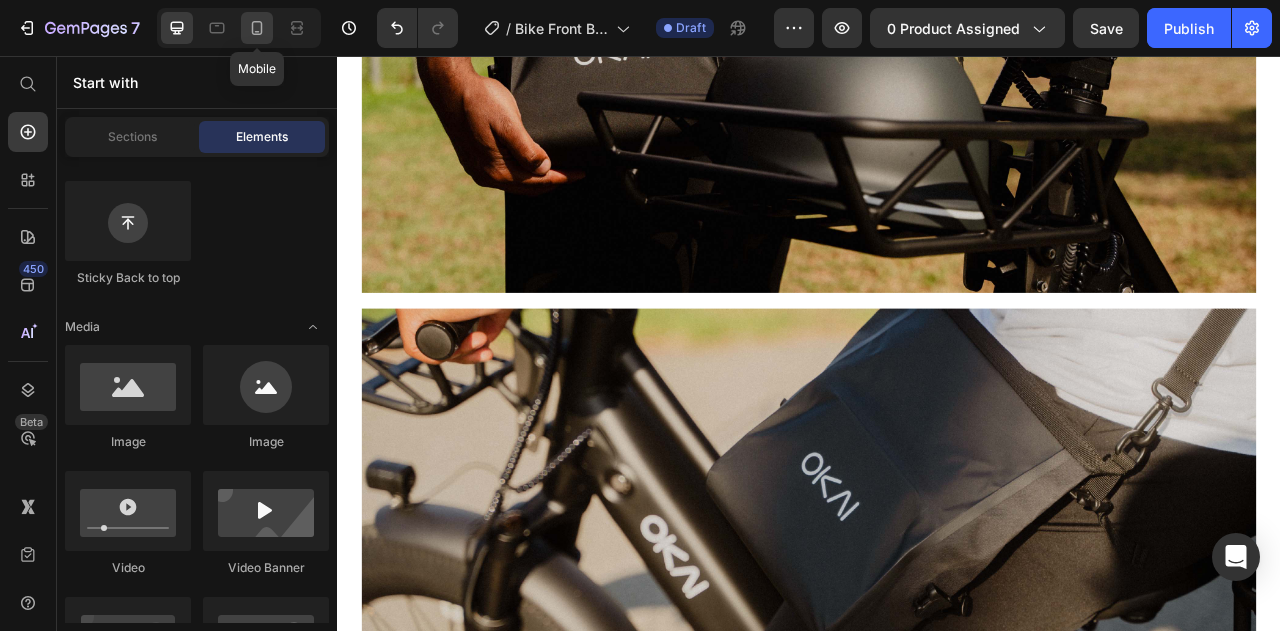 click 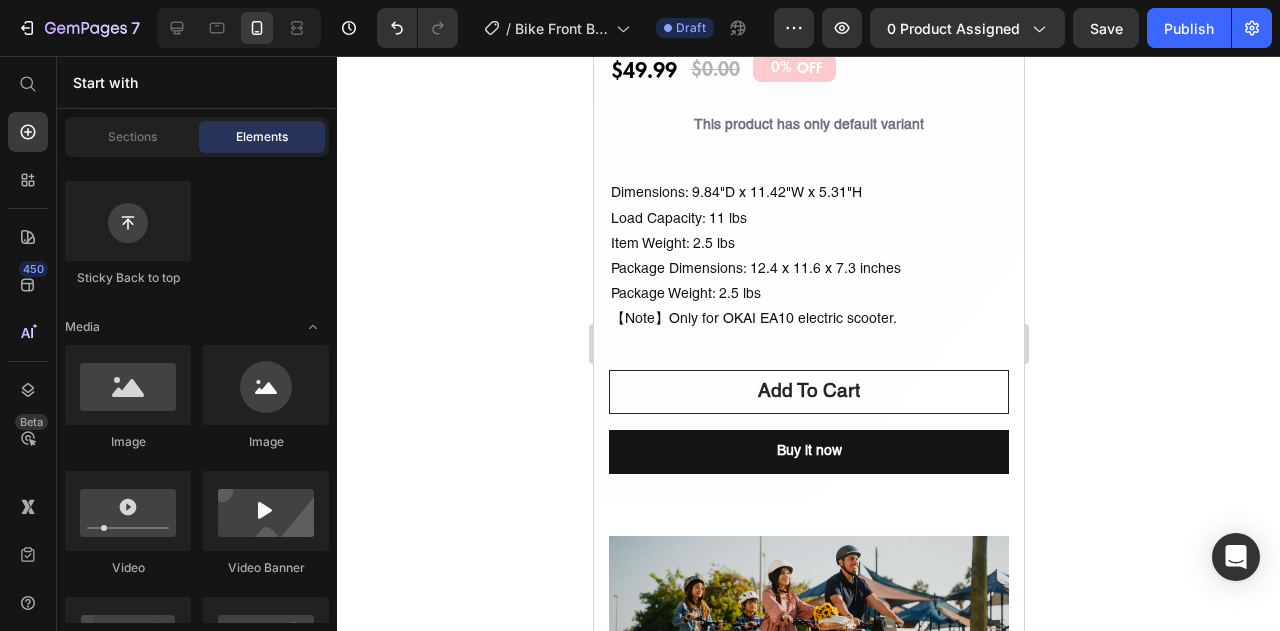 scroll, scrollTop: 983, scrollLeft: 0, axis: vertical 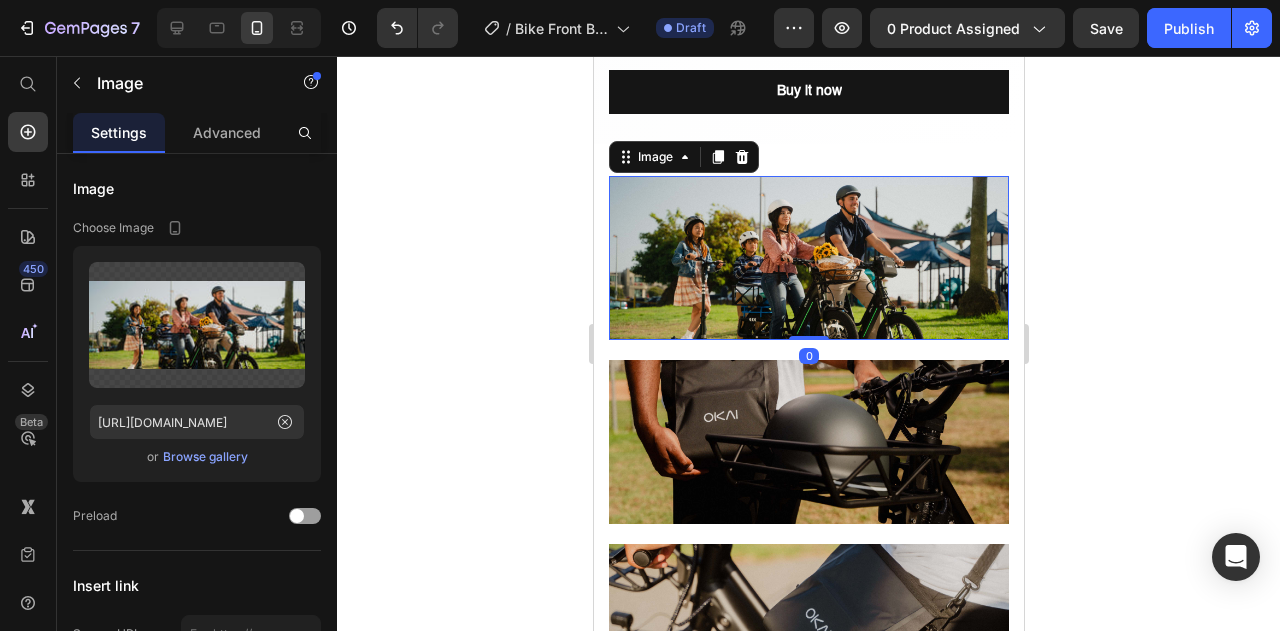 click at bounding box center (808, 258) 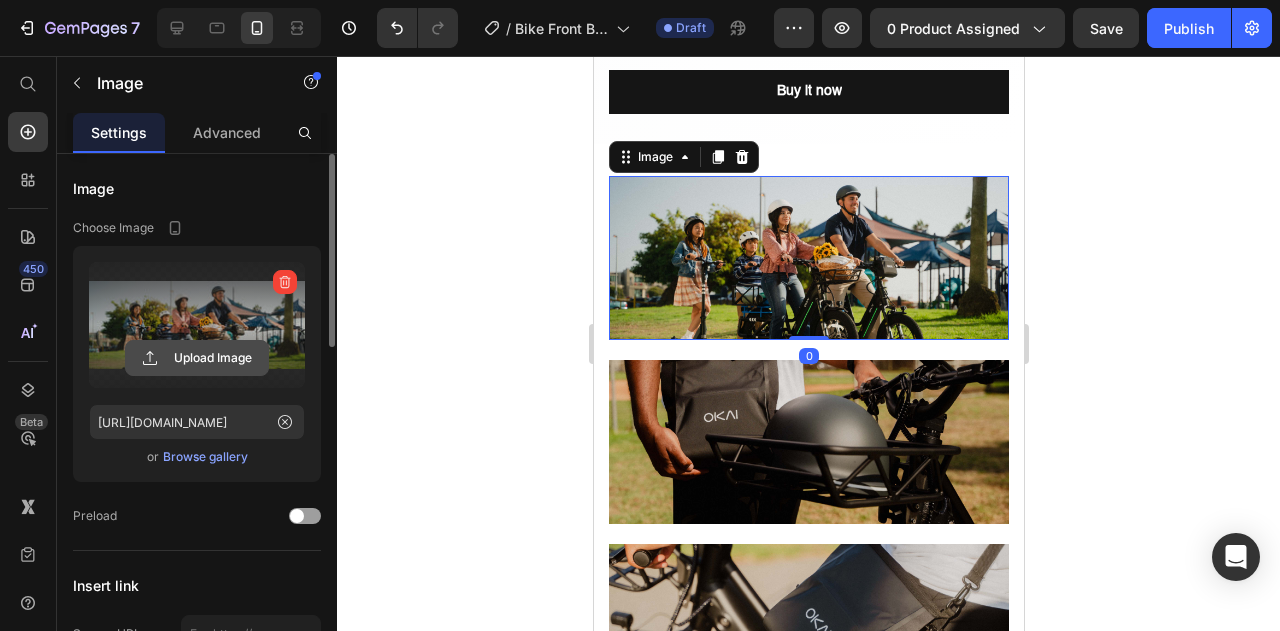 click 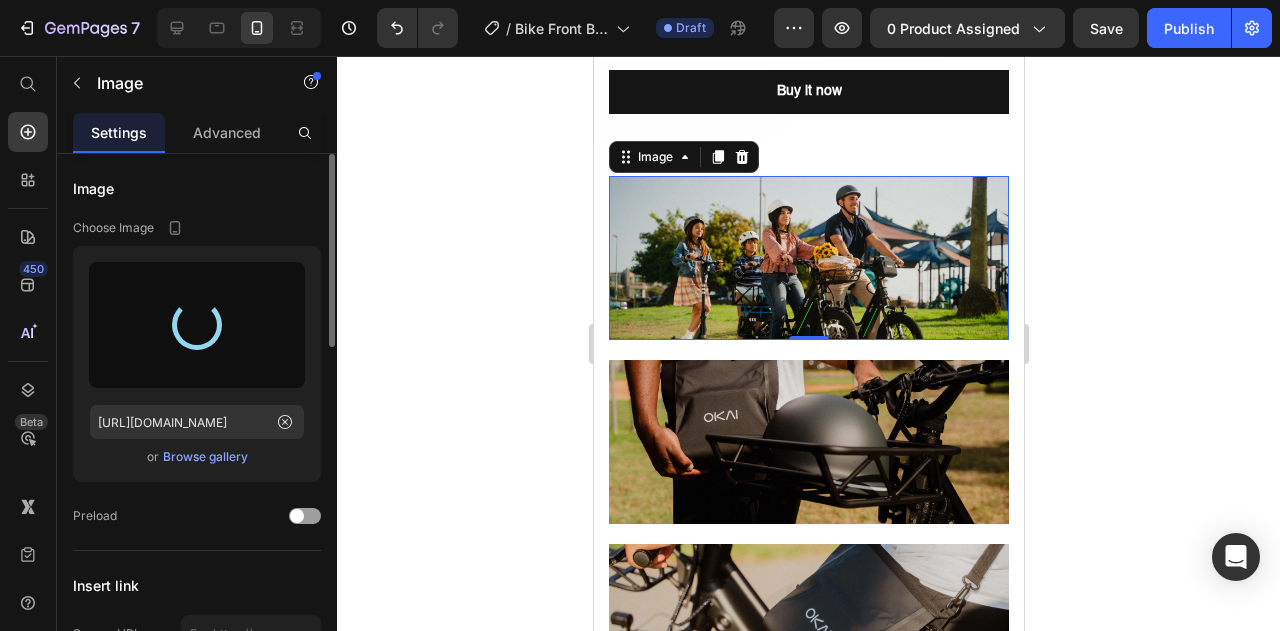 type on "https://cdn.shopify.com/s/files/1/0755/1814/8889/files/gempages_537945192087421948-57067d29-a39e-4072-a456-bcec30062c59.jpg" 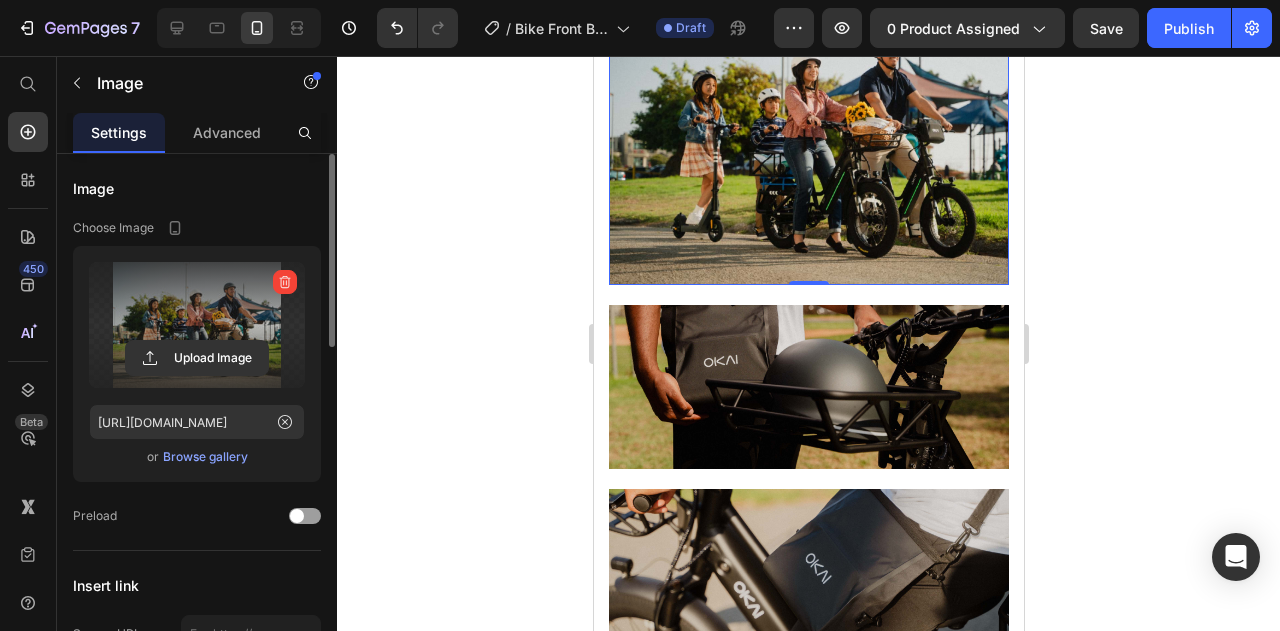 scroll, scrollTop: 1183, scrollLeft: 0, axis: vertical 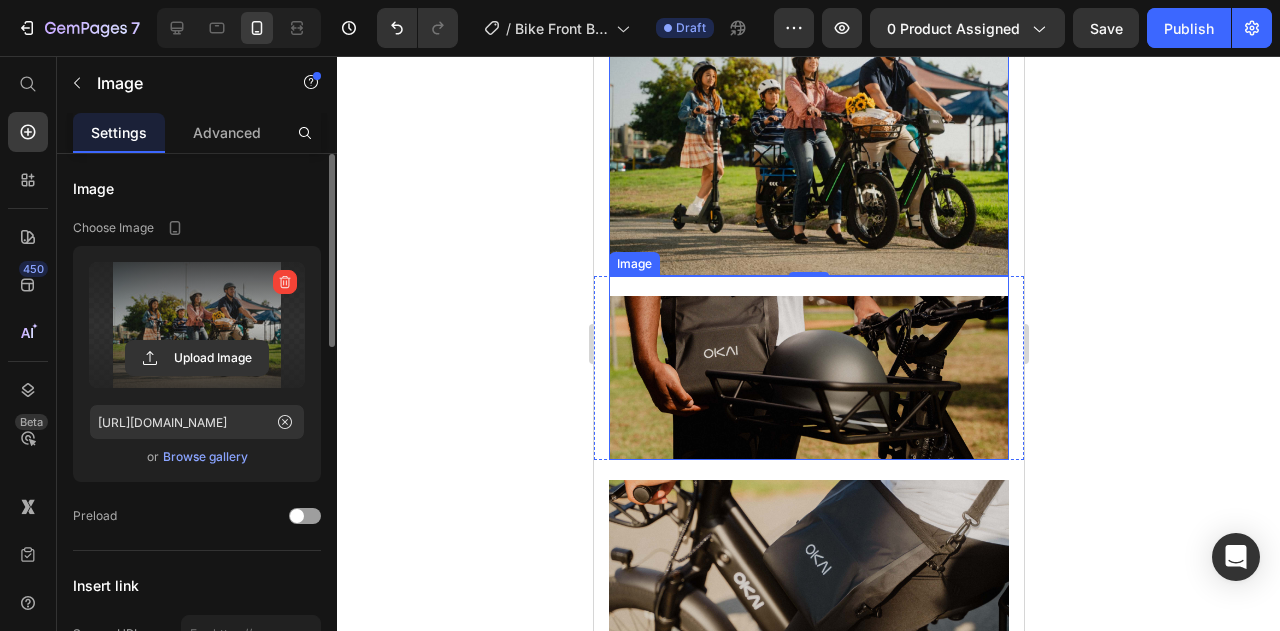 click at bounding box center (808, 368) 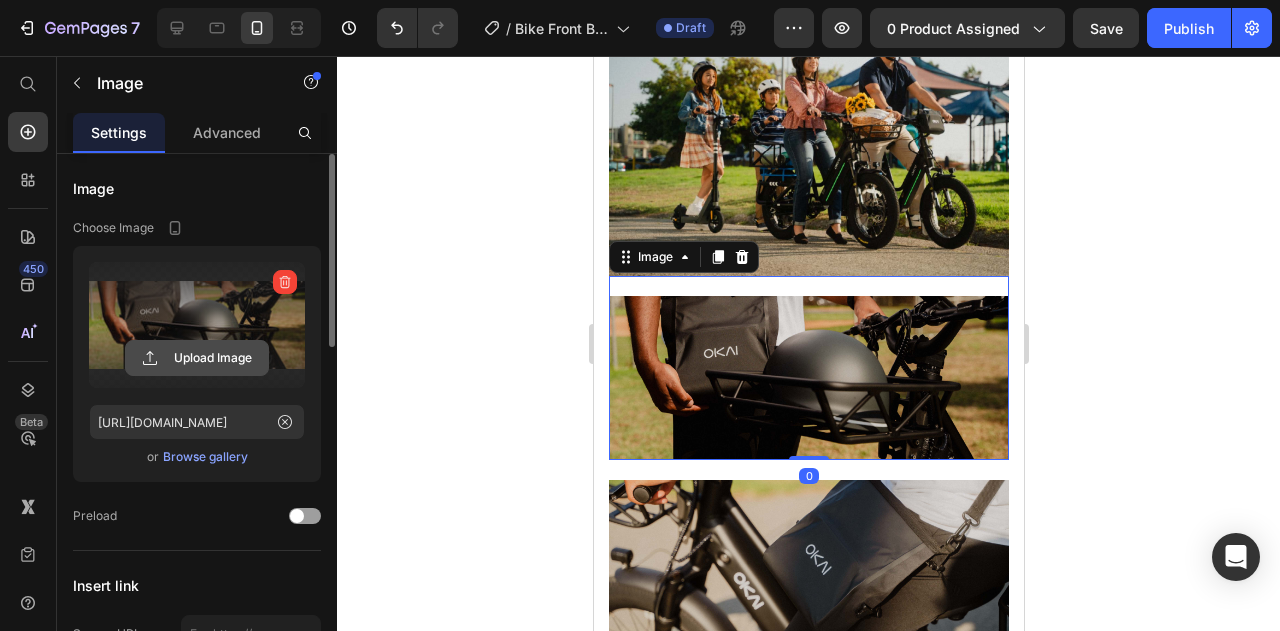 click 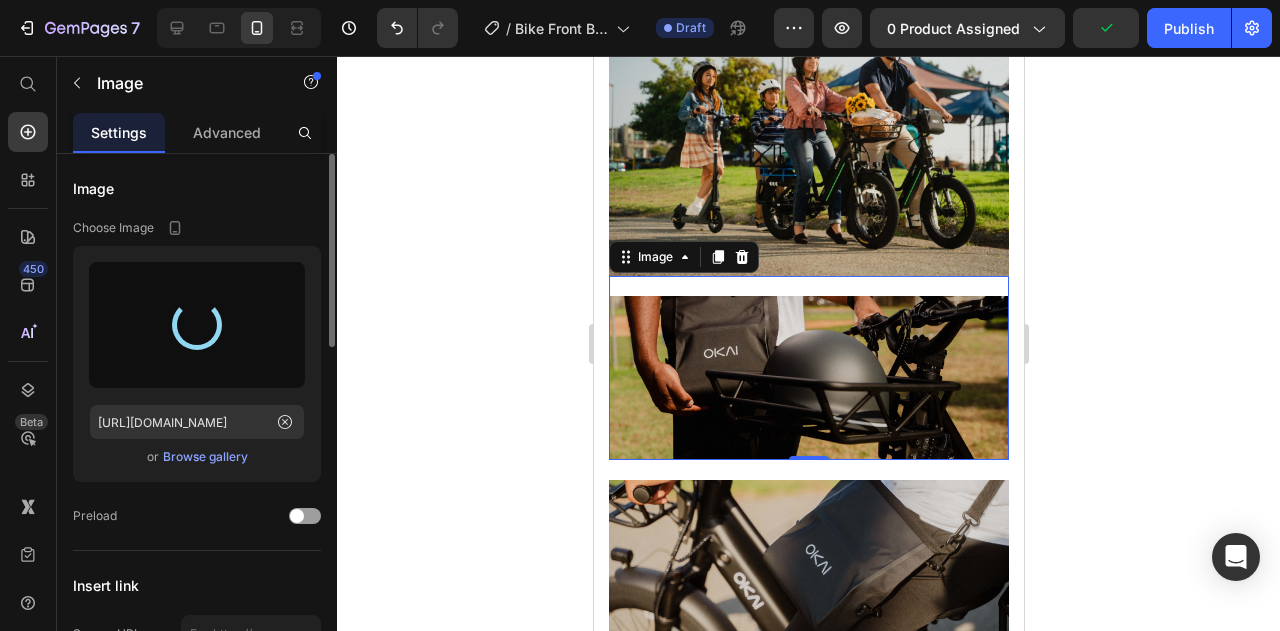 type on "https://cdn.shopify.com/s/files/1/0755/1814/8889/files/gempages_537945192087421948-d813f6ed-8635-4ecf-8bce-49462659d795.jpg" 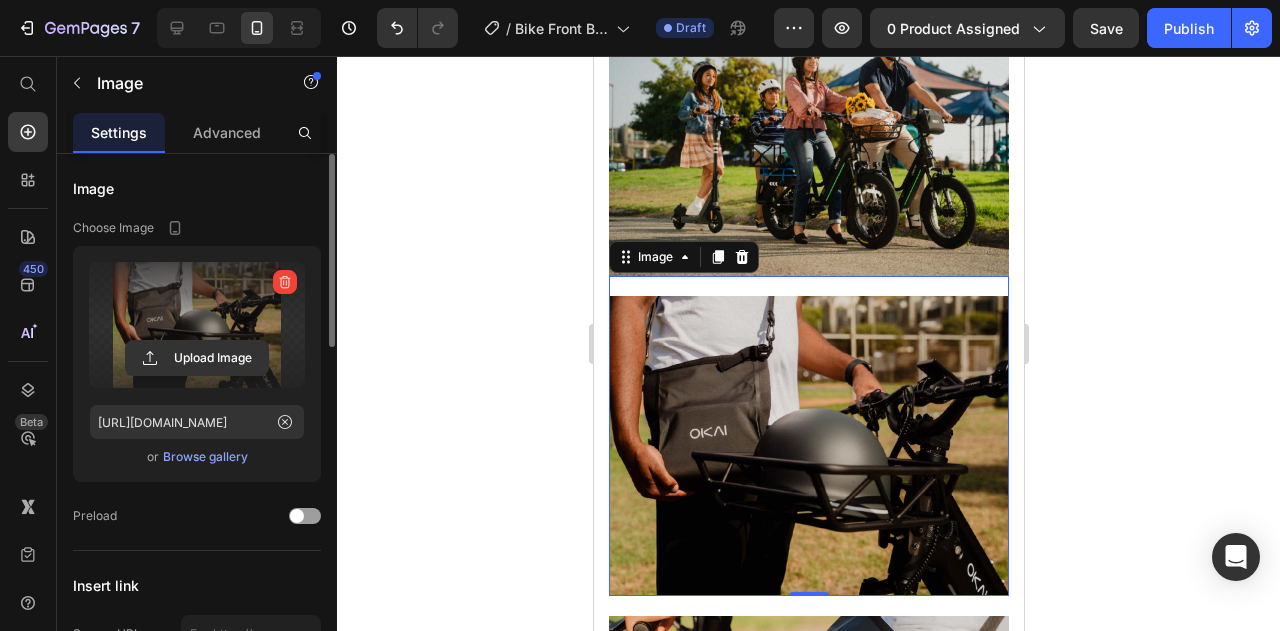 click 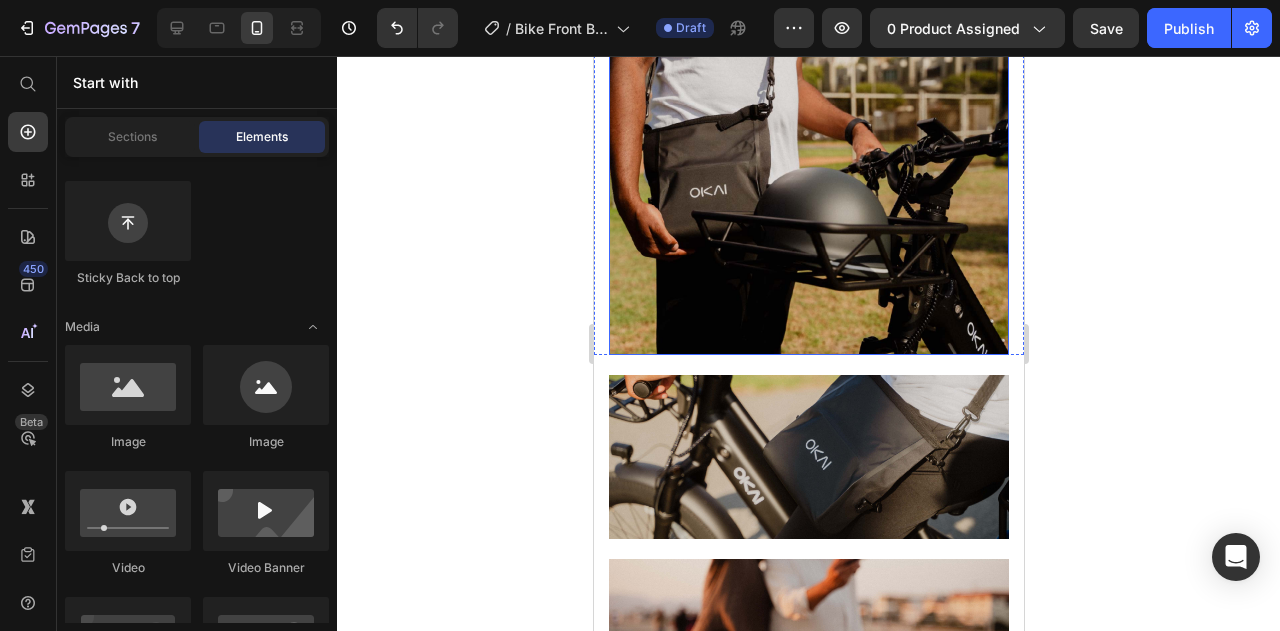 scroll, scrollTop: 1483, scrollLeft: 0, axis: vertical 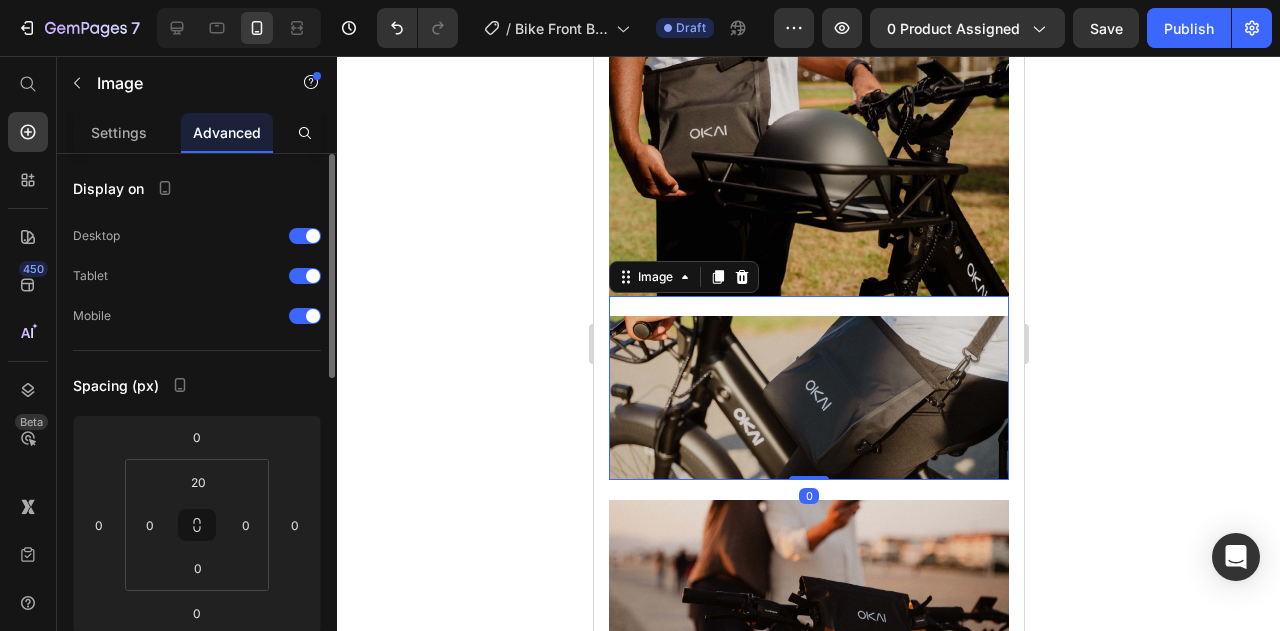 click at bounding box center (808, 388) 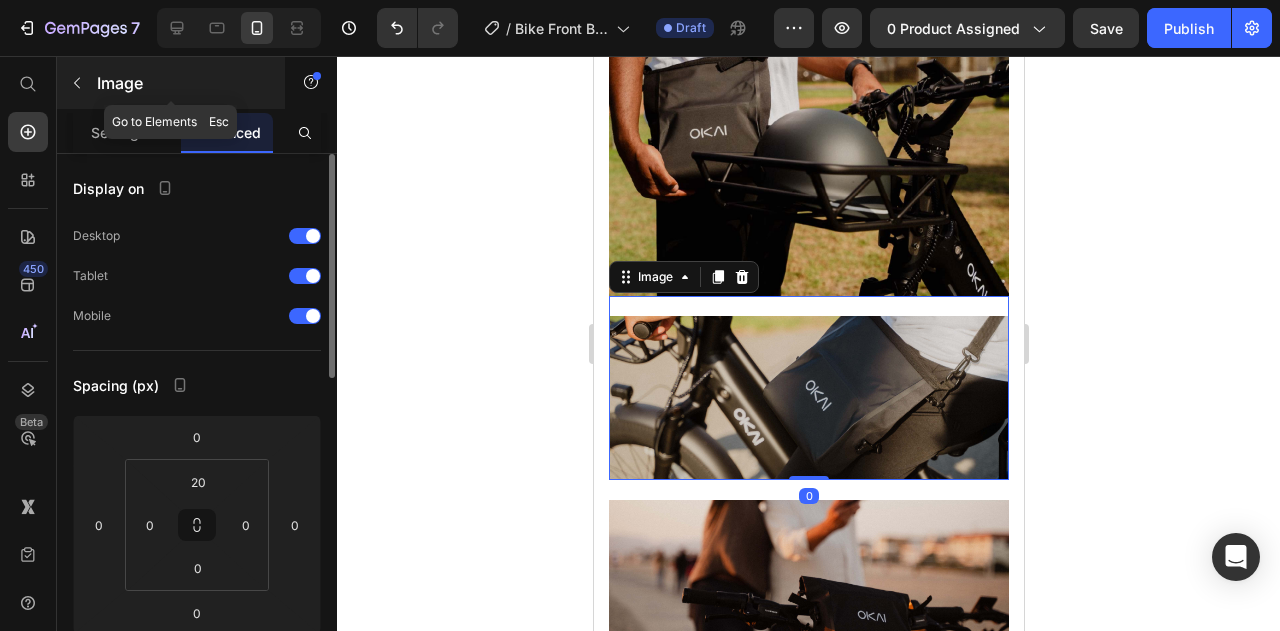 click on "Image" at bounding box center (171, 83) 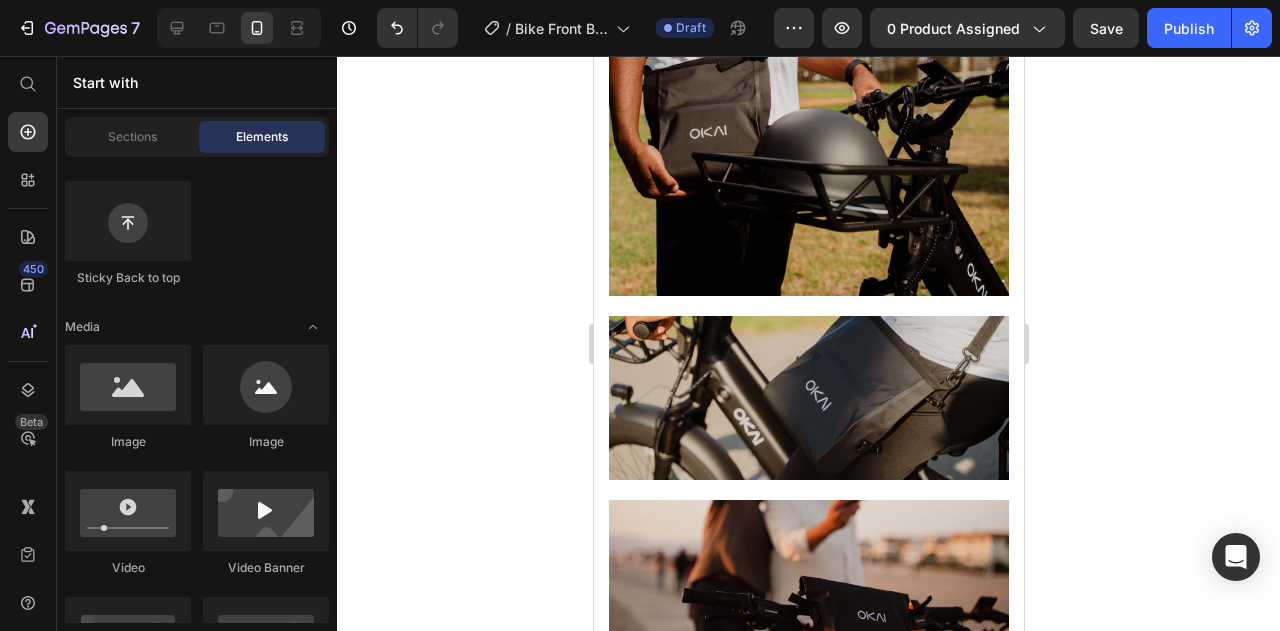 click on "Elements" at bounding box center (262, 137) 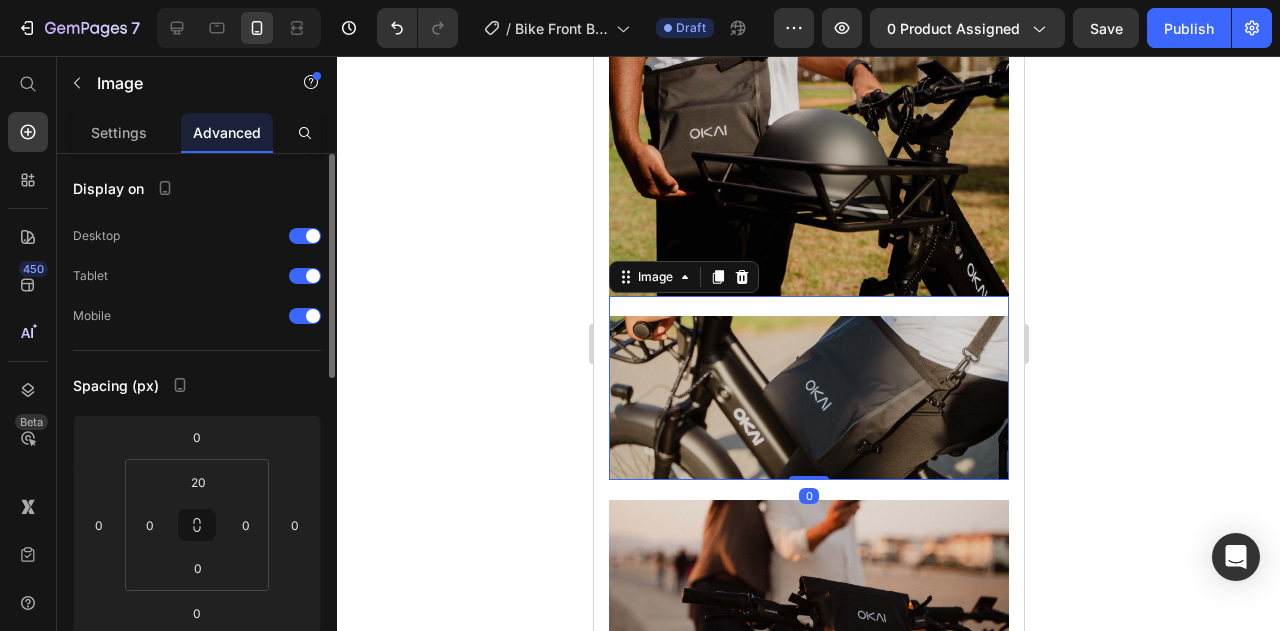 click at bounding box center [808, 388] 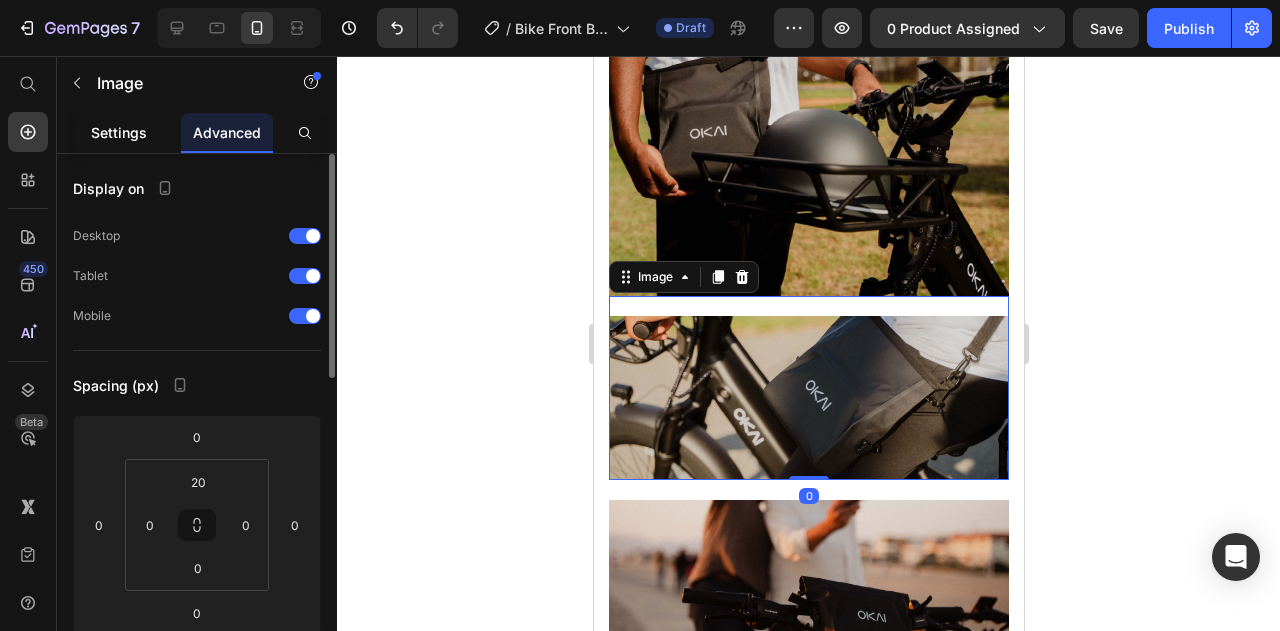 click on "Settings" at bounding box center [119, 132] 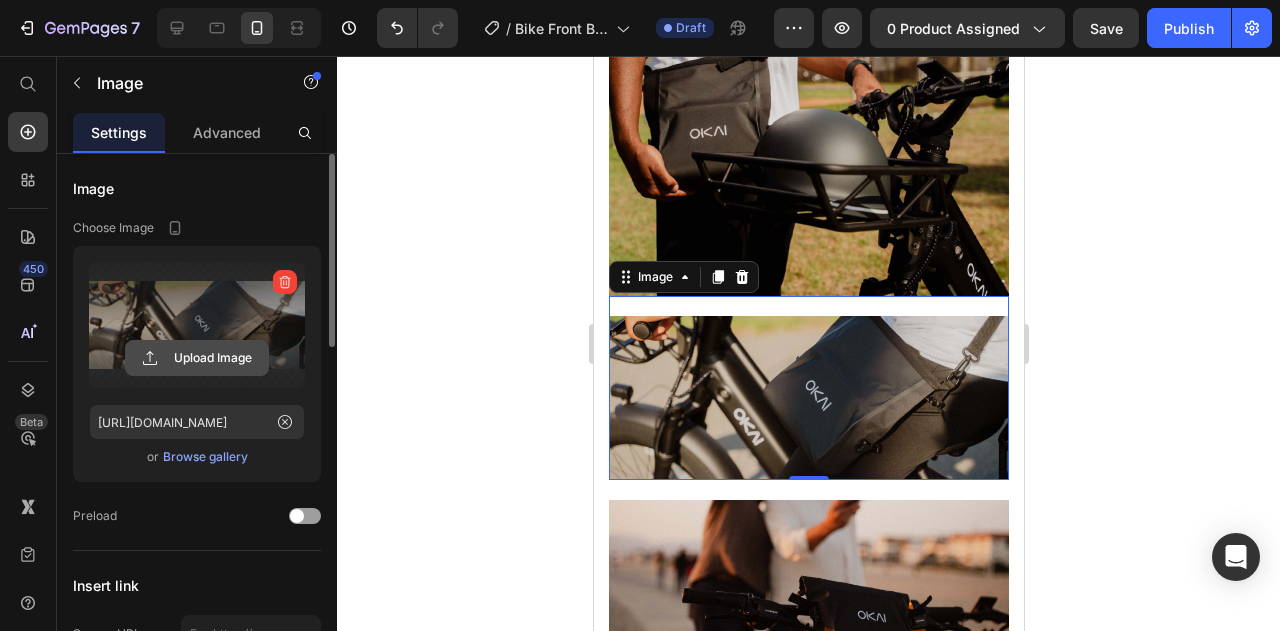 click 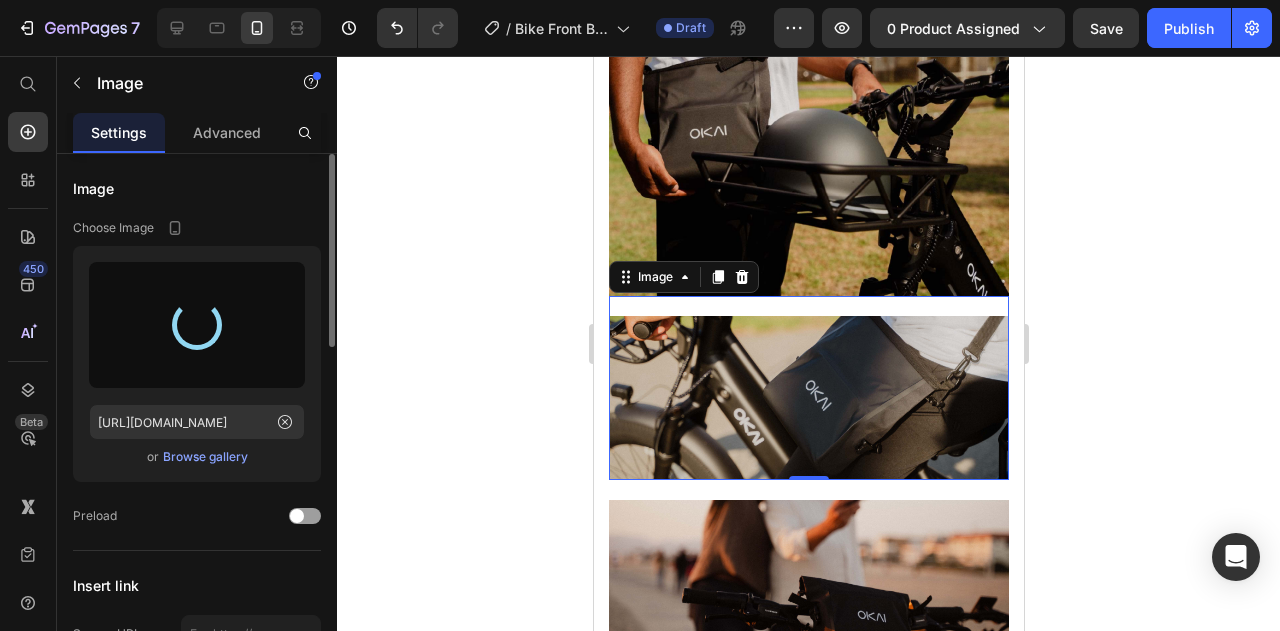 type on "https://cdn.shopify.com/s/files/1/0755/1814/8889/files/gempages_537945192087421948-cc4e8b53-b367-4221-8314-9a69cfdd5f50.jpg" 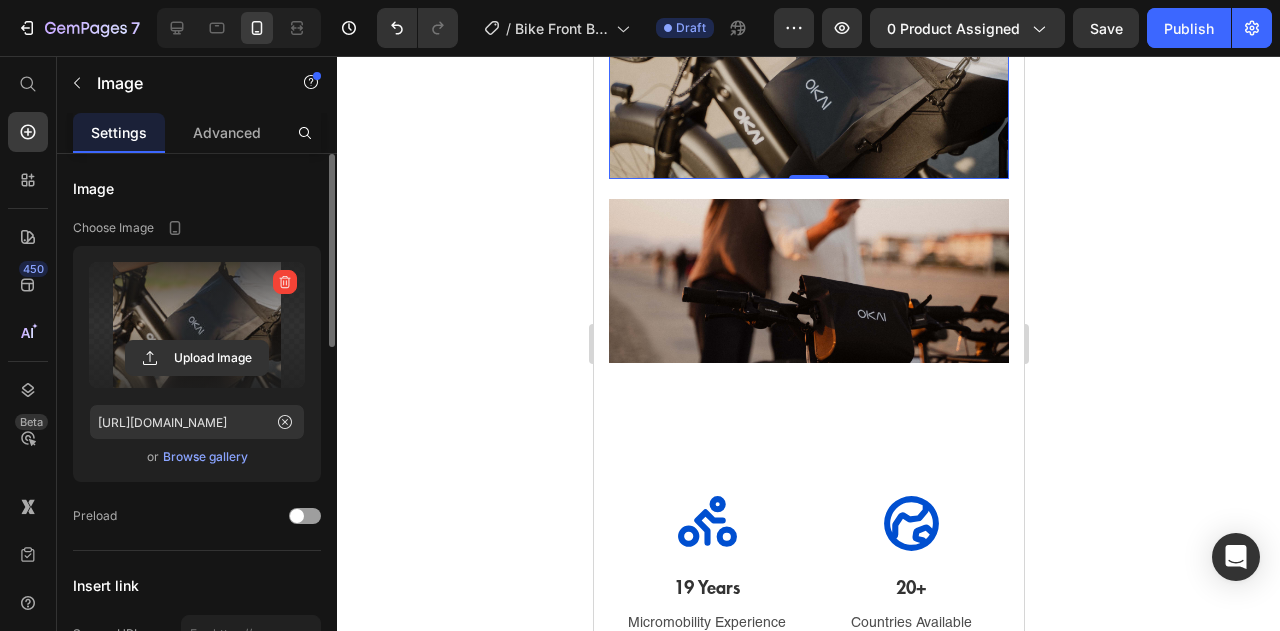 scroll, scrollTop: 1783, scrollLeft: 0, axis: vertical 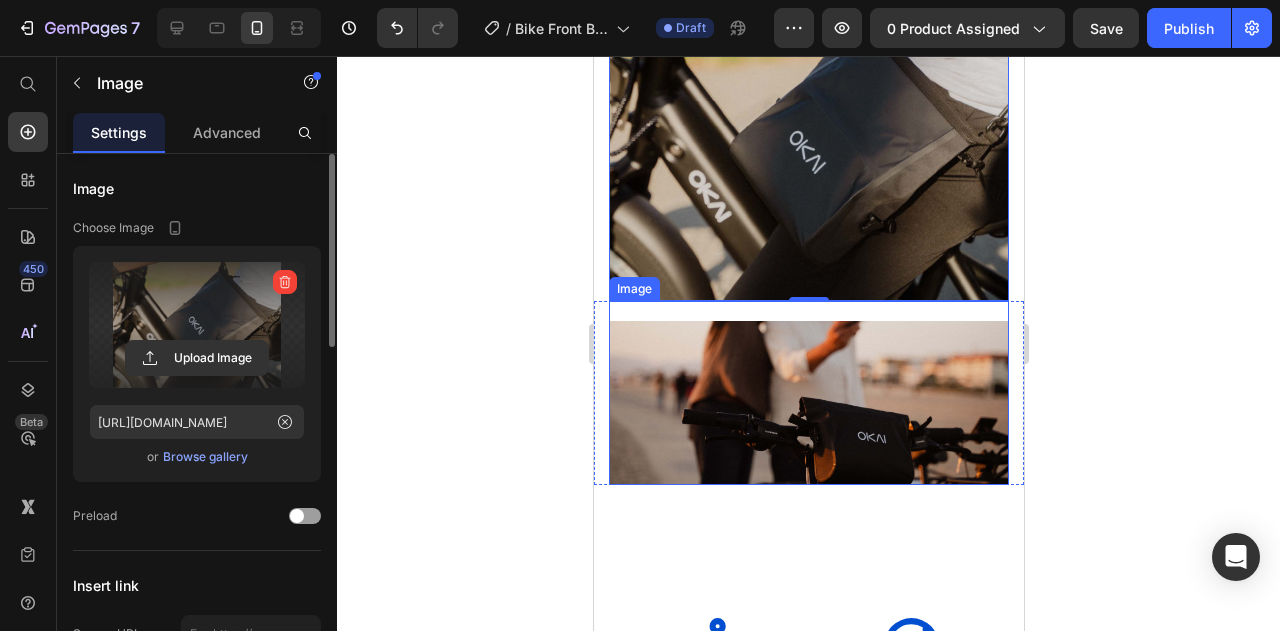 click at bounding box center (808, 393) 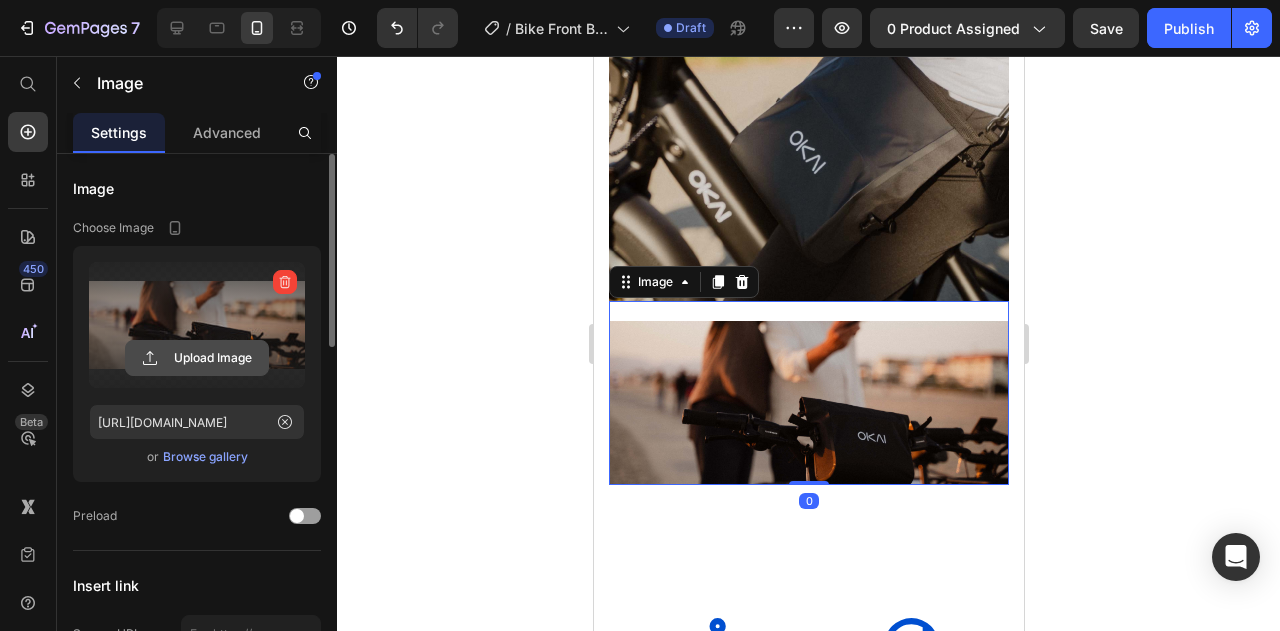 click 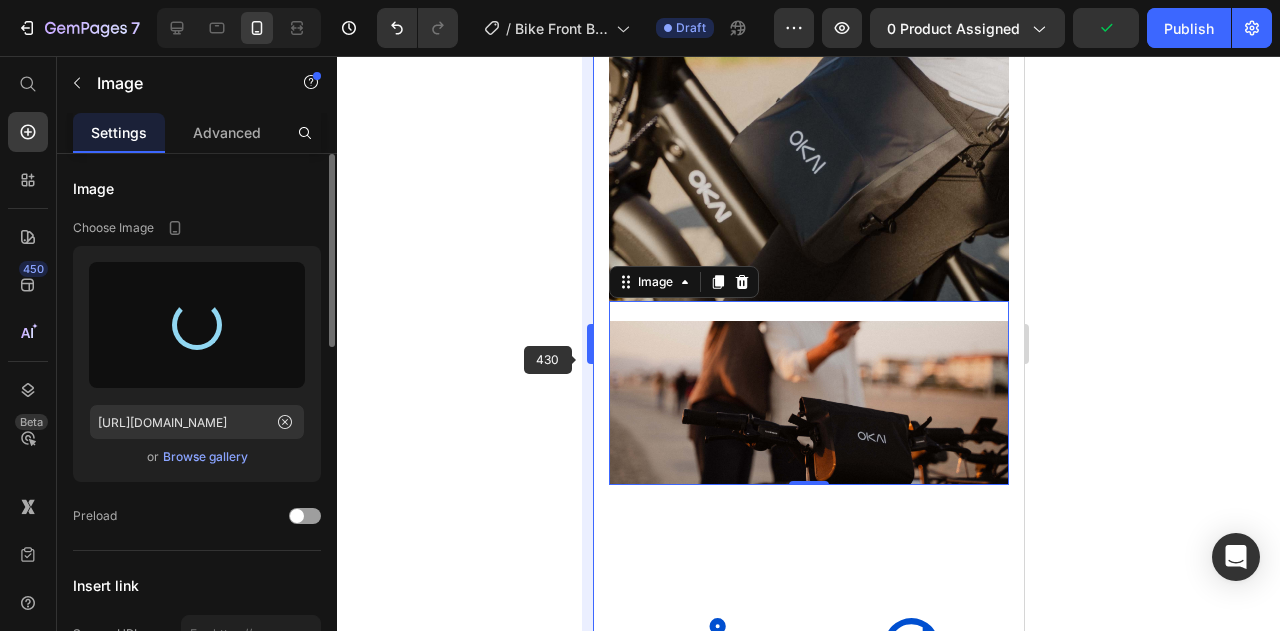 type on "https://cdn.shopify.com/s/files/1/0755/1814/8889/files/gempages_537945192087421948-9ebc02bd-6bbe-4fca-a13f-bf90b637dbc2.jpg" 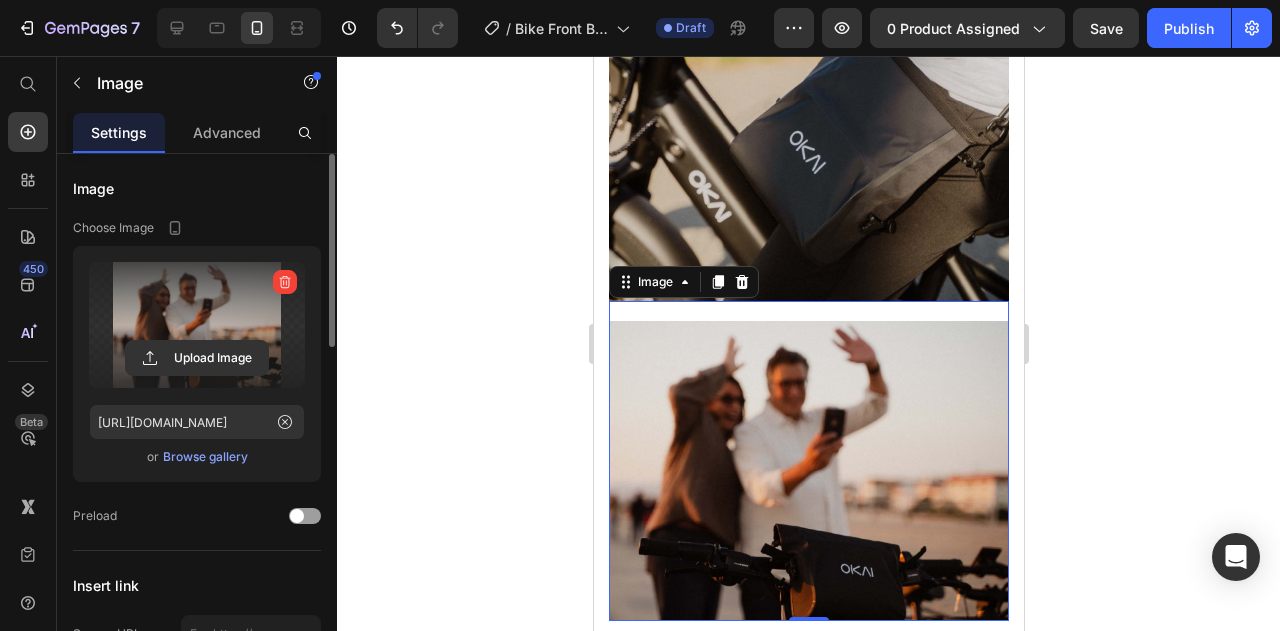 click 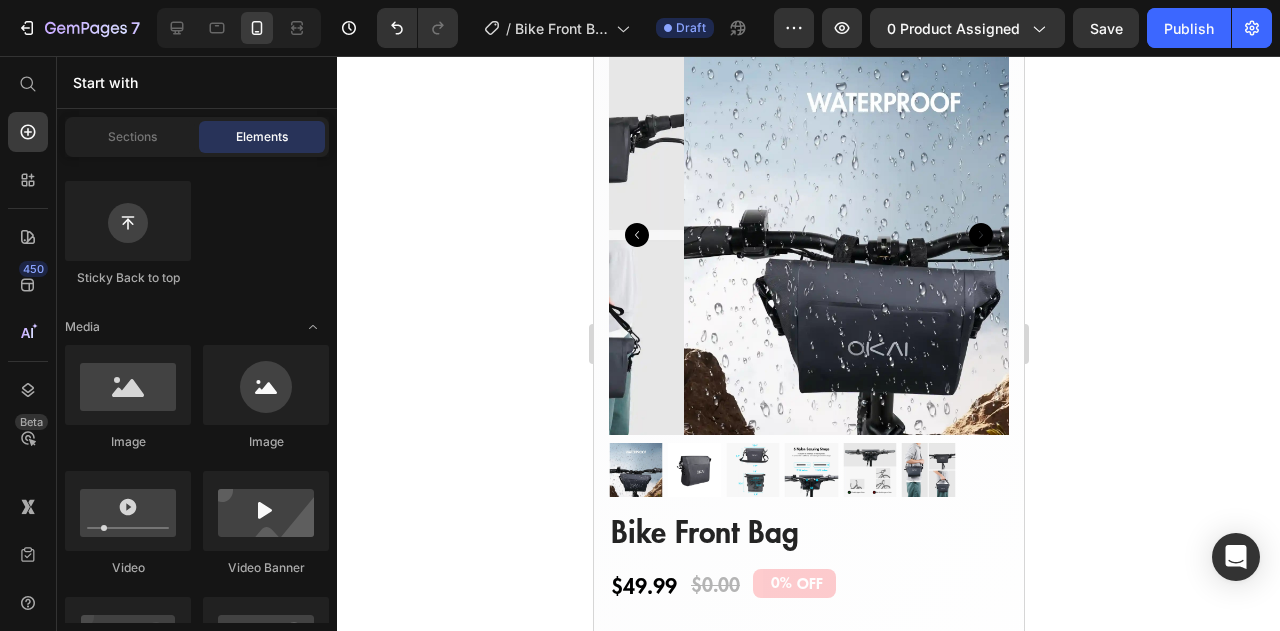 scroll, scrollTop: 0, scrollLeft: 0, axis: both 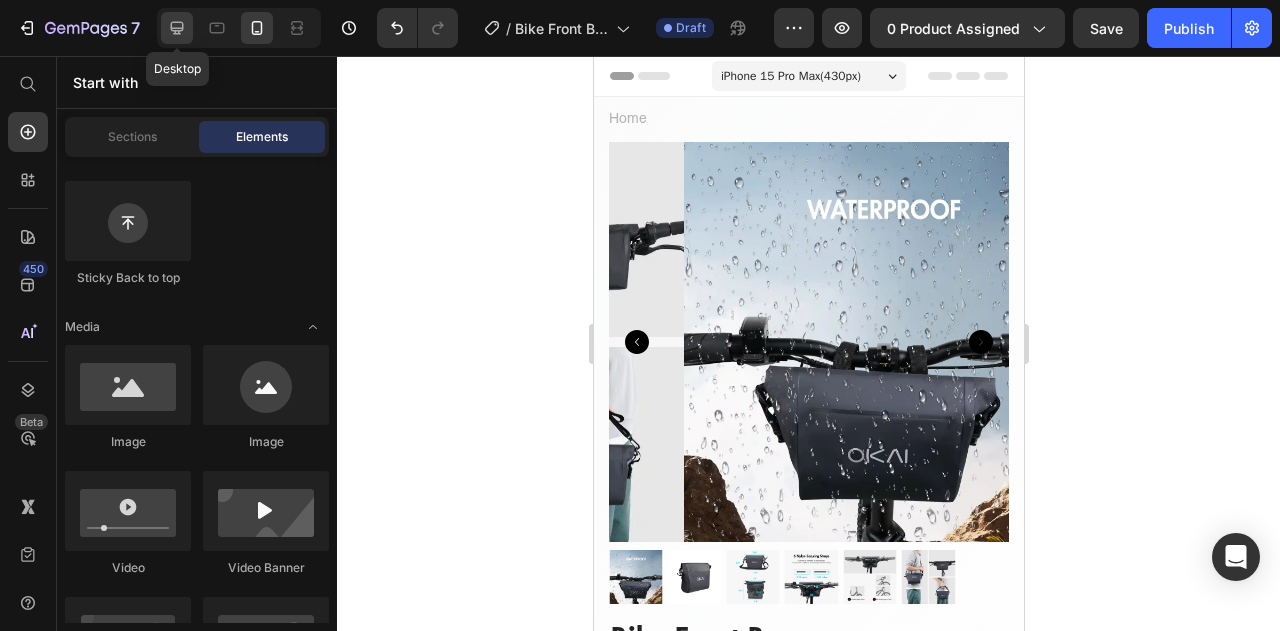 click 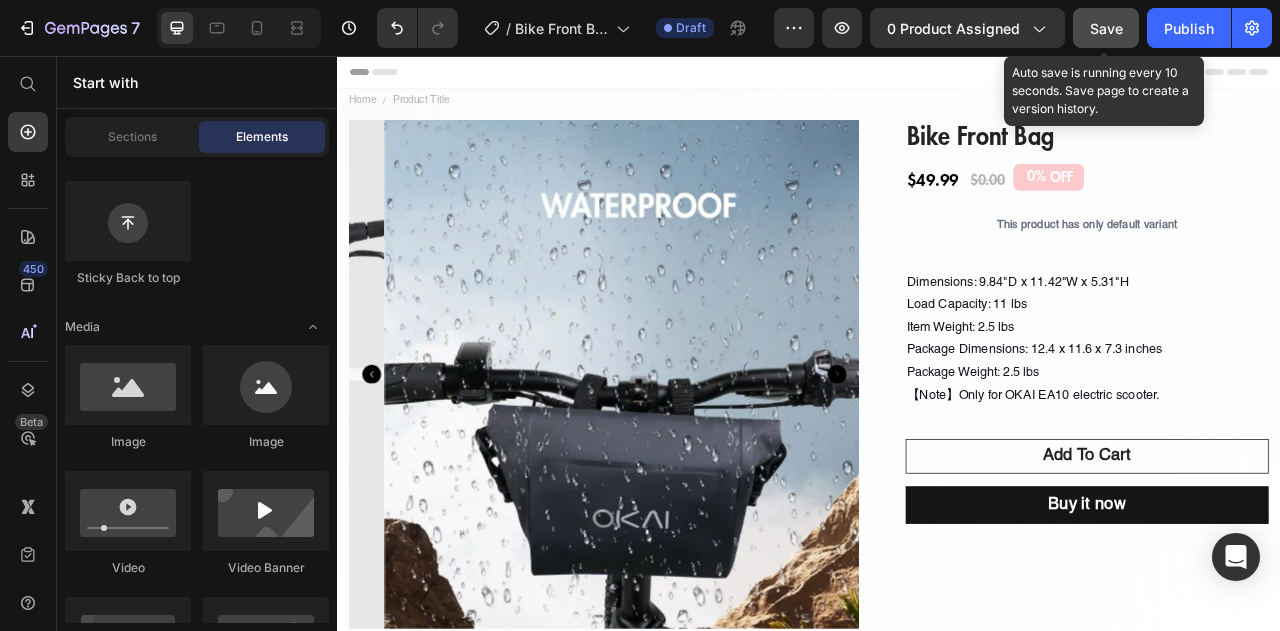 click on "Save" at bounding box center (1106, 28) 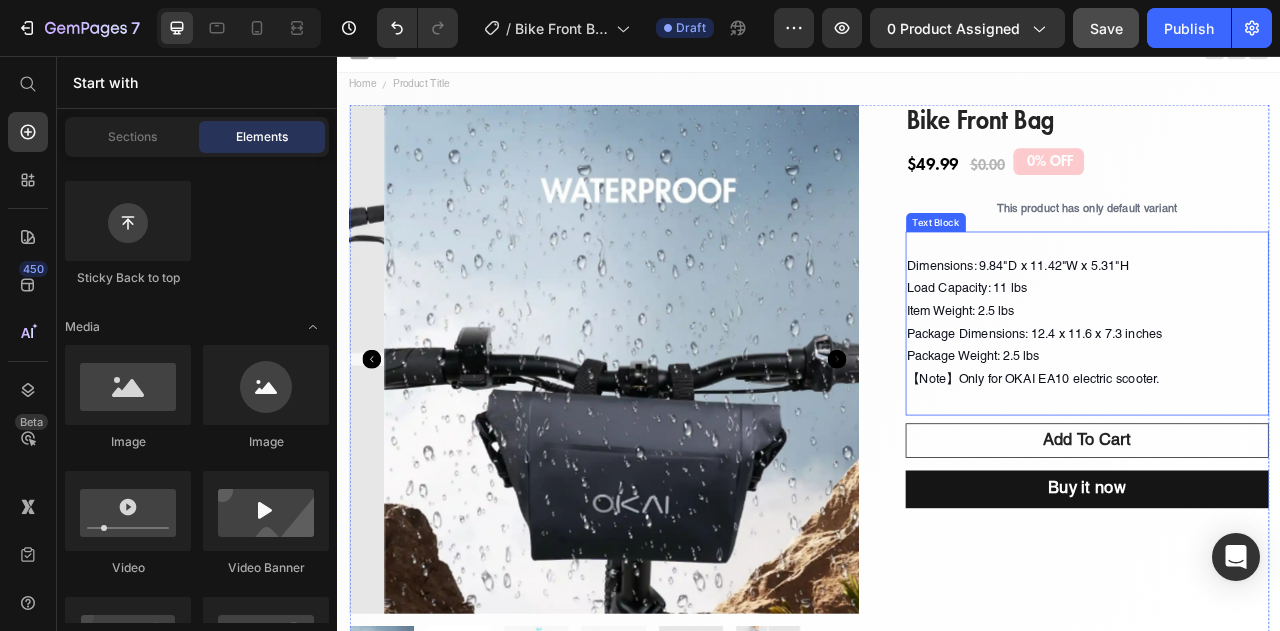 scroll, scrollTop: 0, scrollLeft: 0, axis: both 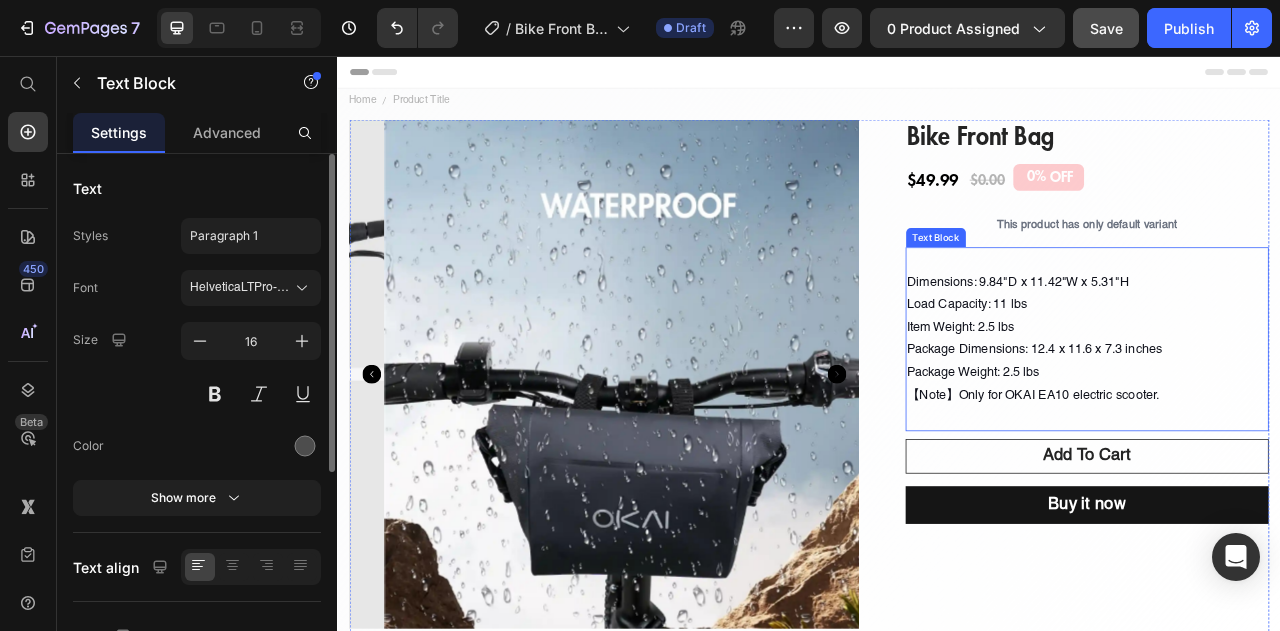 click on "Load Capacity: 11 lbs" at bounding box center (1291, 372) 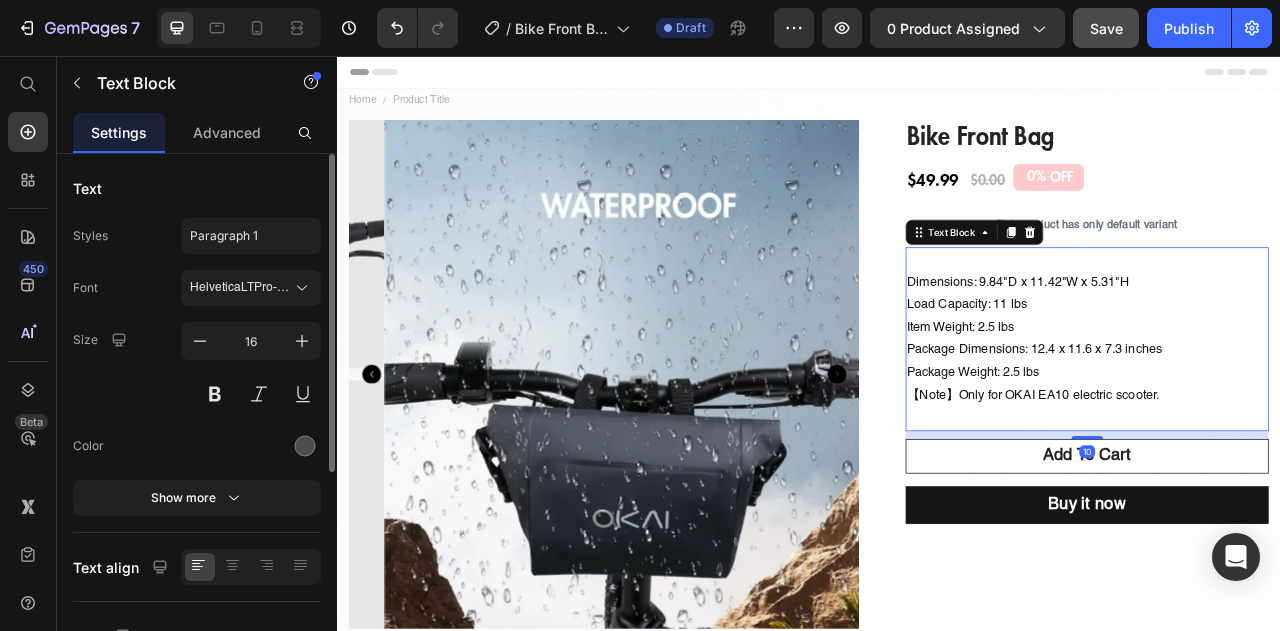 click on "Load Capacity: 11 lbs" at bounding box center (1291, 372) 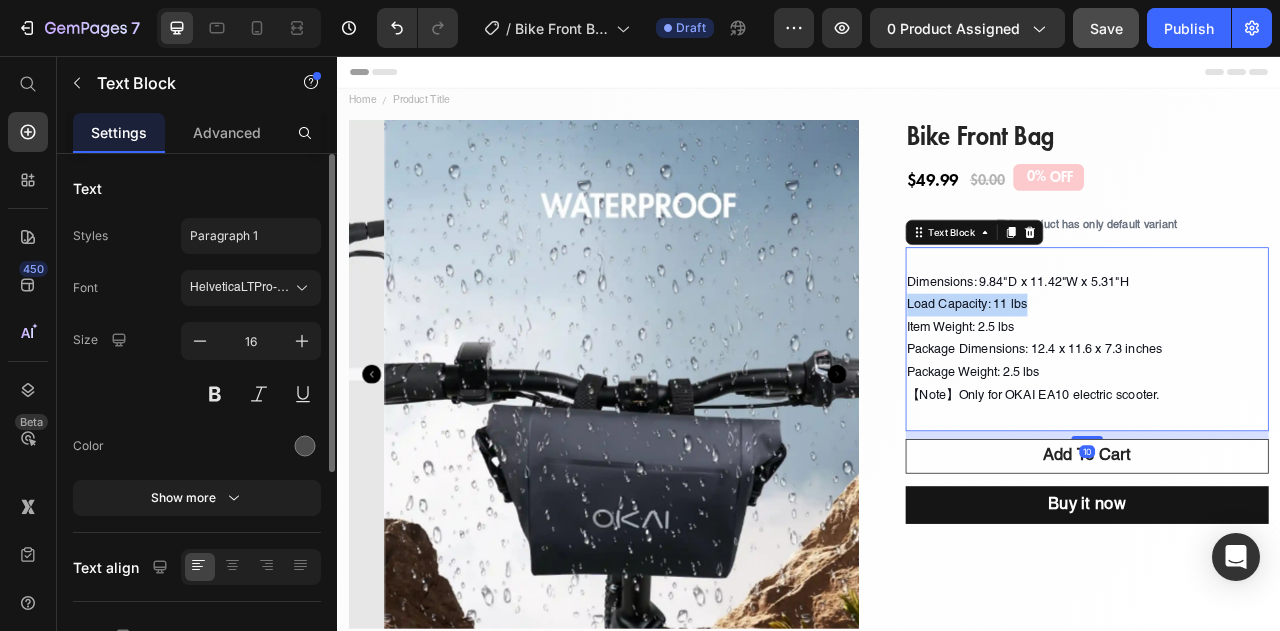 click on "Load Capacity: 11 lbs" at bounding box center (1291, 372) 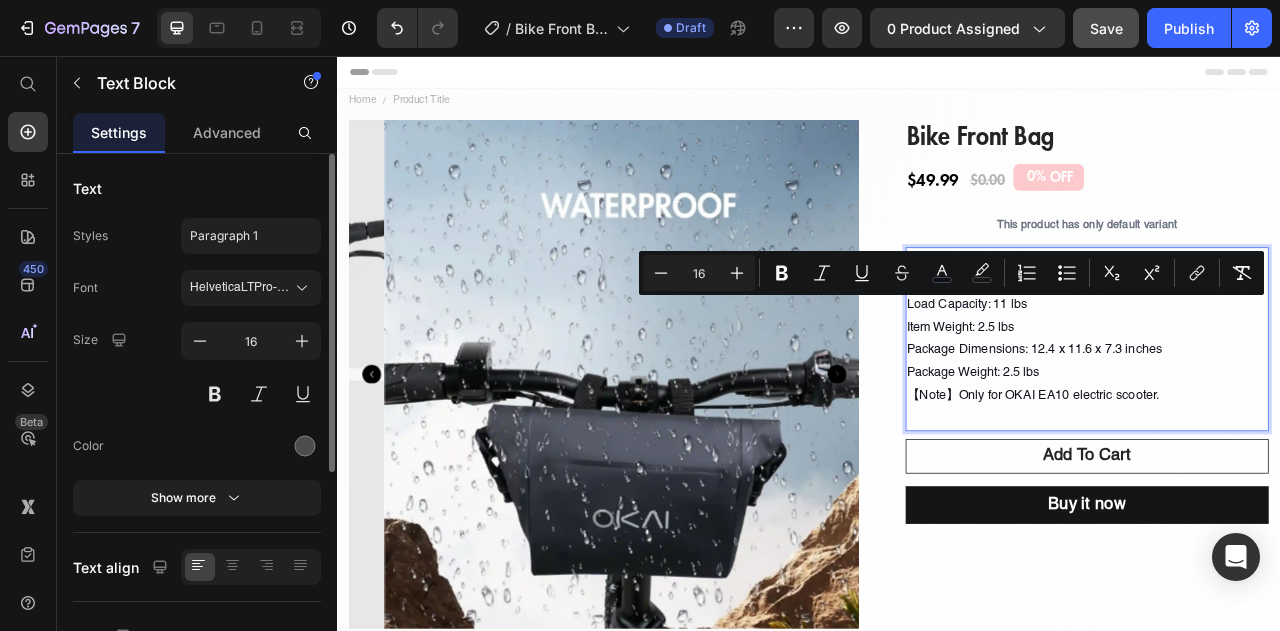 click on "Package Weight: 2.5 lbs" at bounding box center [1291, 459] 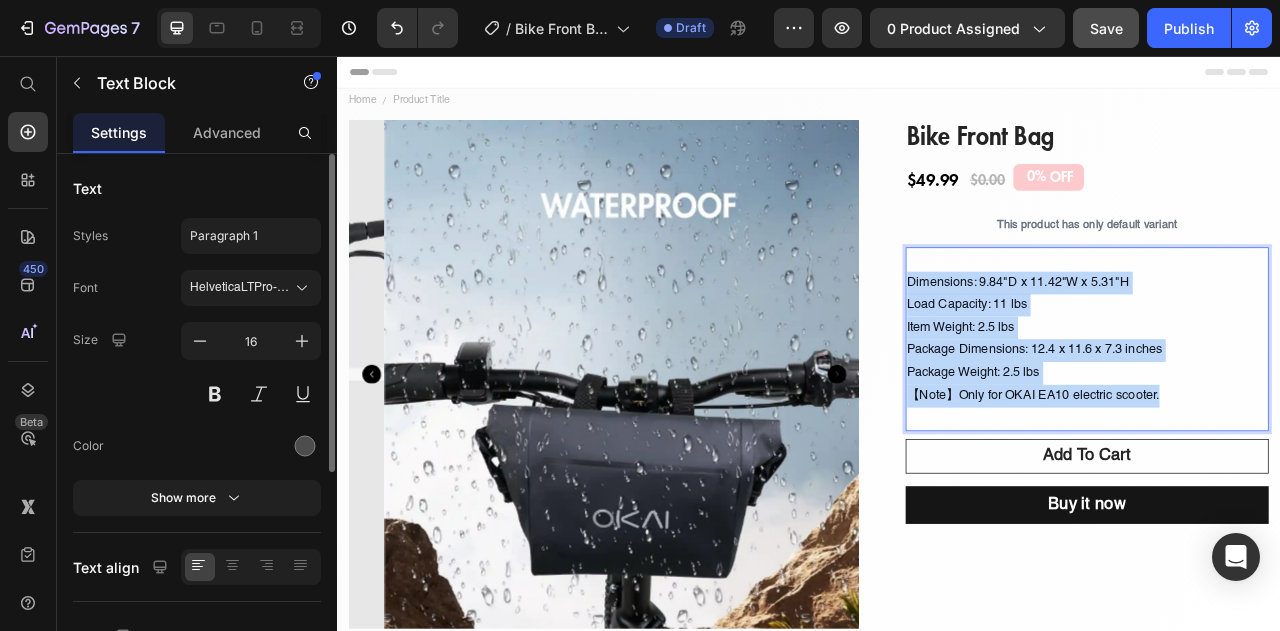 drag, startPoint x: 1386, startPoint y: 486, endPoint x: 1050, endPoint y: 348, distance: 363.23547 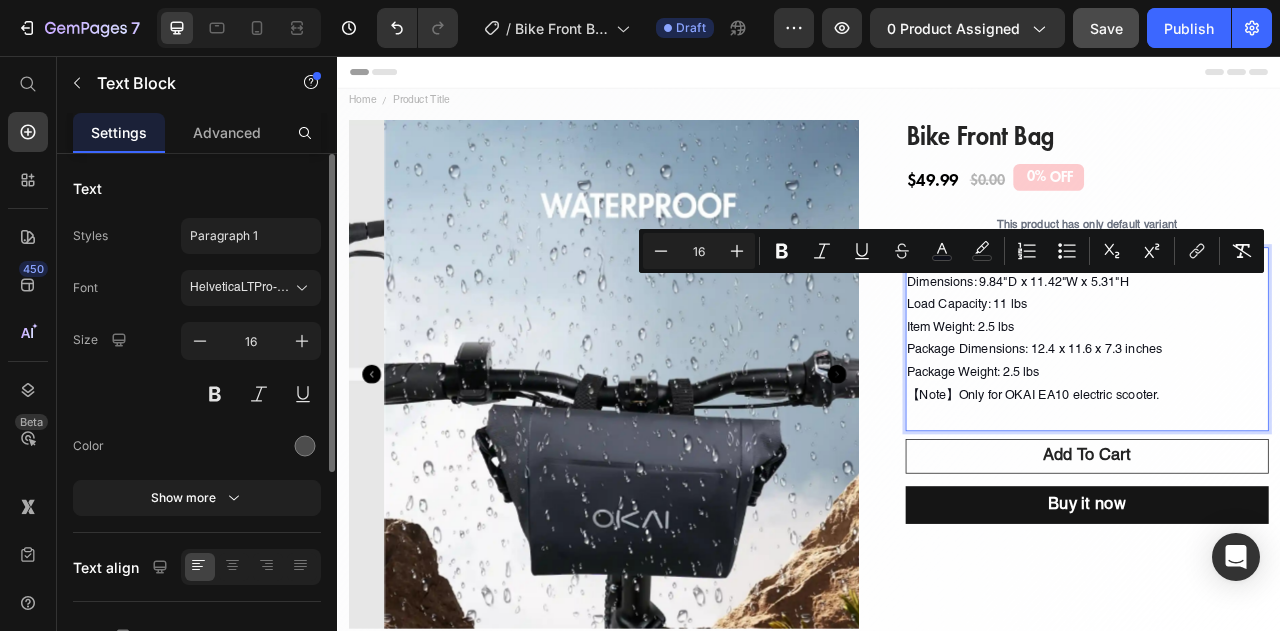 scroll, scrollTop: 28, scrollLeft: 0, axis: vertical 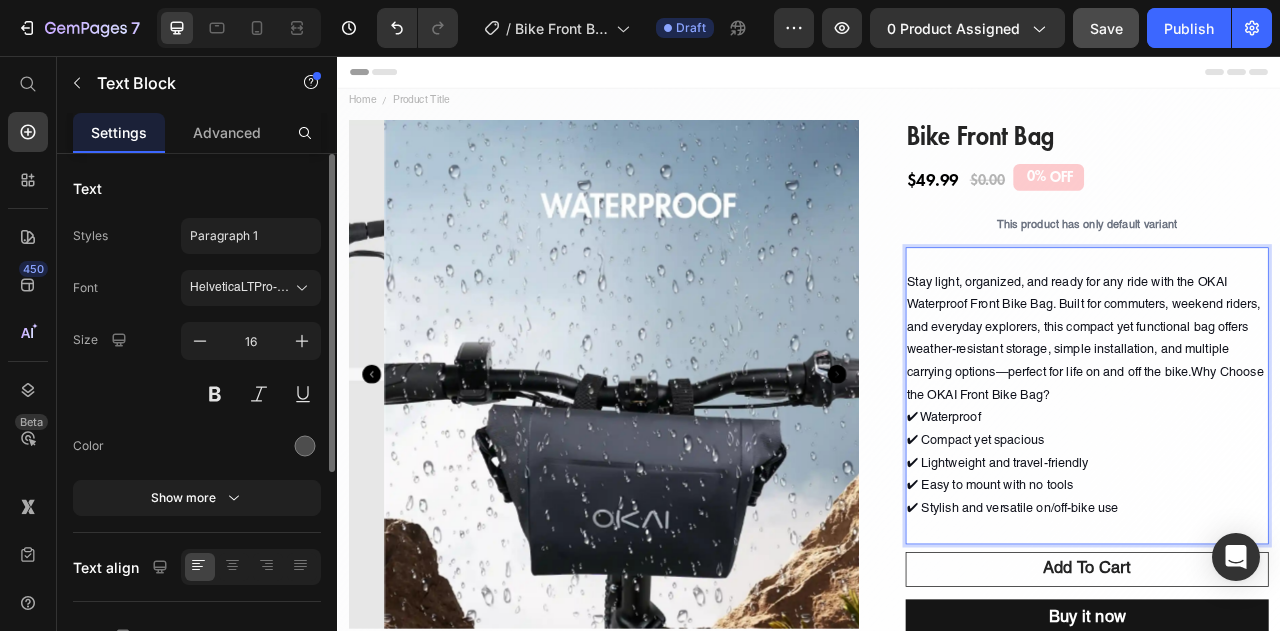 click at bounding box center [1291, 315] 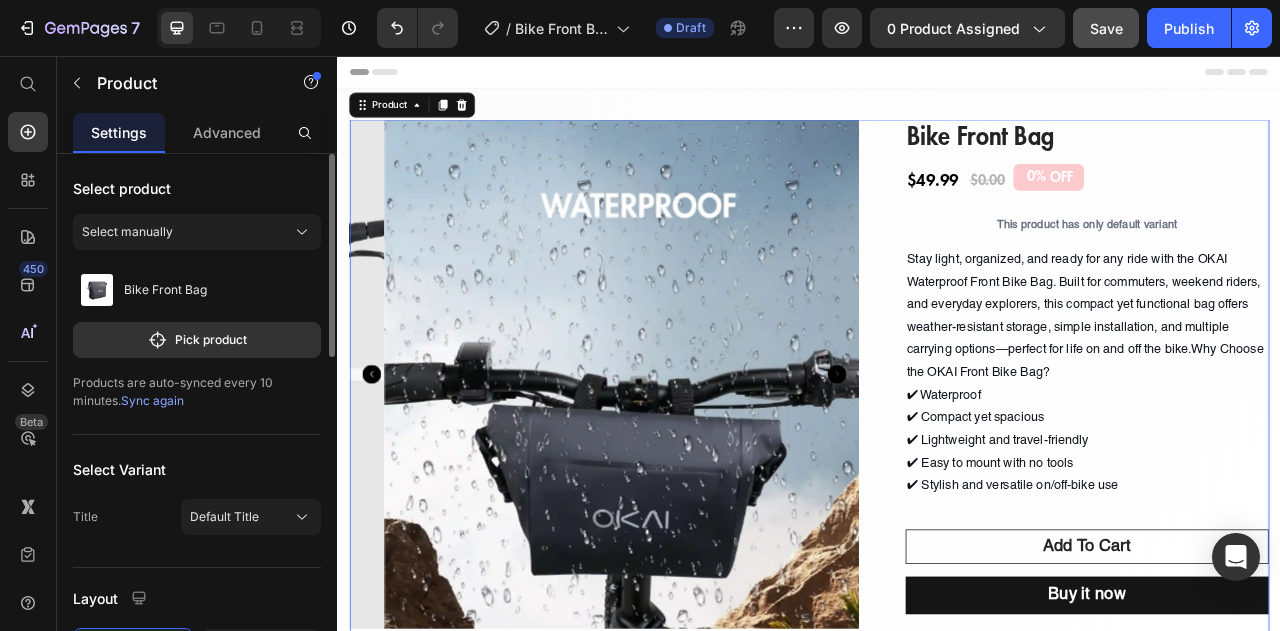 click on "Product Images Bike Front Bag (P) Title $49.99 (P) Price $0.00 (P) Price 0% OFF Discount Tag Row This product has only default variant (P) Variants & Swatches Stay light, organized, and ready for any ride with the OKAI Waterproof Front Bike Bag. Built for commuters, weekend riders, and everyday explorers, this compact yet functional bag offers weather-resistant storage, simple installation, and multiple carrying options—perfect for life on and off the bike.Why Choose the OKAI Front Bike Bag? ✔ Waterproof ✔ Compact yet spacious ✔ Lightweight and travel-friendly ✔ Easy to mount with no tools ✔ Stylish and versatile on/off-bike use   Text Block add to cart (P) Cart Button Row Buy it now Dynamic Checkout Product   0" at bounding box center (937, 510) 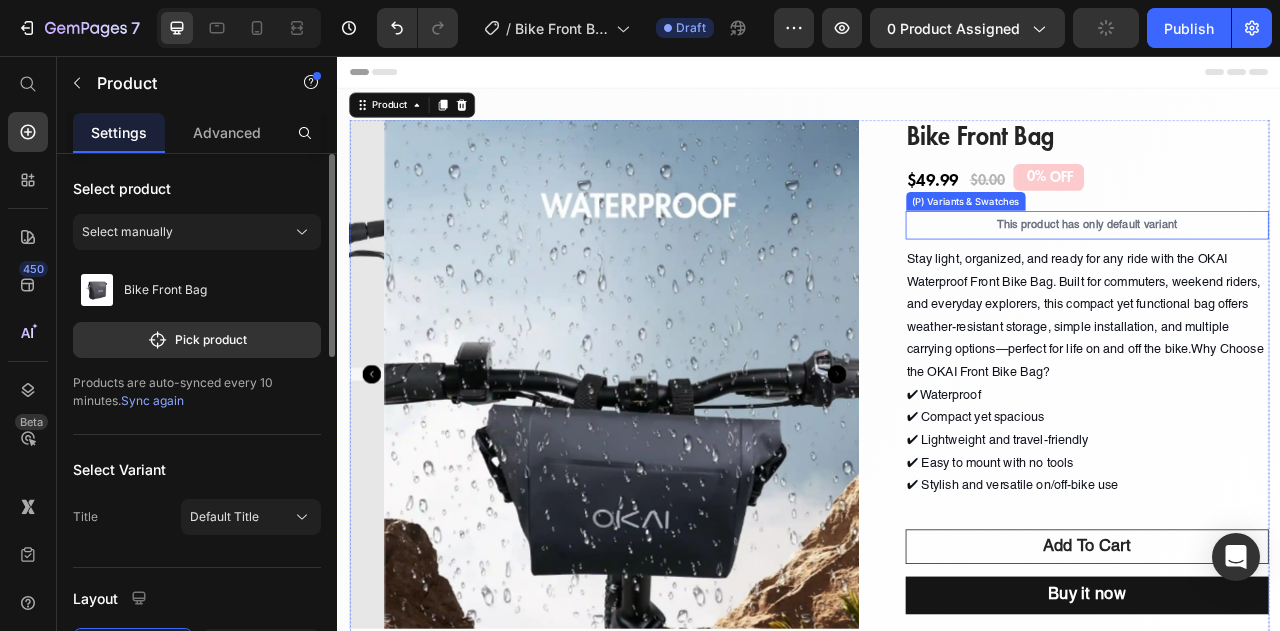 click on "This product has only default variant" at bounding box center [1291, 271] 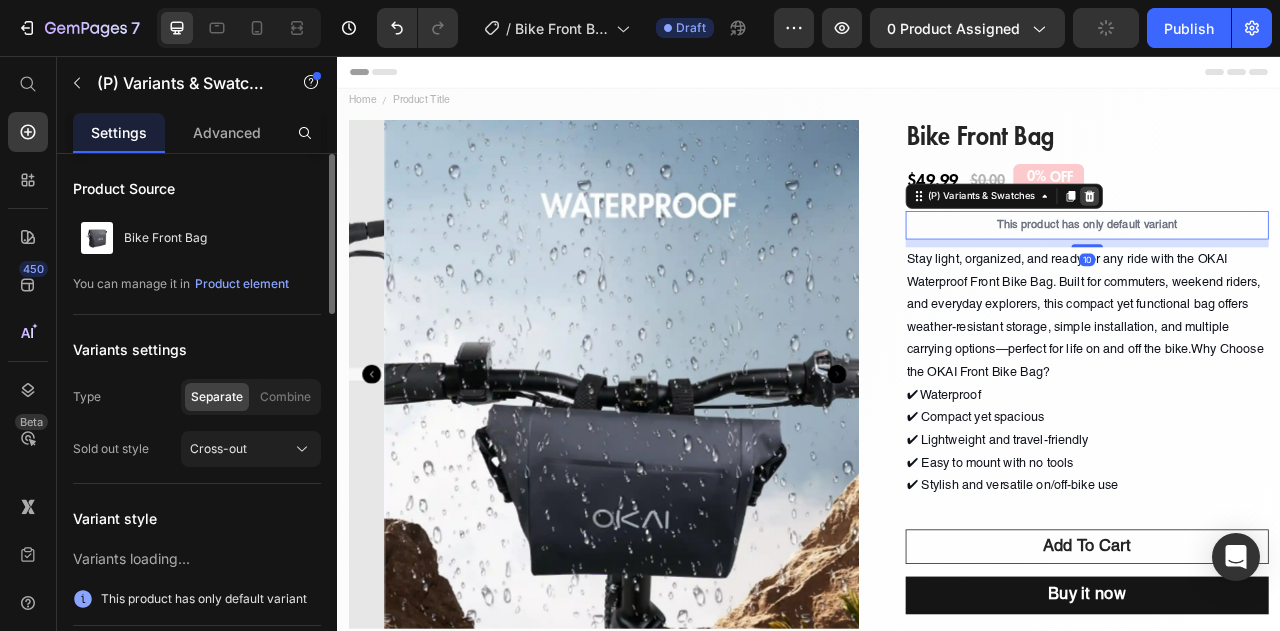 click 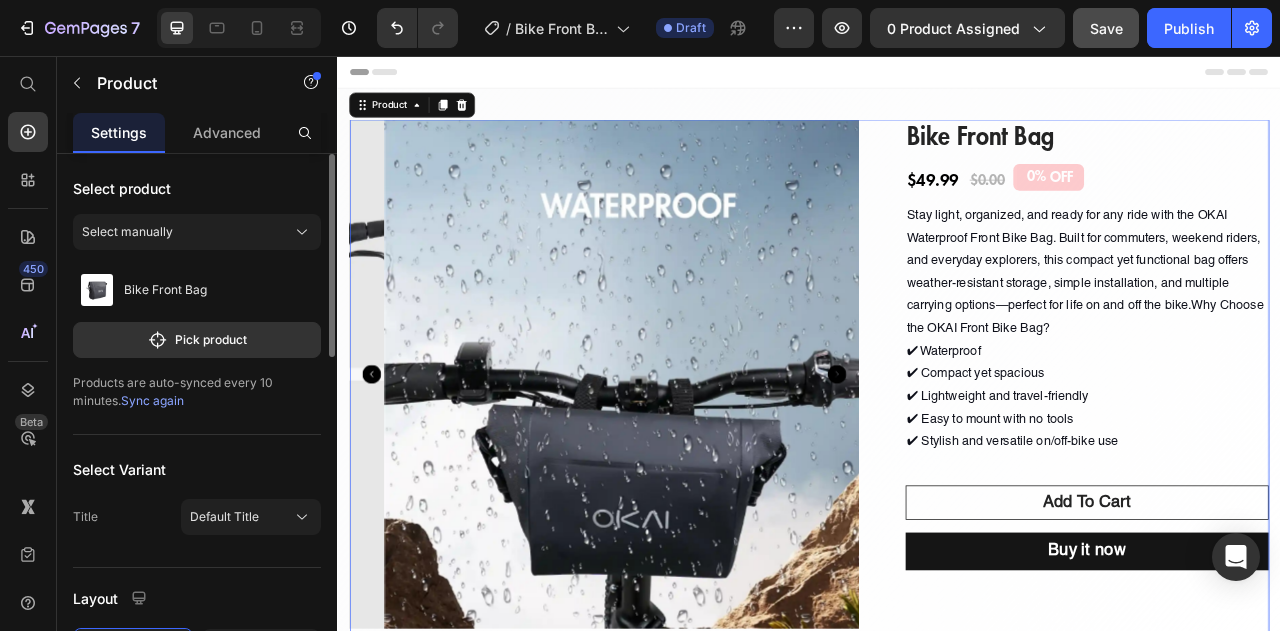 click on "Product Images Bike Front Bag (P) Title $49.99 (P) Price $0.00 (P) Price 0% OFF Discount Tag Row Stay light, organized, and ready for any ride with the OKAI Waterproof Front Bike Bag. Built for commuters, weekend riders, and everyday explorers, this compact yet functional bag offers weather-resistant storage, simple installation, and multiple carrying options—perfect for life on and off the bike.Why Choose the OKAI Front Bike Bag? ✔ Waterproof ✔ Compact yet spacious ✔ Lightweight and travel-friendly ✔ Easy to mount with no tools ✔ Stylish and versatile on/off-bike use   Text Block add to cart (P) Cart Button Row Buy it now Dynamic Checkout Product   0" at bounding box center [937, 510] 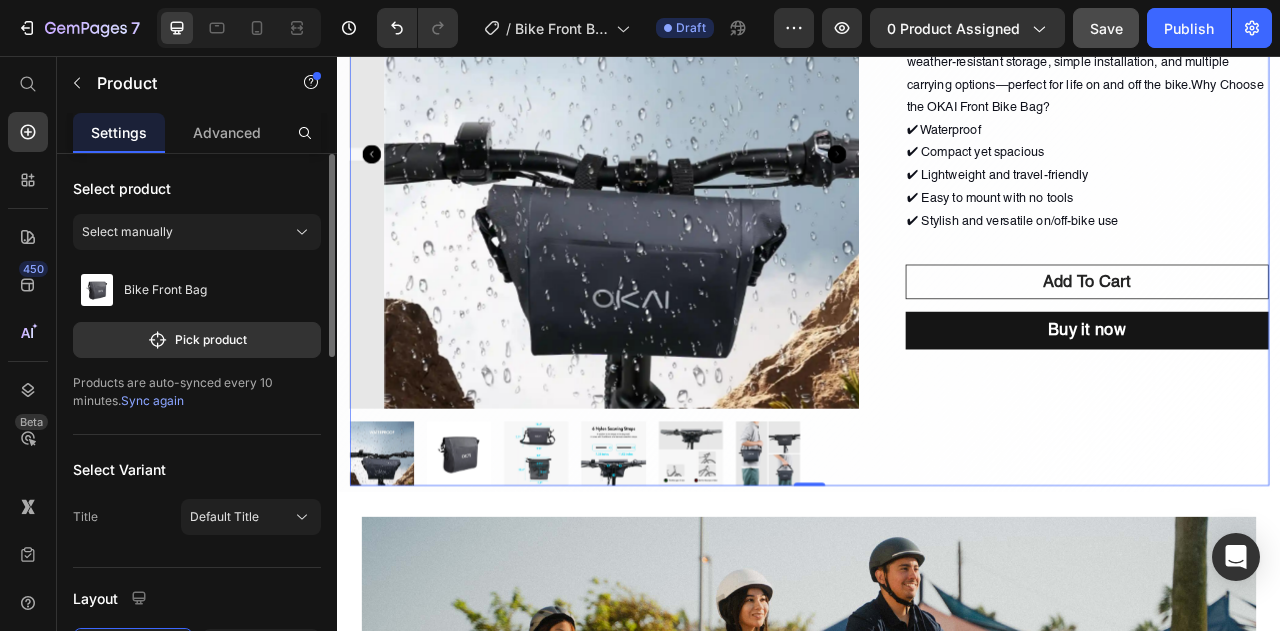 scroll, scrollTop: 500, scrollLeft: 0, axis: vertical 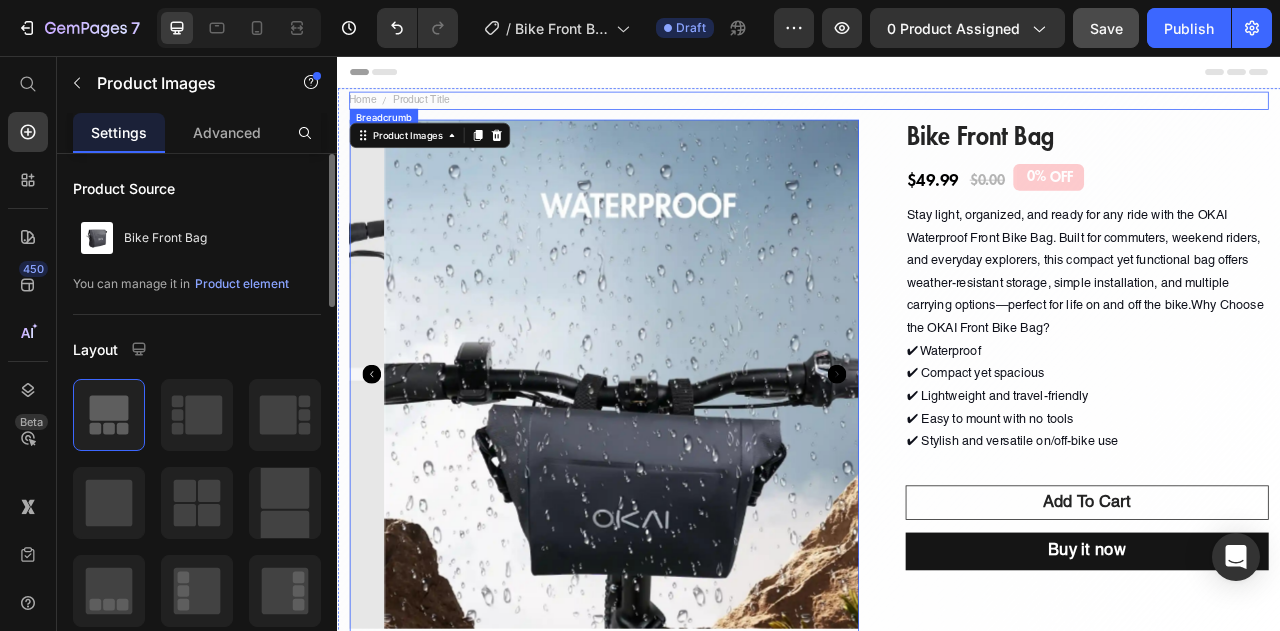 click on "Home
Product Title" at bounding box center (937, 112) 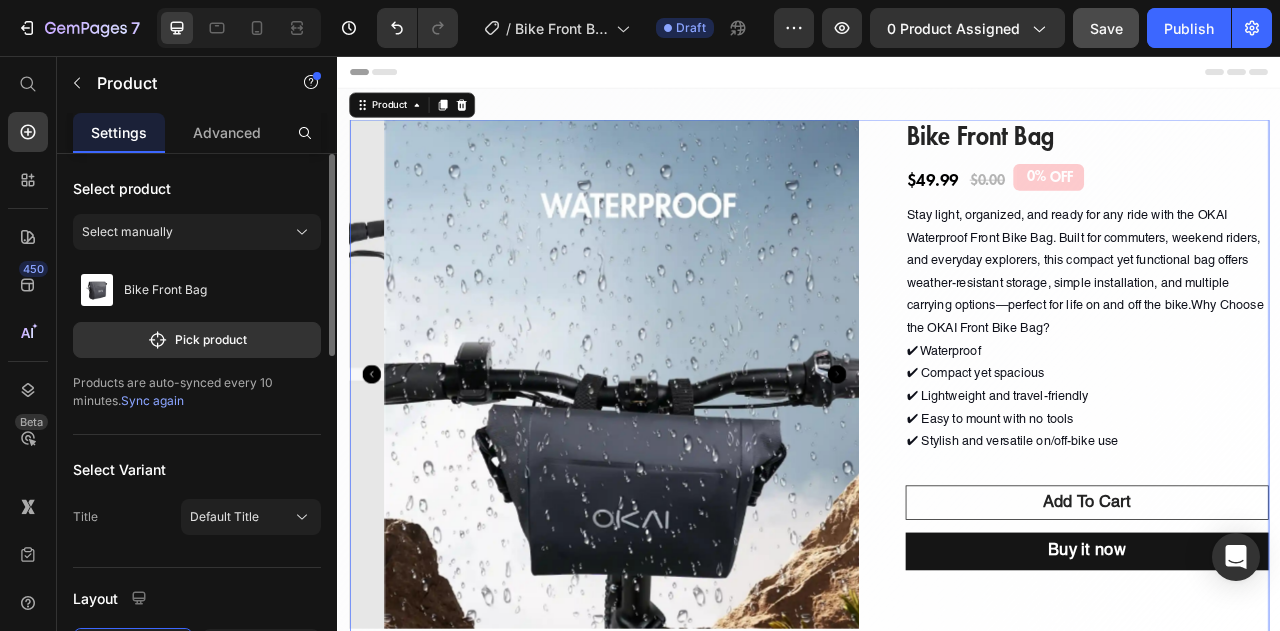 click on "Product Images Bike Front Bag (P) Title $49.99 (P) Price $0.00 (P) Price 0% OFF Discount Tag Row Stay light, organized, and ready for any ride with the OKAI Waterproof Front Bike Bag. Built for commuters, weekend riders, and everyday explorers, this compact yet functional bag offers weather-resistant storage, simple installation, and multiple carrying options—perfect for life on and off the bike.Why Choose the OKAI Front Bike Bag? ✔ Waterproof ✔ Compact yet spacious ✔ Lightweight and travel-friendly ✔ Easy to mount with no tools ✔ Stylish and versatile on/off-bike use   Text Block add to cart (P) Cart Button Row Buy it now Dynamic Checkout Product   0" at bounding box center [937, 510] 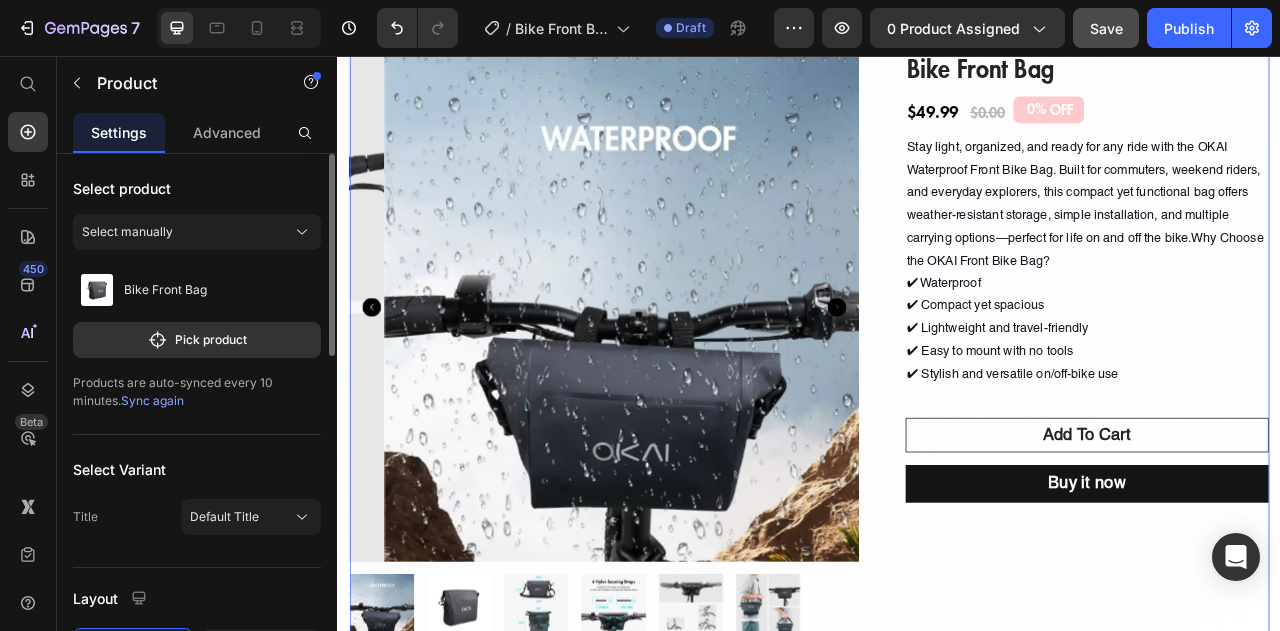 scroll, scrollTop: 0, scrollLeft: 0, axis: both 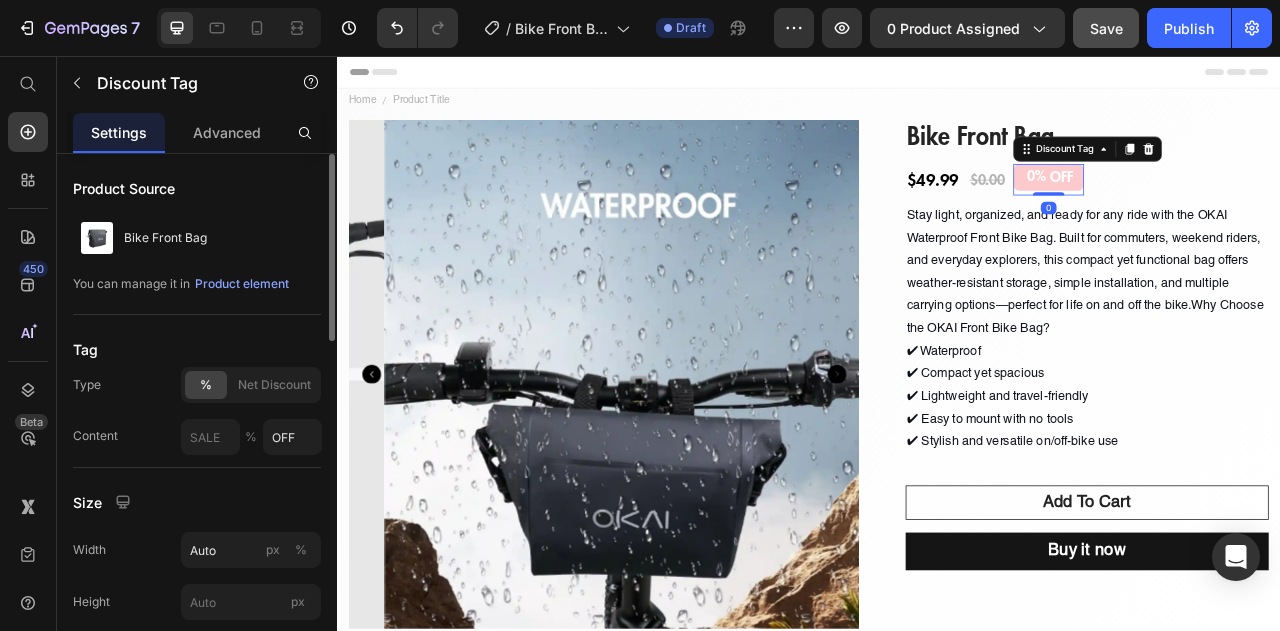click on "0% OFF" at bounding box center (1242, 209) 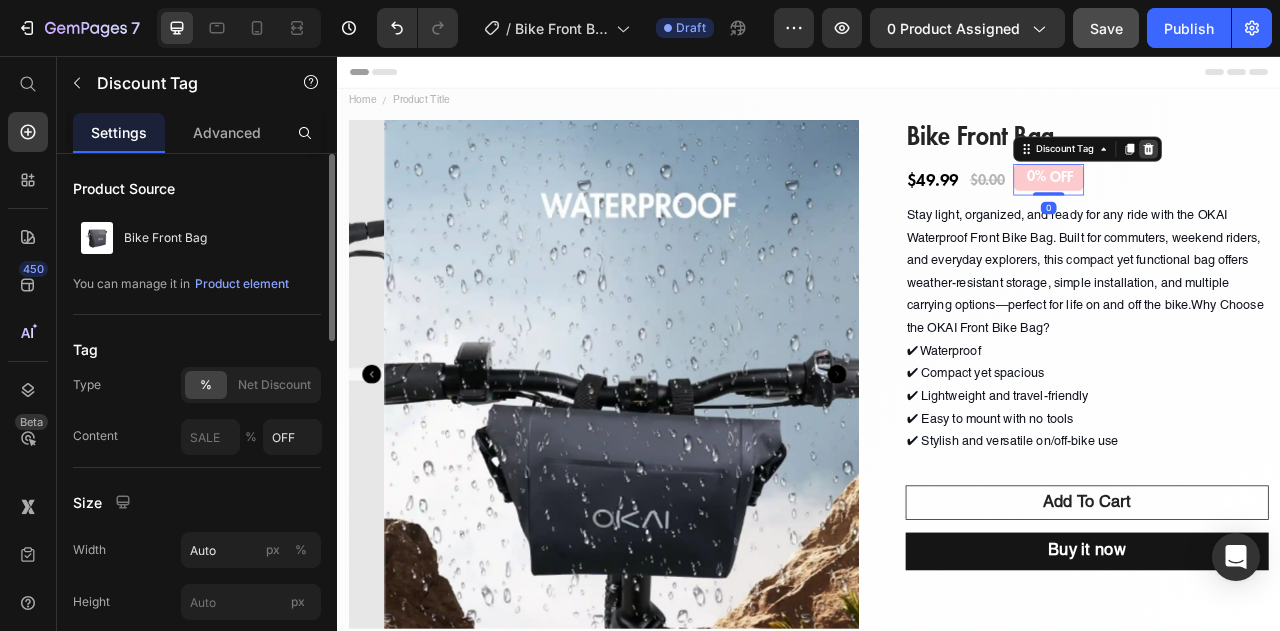 click 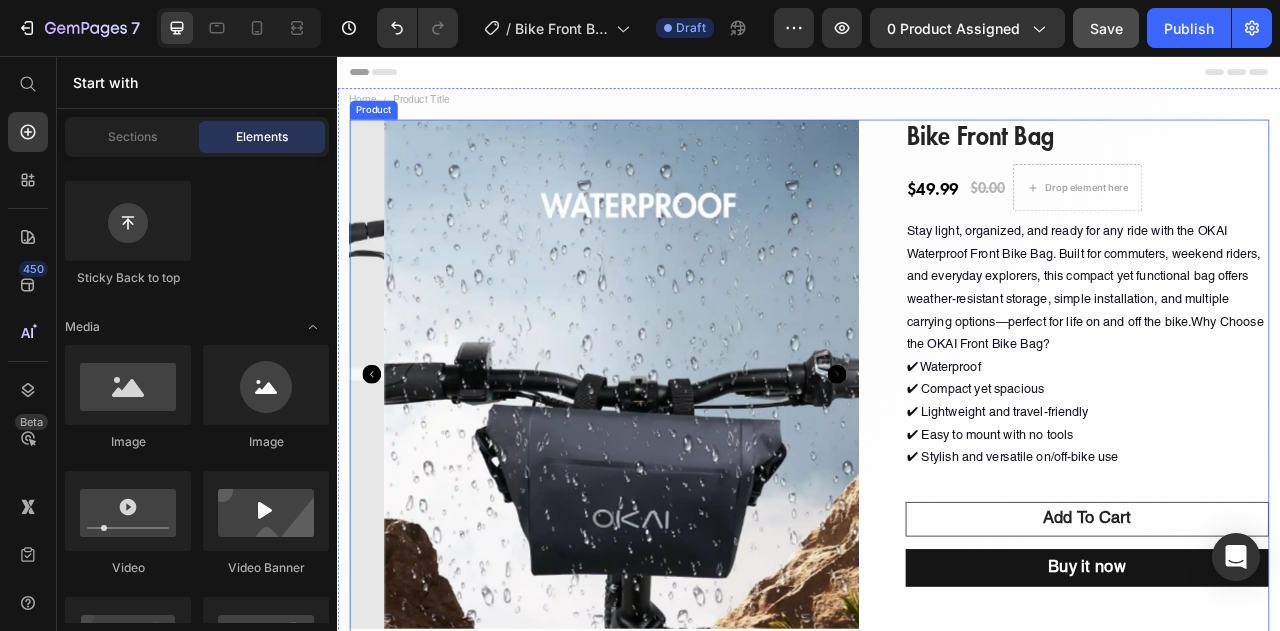 click on "Product Images Bike Front Bag (P) Title $49.99 (P) Price $0.00 (P) Price
Drop element here Row Stay light, organized, and ready for any ride with the OKAI Waterproof Front Bike Bag. Built for commuters, weekend riders, and everyday explorers, this compact yet functional bag offers weather-resistant storage, simple installation, and multiple carrying options—perfect for life on and off the bike.Why Choose the OKAI Front Bike Bag? ✔ Waterproof ✔ Compact yet spacious ✔ Lightweight and travel-friendly ✔ Easy to mount with no tools ✔ Stylish and versatile on/off-bike use   Text Block add to cart (P) Cart Button Row Buy it now Dynamic Checkout Product" at bounding box center [937, 510] 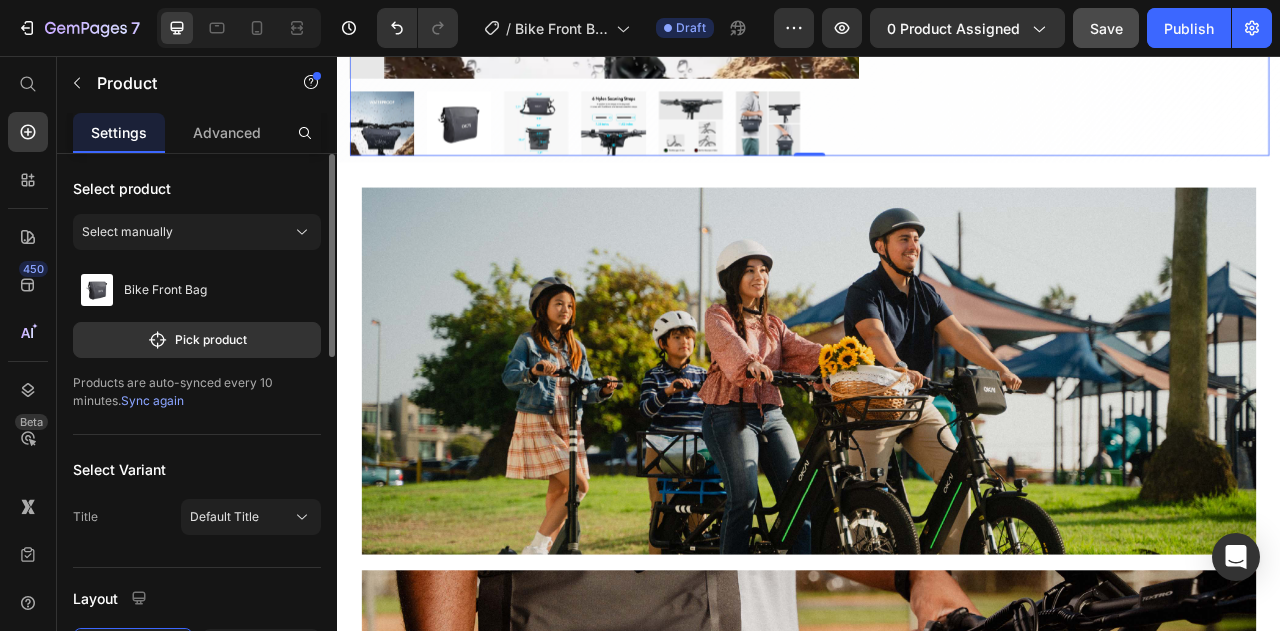 scroll, scrollTop: 300, scrollLeft: 0, axis: vertical 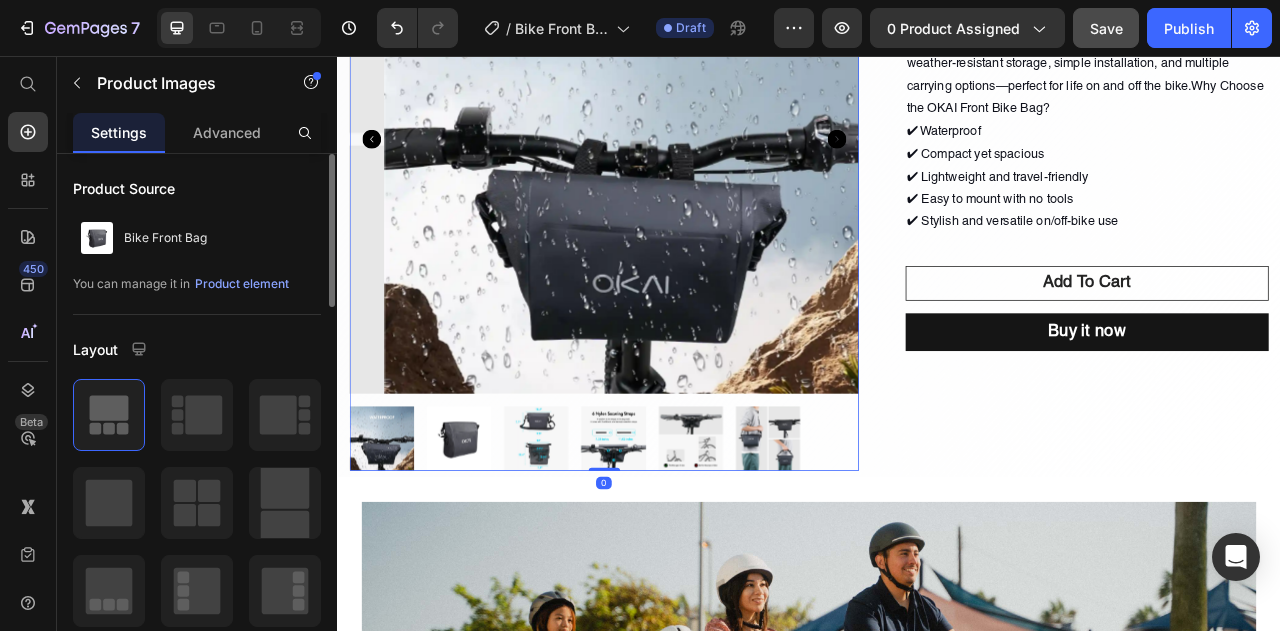 click at bounding box center (491, 542) 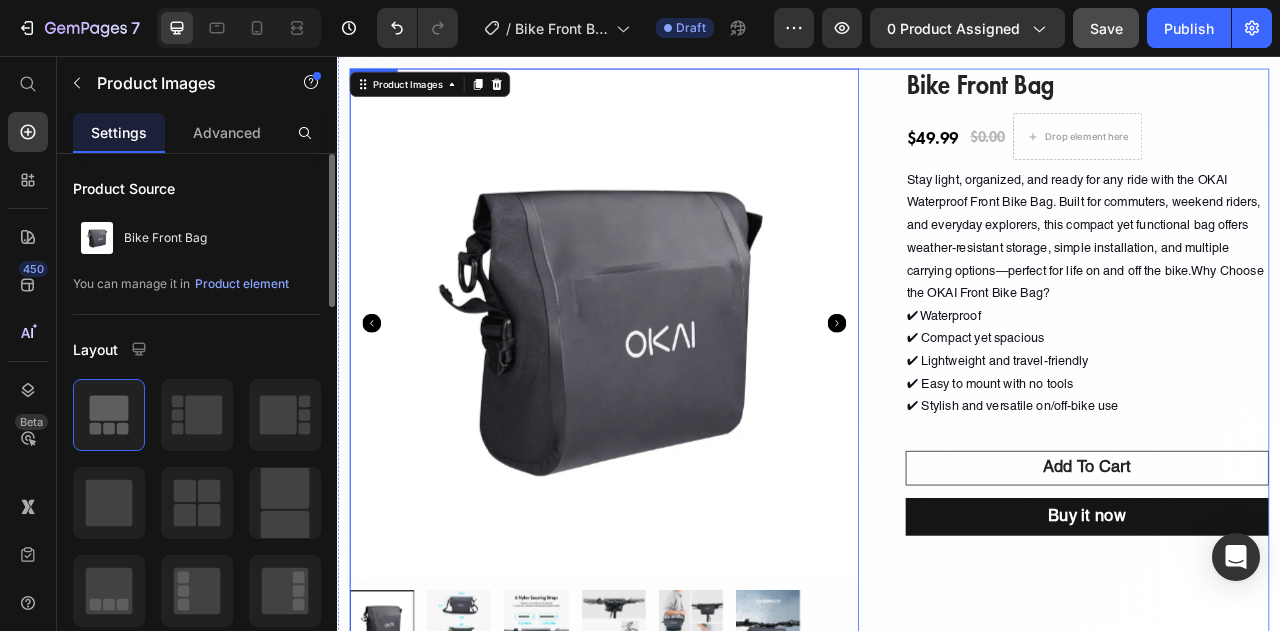 scroll, scrollTop: 100, scrollLeft: 0, axis: vertical 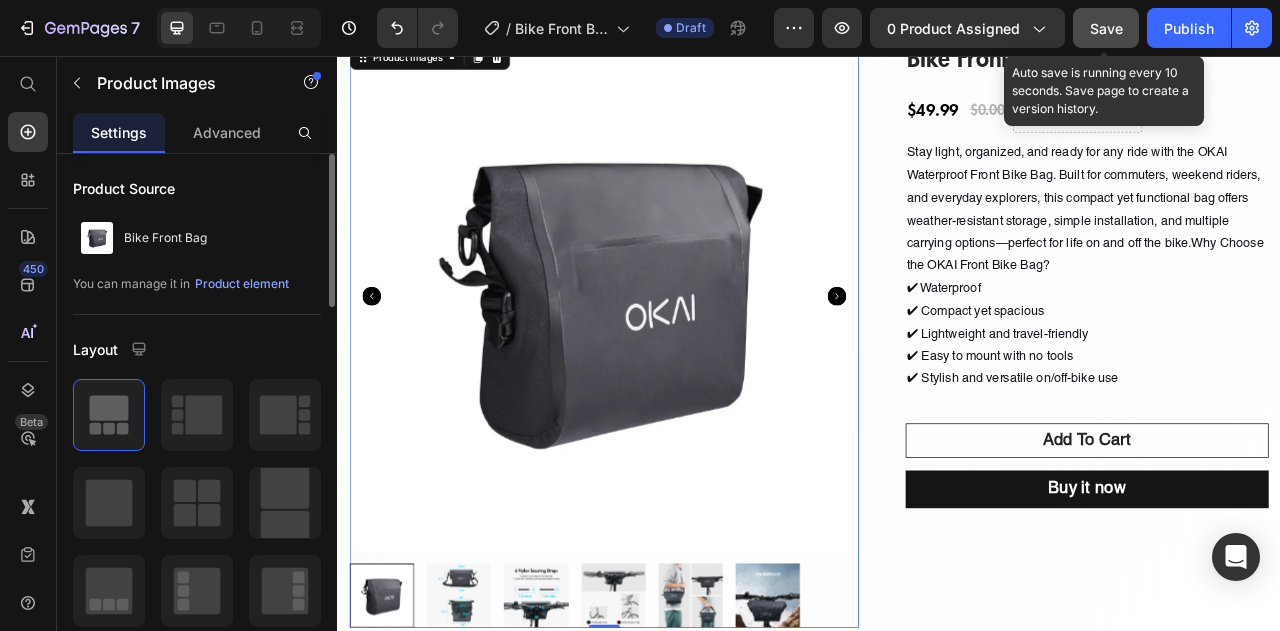 click on "Save" at bounding box center [1106, 28] 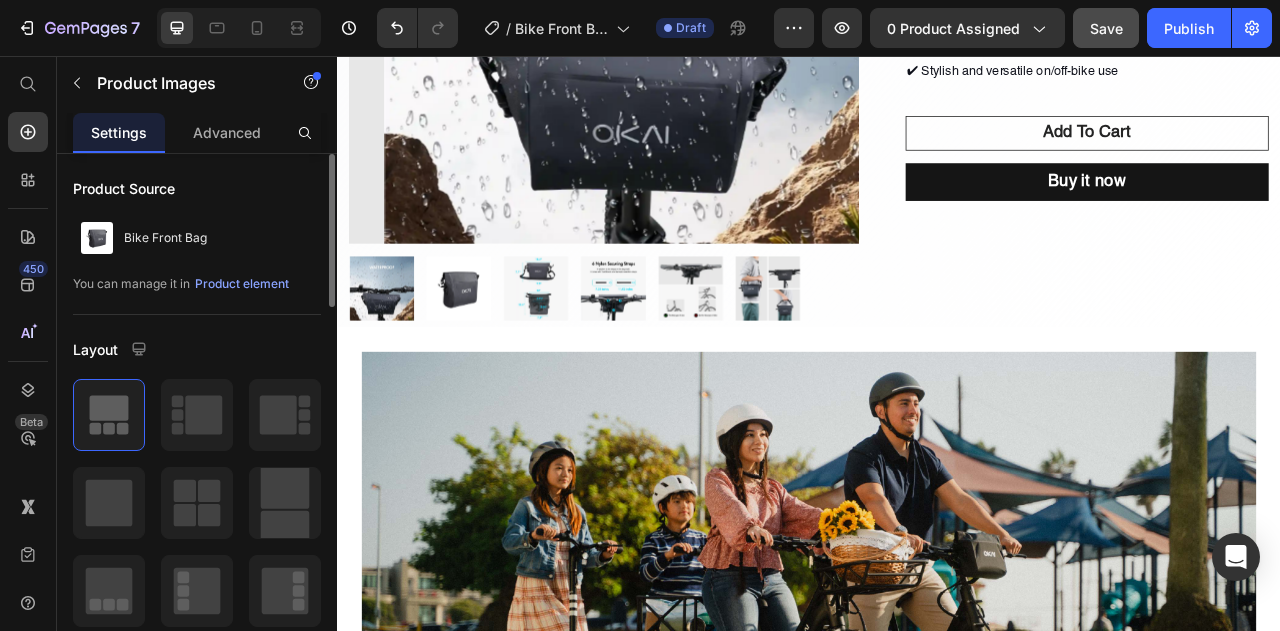 scroll, scrollTop: 203, scrollLeft: 0, axis: vertical 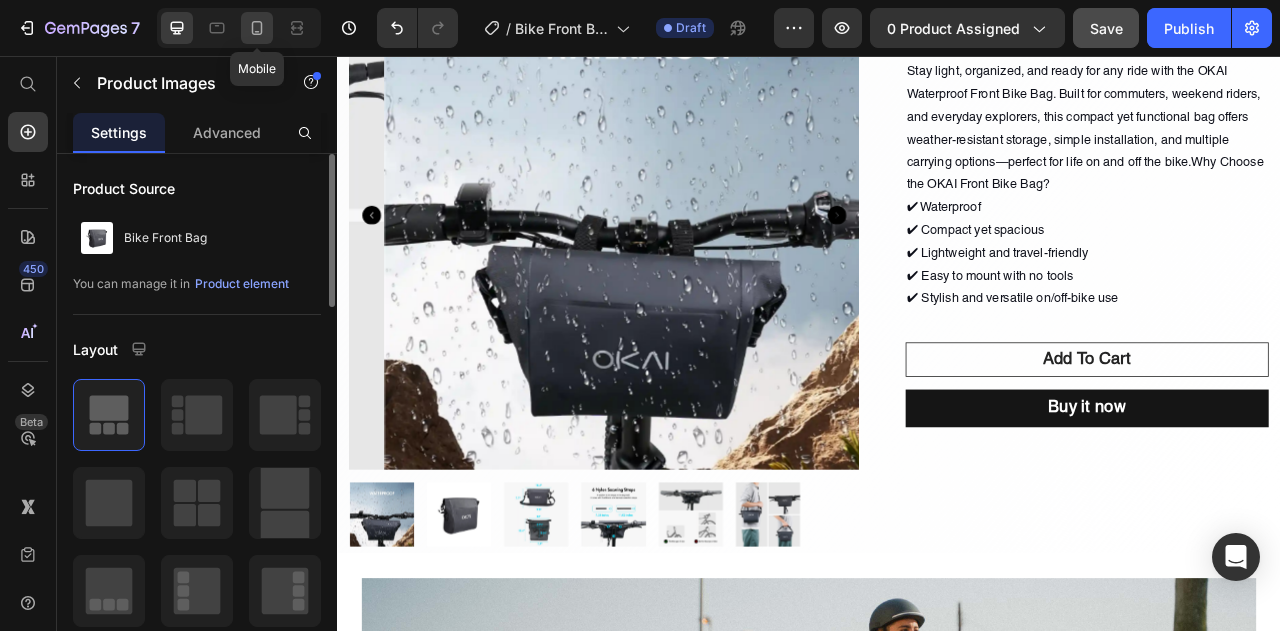click 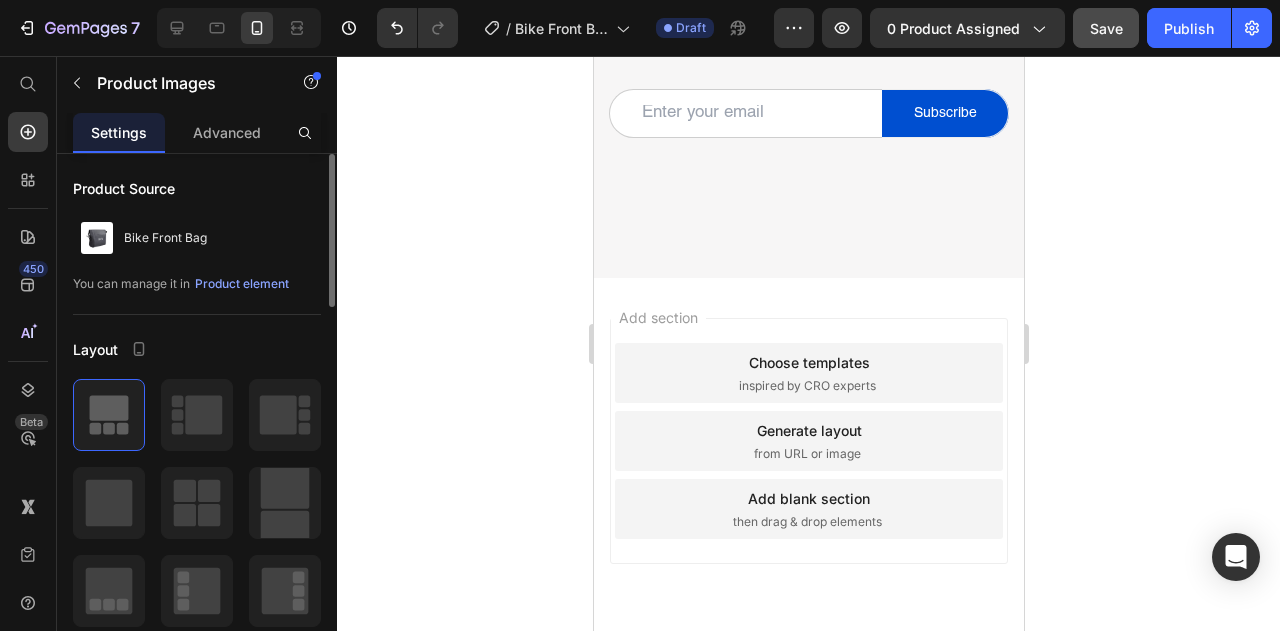 scroll, scrollTop: 2794, scrollLeft: 0, axis: vertical 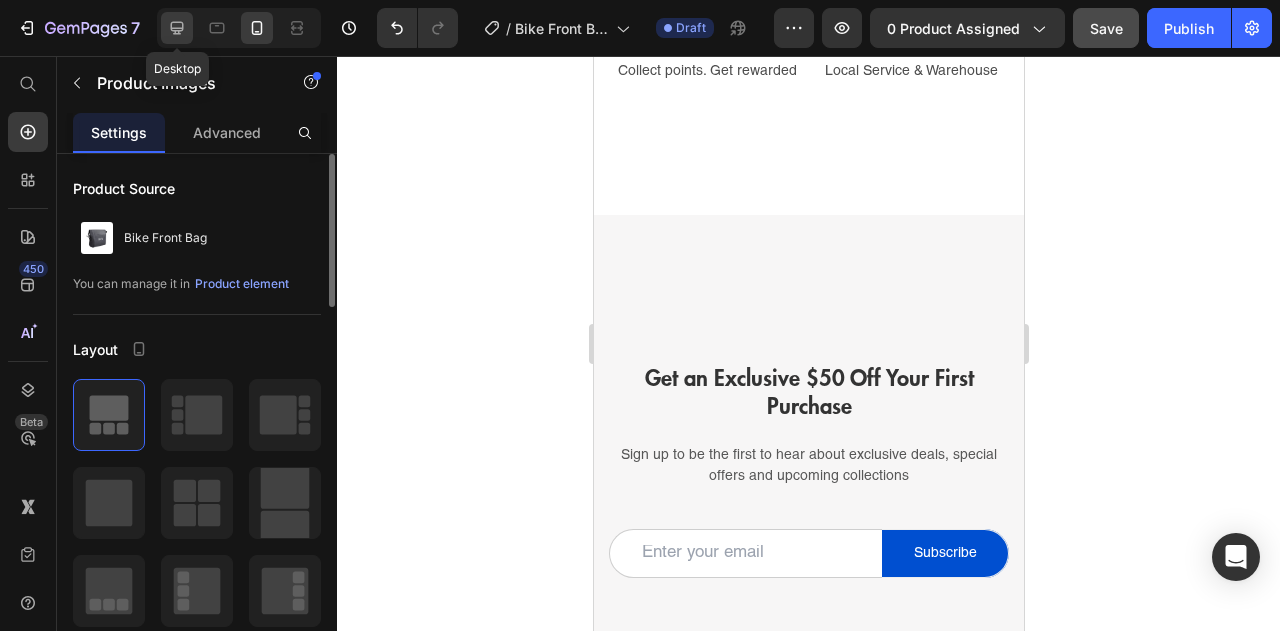 click 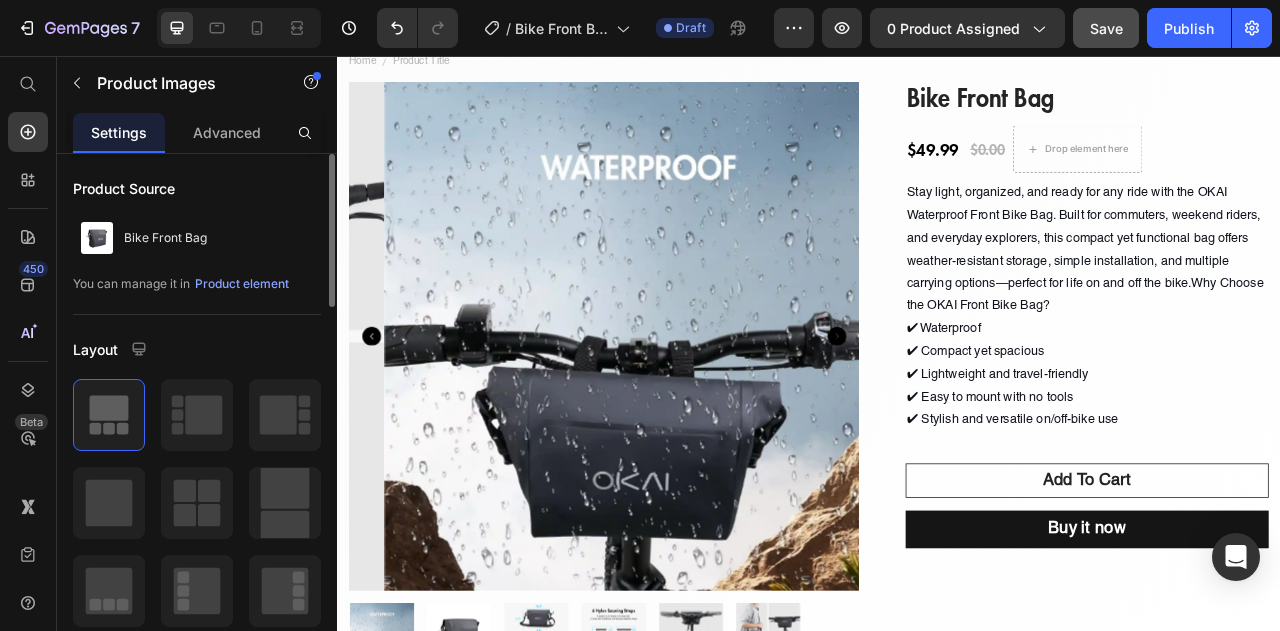 scroll, scrollTop: 0, scrollLeft: 0, axis: both 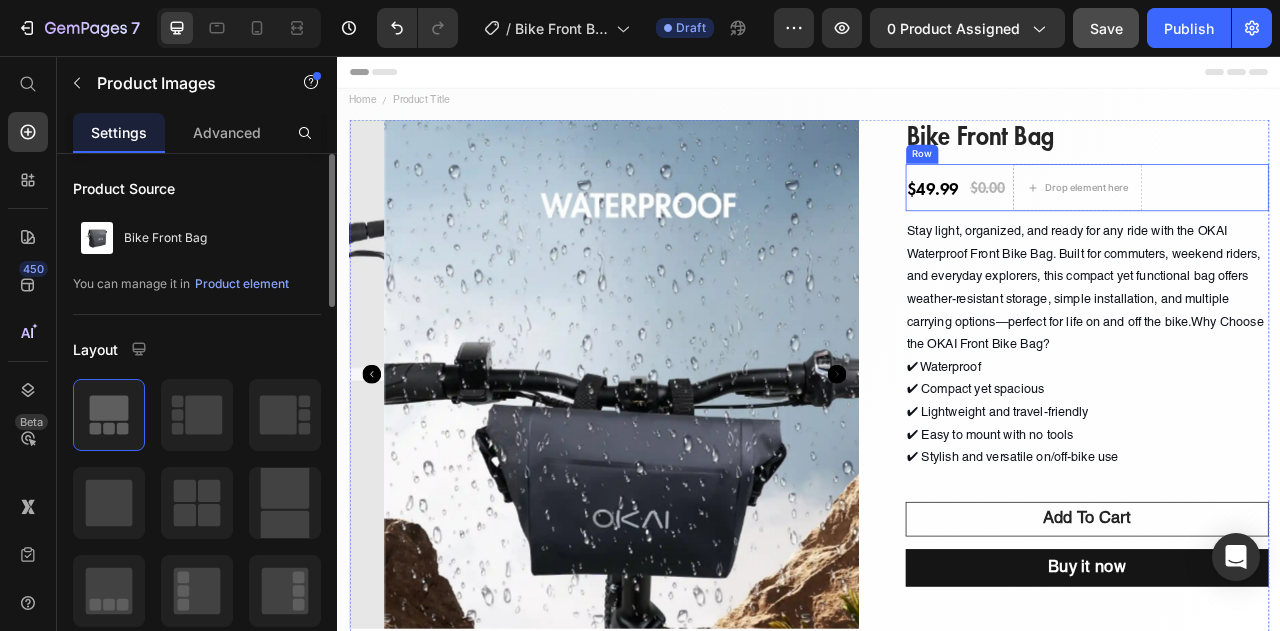 click on "$49.99 (P) Price $0.00 (P) Price
Drop element here Row" at bounding box center (1291, 223) 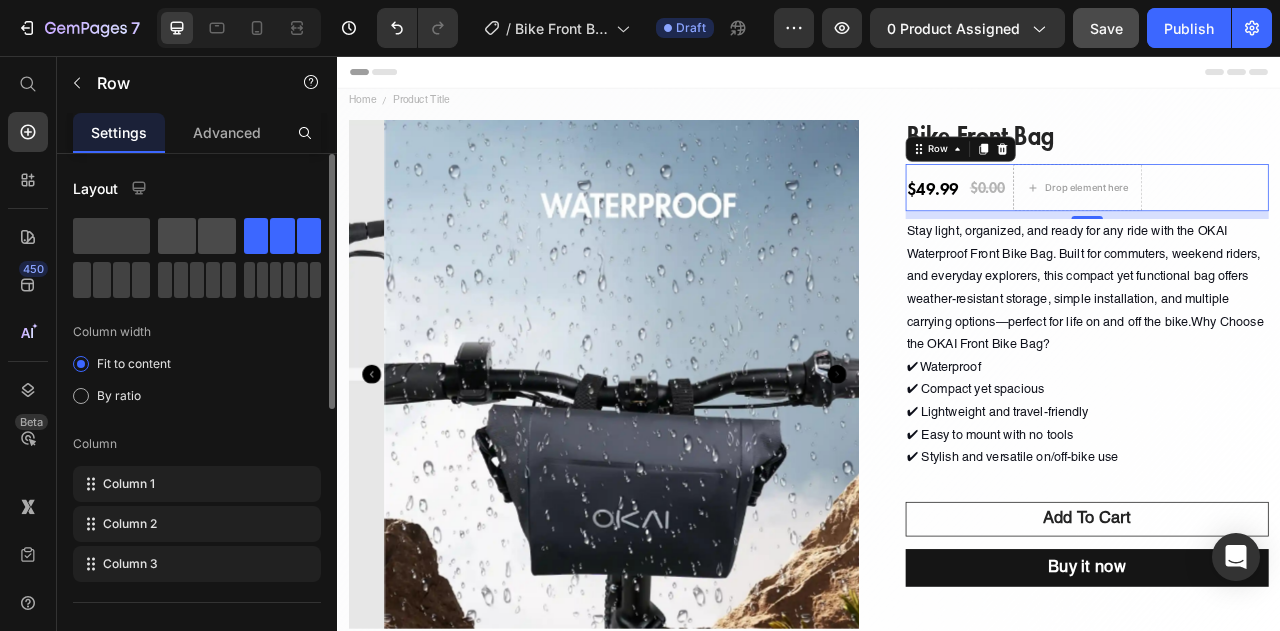 click 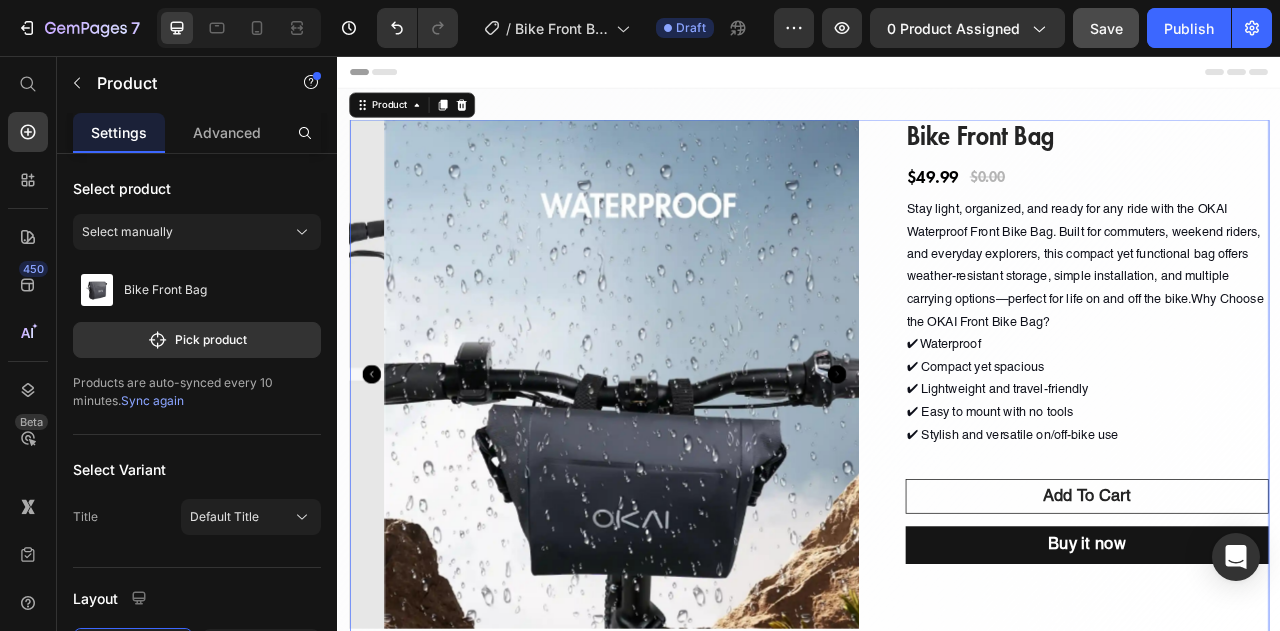 click on "Product Images Bike Front Bag (P) Title $49.99 (P) Price $0.00 (P) Price Row Stay light, organized, and ready for any ride with the OKAI Waterproof Front Bike Bag. Built for commuters, weekend riders, and everyday explorers, this compact yet functional bag offers weather-resistant storage, simple installation, and multiple carrying options—perfect for life on and off the bike.Why Choose the OKAI Front Bike Bag? ✔ Waterproof ✔ Compact yet spacious ✔ Lightweight and travel-friendly ✔ Easy to mount with no tools ✔ Stylish and versatile on/off-bike use   Text Block add to cart (P) Cart Button Row Buy it now Dynamic Checkout Product   0" at bounding box center (937, 510) 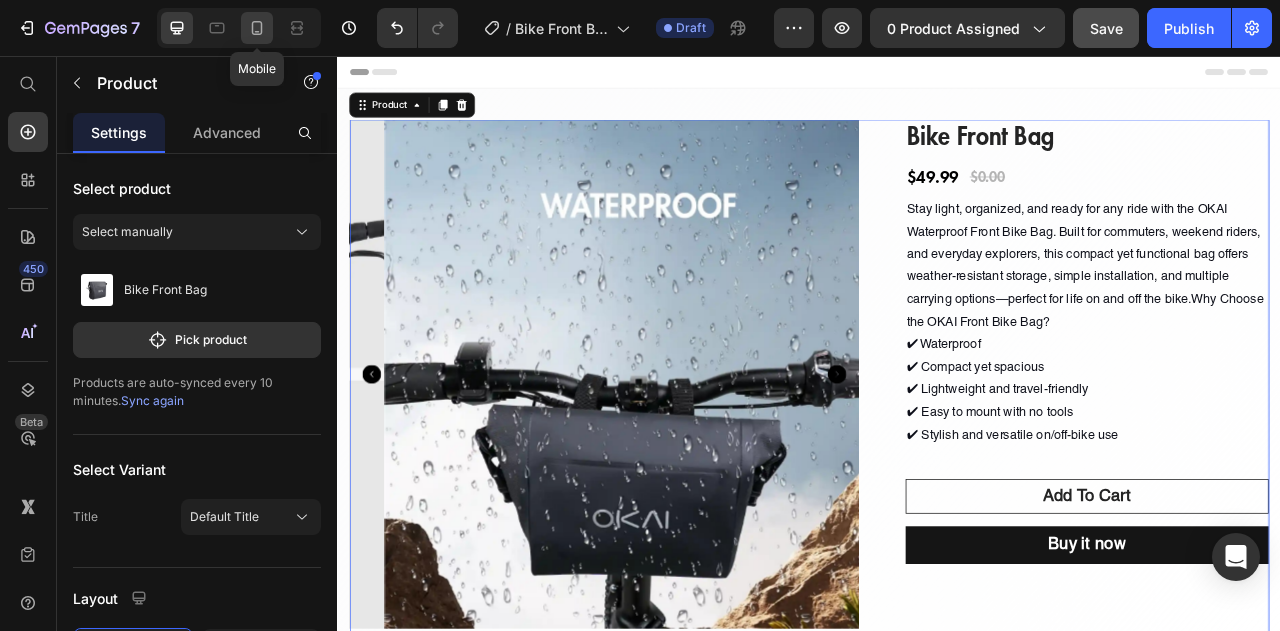 click 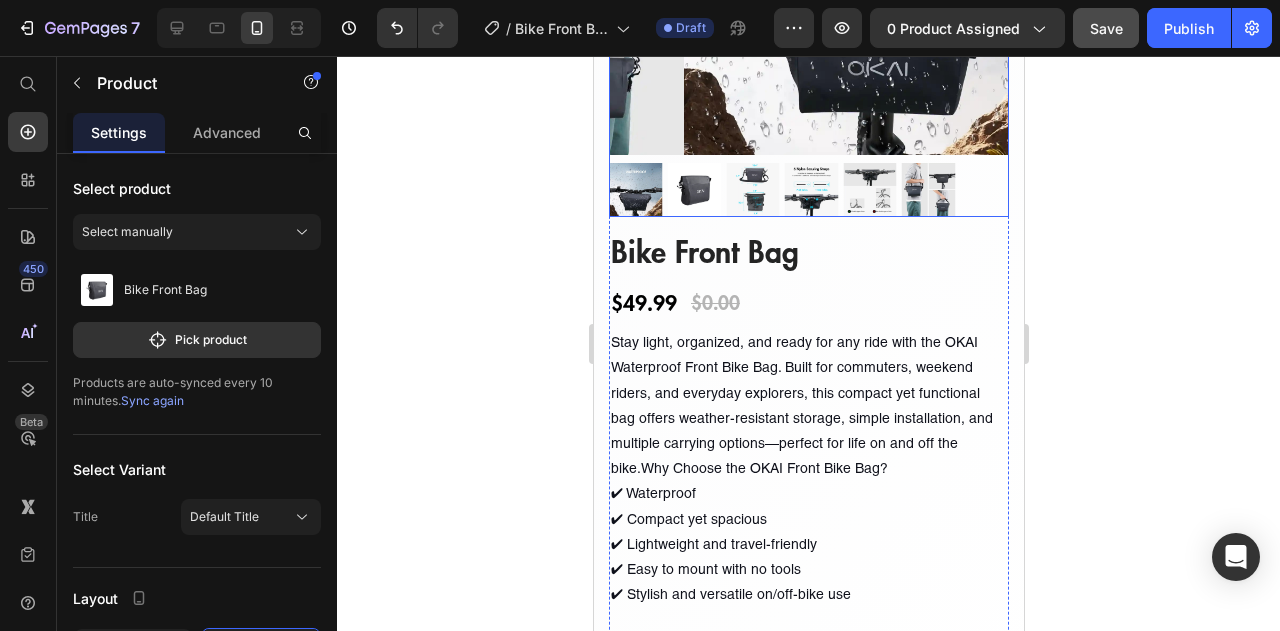scroll, scrollTop: 416, scrollLeft: 0, axis: vertical 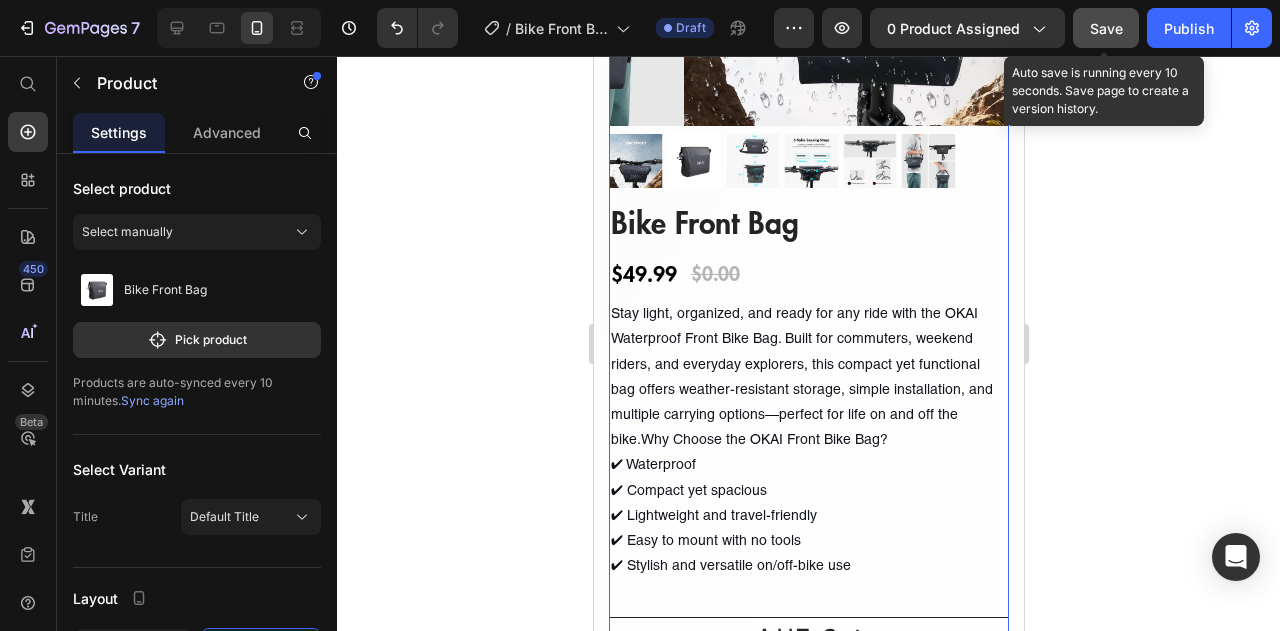 click on "Save" at bounding box center [1106, 28] 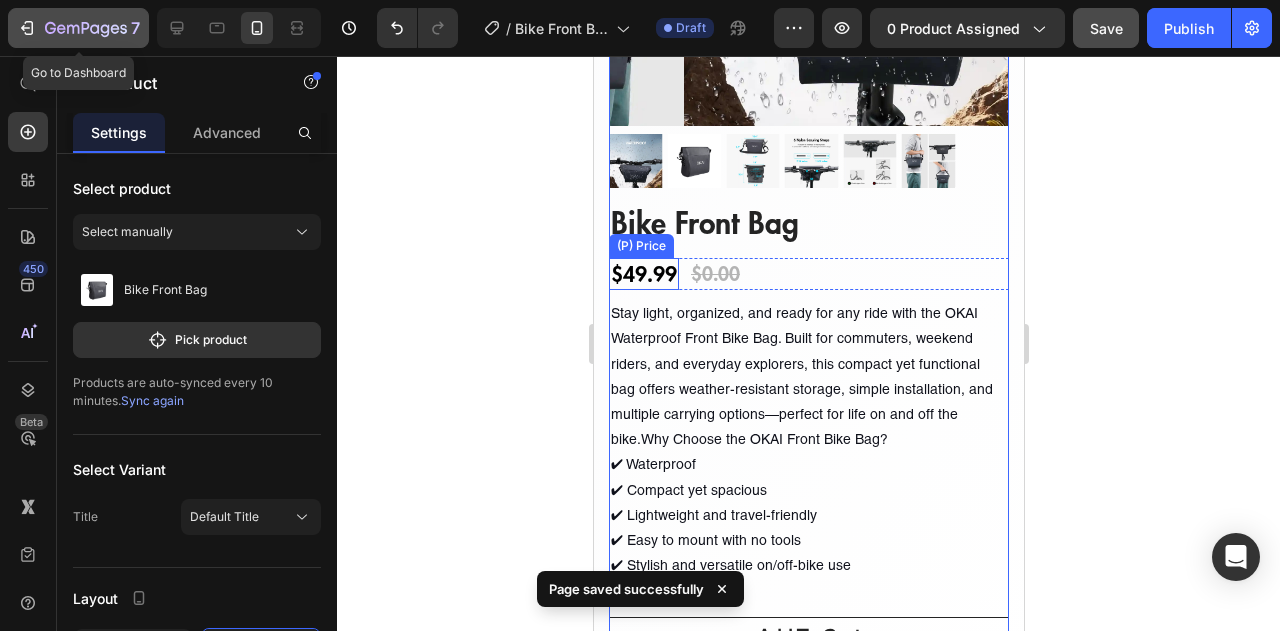 click on "7" 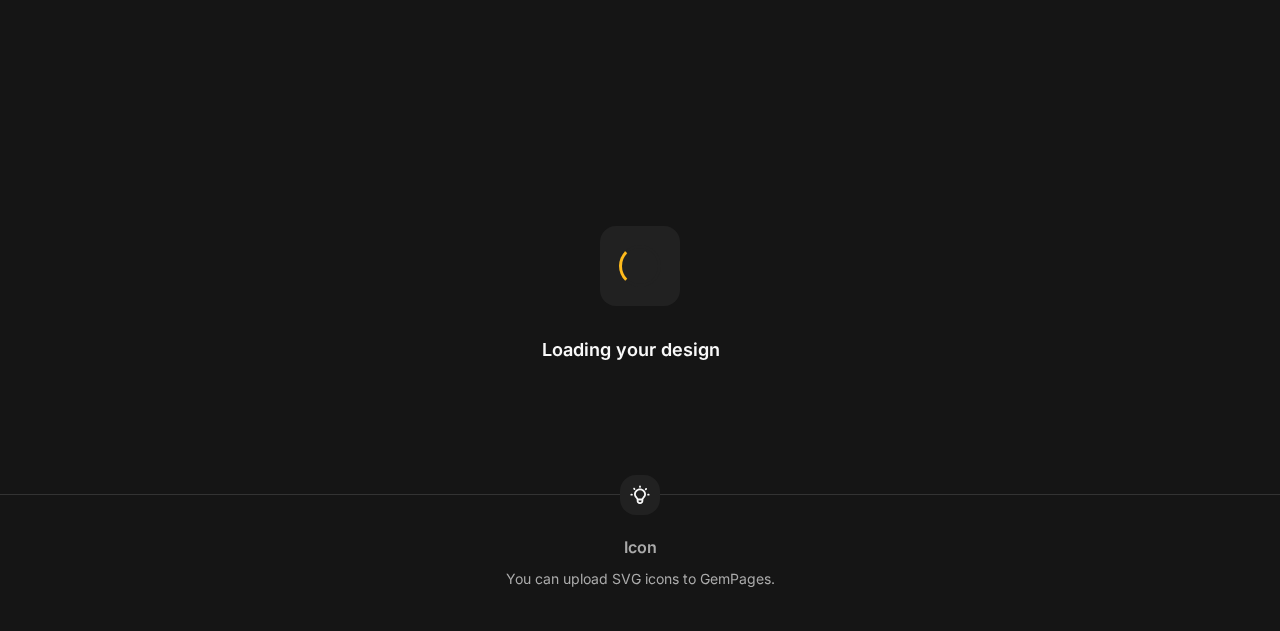 scroll, scrollTop: 0, scrollLeft: 0, axis: both 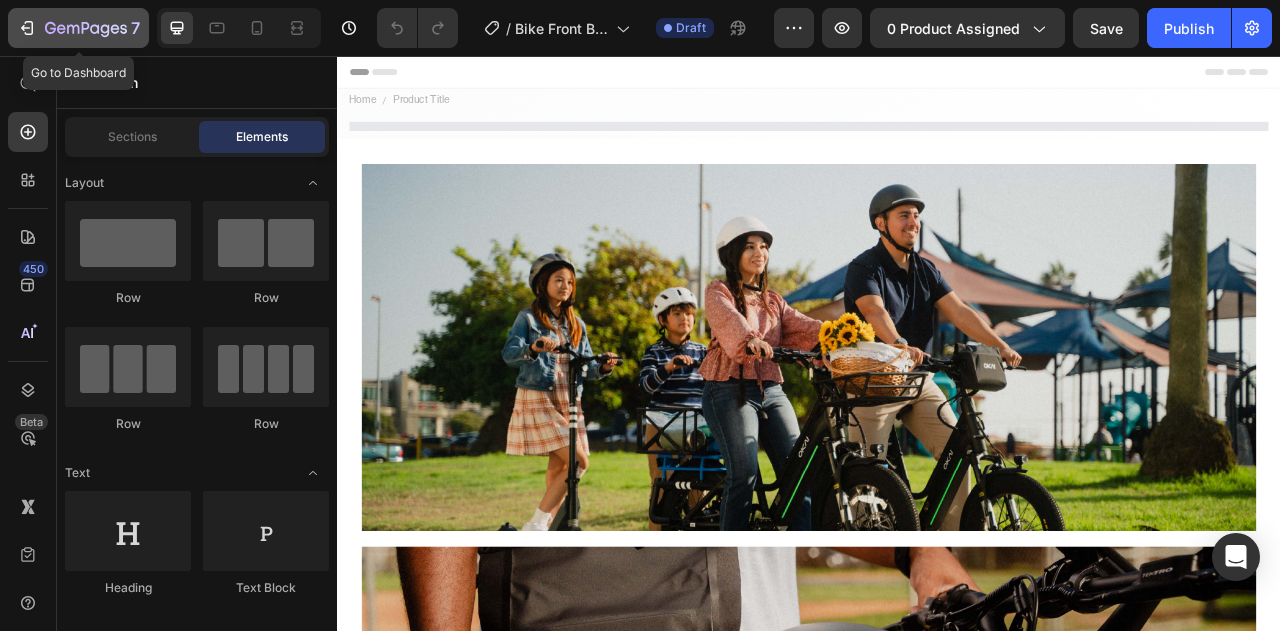click on "7" 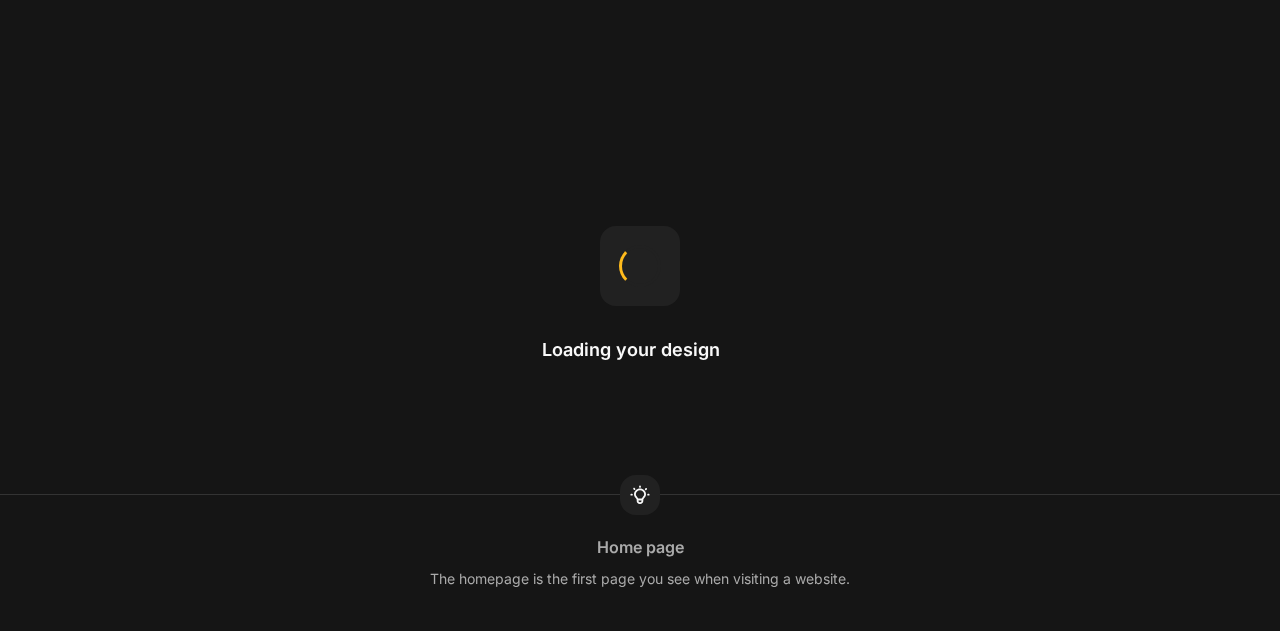 scroll, scrollTop: 0, scrollLeft: 0, axis: both 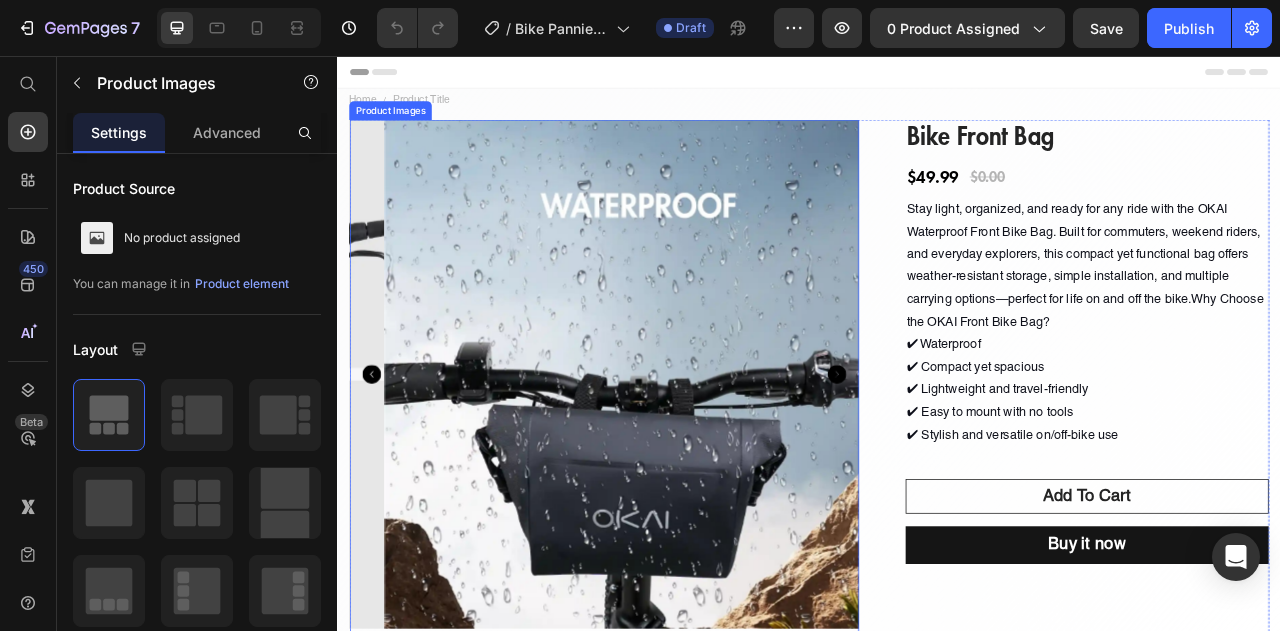 click at bounding box center (720, 461) 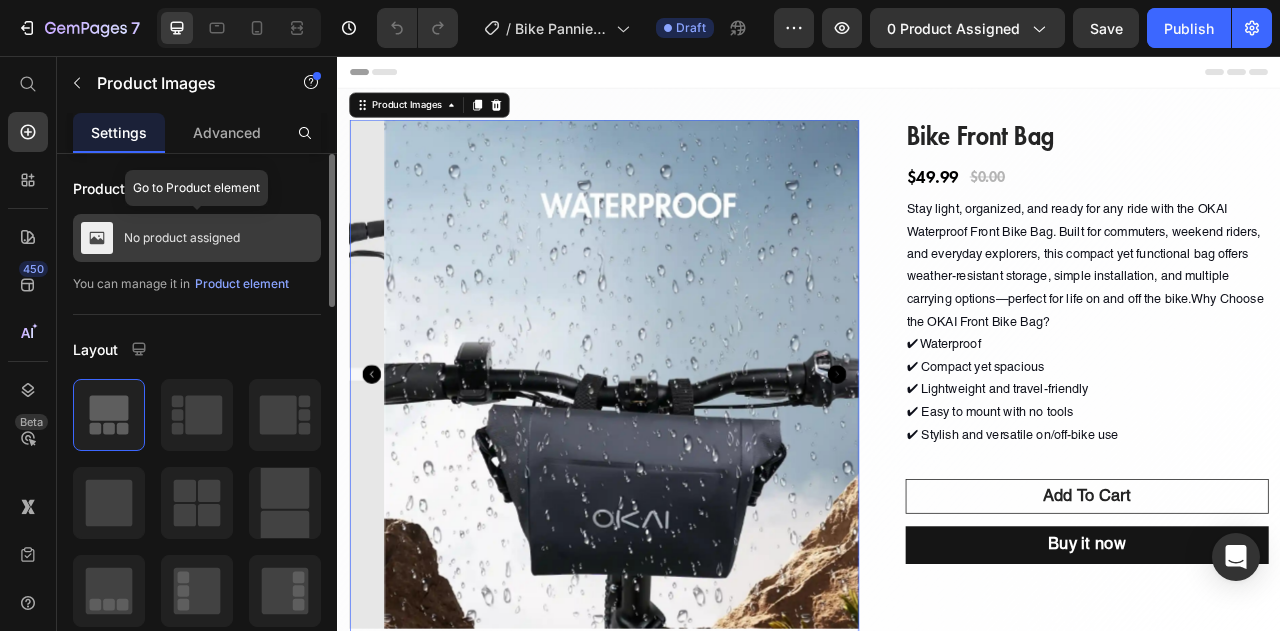 click on "No product assigned" at bounding box center (197, 238) 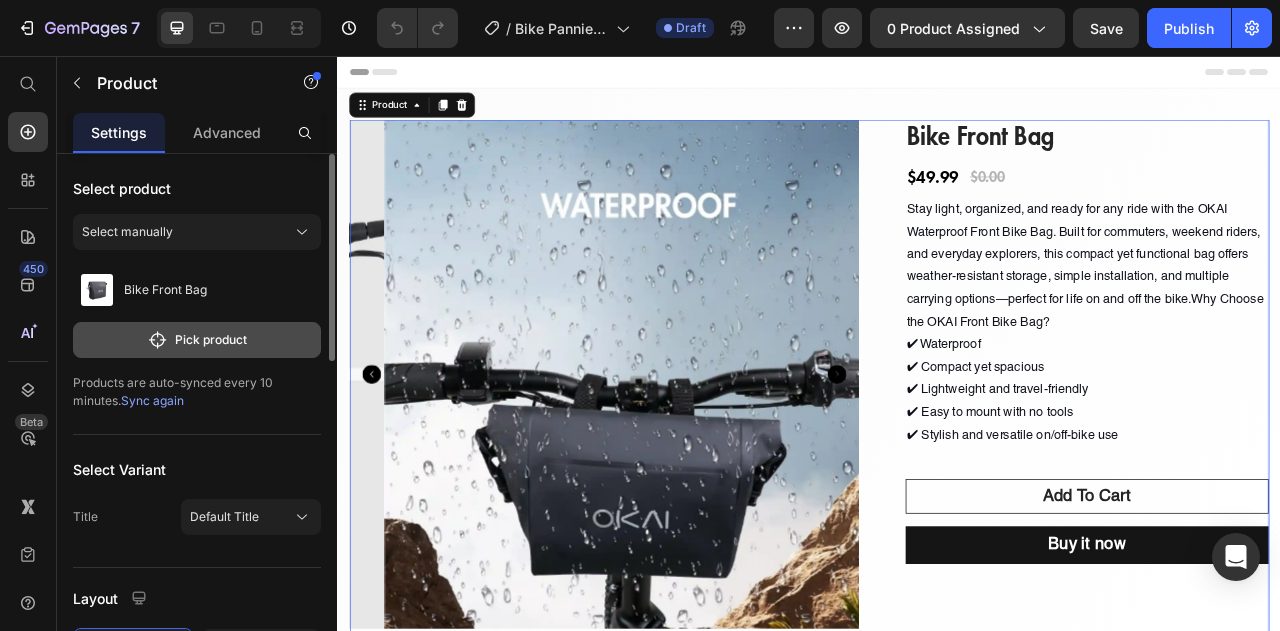 click on "Pick product" at bounding box center (197, 340) 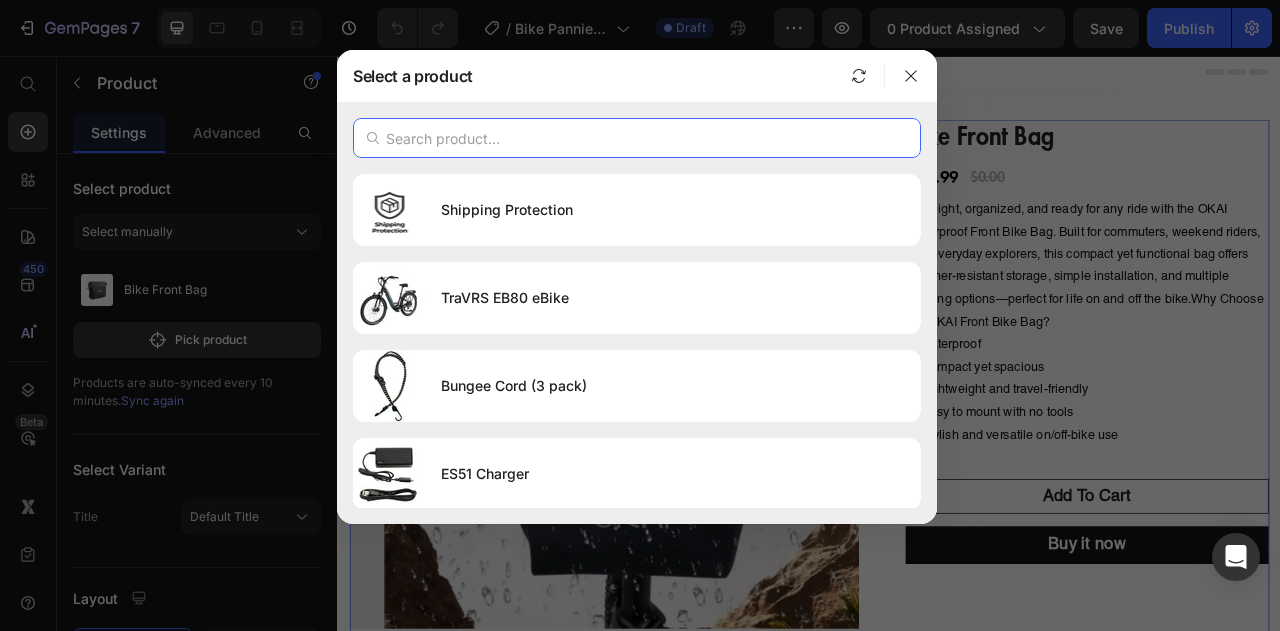click at bounding box center (637, 138) 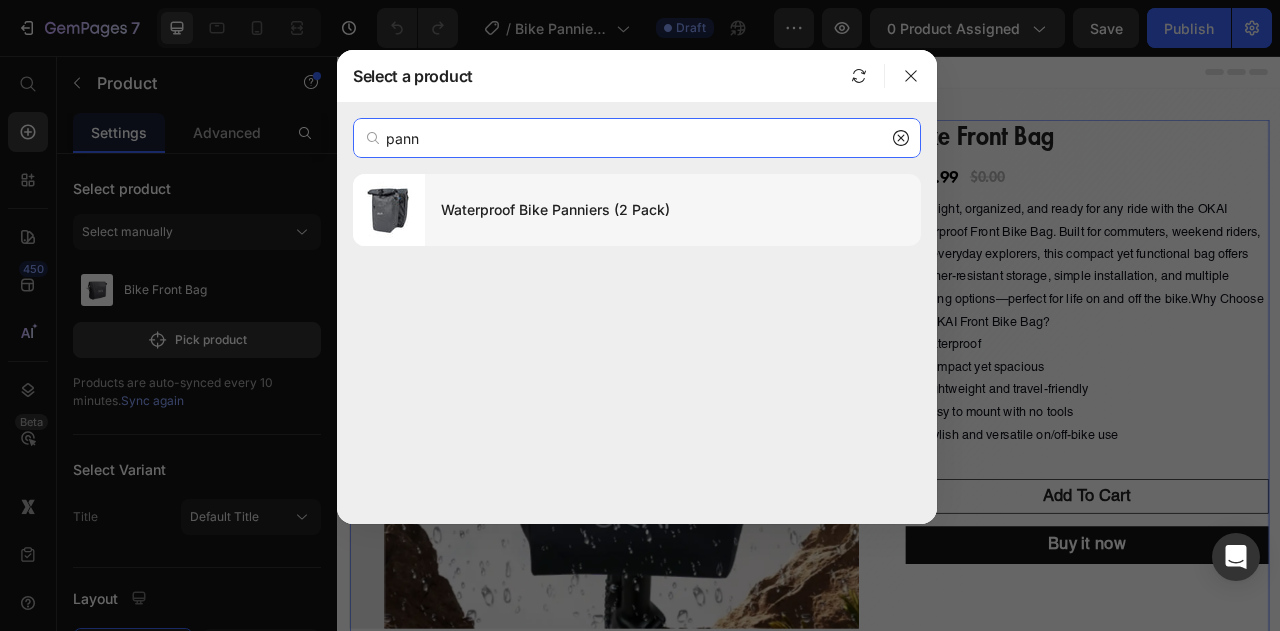 type on "pann" 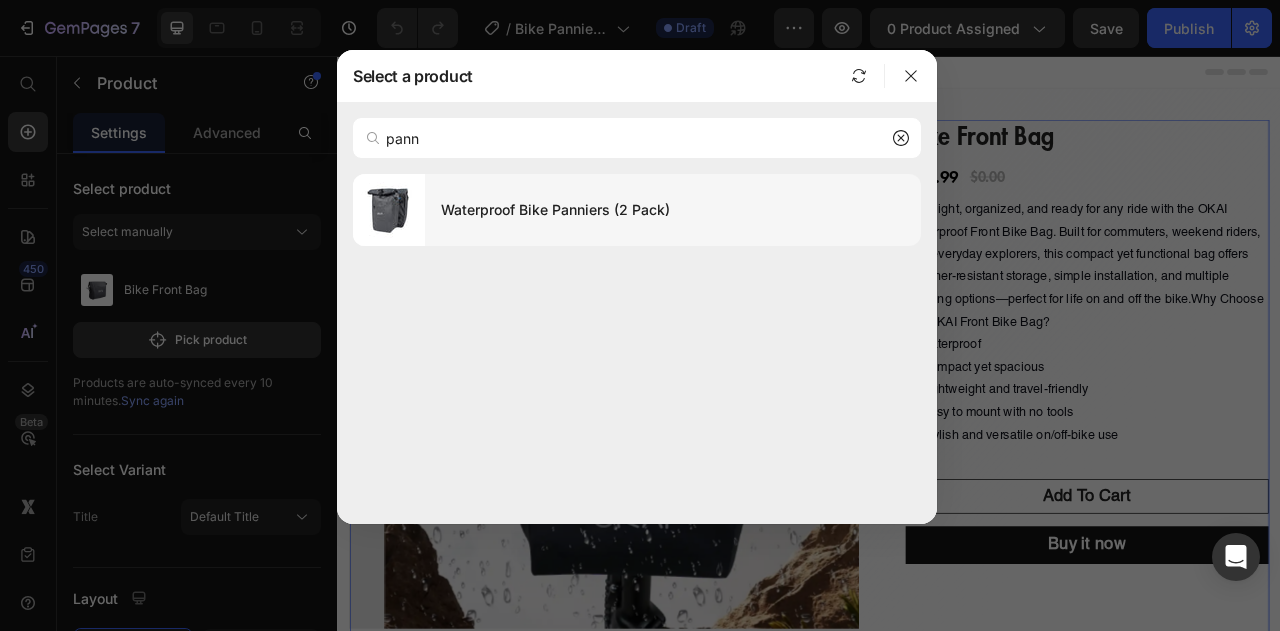 click on "Waterproof Bike Panniers (2 Pack)" at bounding box center [673, 210] 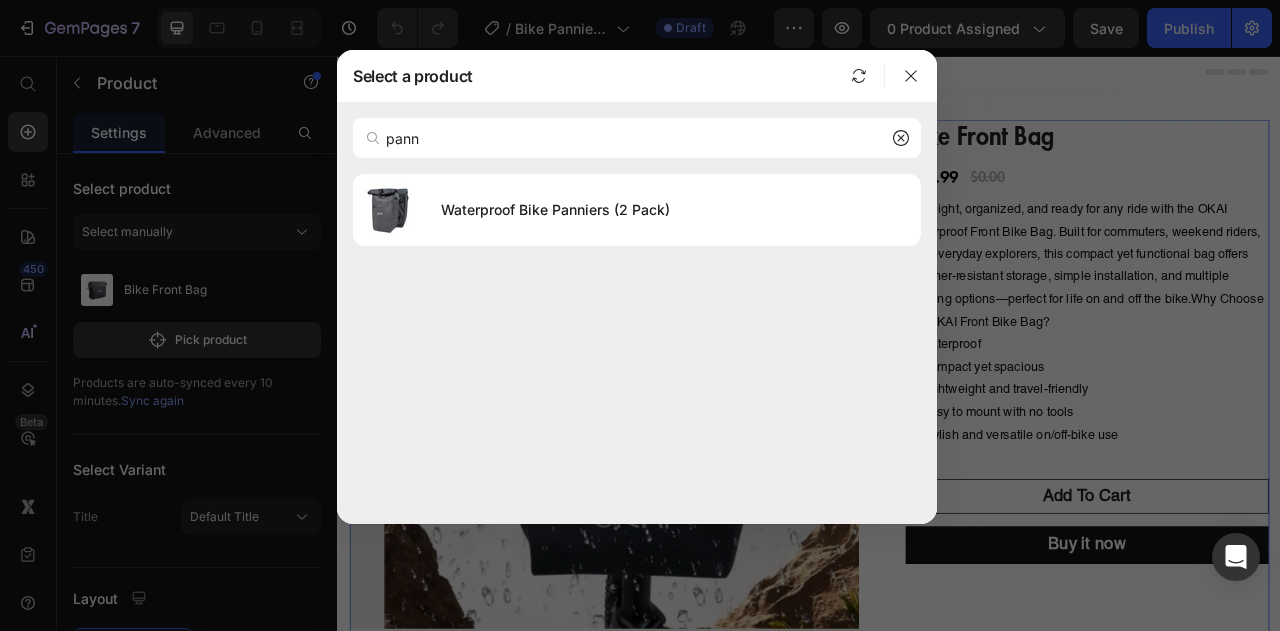 type 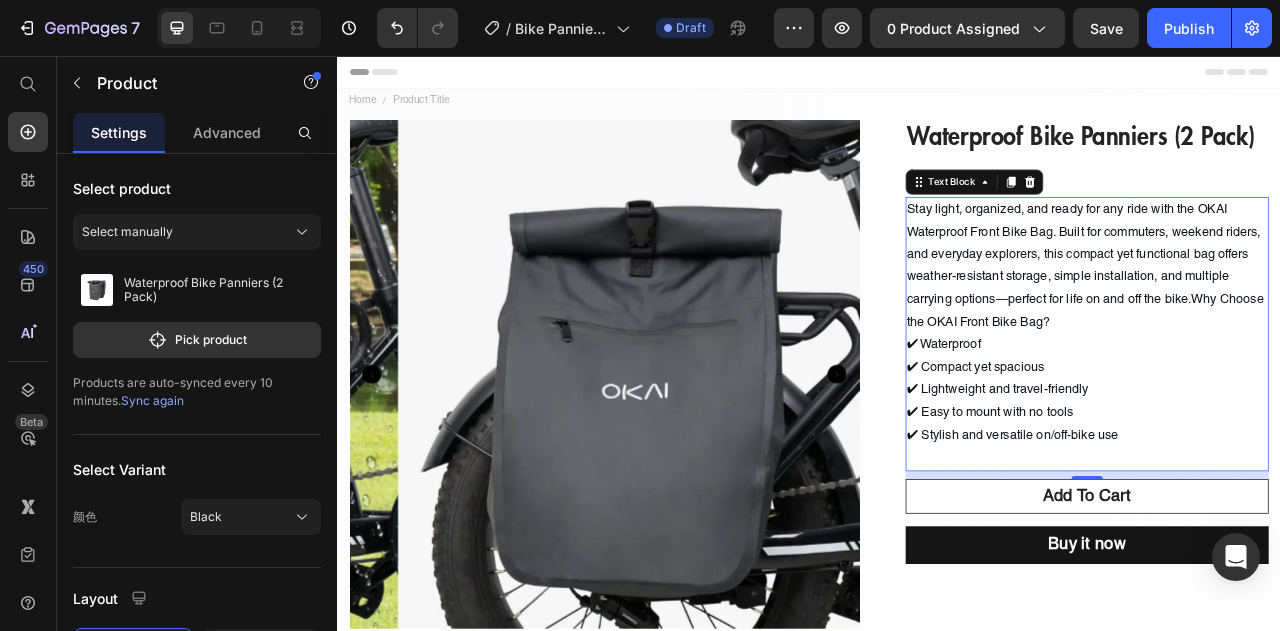 click on "Stay light, organized, and ready for any ride with the OKAI Waterproof Front Bike Bag. Built for commuters, weekend riders, and everyday explorers, this compact yet functional bag offers weather-resistant storage, simple installation, and multiple carrying options—perfect for life on and off the bike.Why Choose the OKAI Front Bike Bag? ✔ Waterproof ✔ Compact yet spacious ✔ Lightweight and travel-friendly ✔ Easy to mount with no tools ✔ Stylish and versatile on/off-bike use" at bounding box center [1291, 410] 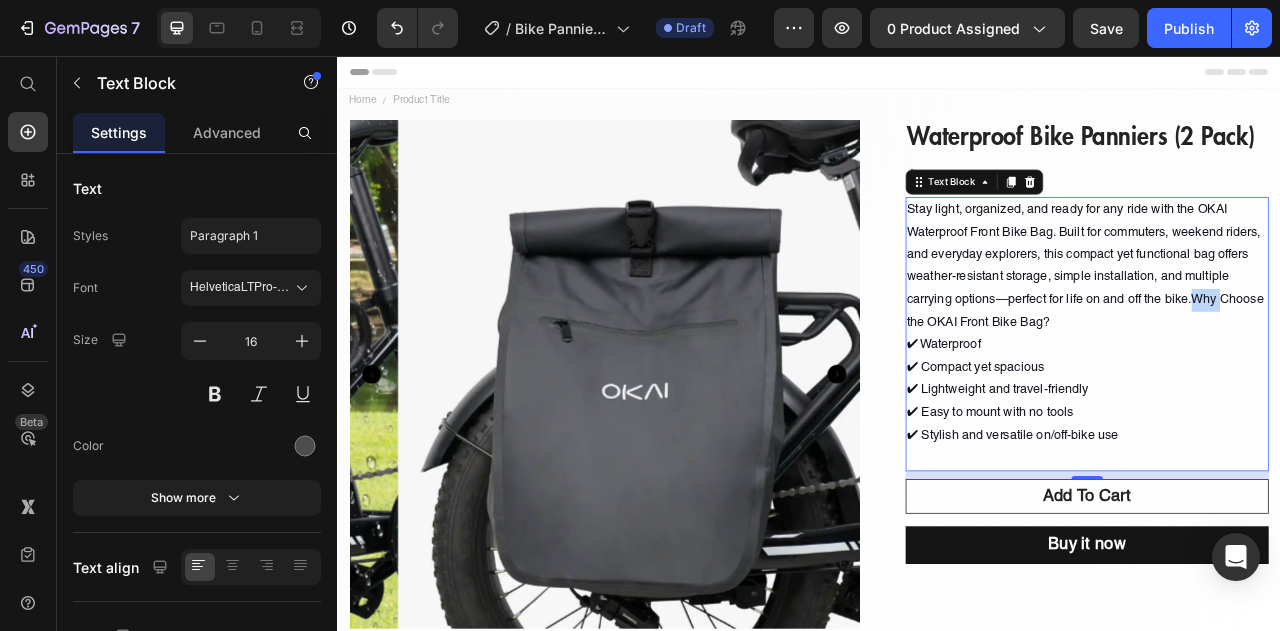 click on "Stay light, organized, and ready for any ride with the OKAI Waterproof Front Bike Bag. Built for commuters, weekend riders, and everyday explorers, this compact yet functional bag offers weather-resistant storage, simple installation, and multiple carrying options—perfect for life on and off the bike.Why Choose the OKAI Front Bike Bag?" at bounding box center (1289, 323) 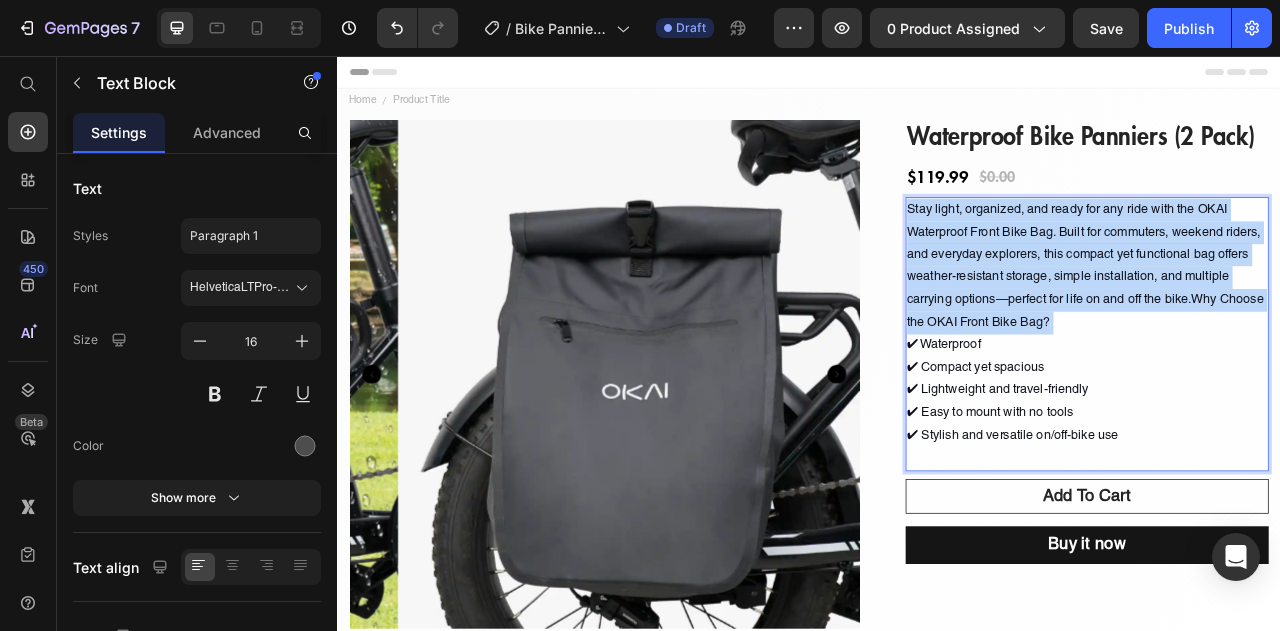 click on "Stay light, organized, and ready for any ride with the OKAI Waterproof Front Bike Bag. Built for commuters, weekend riders, and everyday explorers, this compact yet functional bag offers weather-resistant storage, simple installation, and multiple carrying options—perfect for life on and off the bike.Why Choose the OKAI Front Bike Bag?" at bounding box center (1289, 323) 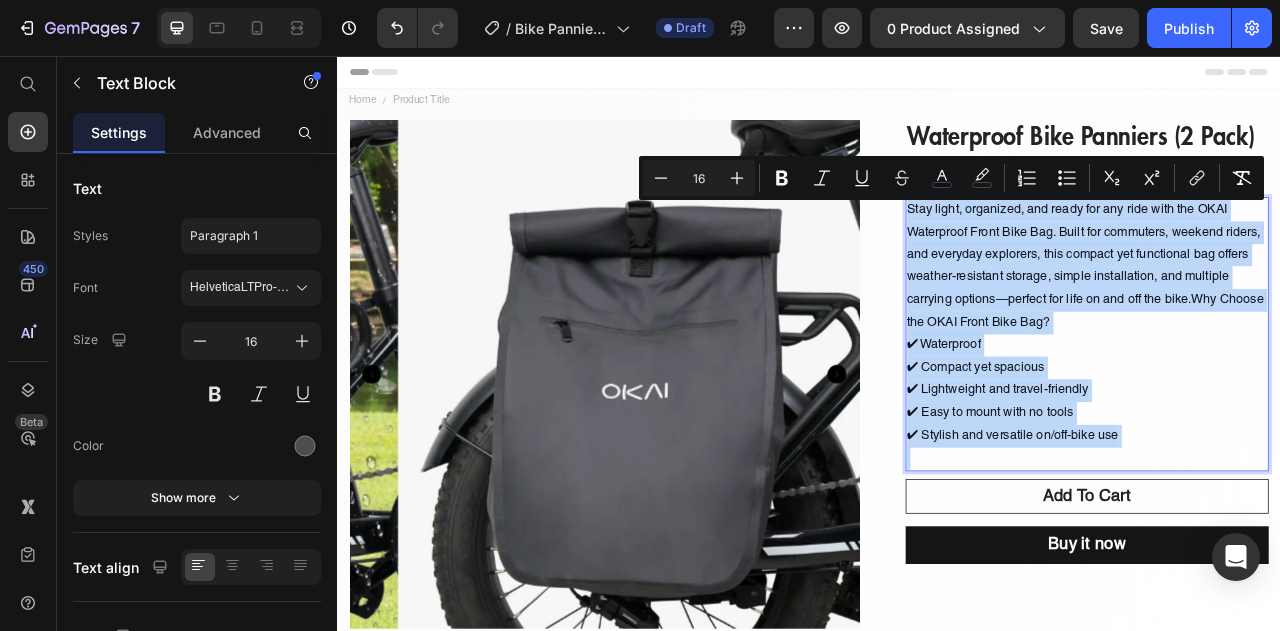drag, startPoint x: 1136, startPoint y: 418, endPoint x: 1201, endPoint y: 343, distance: 99.24717 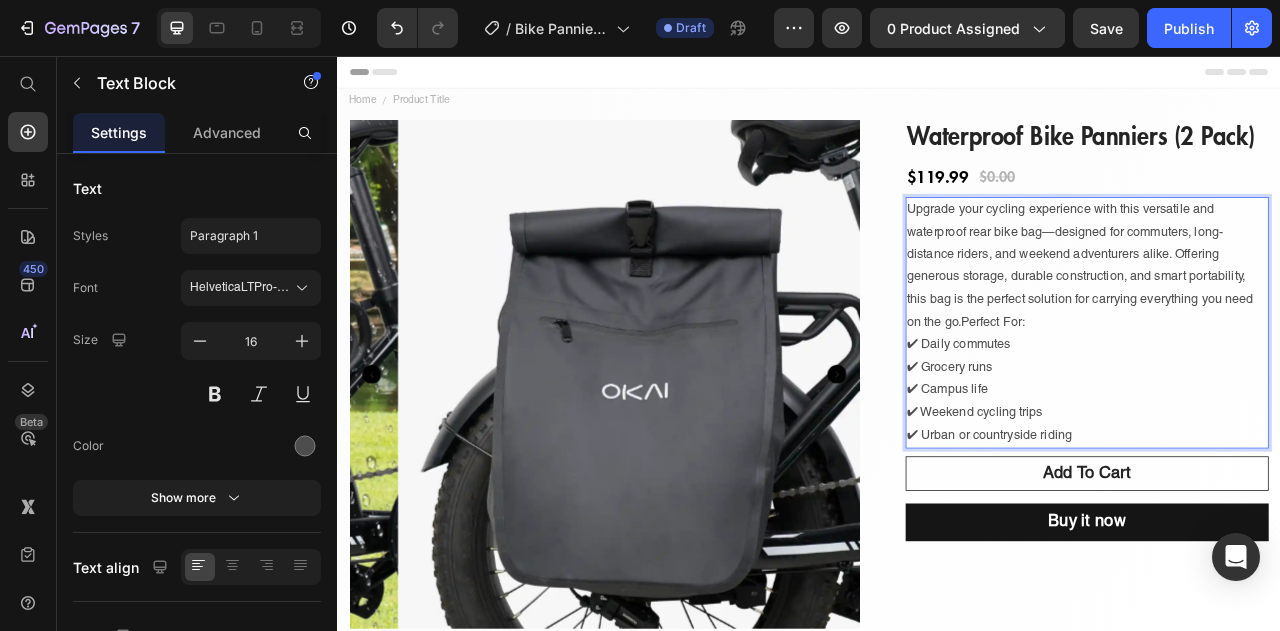 click on "Upgrade your cycling experience with this versatile and waterproof rear bike bag—designed for commuters, long-distance riders, and weekend adventurers alike. Offering generous storage, durable construction, and smart portability, this bag is the perfect solution for carrying everything you need on the go.Perfect For: ✔ Daily commutes ✔ Grocery runs ✔ Campus life ✔ Weekend cycling trips ✔ Urban or countryside riding" at bounding box center (1291, 395) 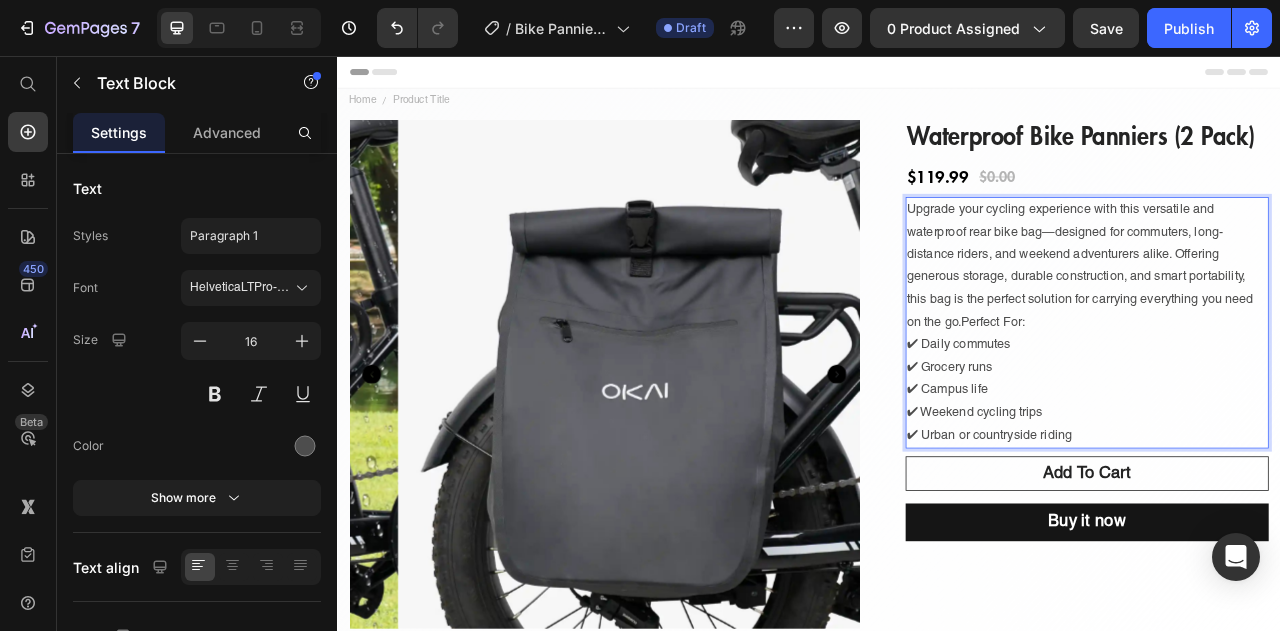 click on "Upgrade your cycling experience with this versatile and waterproof rear bike bag—designed for commuters, long-distance riders, and weekend adventurers alike. Offering generous storage, durable construction, and smart portability, this bag is the perfect solution for carrying everything you need on the go.Perfect For: ✔ Daily commutes ✔ Grocery runs ✔ Campus life ✔ Weekend cycling trips ✔ Urban or countryside riding" at bounding box center (1291, 395) 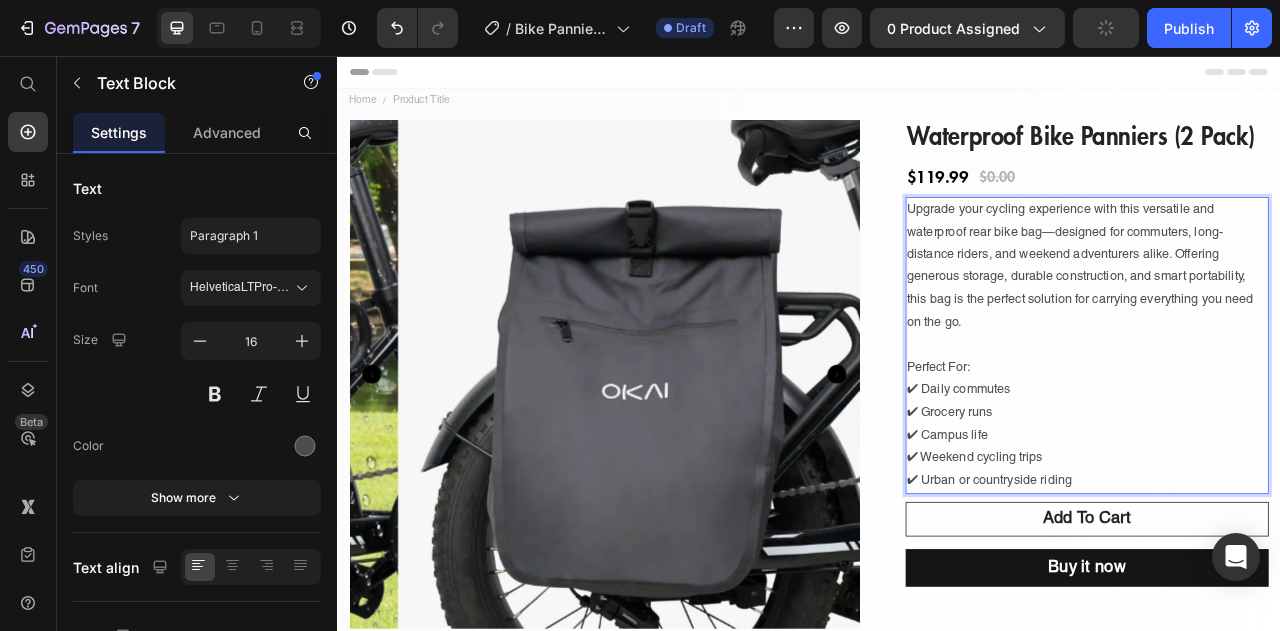 click at bounding box center (1291, 423) 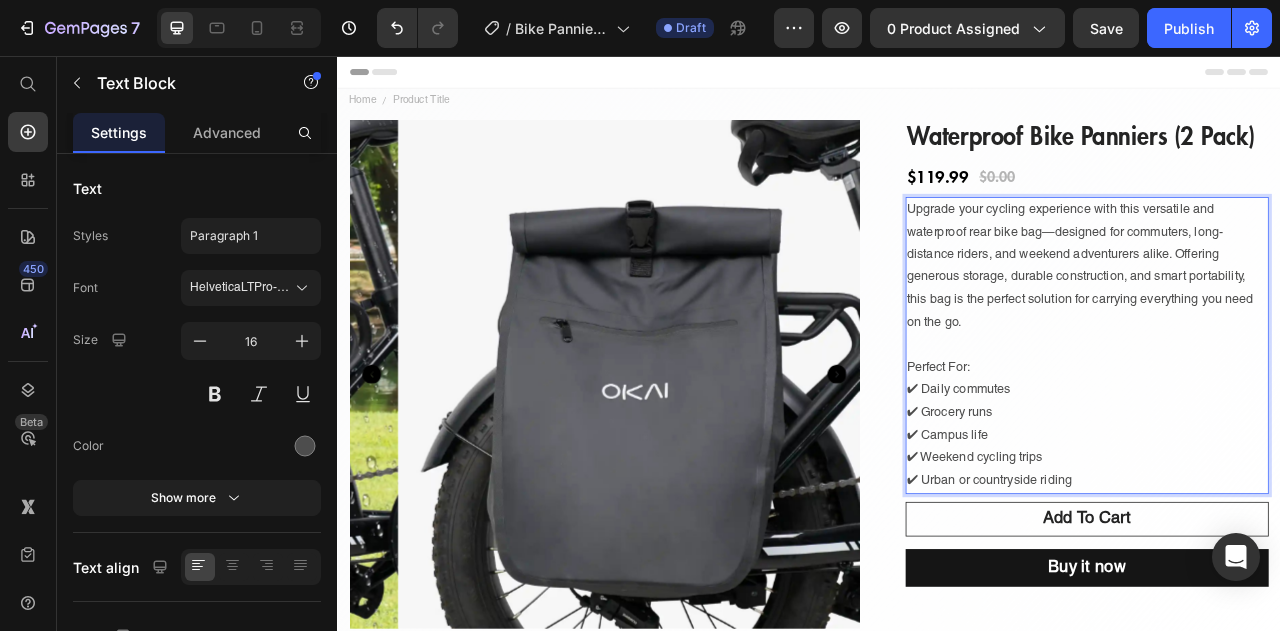 click on "Upgrade your cycling experience with this versatile and waterproof rear bike bag—designed for commuters, long-distance riders, and weekend adventurers alike. Offering generous storage, durable construction, and smart portability, this bag is the perfect solution for carrying everything you need on the go." at bounding box center (1291, 323) 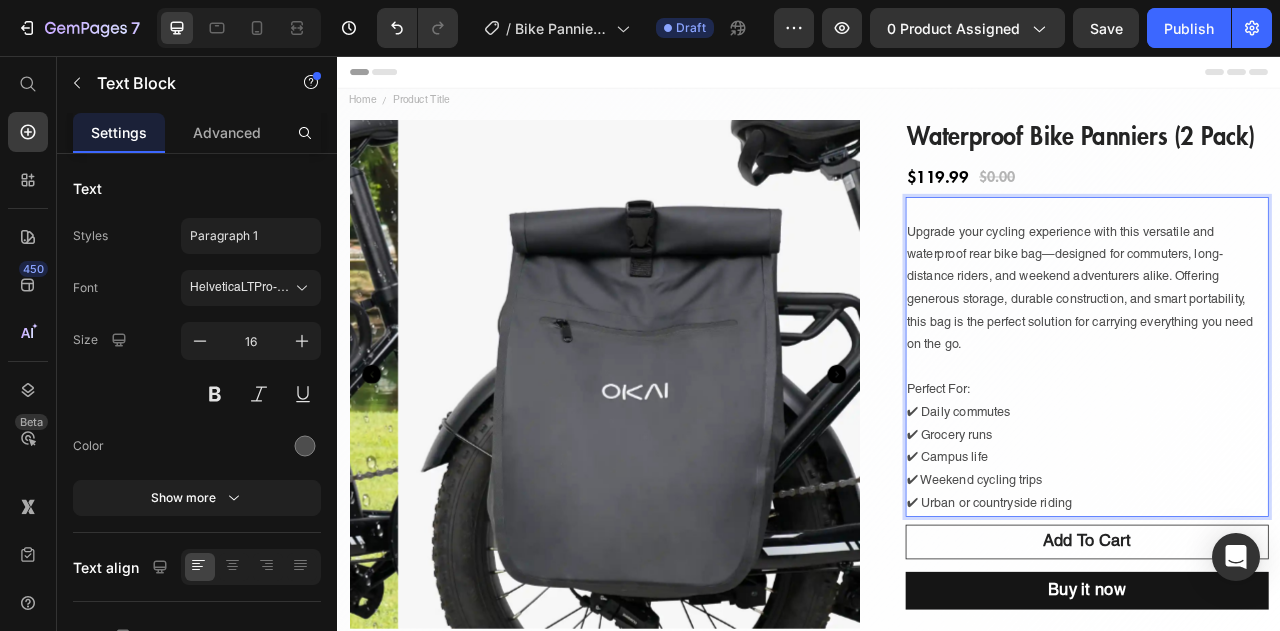 click at bounding box center [1291, 251] 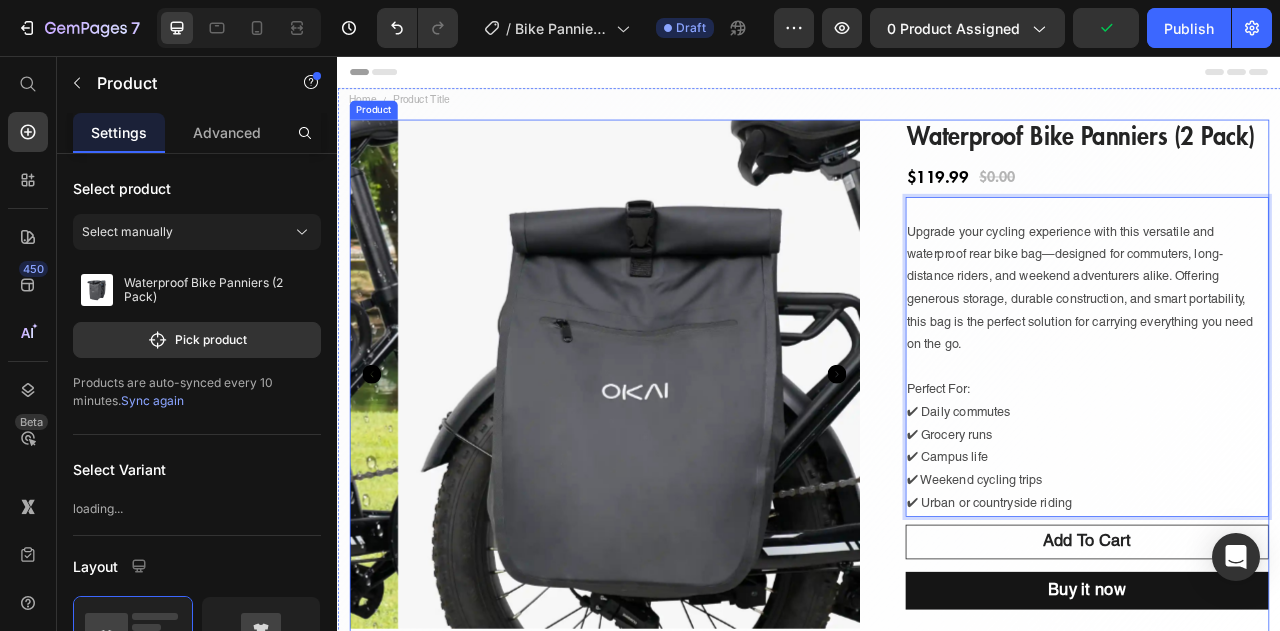 click on "Product Images Waterproof Bike Panniers (2 Pack) (P) Title $119.99 (P) Price $0.00 (P) Price Row Upgrade your cycling experience with this versatile and waterproof rear bike bag—designed for commuters, long-distance riders, and weekend adventurers alike. Offering generous storage, durable construction, and smart portability, this bag is the perfect solution for carrying everything you need on the go. Perfect For: ✔ Daily commutes ✔ Grocery runs ✔ Campus life ✔ Weekend cycling trips ✔ Urban or countryside riding Text Block   10 add to cart (P) Cart Button Row Buy it now Dynamic Checkout Product" at bounding box center [937, 510] 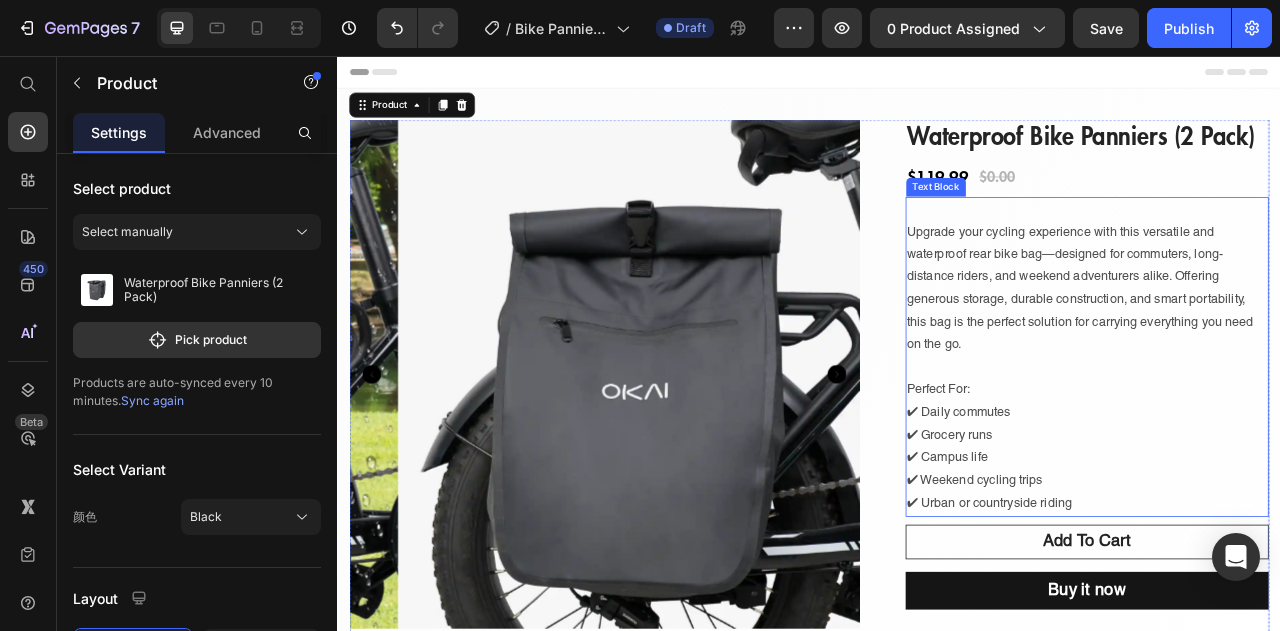 click at bounding box center (1291, 251) 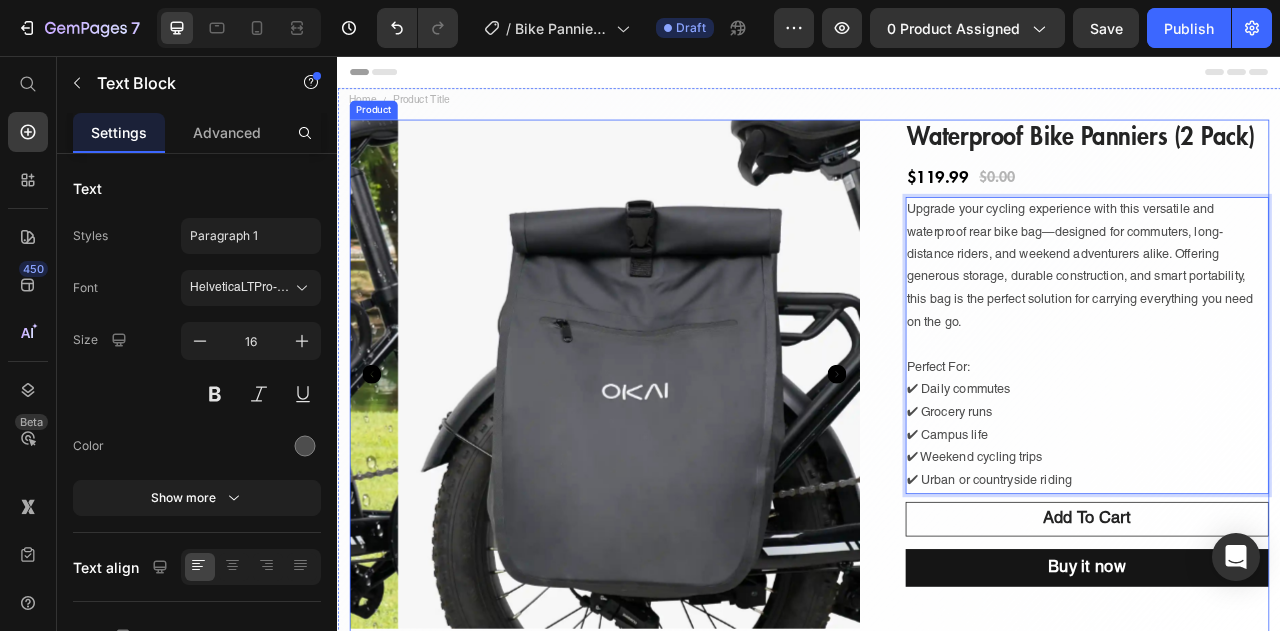 click on "Product Images Waterproof Bike Panniers (2 Pack) (P) Title $119.99 (P) Price $0.00 (P) Price Row Upgrade your cycling experience with this versatile and waterproof rear bike bag—designed for commuters, long-distance riders, and weekend adventurers alike. Offering generous storage, durable construction, and smart portability, this bag is the perfect solution for carrying everything you need on the go. Perfect For: ✔ Daily commutes ✔ Grocery runs ✔ Campus life ✔ Weekend cycling trips ✔ Urban or countryside riding Text Block   10 add to cart (P) Cart Button Row Buy it now Dynamic Checkout Product" at bounding box center [937, 510] 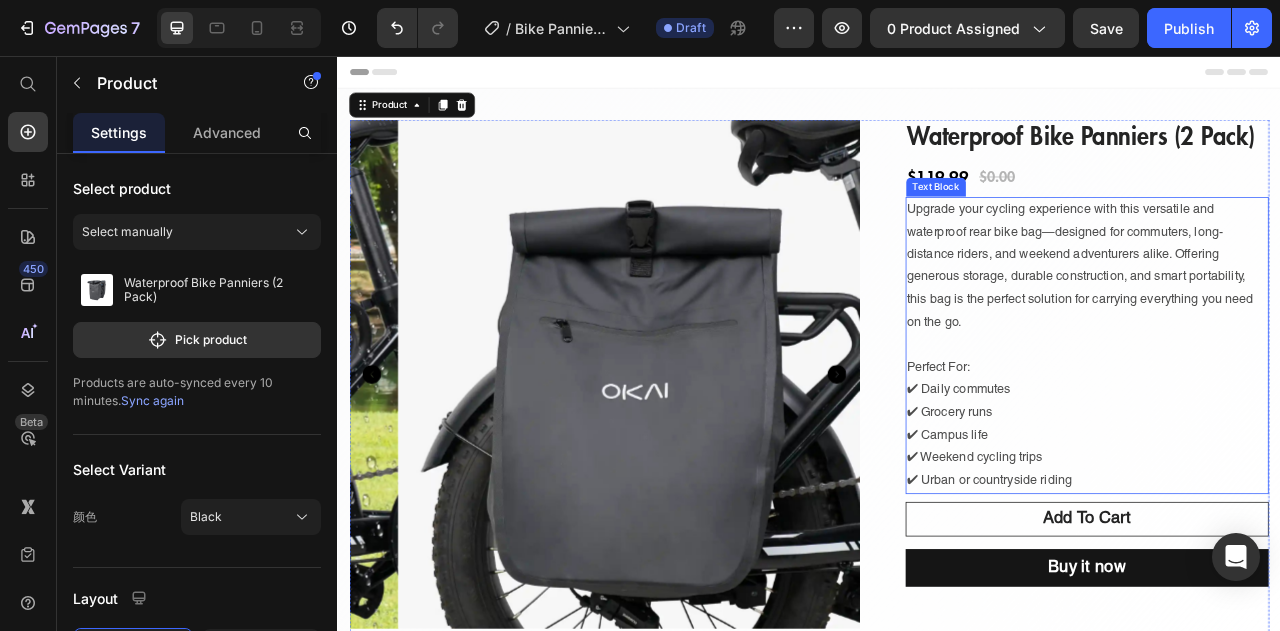 click on "Upgrade your cycling experience with this versatile and waterproof rear bike bag—designed for commuters, long-distance riders, and weekend adventurers alike. Offering generous storage, durable construction, and smart portability, this bag is the perfect solution for carrying everything you need on the go." at bounding box center (1291, 323) 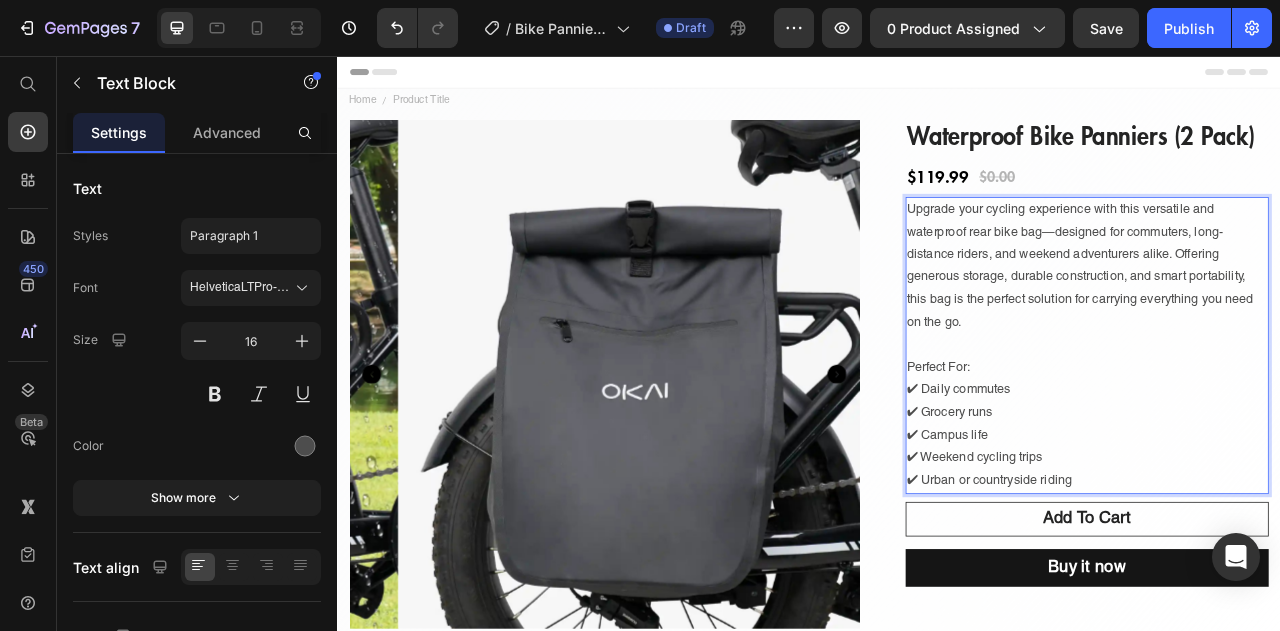 click on "Upgrade your cycling experience with this versatile and waterproof rear bike bag—designed for commuters, long-distance riders, and weekend adventurers alike. Offering generous storage, durable construction, and smart portability, this bag is the perfect solution for carrying everything you need on the go." at bounding box center (1291, 323) 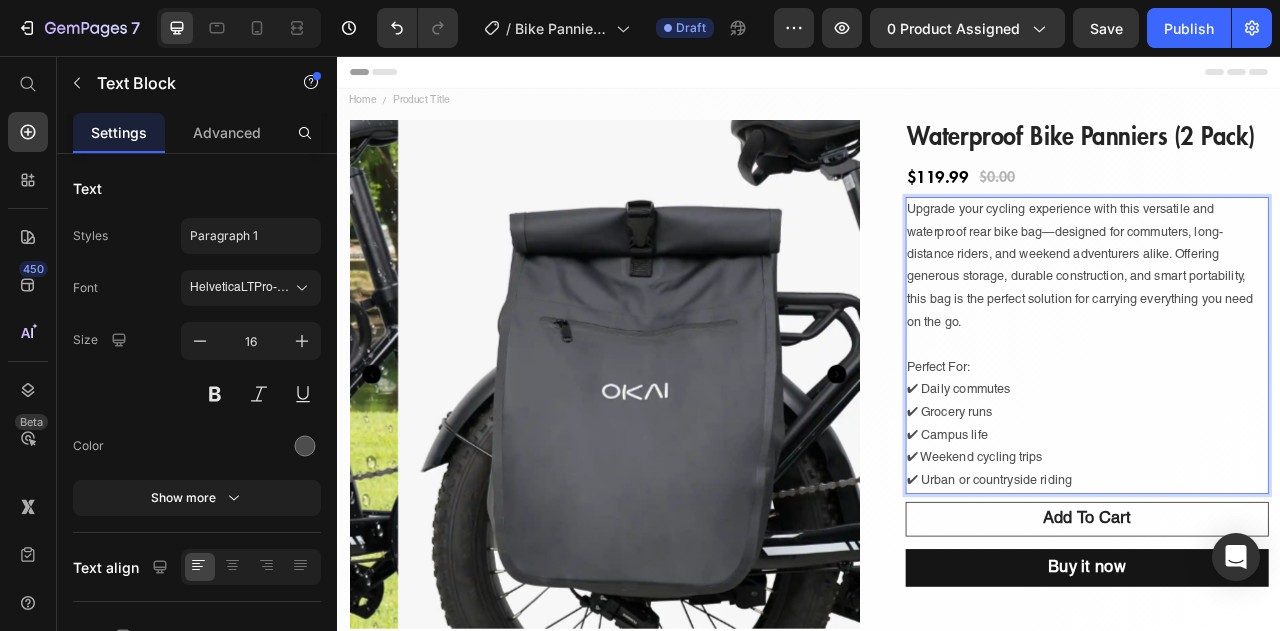click on "Upgrade your cycling experience with this versatile and waterproof rear bike bag—designed for commuters, long-distance riders, and weekend adventurers alike. Offering generous storage, durable construction, and smart portability, this bag is the perfect solution for carrying everything you need on the go." at bounding box center (1291, 323) 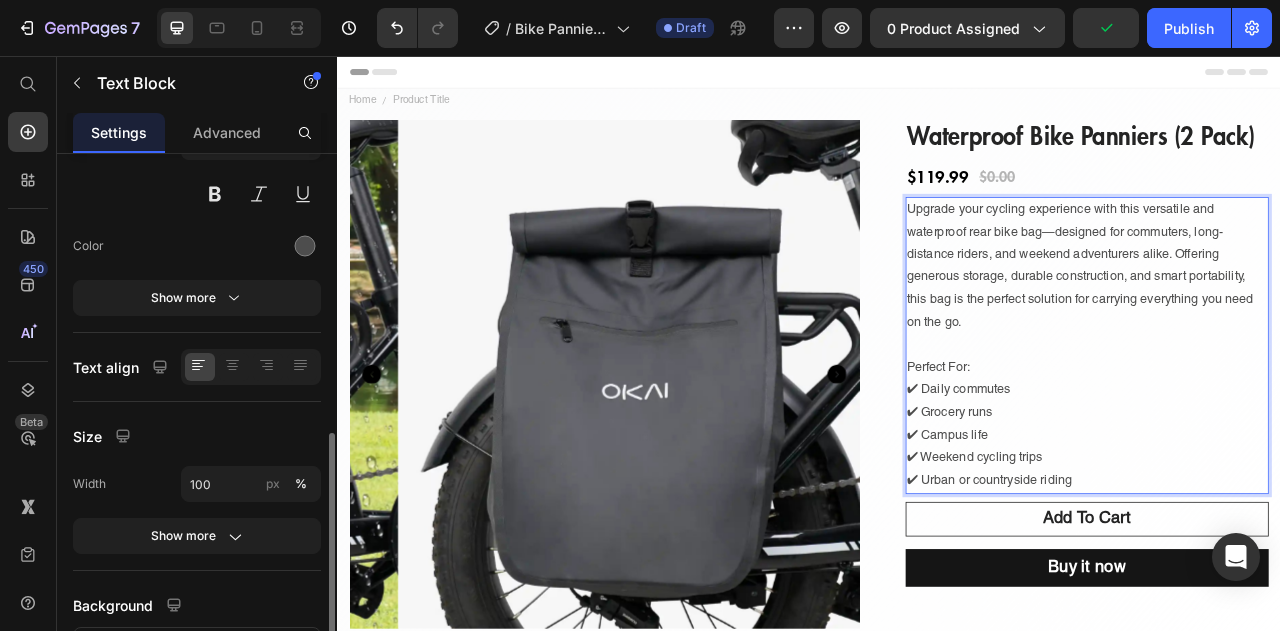 scroll, scrollTop: 300, scrollLeft: 0, axis: vertical 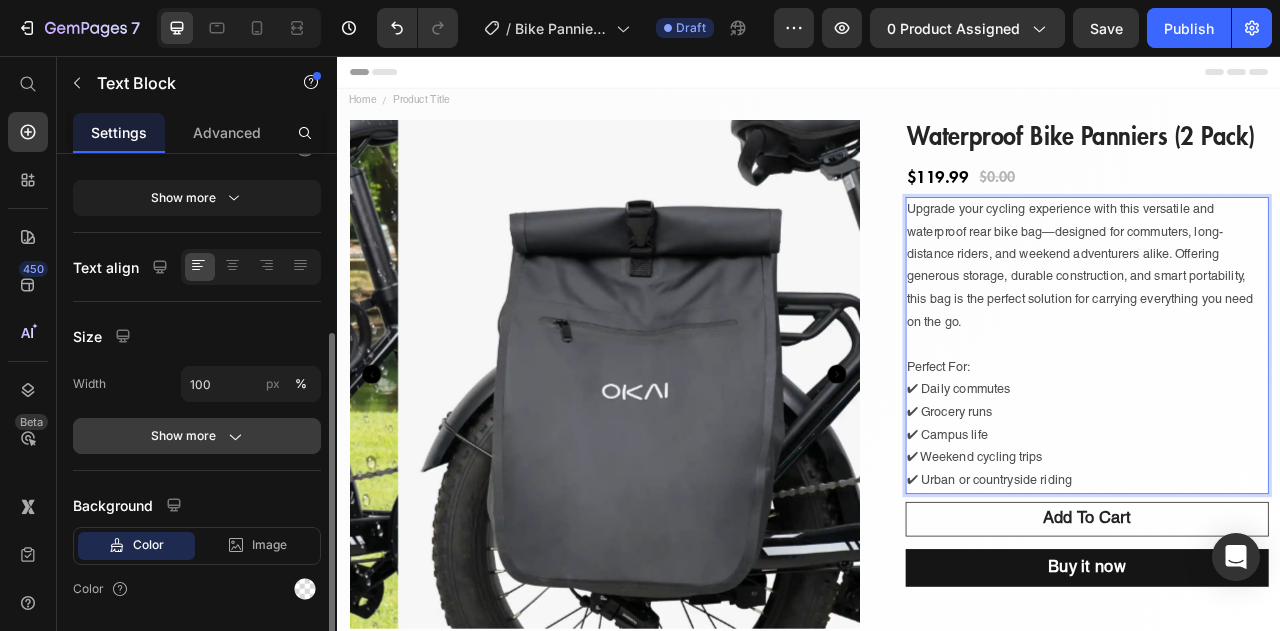 click on "Show more" 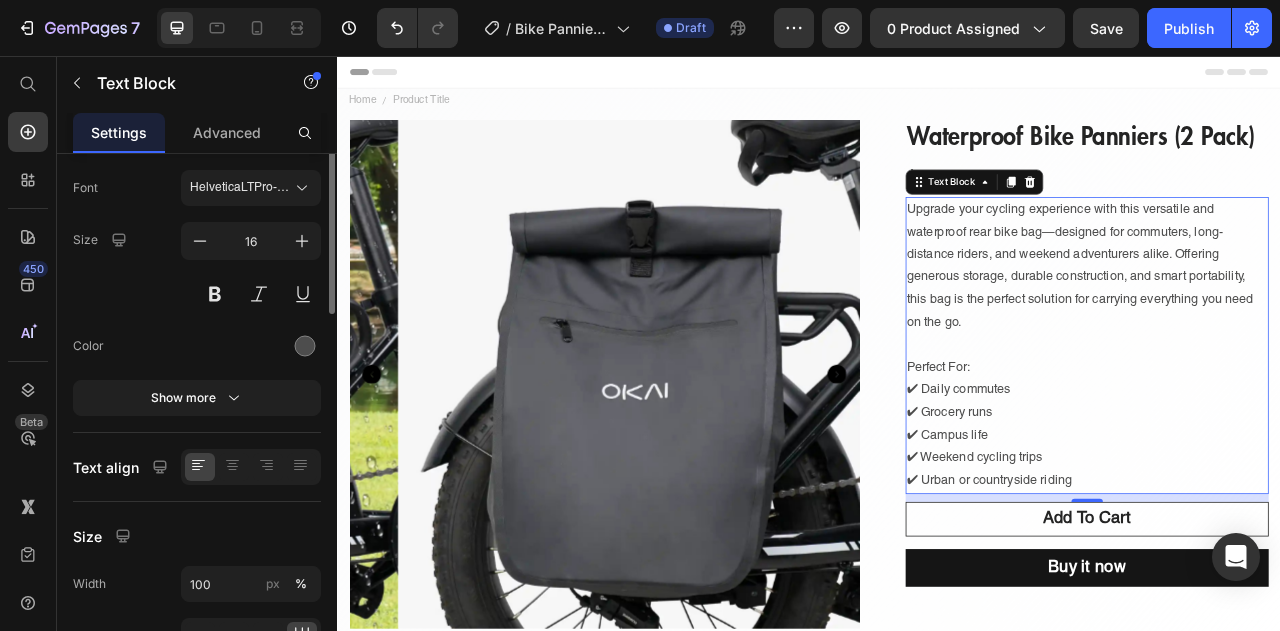 scroll, scrollTop: 0, scrollLeft: 0, axis: both 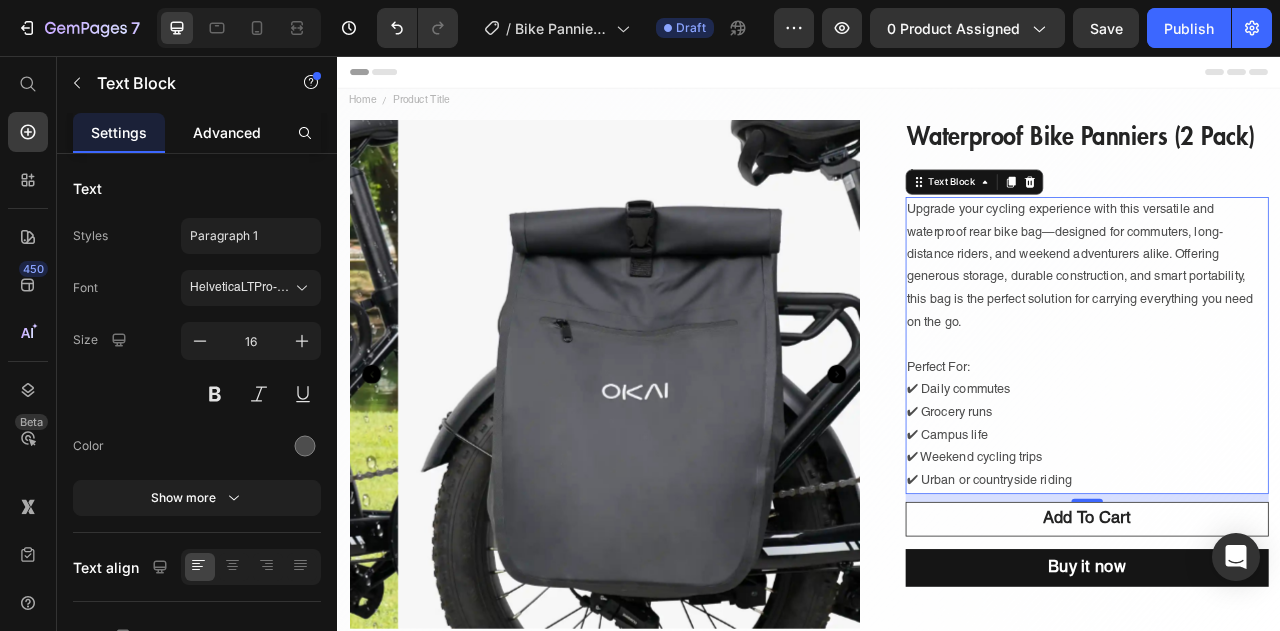 click on "Advanced" at bounding box center (227, 132) 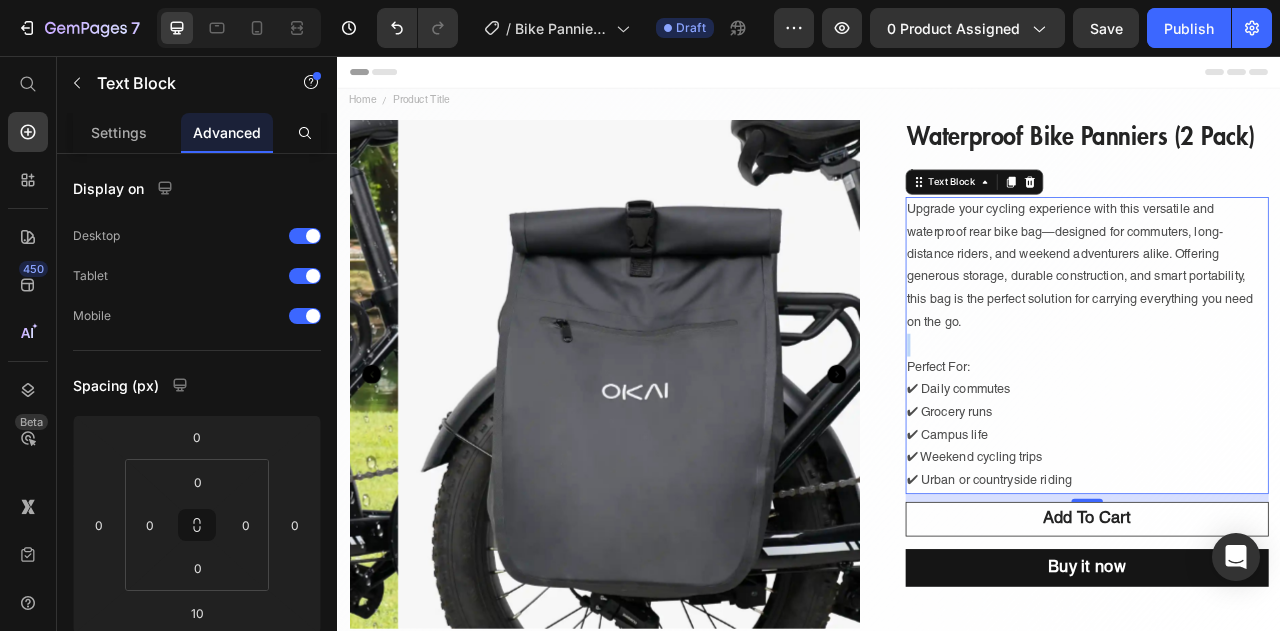 click on "Upgrade your cycling experience with this versatile and waterproof rear bike bag—designed for commuters, long-distance riders, and weekend adventurers alike. Offering generous storage, durable construction, and smart portability, this bag is the perfect solution for carrying everything you need on the go." at bounding box center [1291, 323] 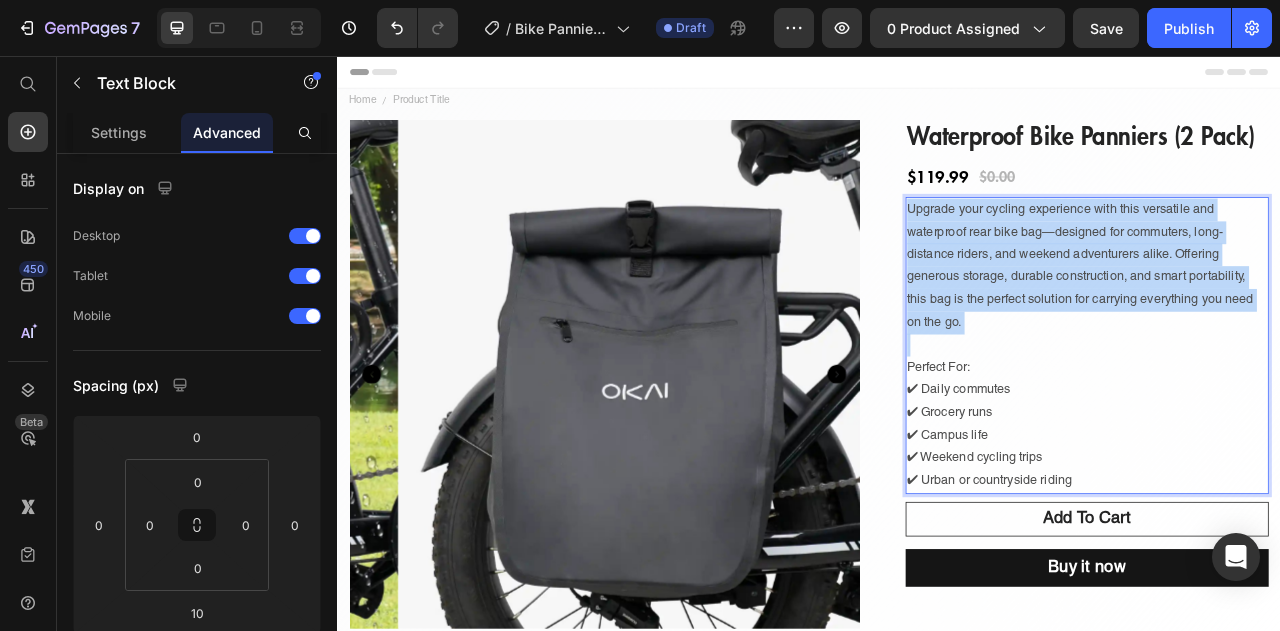 click on "Upgrade your cycling experience with this versatile and waterproof rear bike bag—designed for commuters, long-distance riders, and weekend adventurers alike. Offering generous storage, durable construction, and smart portability, this bag is the perfect solution for carrying everything you need on the go." at bounding box center (1291, 323) 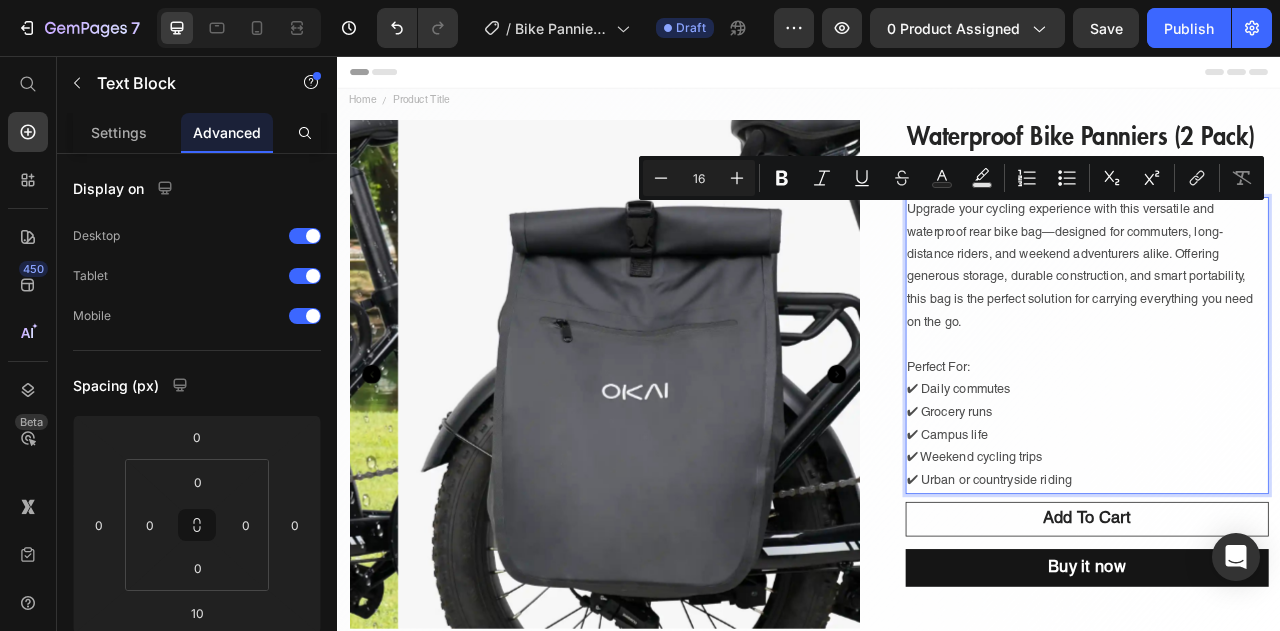 click on "Perfect For: ✔ Daily commutes ✔ Grocery runs ✔ Campus life ✔ Weekend cycling trips ✔ Urban or countryside riding" at bounding box center (1291, 524) 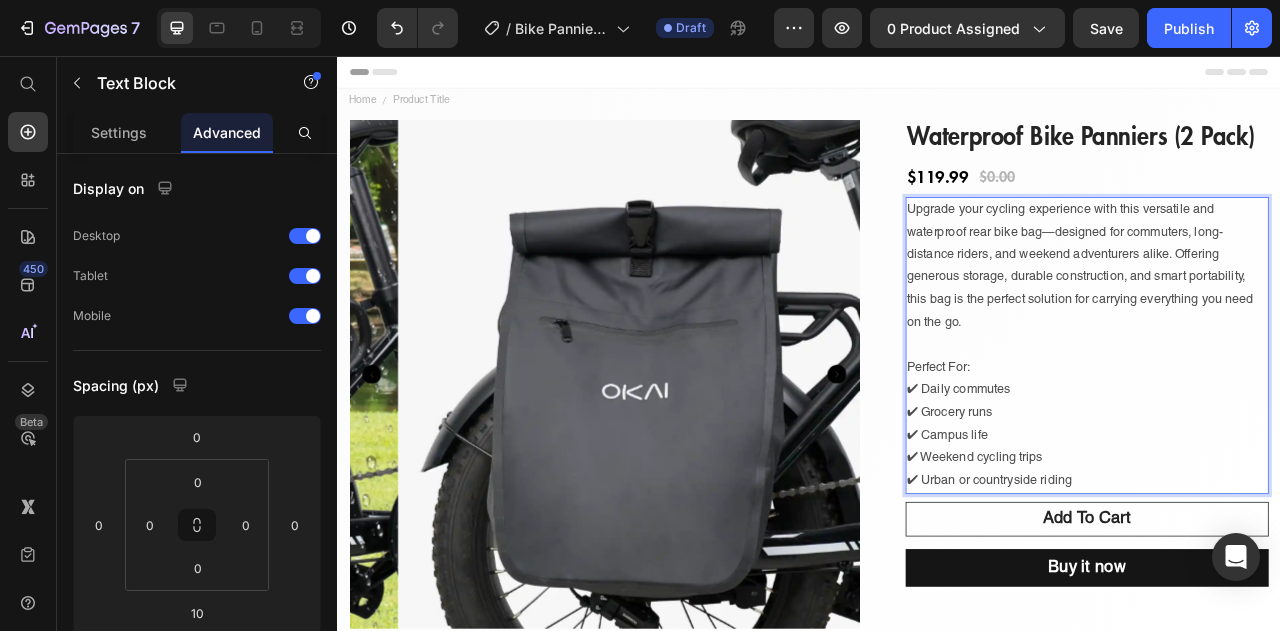 click at bounding box center (1291, 423) 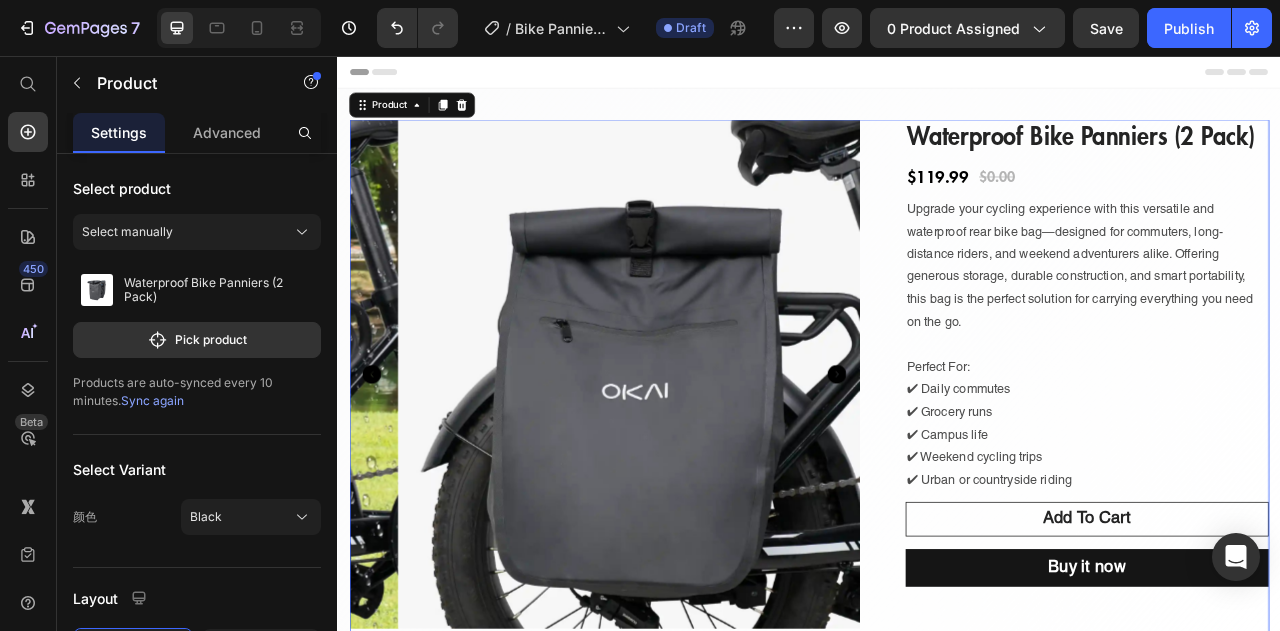 click on "Product Images Waterproof Bike Panniers (2 Pack) (P) Title $119.99 (P) Price $0.00 (P) Price Row Upgrade your cycling experience with this versatile and waterproof rear bike bag—designed for commuters, long-distance riders, and weekend adventurers alike. Offering generous storage, durable construction, and smart portability, this bag is the perfect solution for carrying everything you need on the go. Perfect For: ✔ Daily commutes ✔ Grocery runs ✔ Campus life ✔ Weekend cycling trips ✔ Urban or countryside riding Text Block add to cart (P) Cart Button Row Buy it now Dynamic Checkout Product   0" at bounding box center (937, 510) 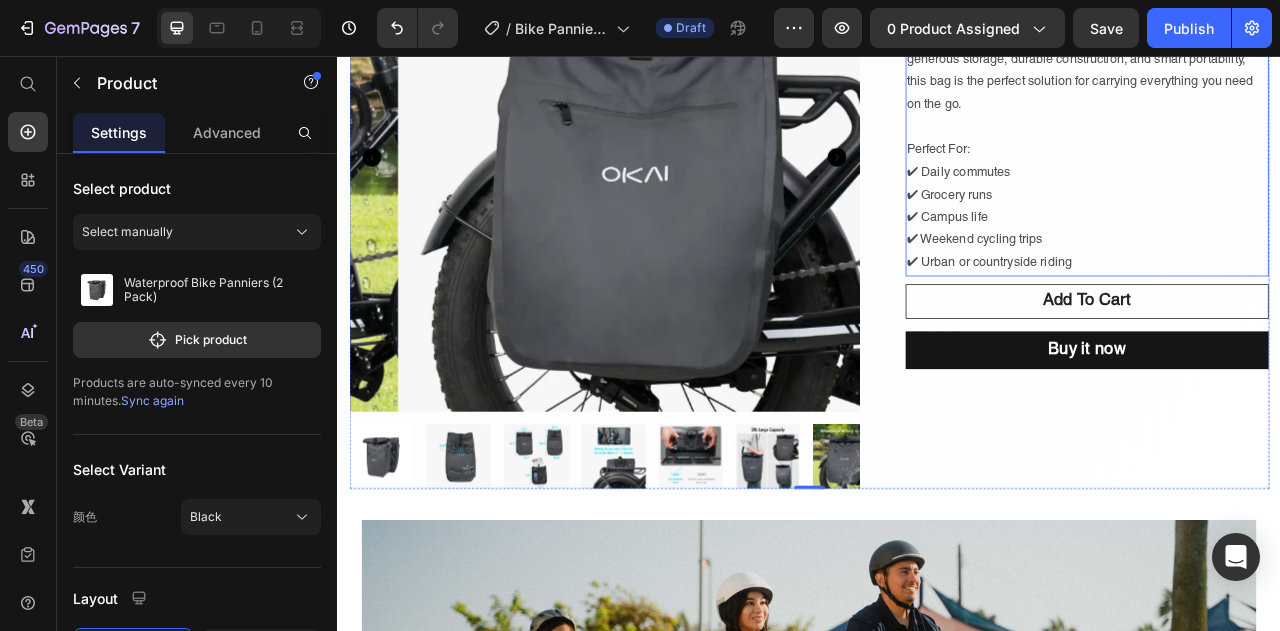 scroll, scrollTop: 300, scrollLeft: 0, axis: vertical 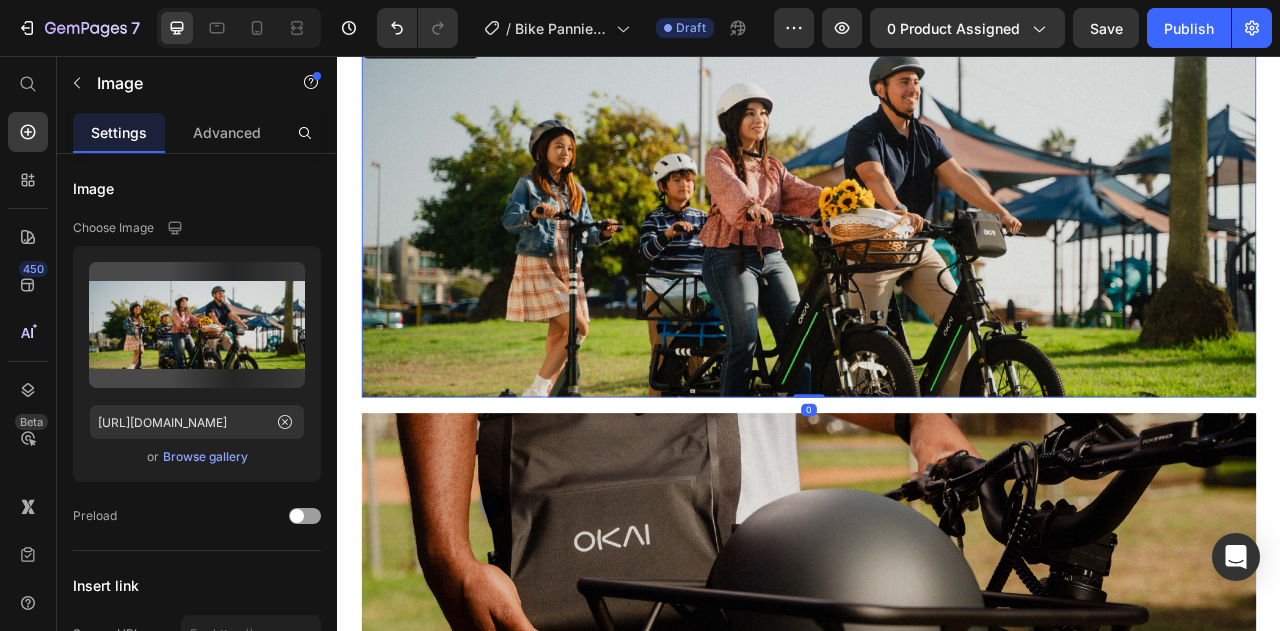 click at bounding box center (937, 256) 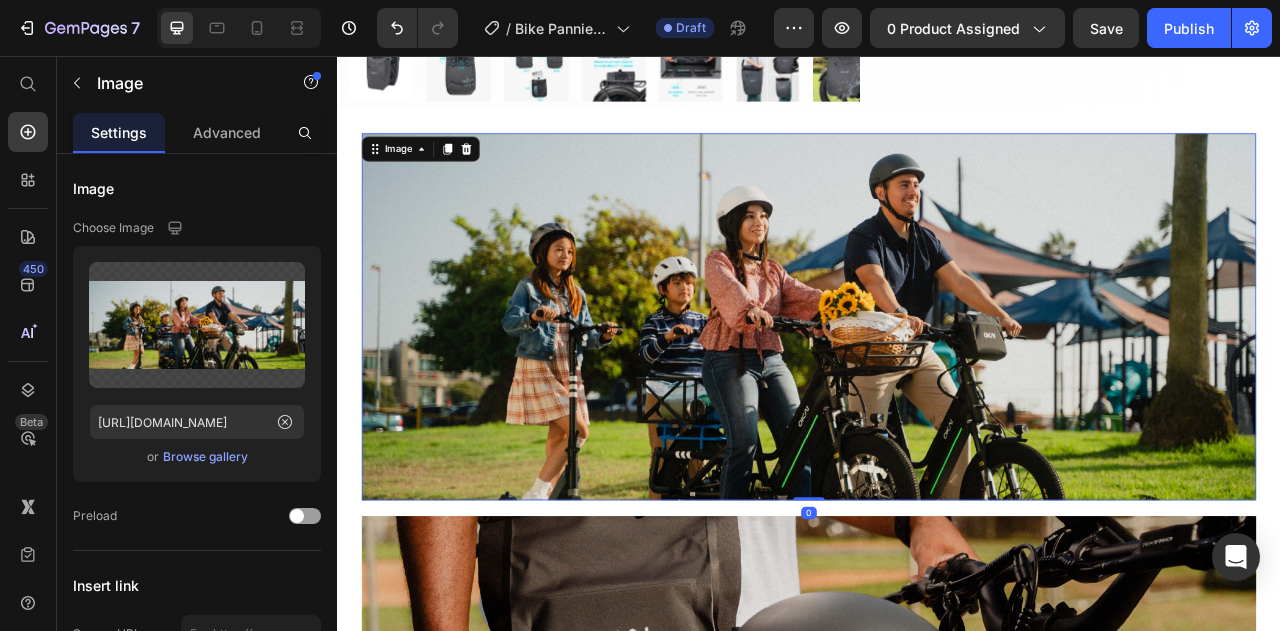 scroll, scrollTop: 600, scrollLeft: 0, axis: vertical 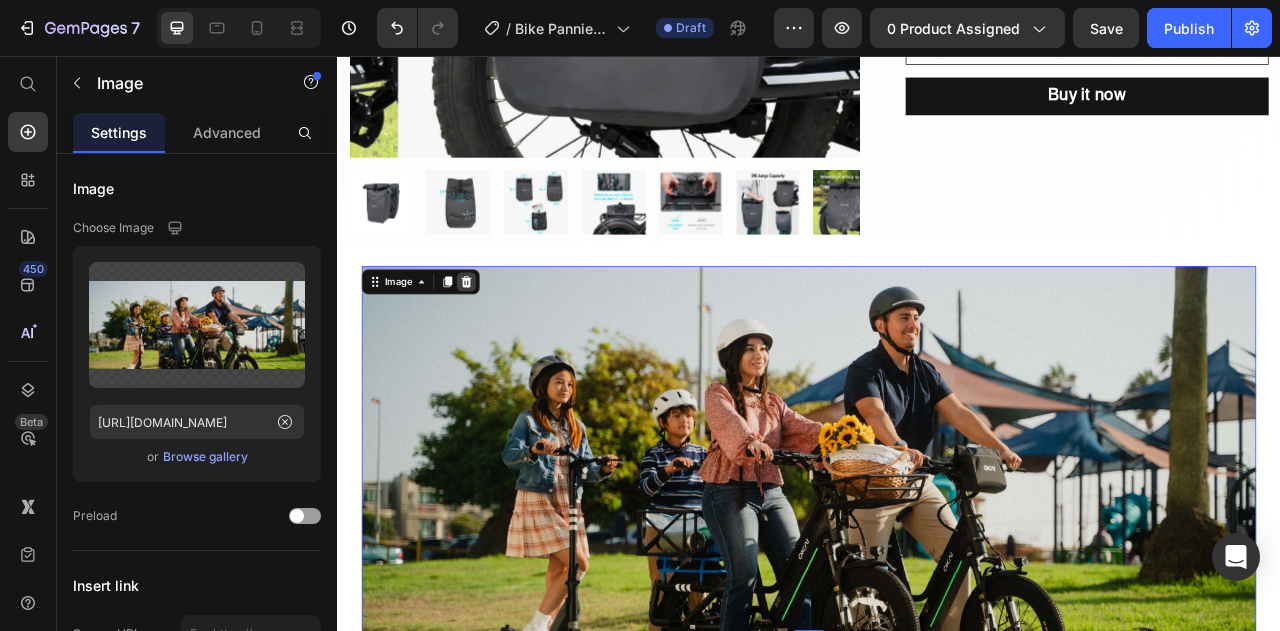 click 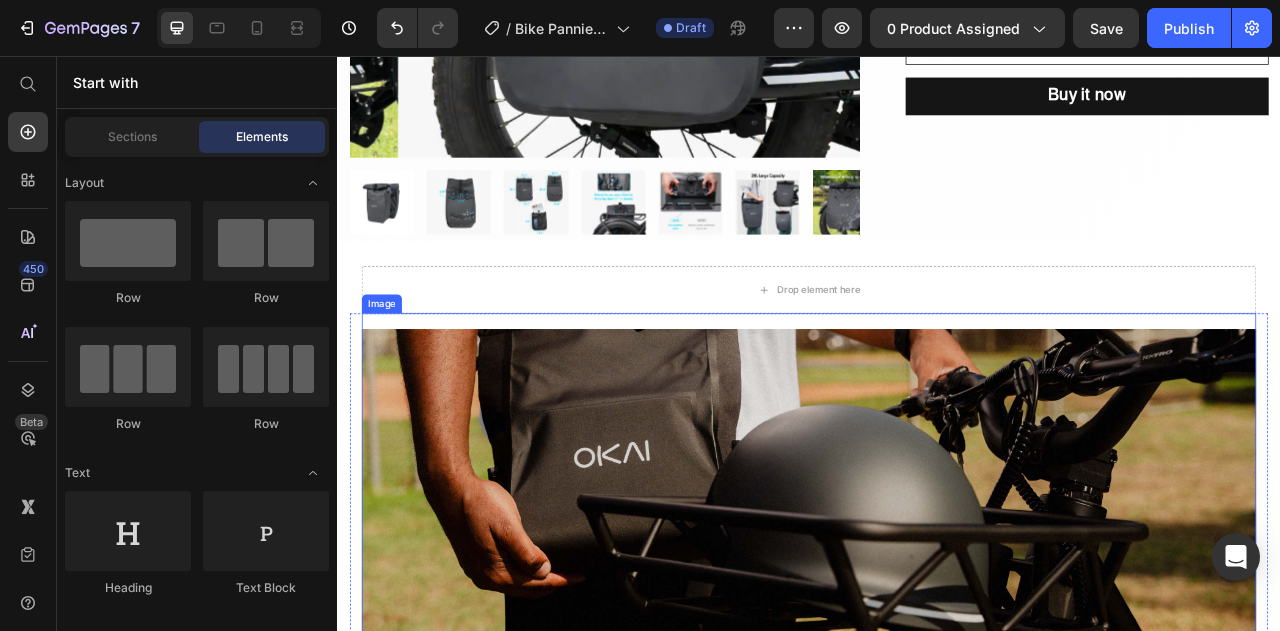 click at bounding box center (937, 626) 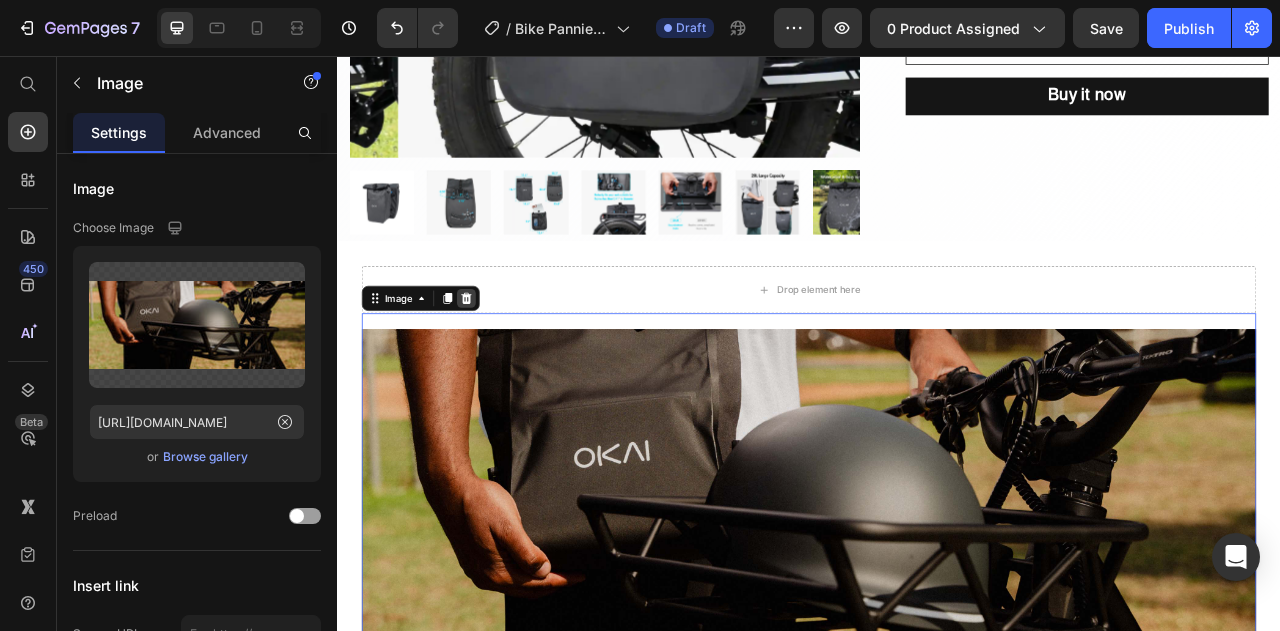 click at bounding box center [501, 364] 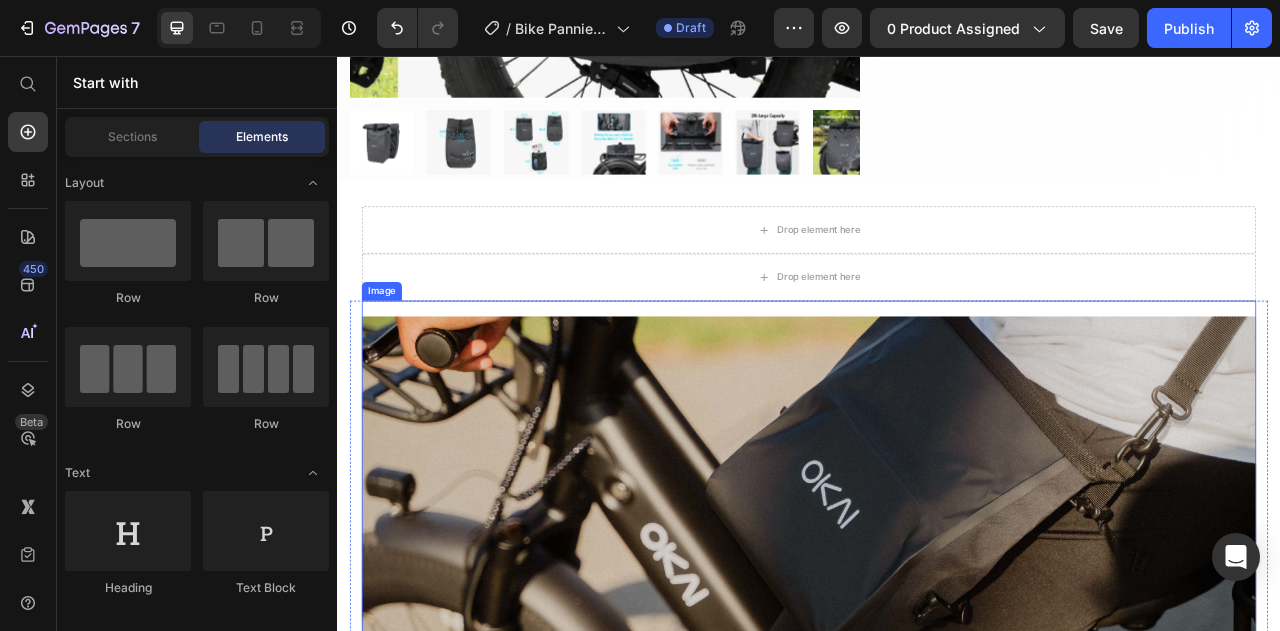 scroll, scrollTop: 800, scrollLeft: 0, axis: vertical 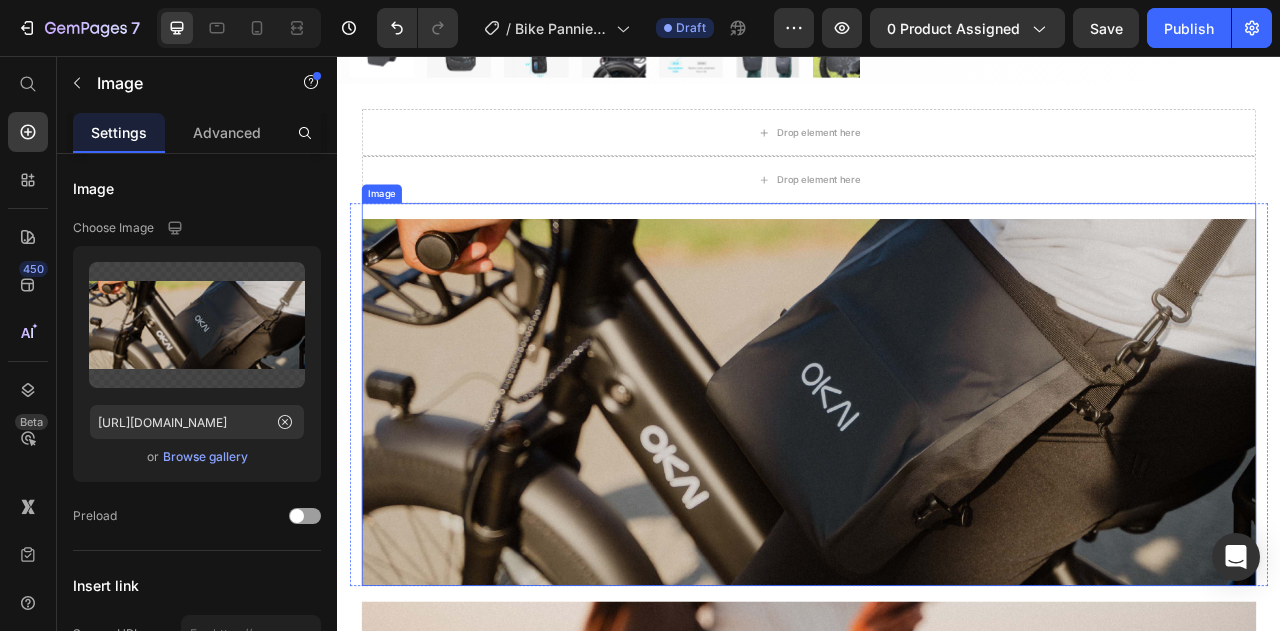 click at bounding box center [937, 486] 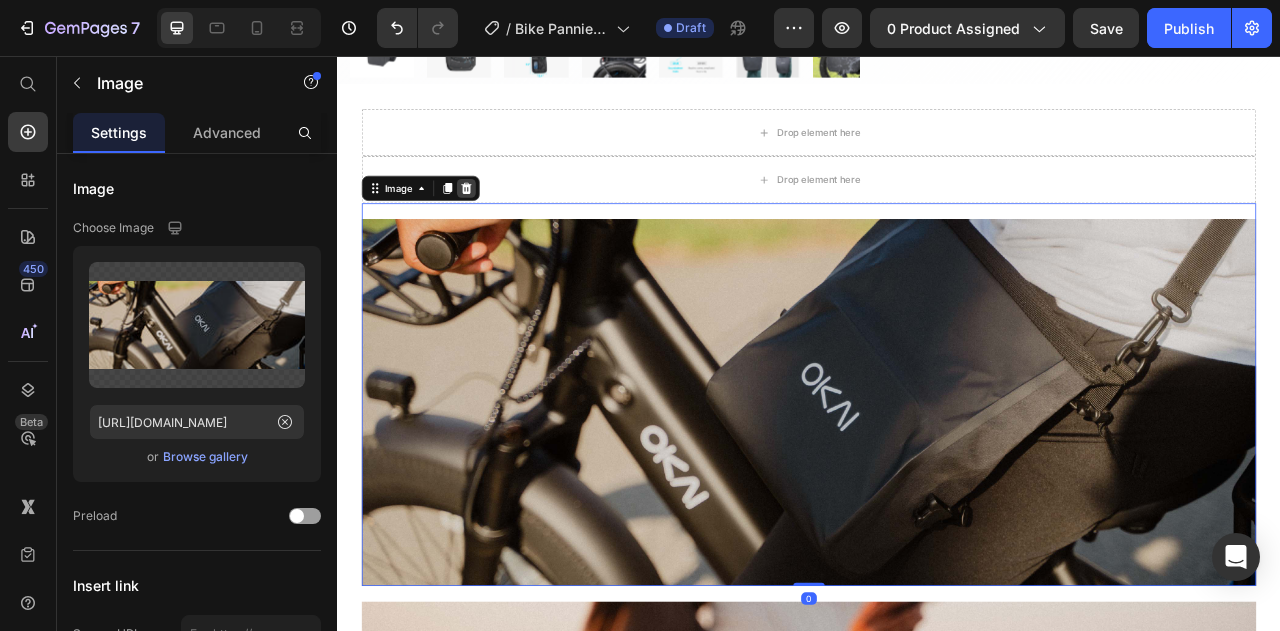 click at bounding box center (501, 224) 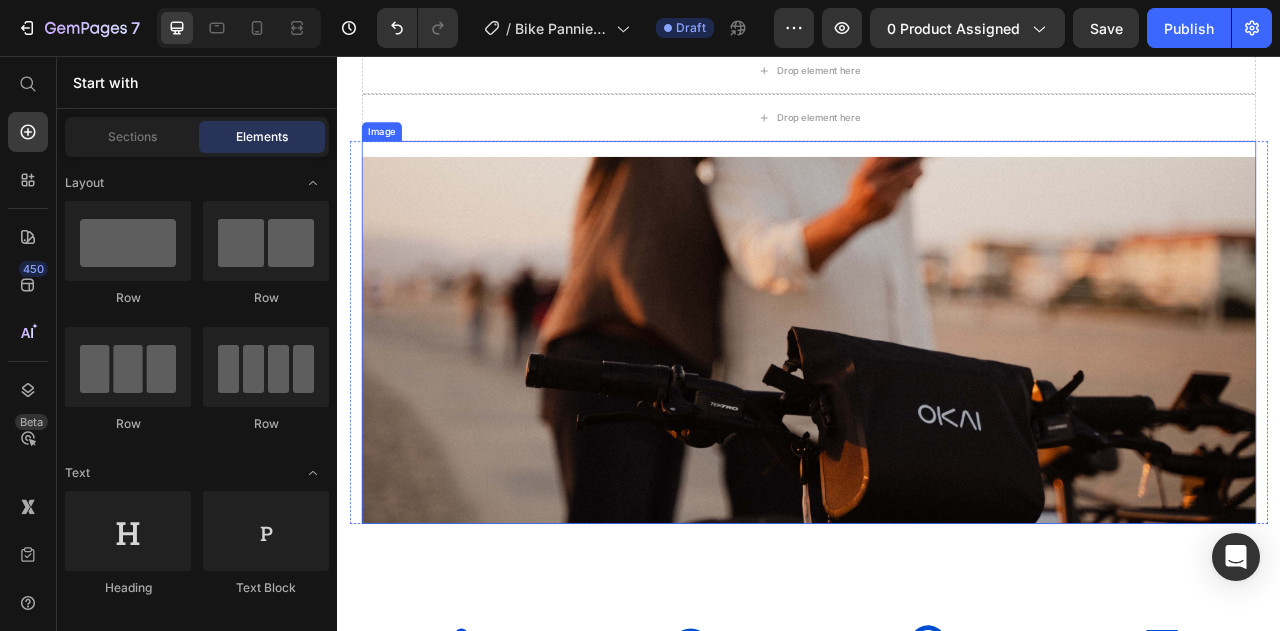 scroll, scrollTop: 1000, scrollLeft: 0, axis: vertical 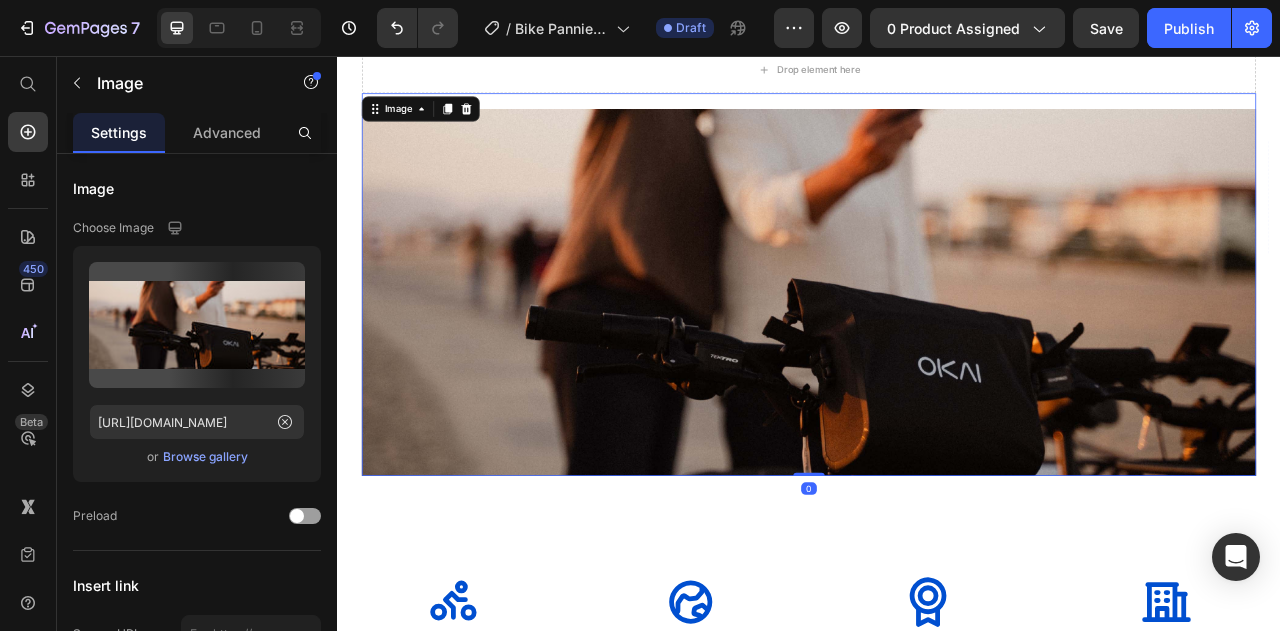 click at bounding box center [937, 346] 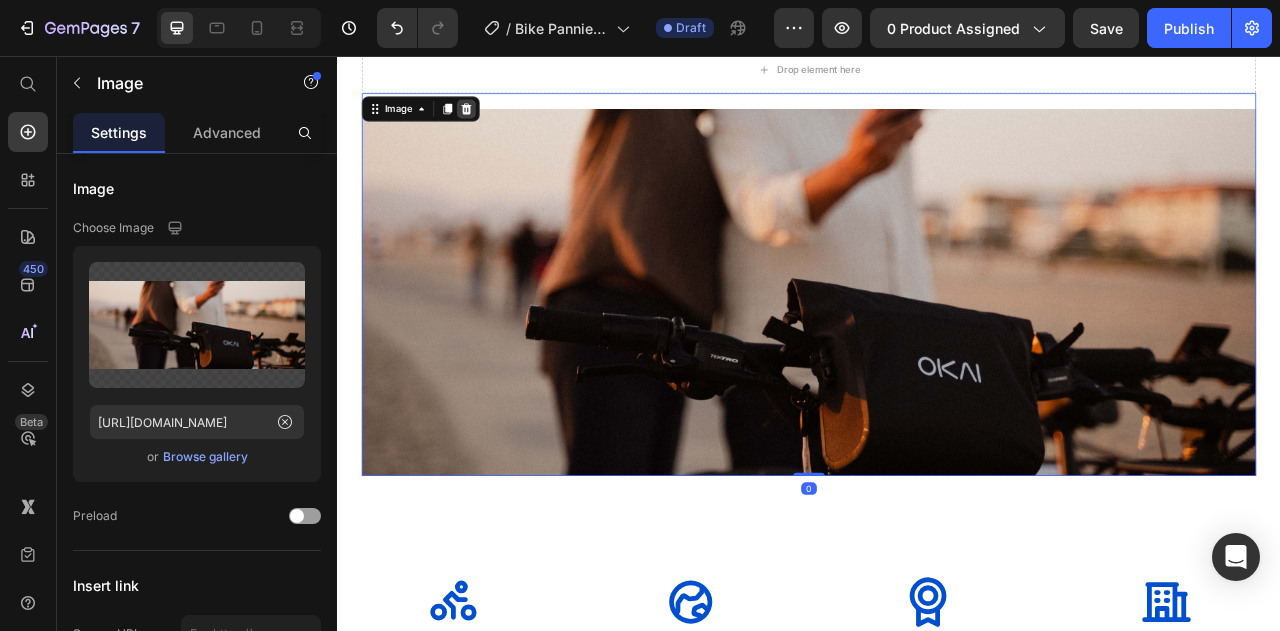 click 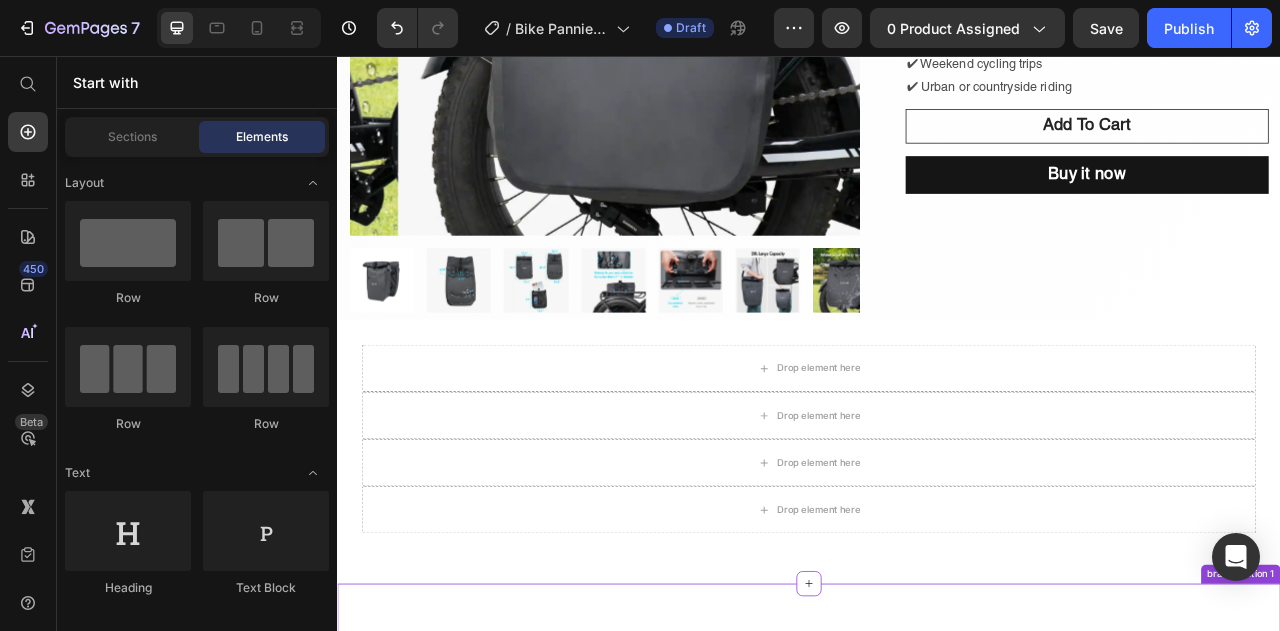 scroll, scrollTop: 500, scrollLeft: 0, axis: vertical 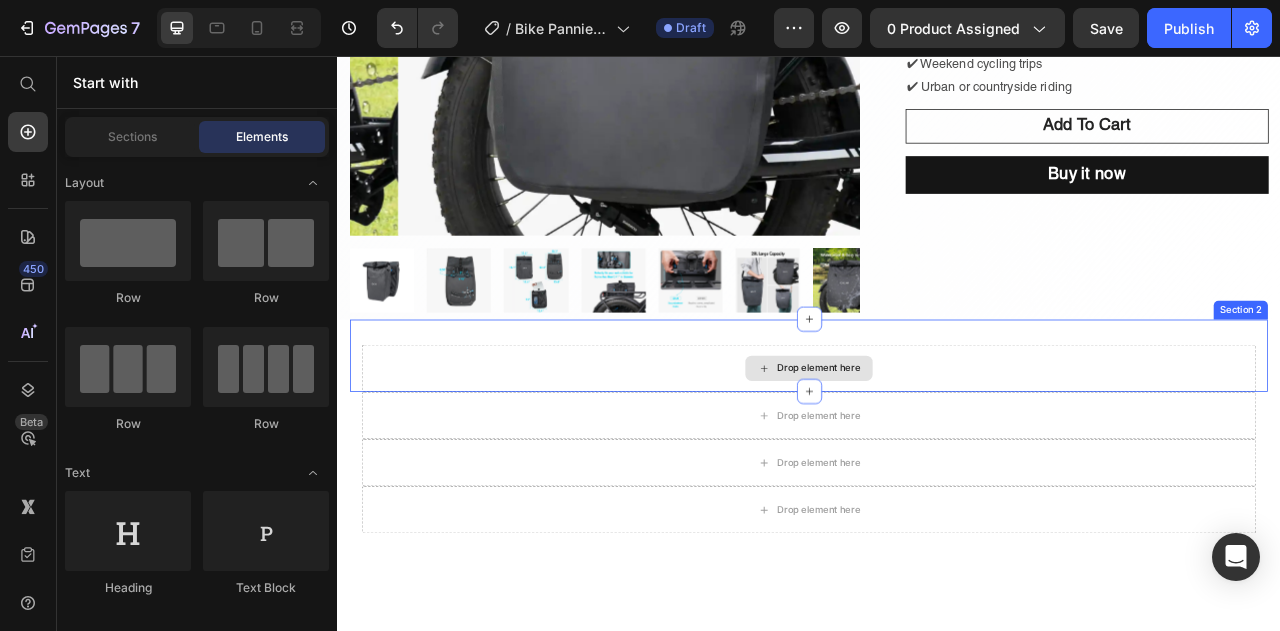 click on "Drop element here" at bounding box center [937, 453] 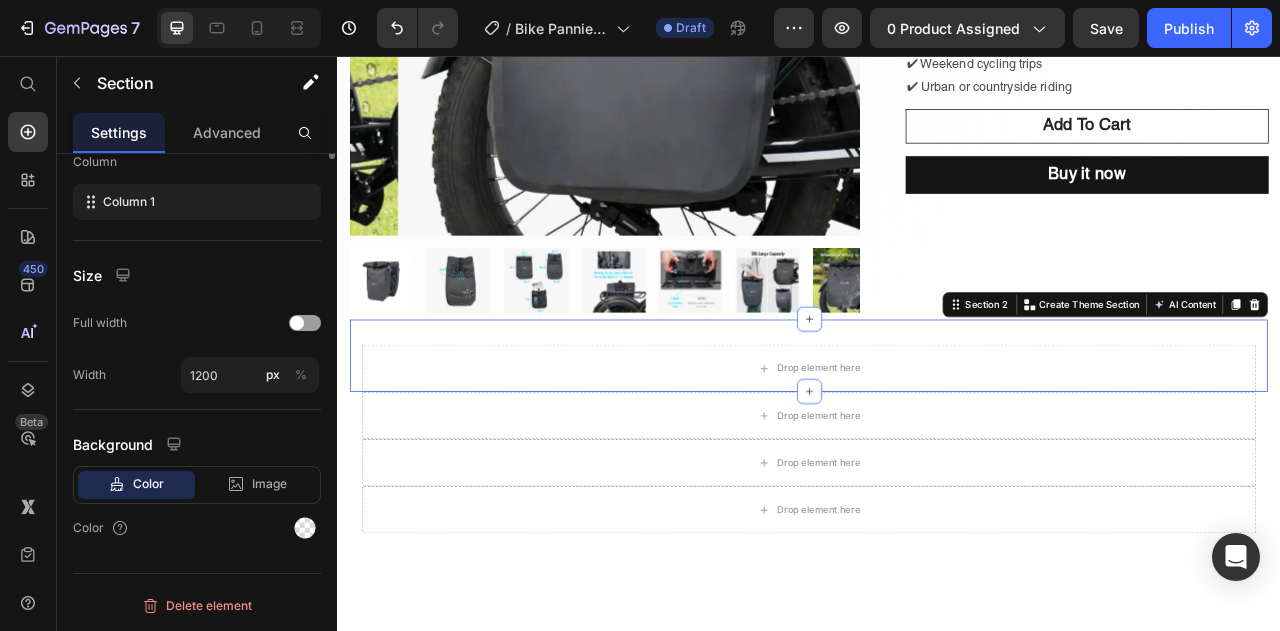 scroll, scrollTop: 0, scrollLeft: 0, axis: both 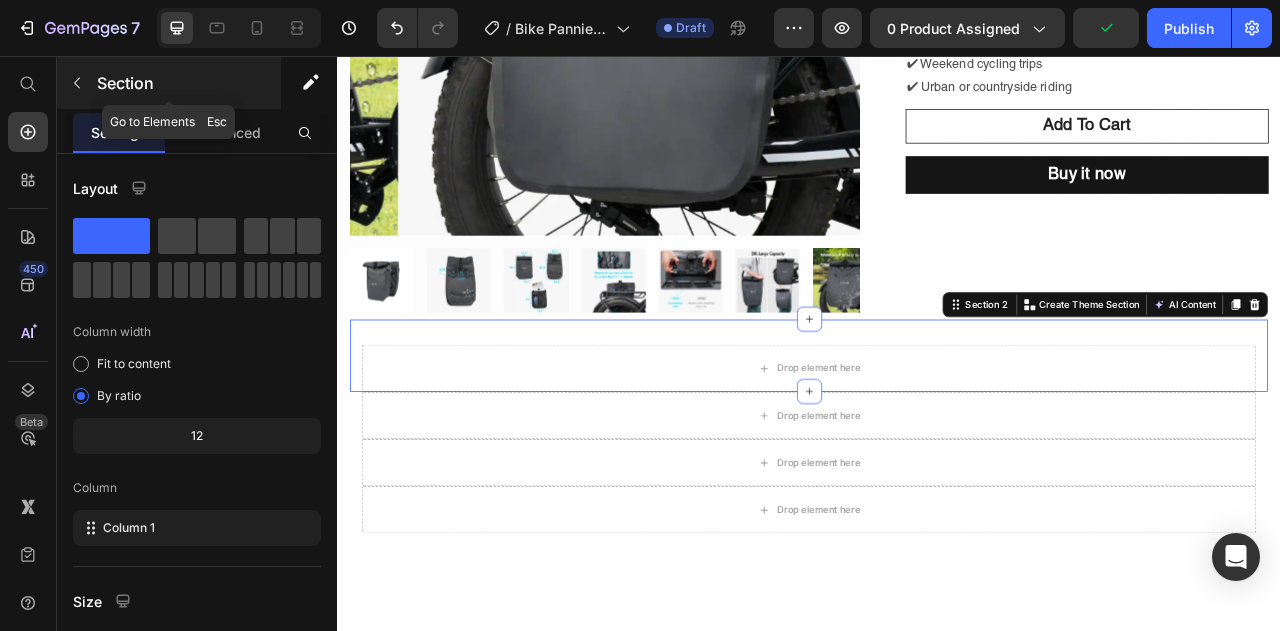 click 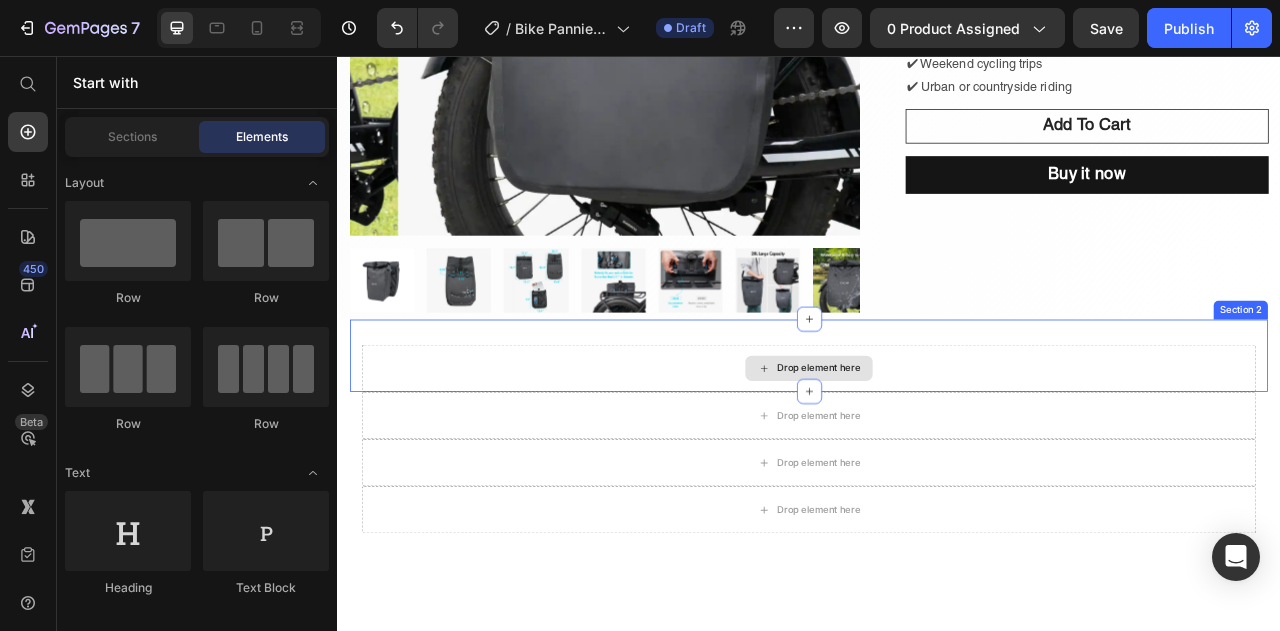 click on "Drop element here" at bounding box center (937, 453) 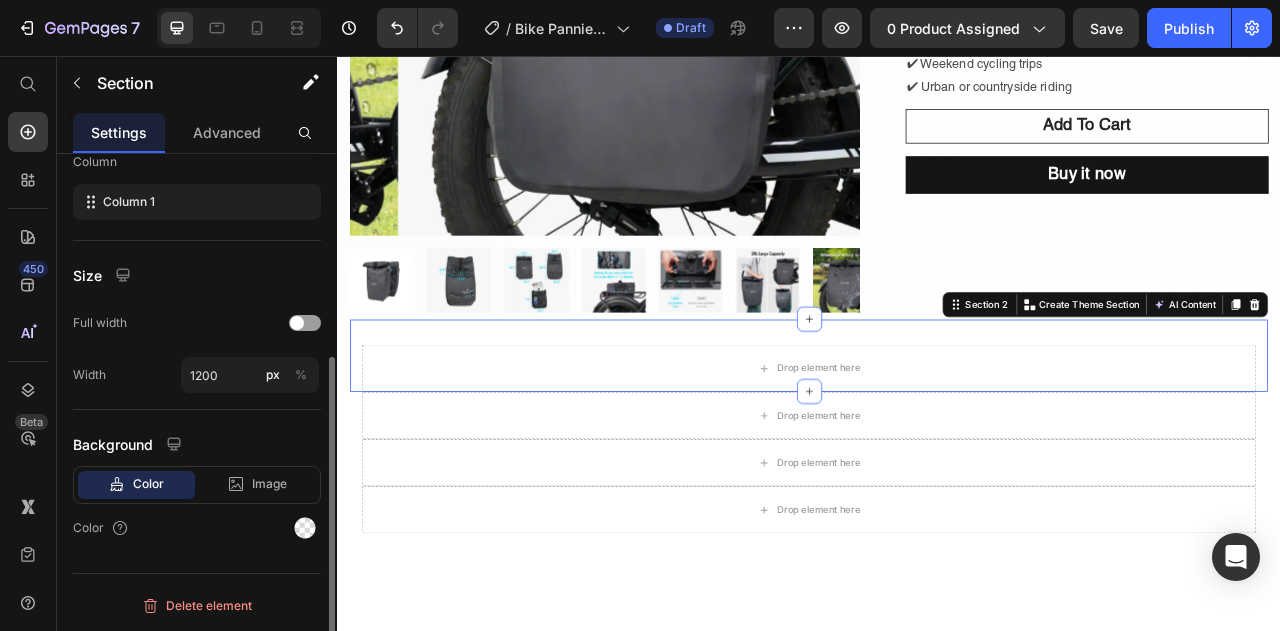 scroll, scrollTop: 0, scrollLeft: 0, axis: both 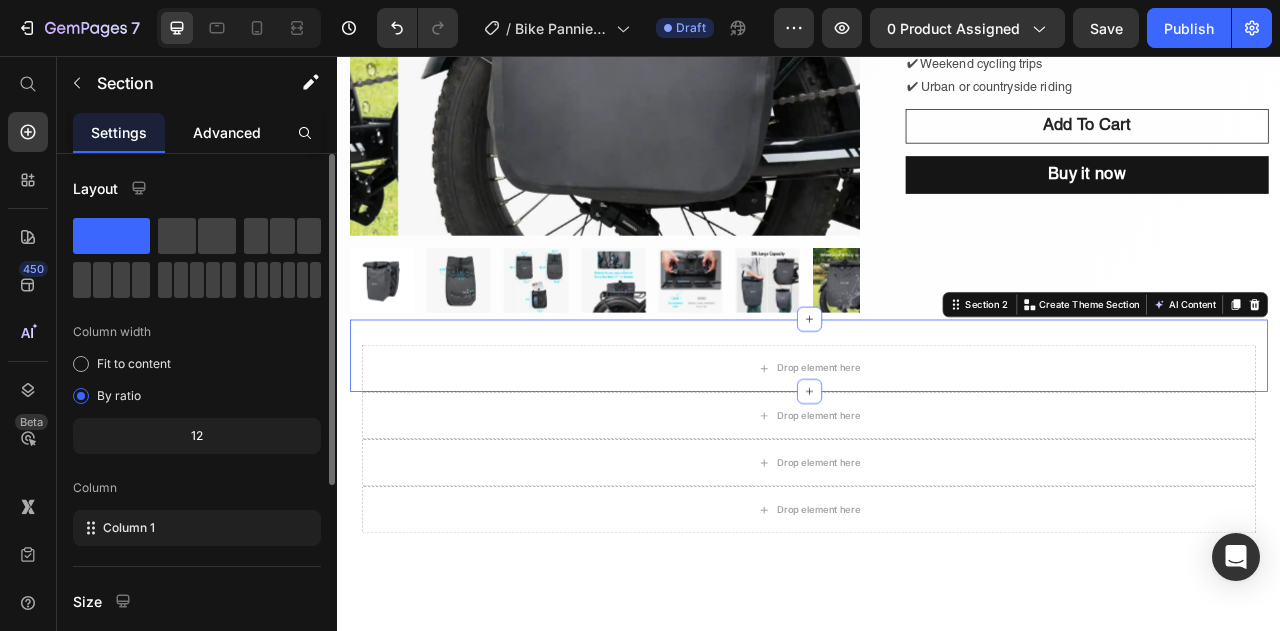click on "Advanced" at bounding box center (227, 132) 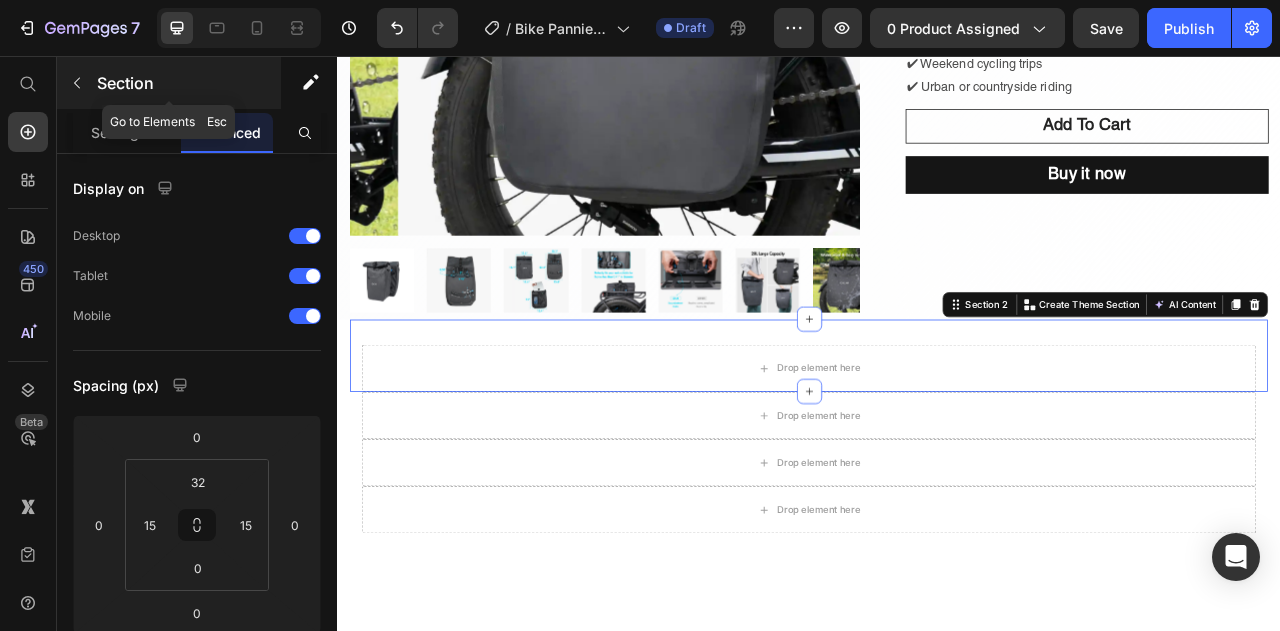 click at bounding box center (77, 83) 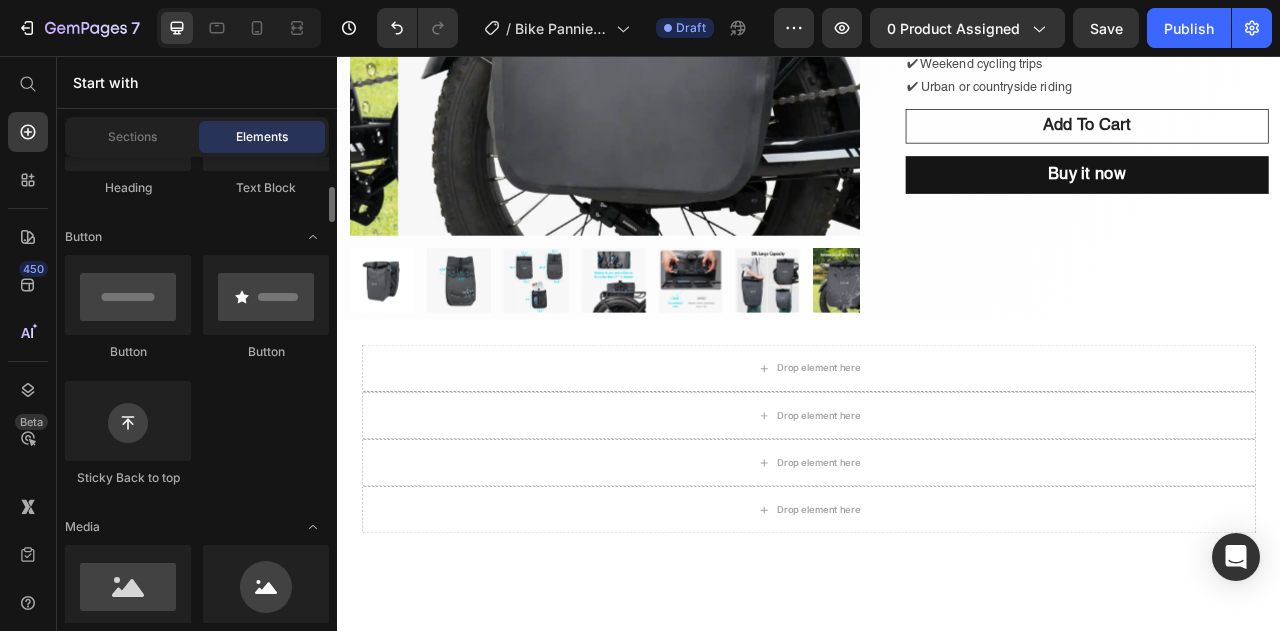 scroll, scrollTop: 500, scrollLeft: 0, axis: vertical 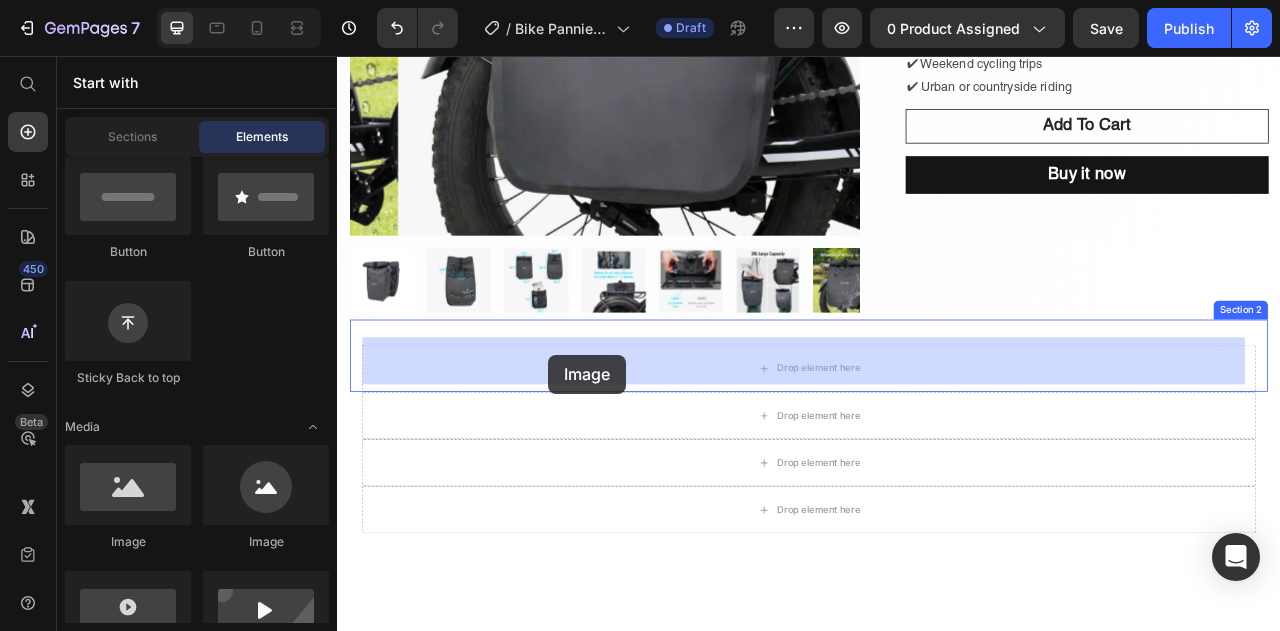 drag, startPoint x: 452, startPoint y: 552, endPoint x: 606, endPoint y: 436, distance: 192.80042 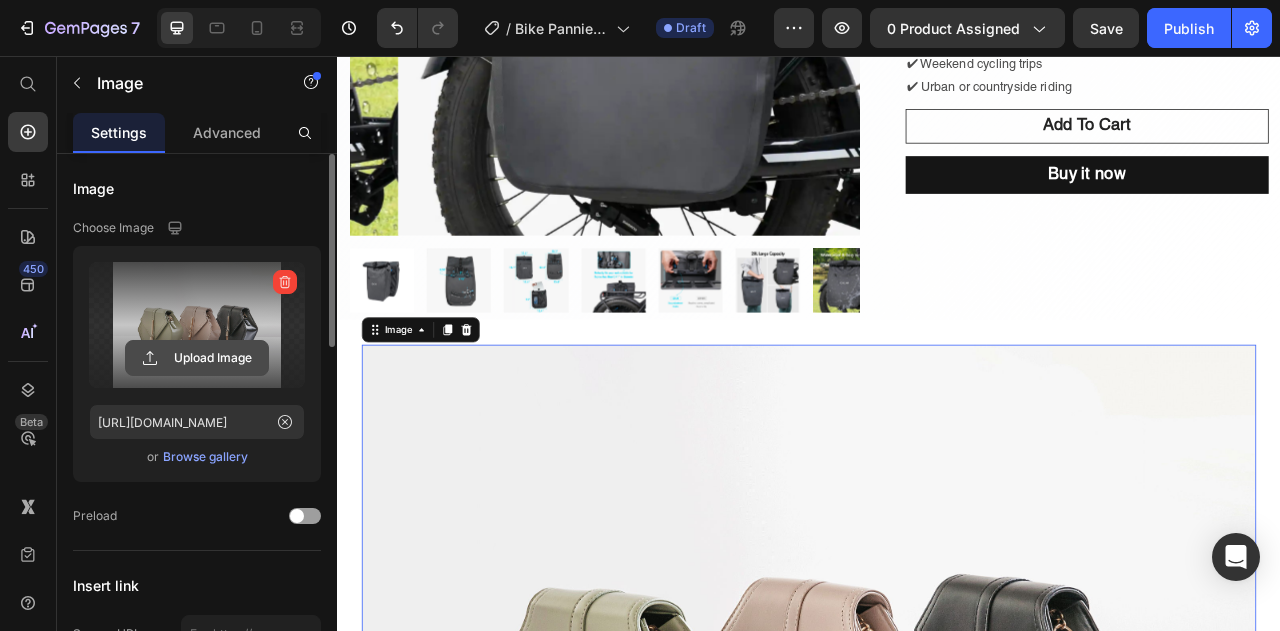 click 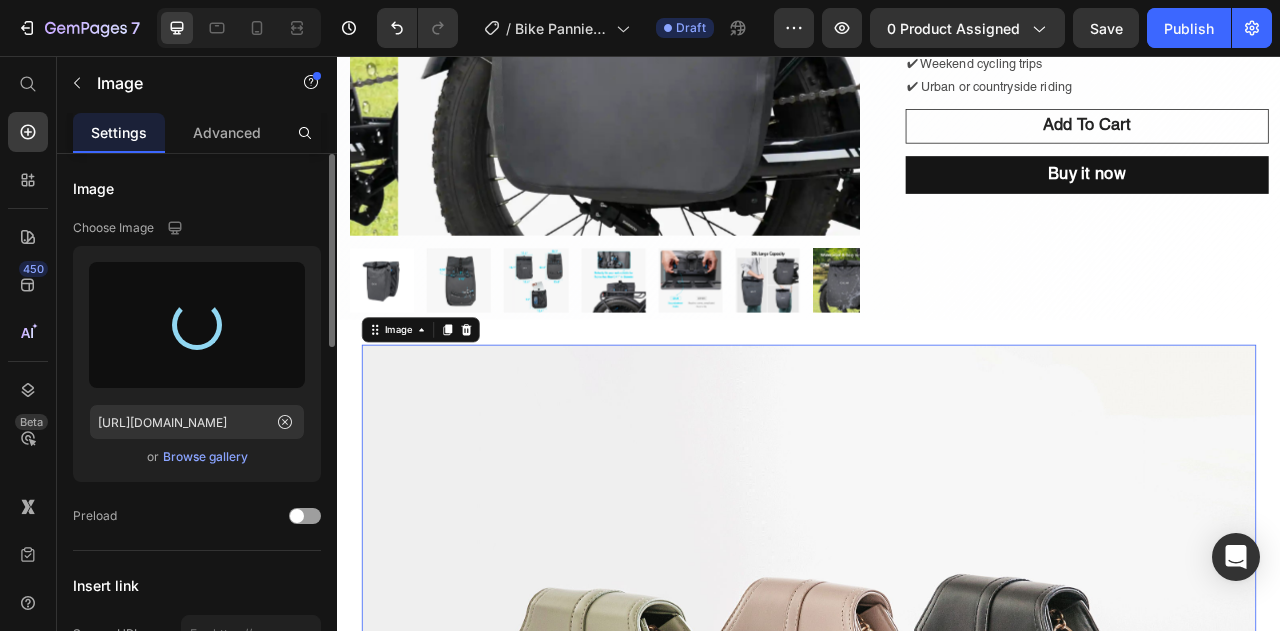 type on "[URL][DOMAIN_NAME]" 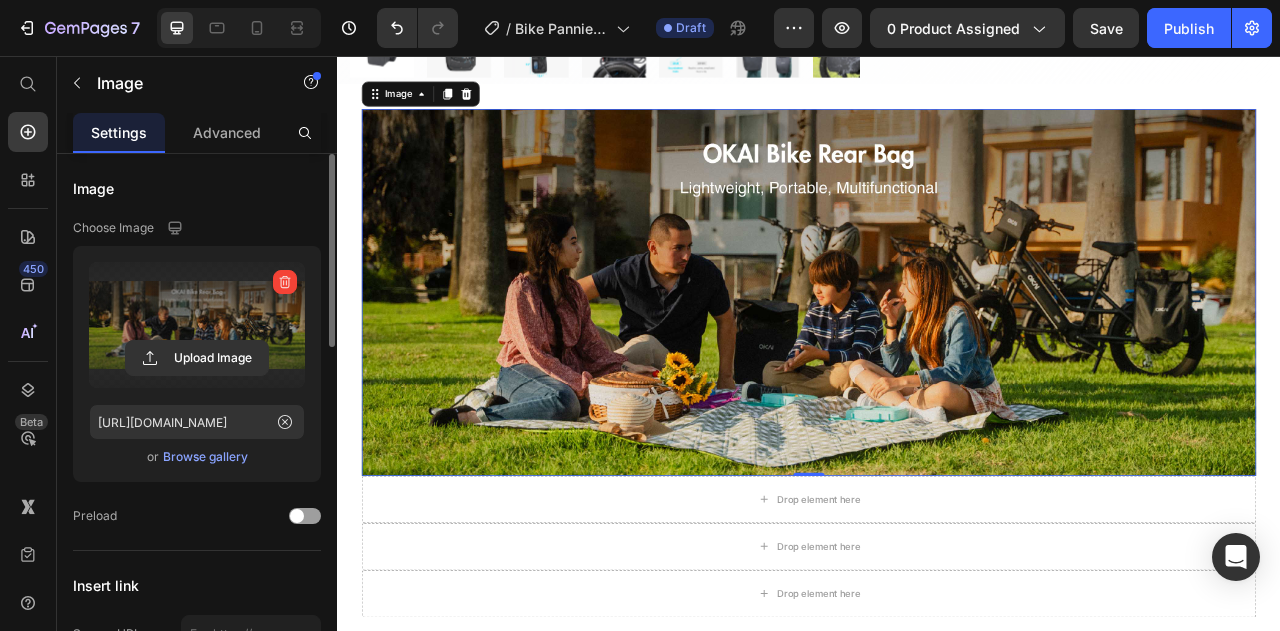 scroll, scrollTop: 900, scrollLeft: 0, axis: vertical 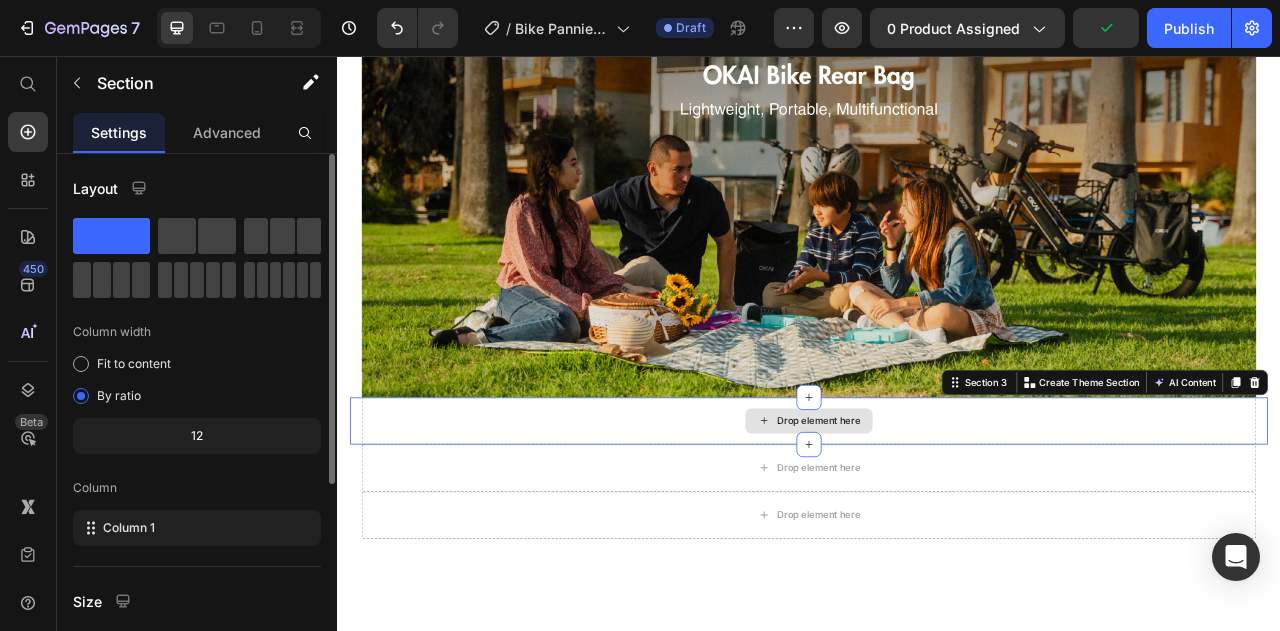 click on "Drop element here" at bounding box center (937, 520) 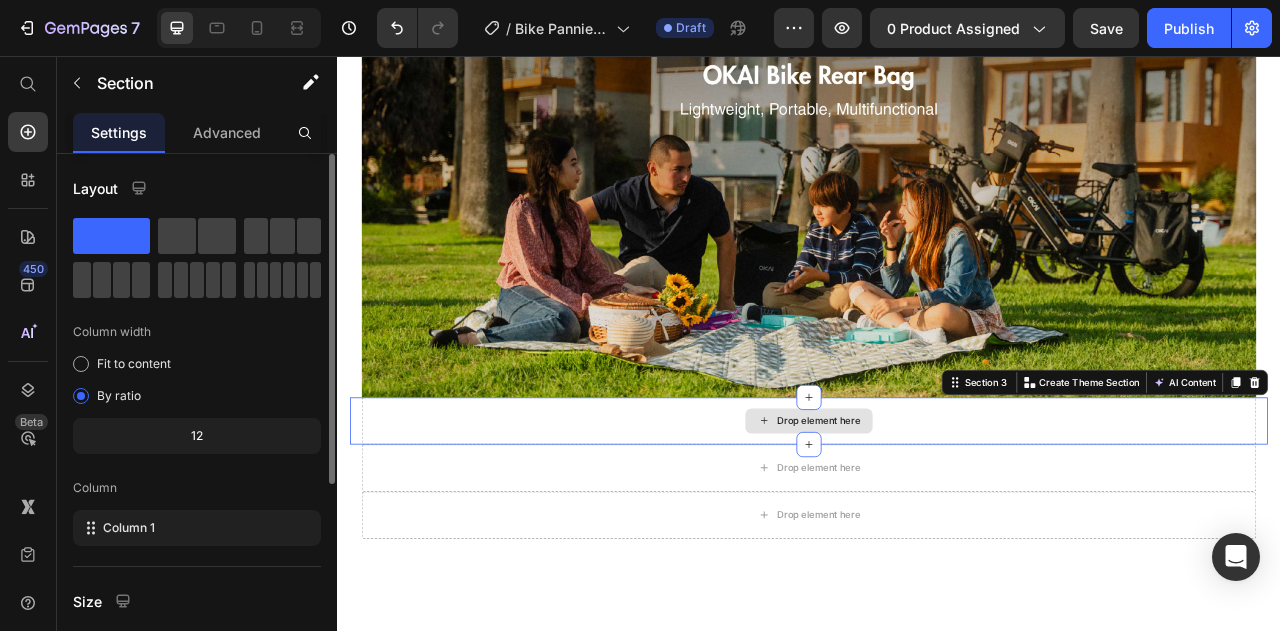click on "Drop element here" at bounding box center (937, 520) 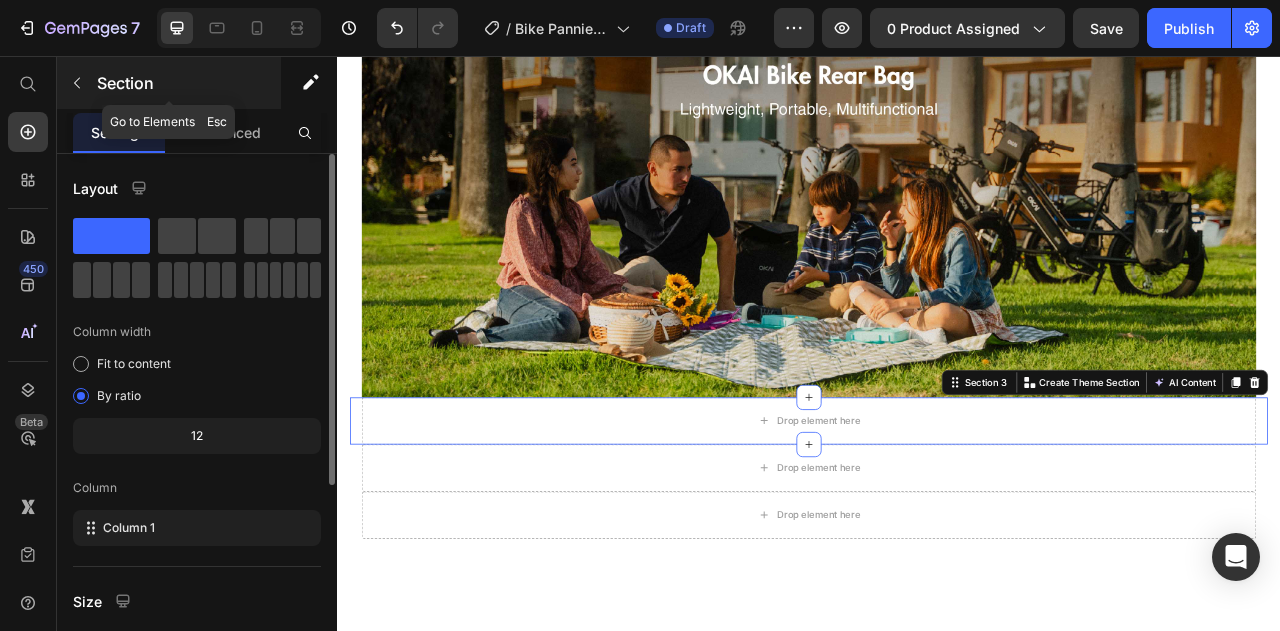 click at bounding box center [77, 83] 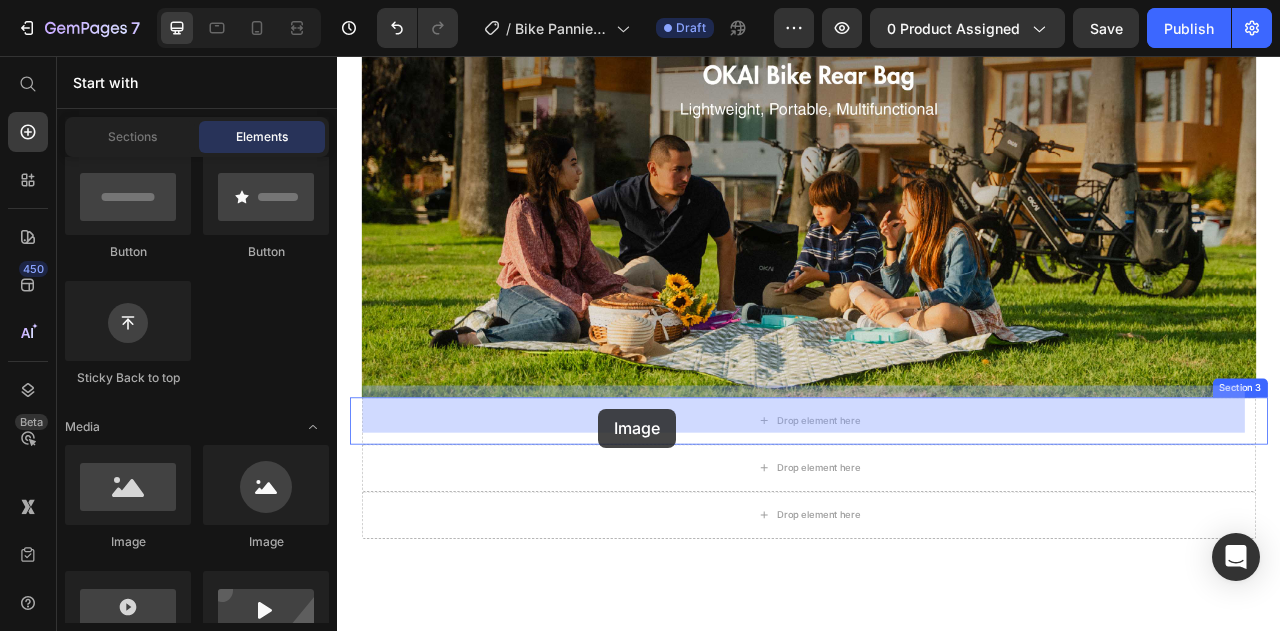 drag, startPoint x: 509, startPoint y: 549, endPoint x: 669, endPoint y: 505, distance: 165.93974 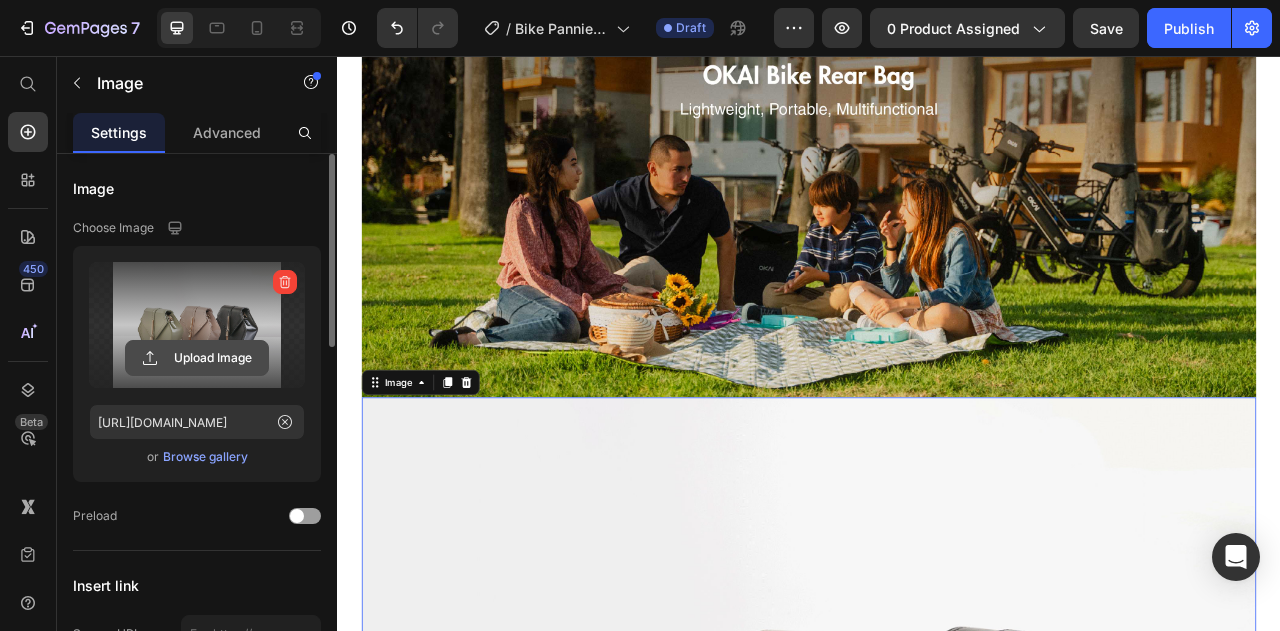 click 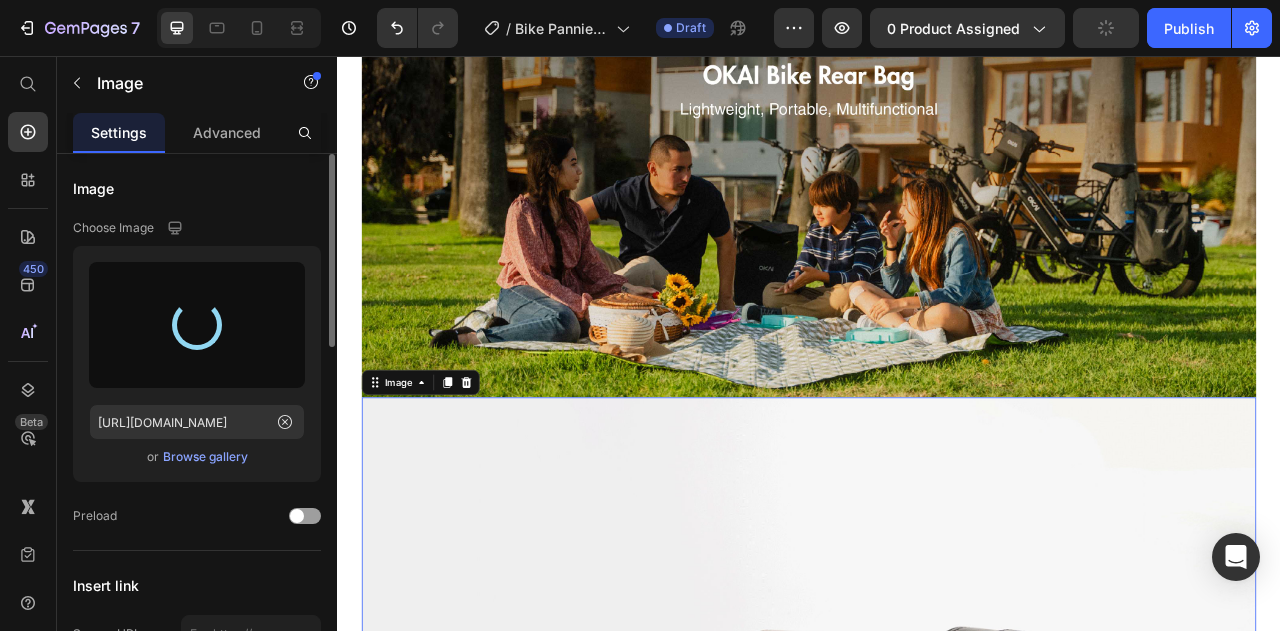 type on "[URL][DOMAIN_NAME]" 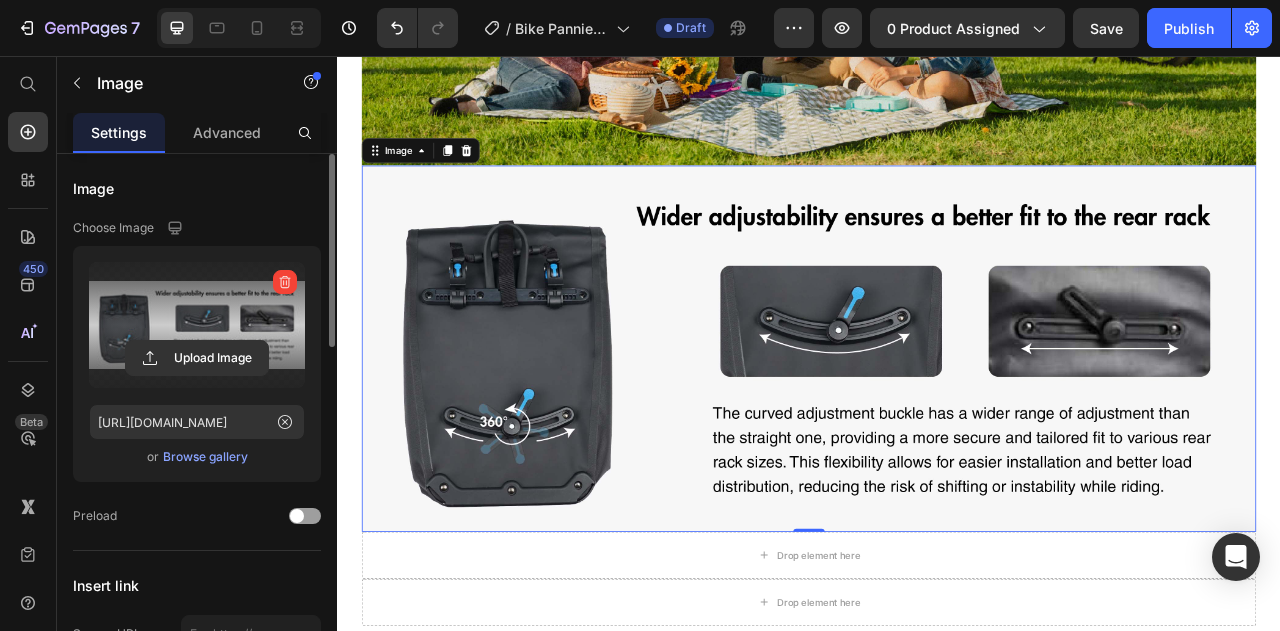 scroll, scrollTop: 1300, scrollLeft: 0, axis: vertical 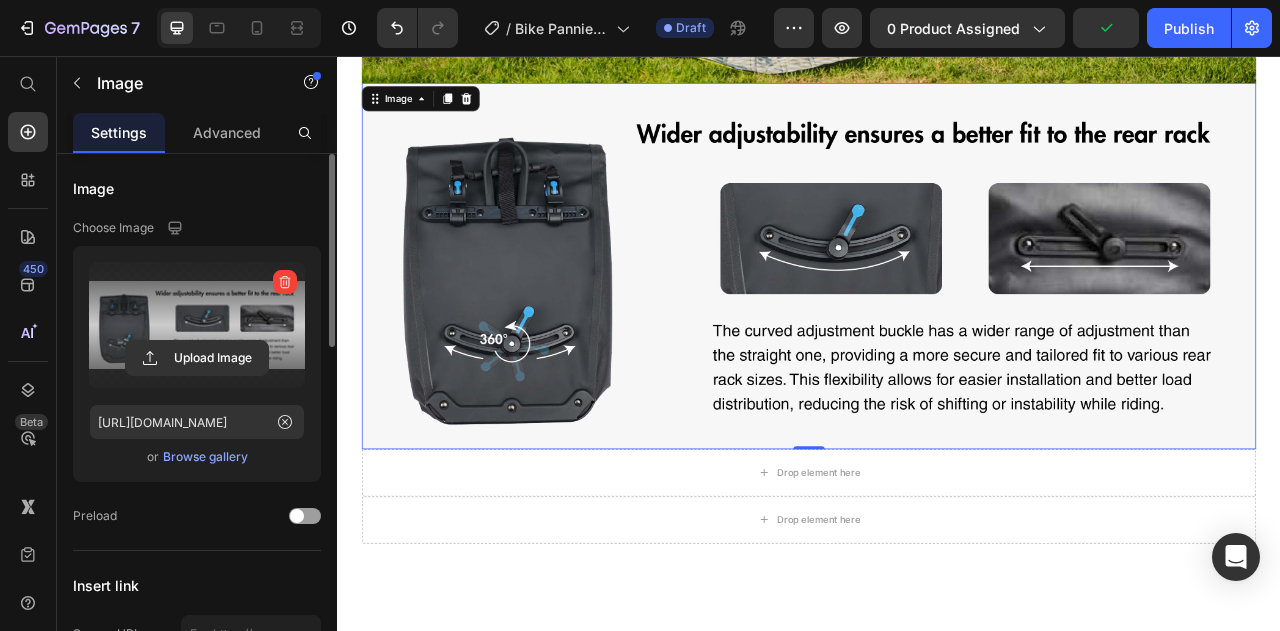 click at bounding box center (937, 323) 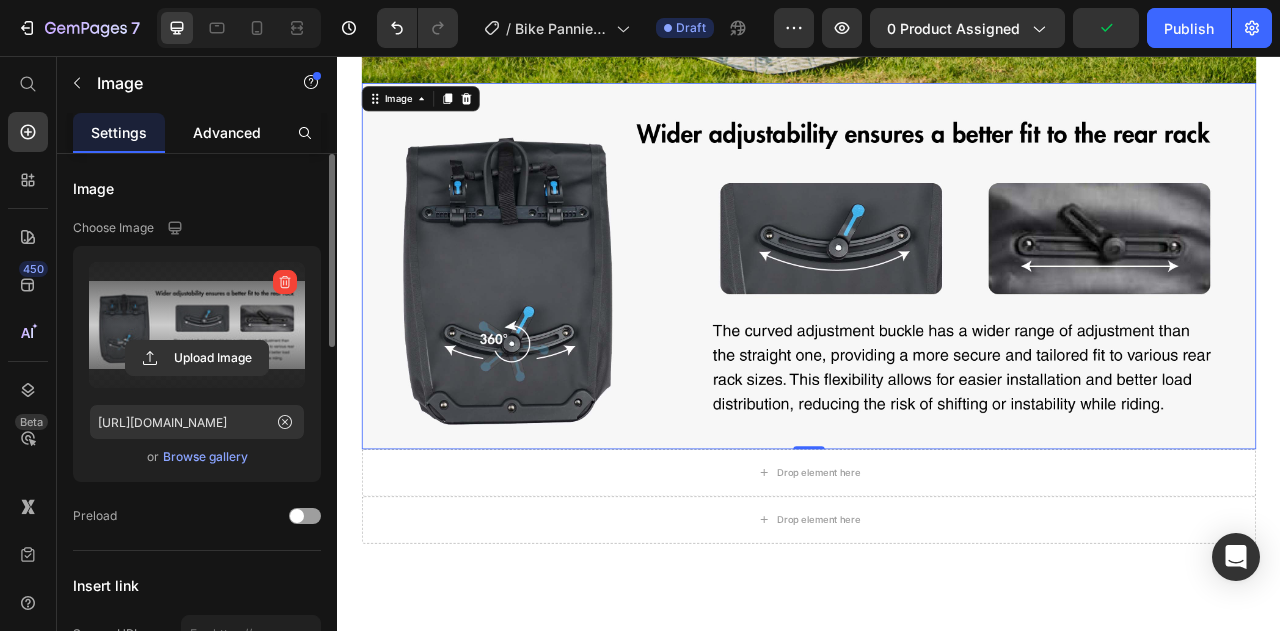 click on "Advanced" 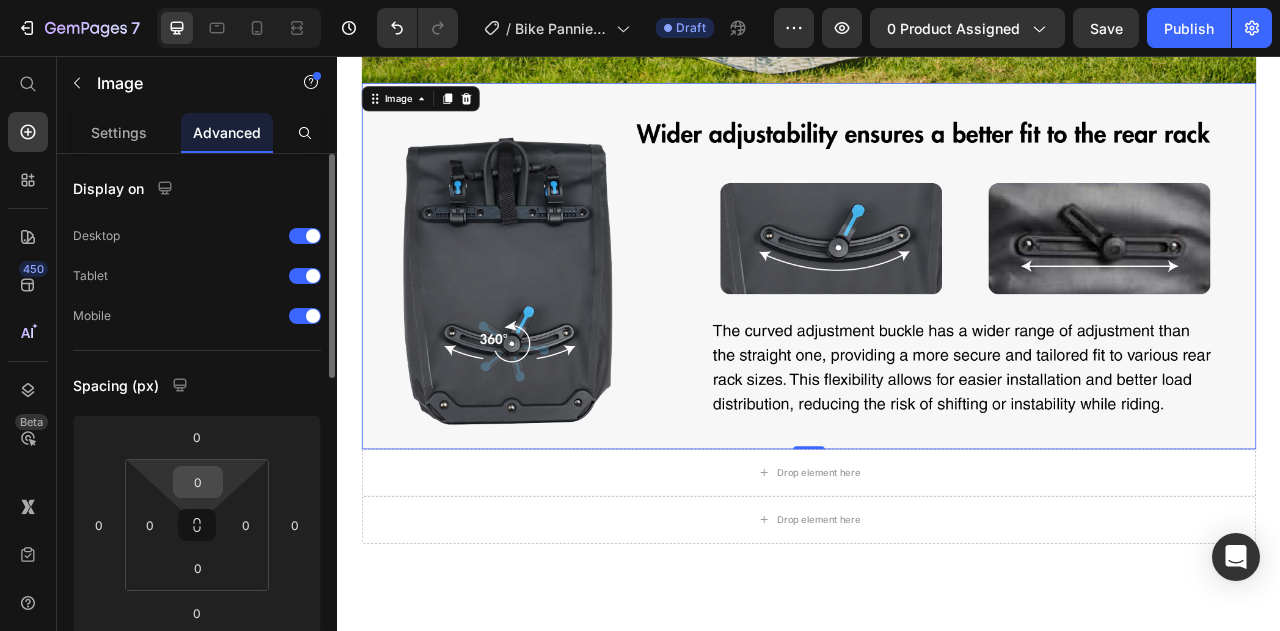 click on "0" at bounding box center [198, 482] 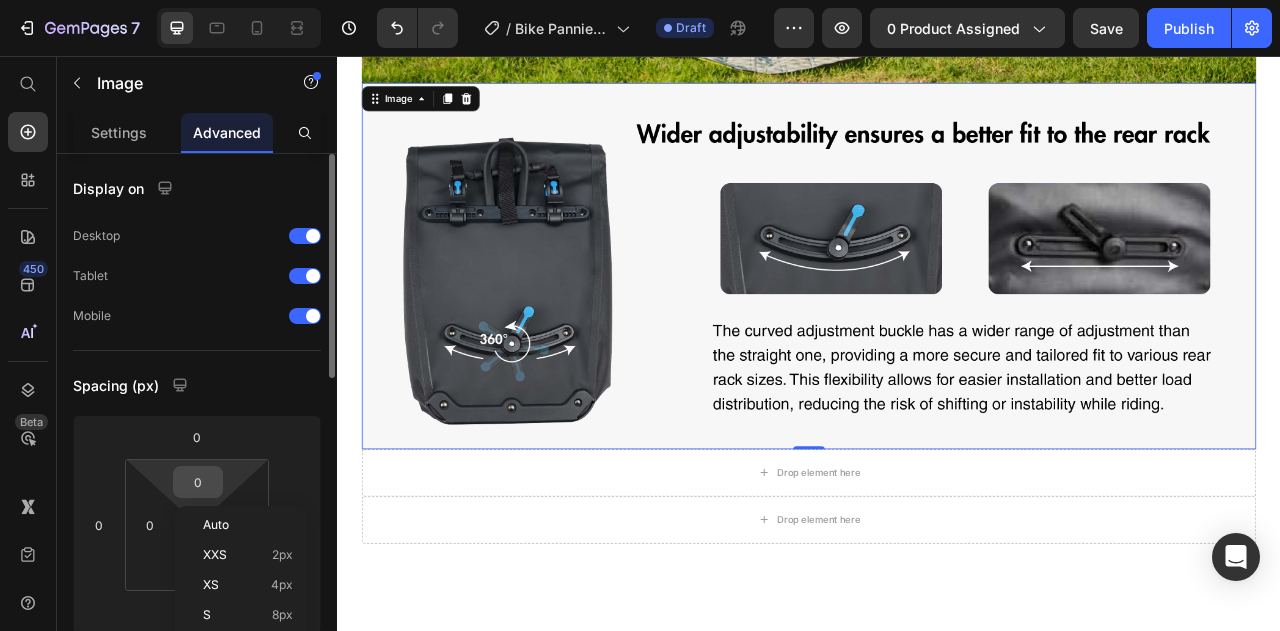 click on "0" at bounding box center (198, 482) 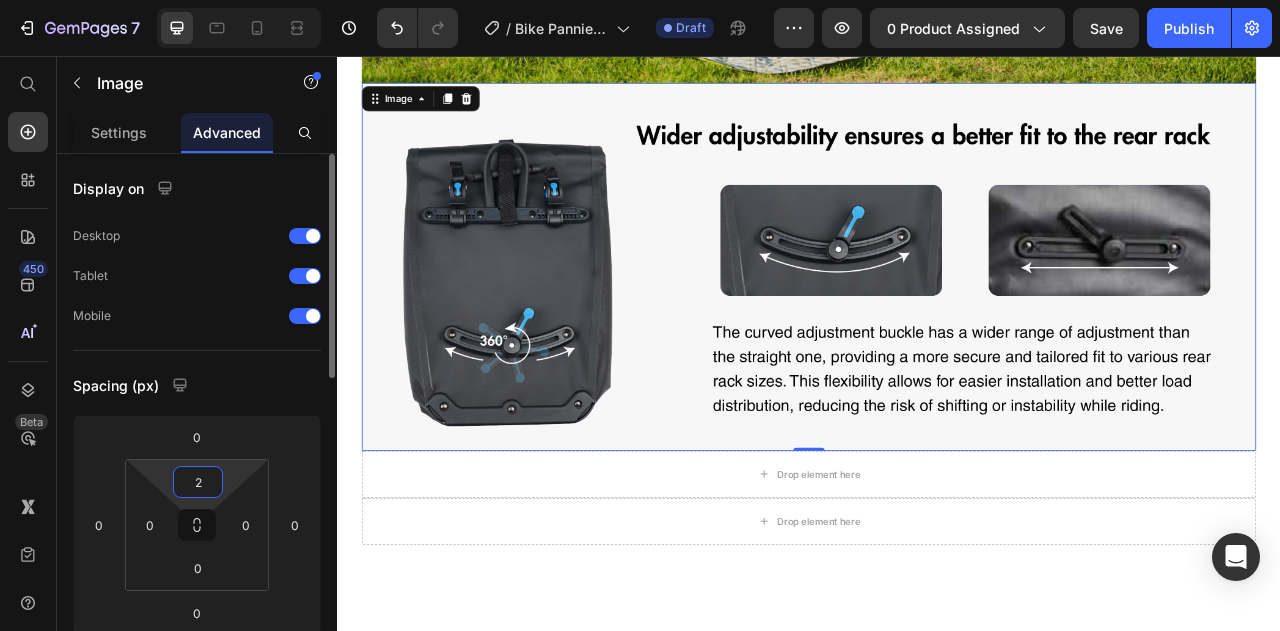 type on "20" 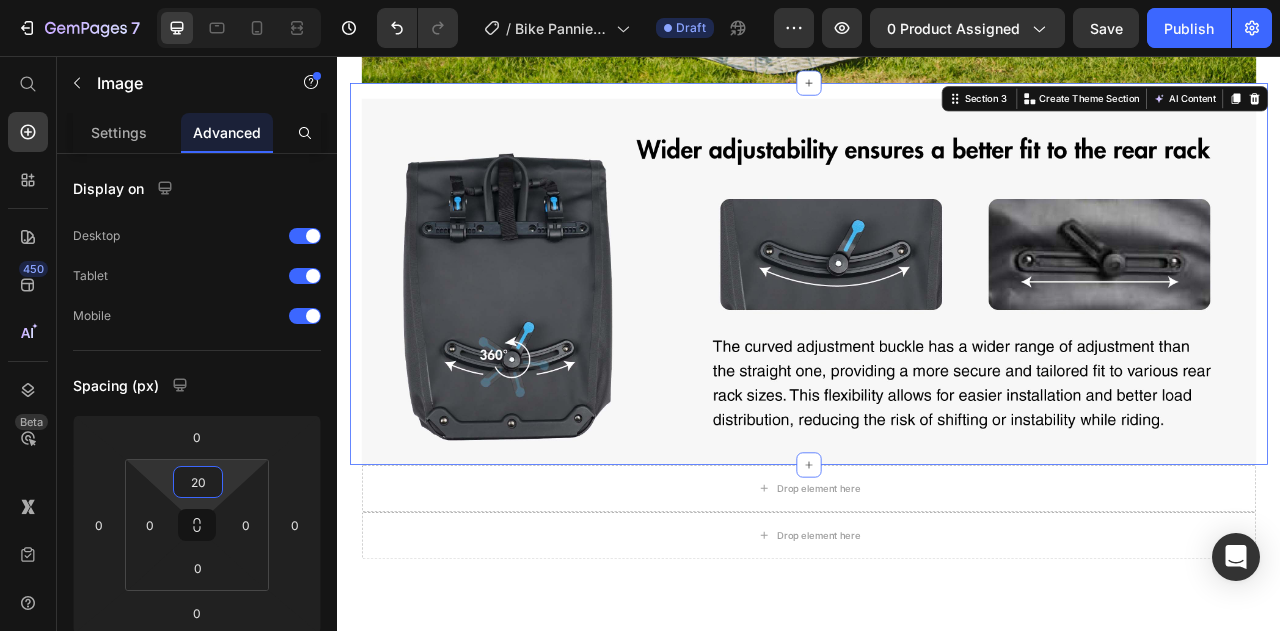 click on "Image Section 3   Create Theme Section AI Content Write with GemAI What would you like to describe here? Tone and Voice Persuasive Product Shipping Protection Show more Generate" at bounding box center [937, 333] 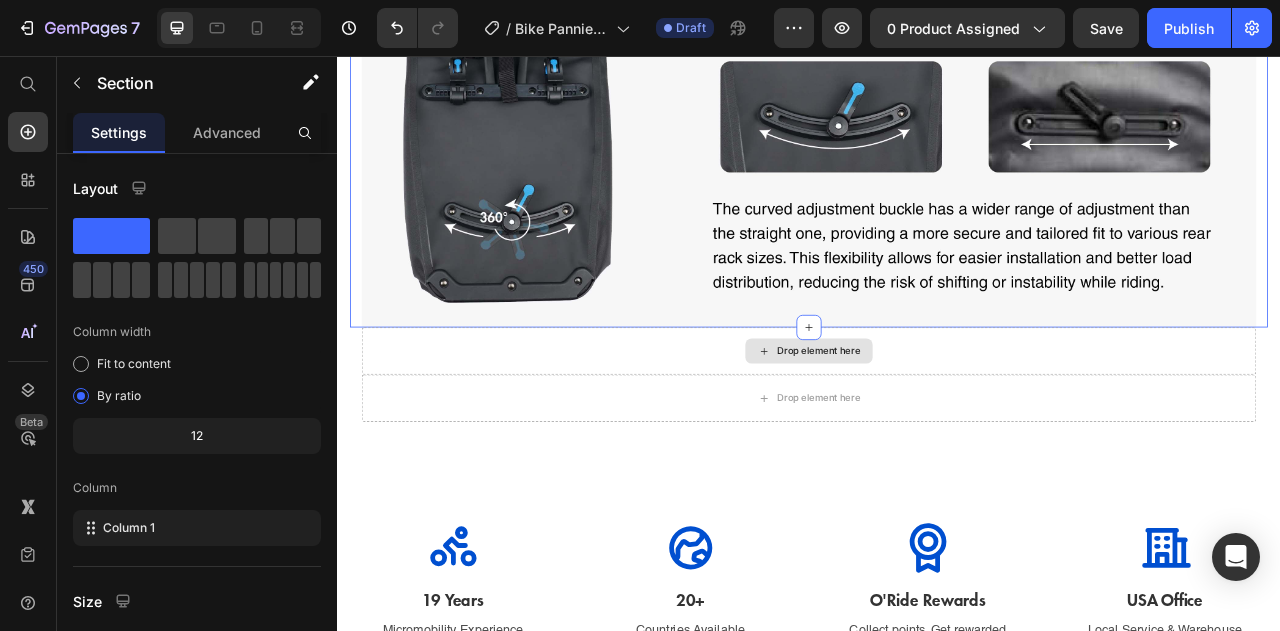 scroll, scrollTop: 1500, scrollLeft: 0, axis: vertical 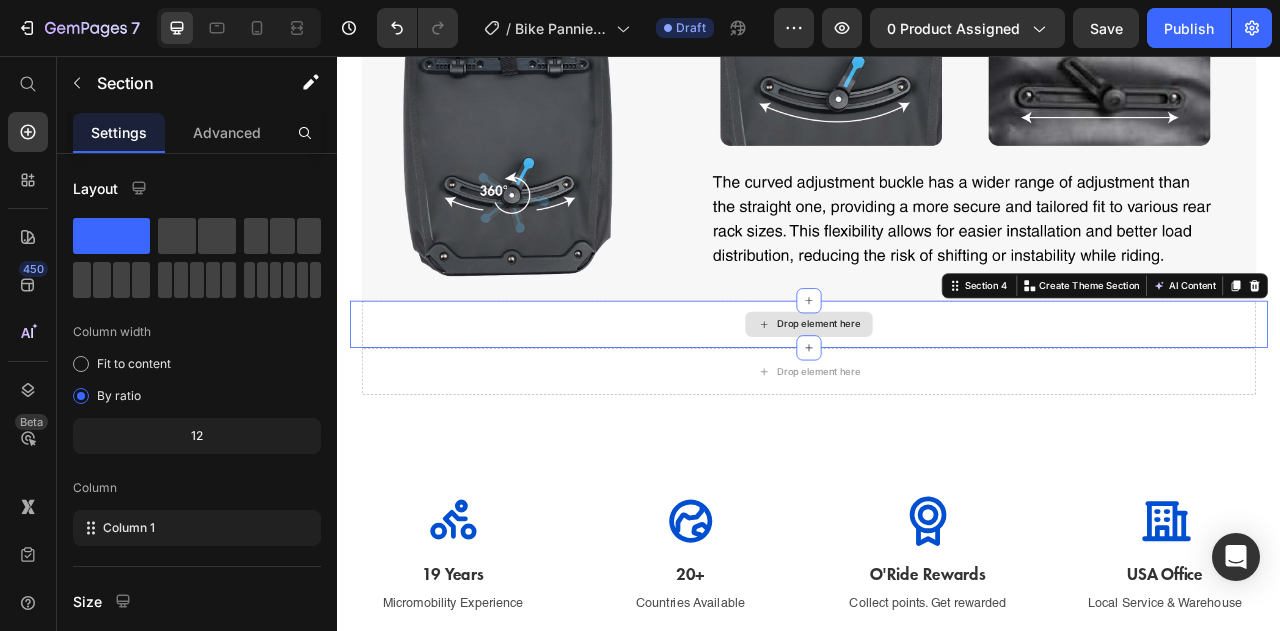 click on "Drop element here" at bounding box center (937, 397) 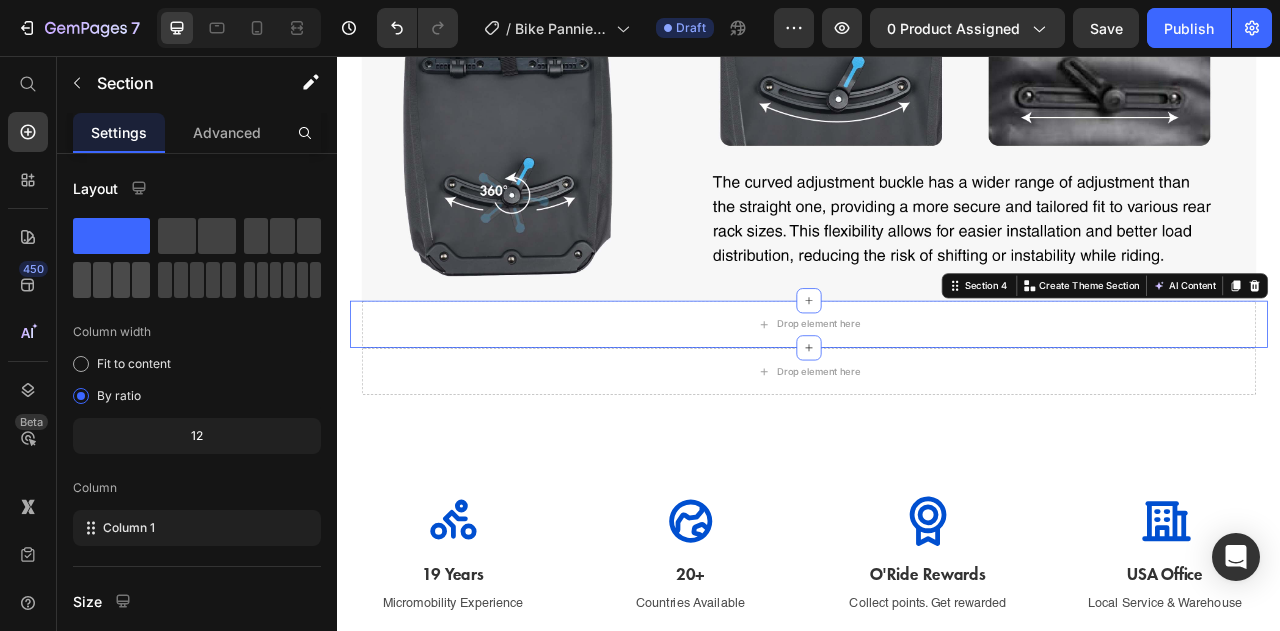click 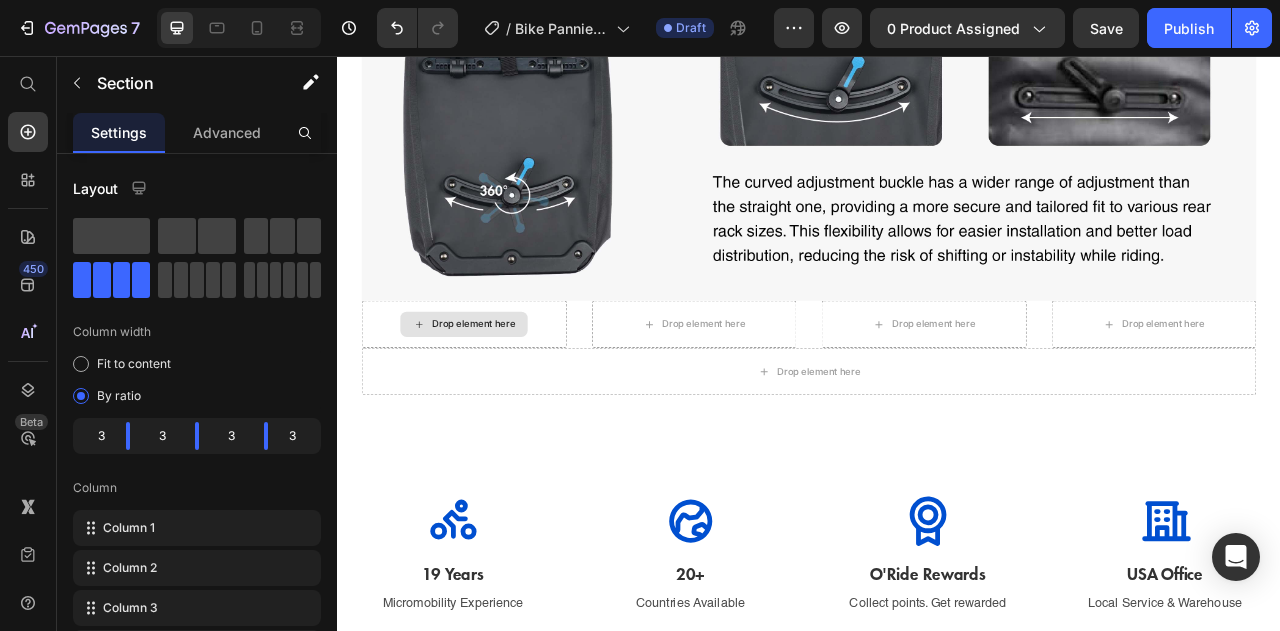 click on "Drop element here" at bounding box center (498, 397) 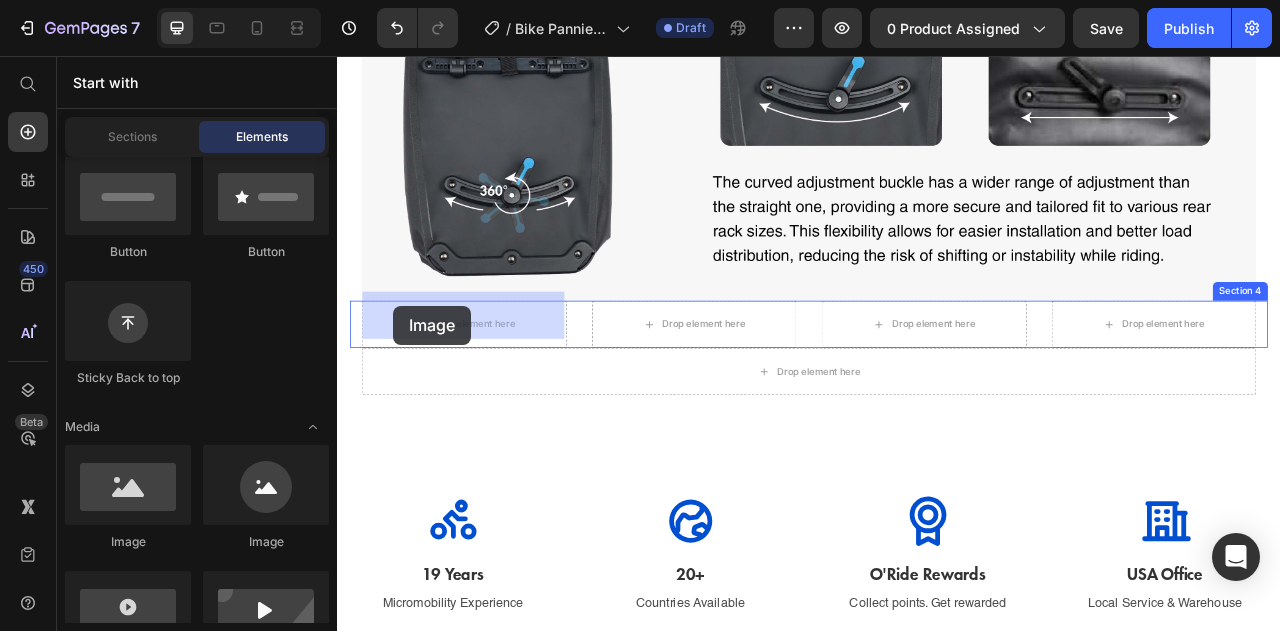 drag, startPoint x: 452, startPoint y: 548, endPoint x: 413, endPoint y: 371, distance: 181.2457 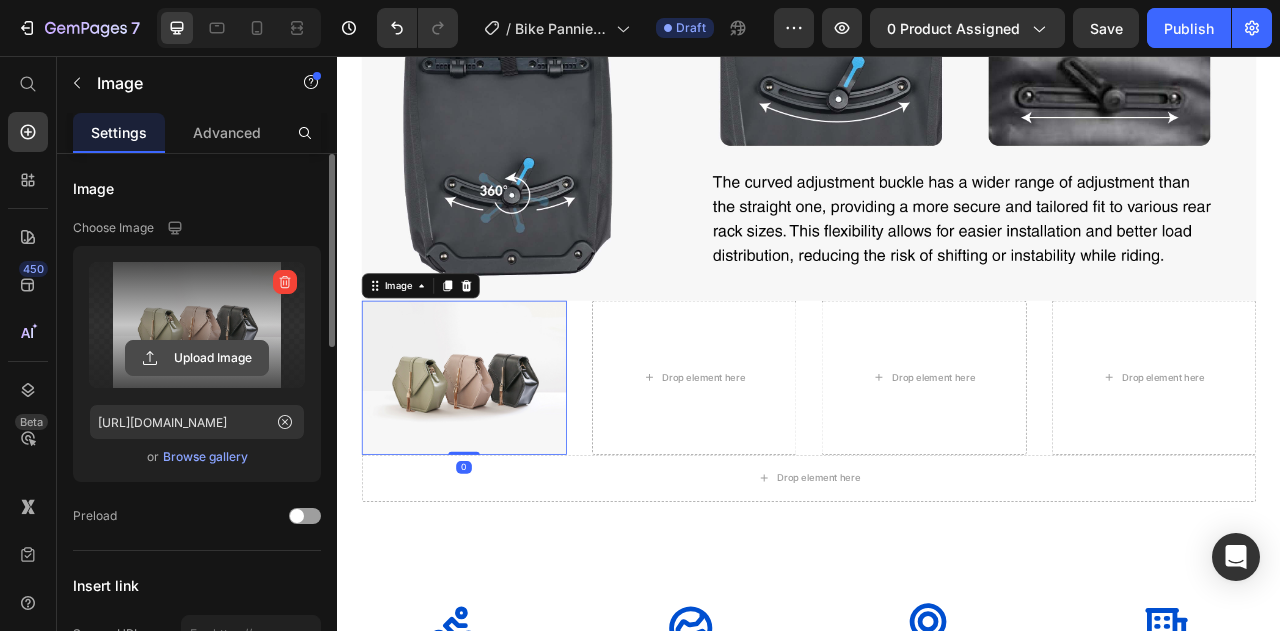 click 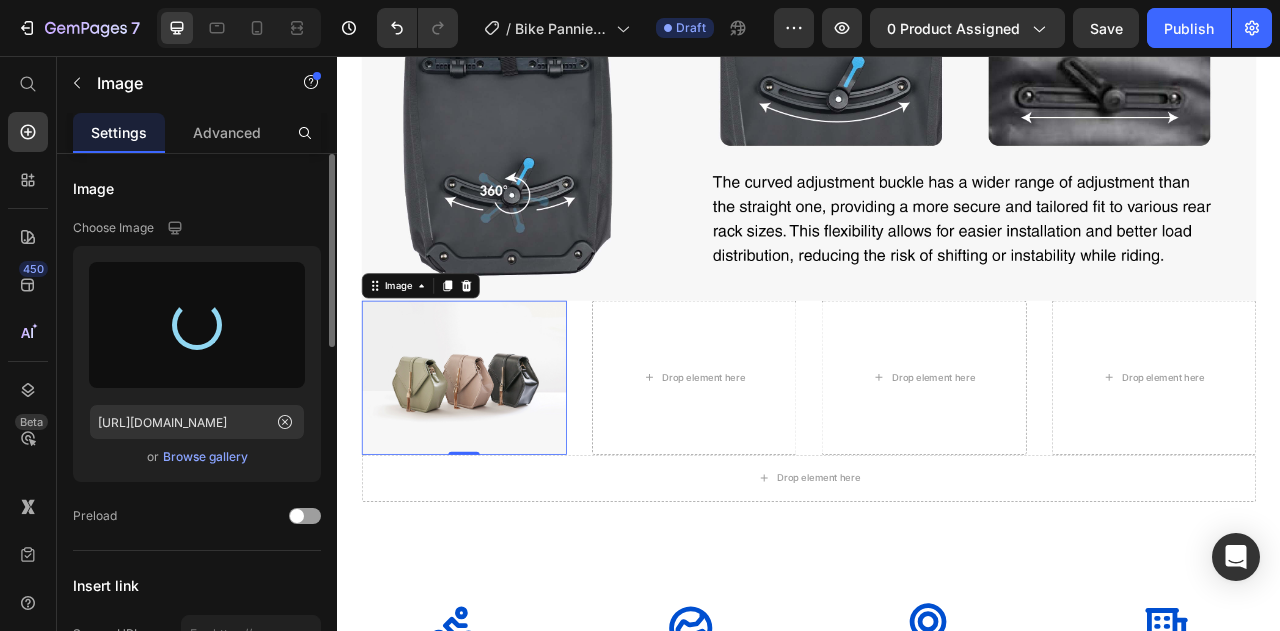 type on "[URL][DOMAIN_NAME]" 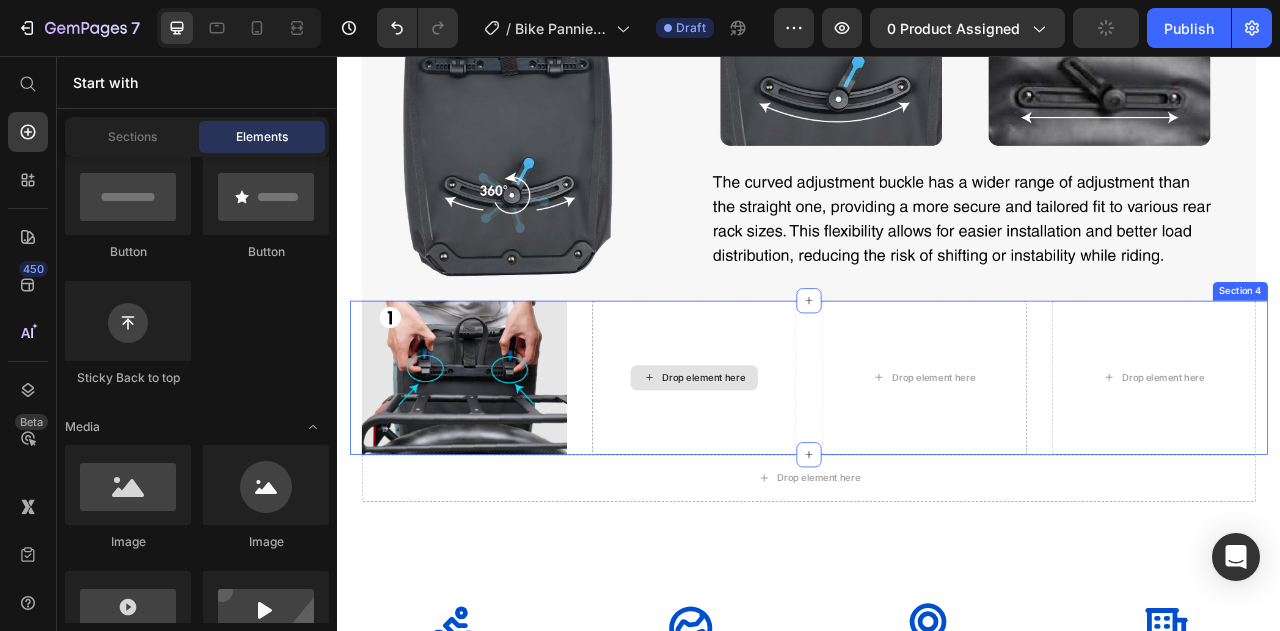 click on "Drop element here" at bounding box center [791, 465] 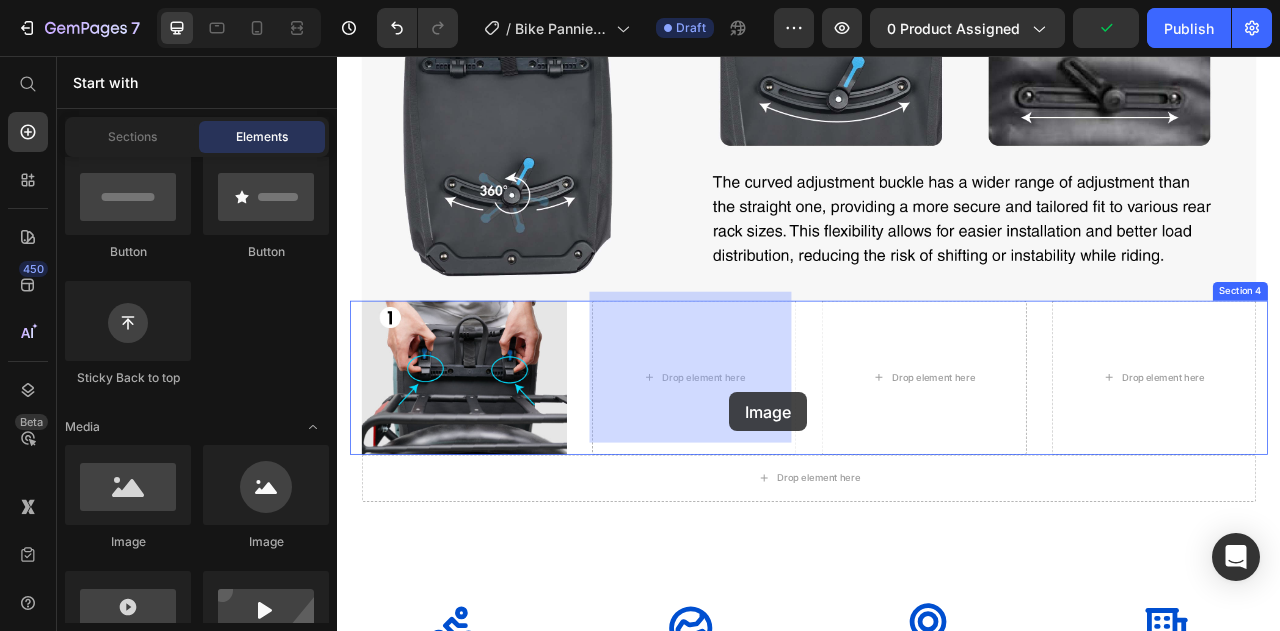 drag, startPoint x: 461, startPoint y: 547, endPoint x: 667, endPoint y: 522, distance: 207.51144 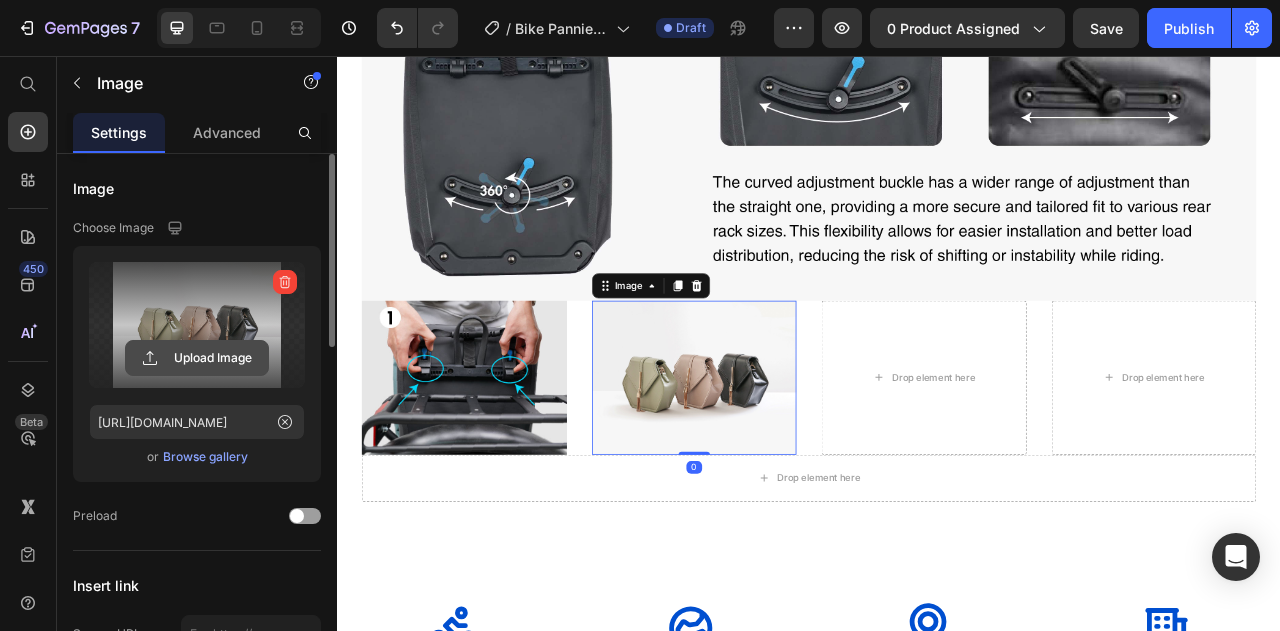 click 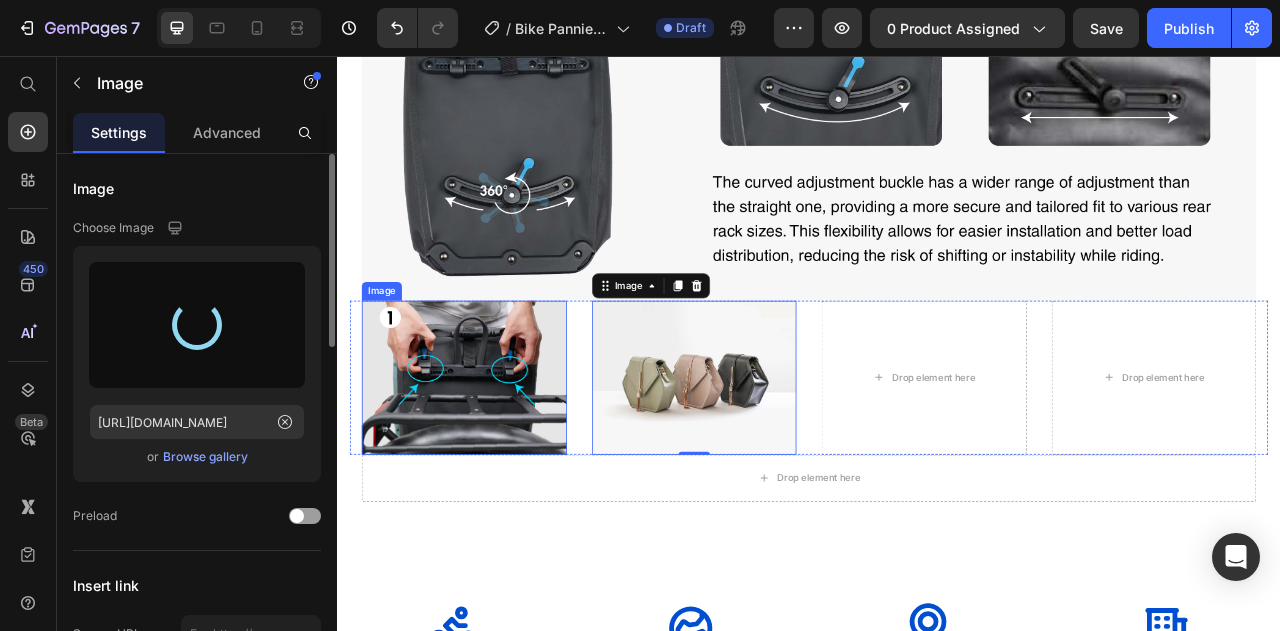 type on "[URL][DOMAIN_NAME]" 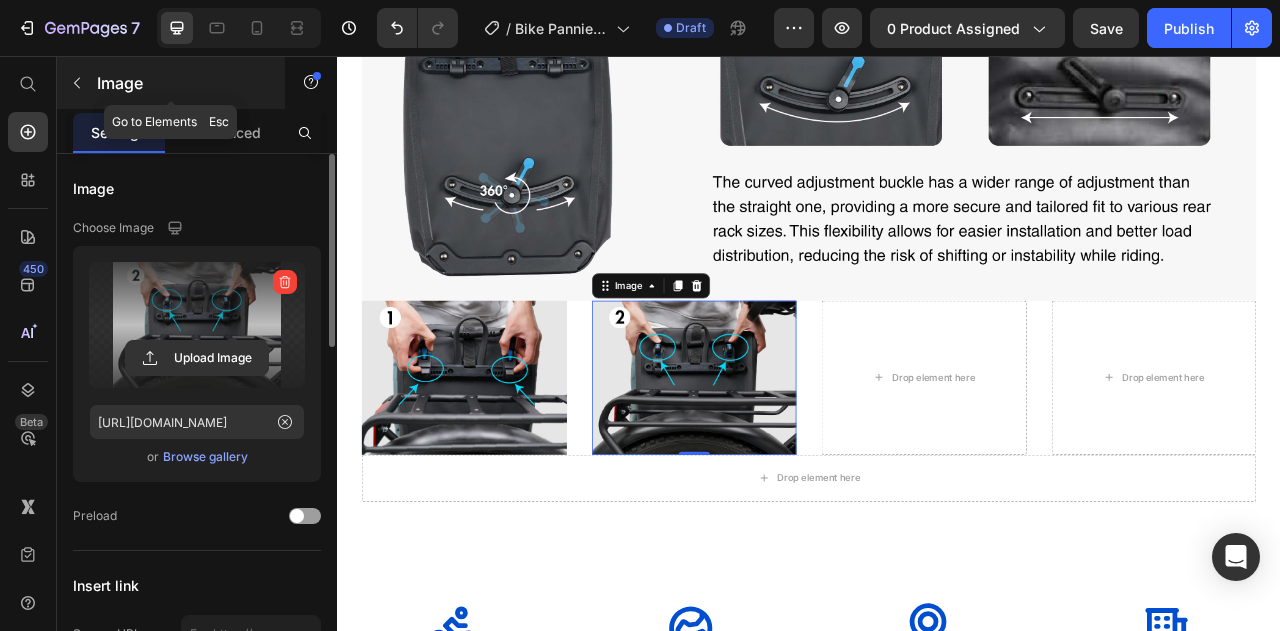 click 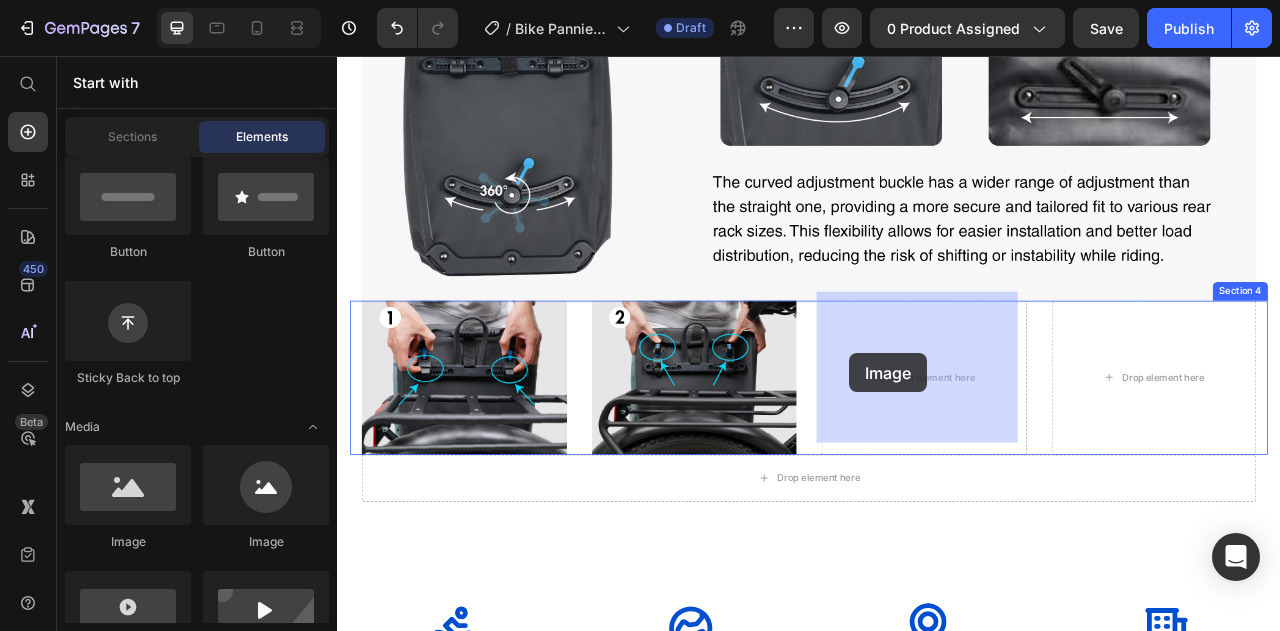 drag, startPoint x: 485, startPoint y: 556, endPoint x: 991, endPoint y: 434, distance: 520.49976 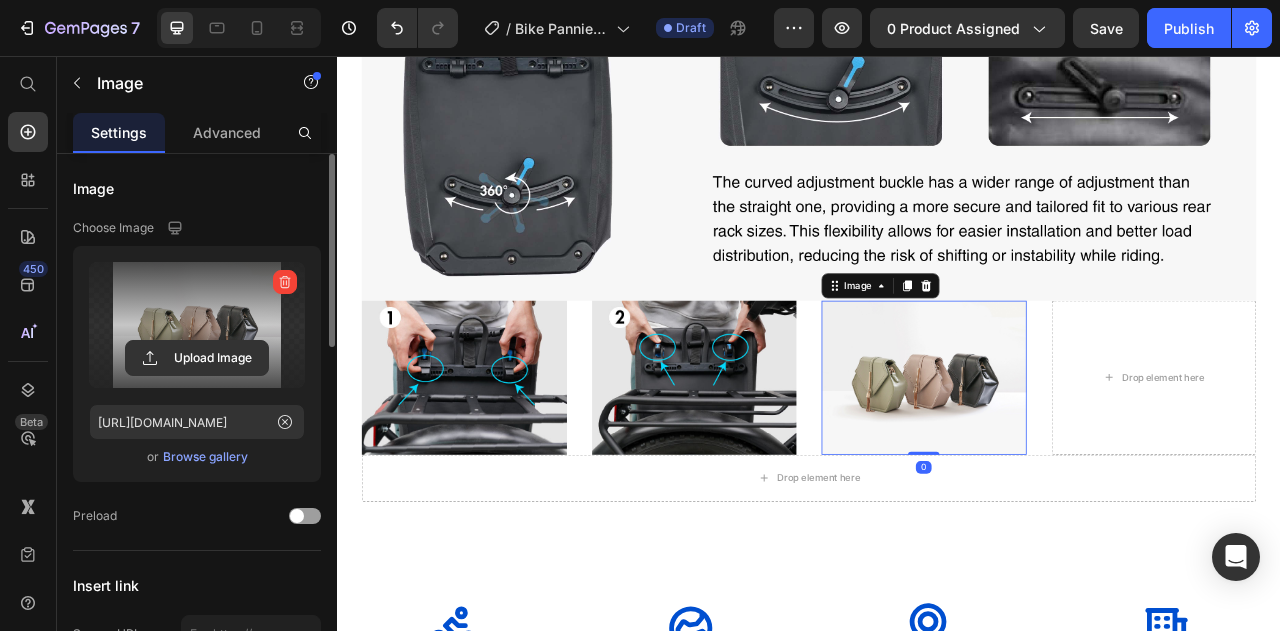 click at bounding box center [197, 325] 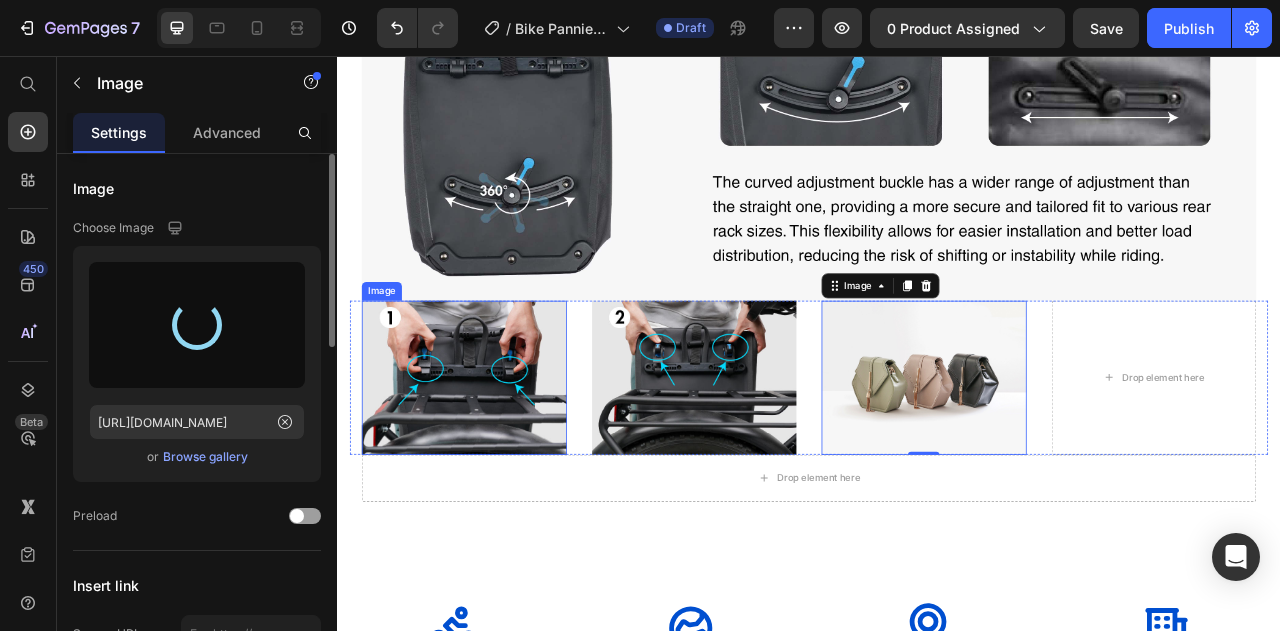 type on "[URL][DOMAIN_NAME]" 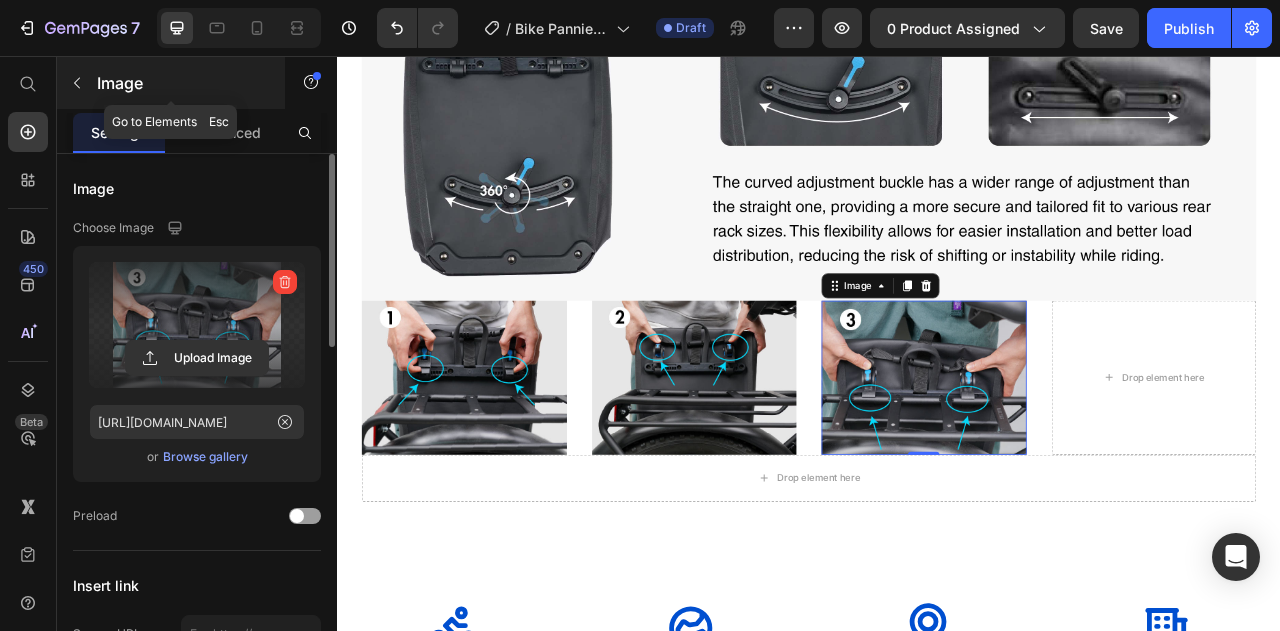 click 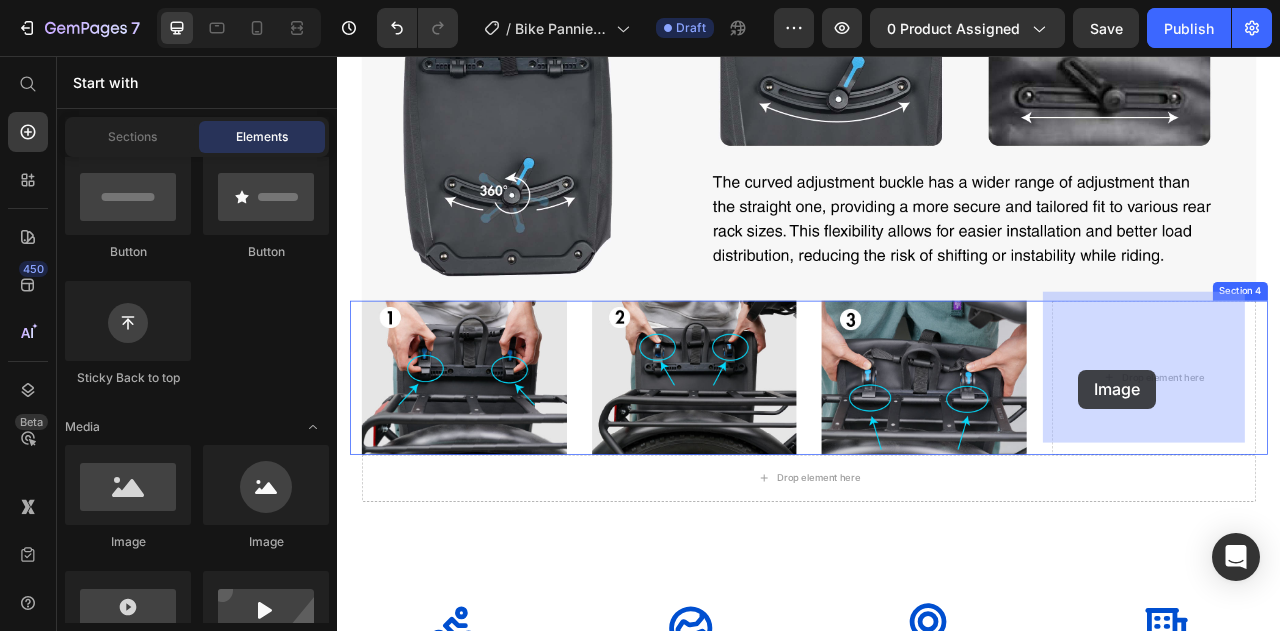 drag, startPoint x: 456, startPoint y: 554, endPoint x: 1280, endPoint y: 455, distance: 829.9259 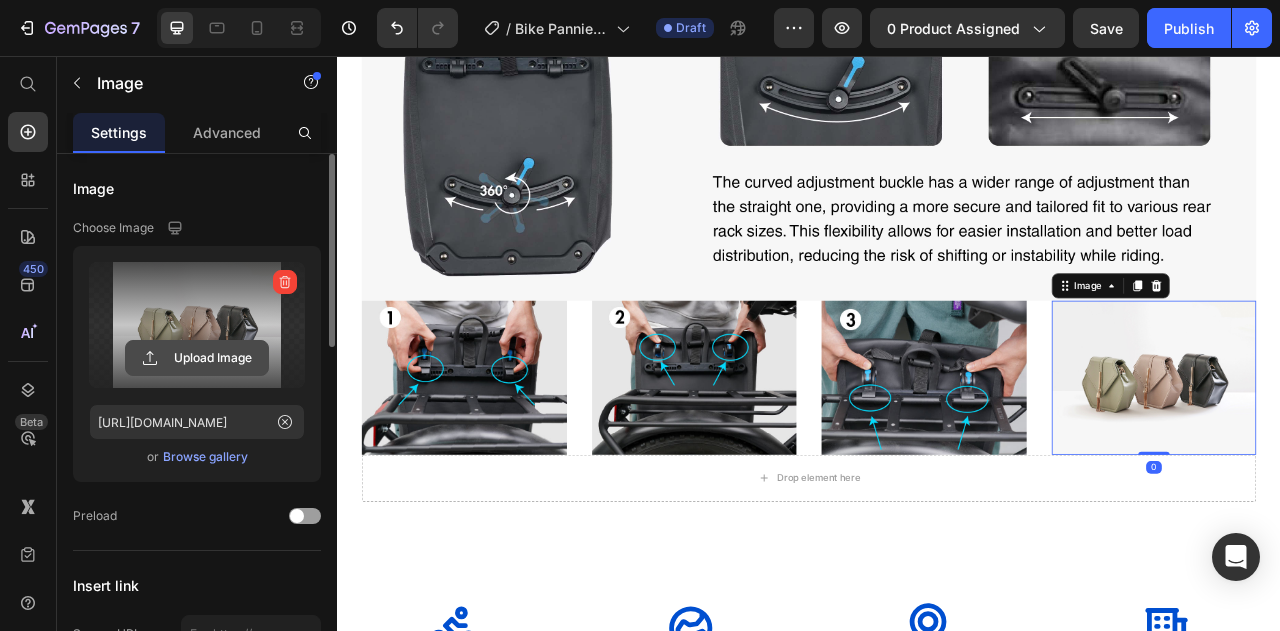 click 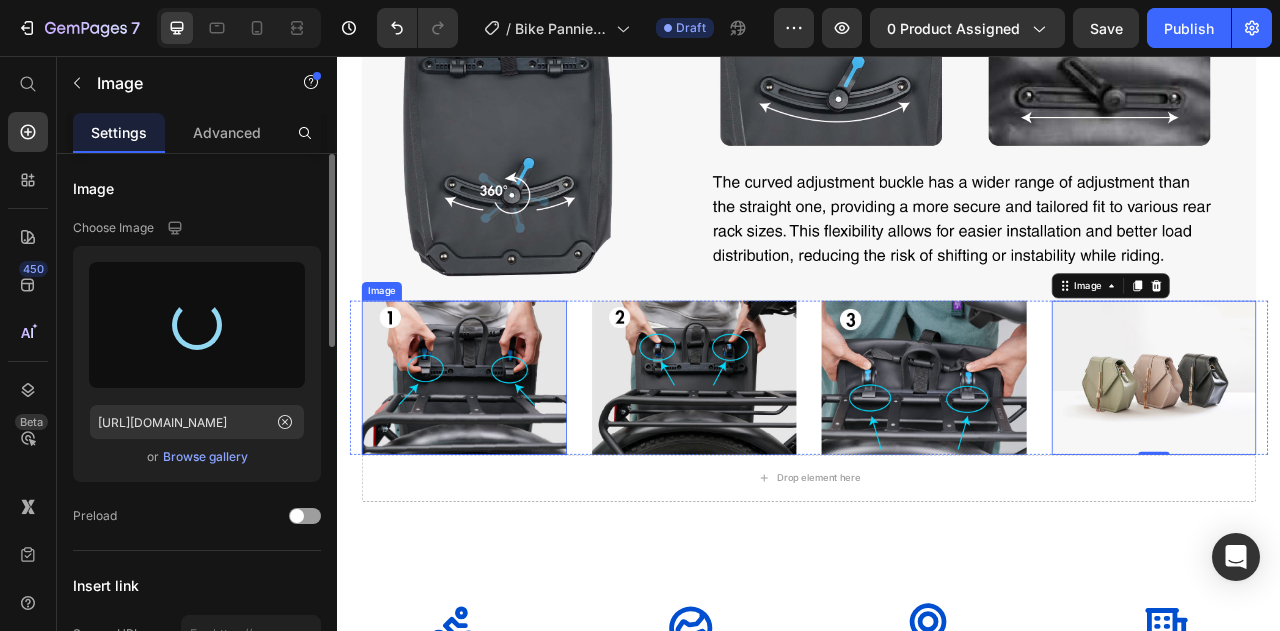 type on "[URL][DOMAIN_NAME]" 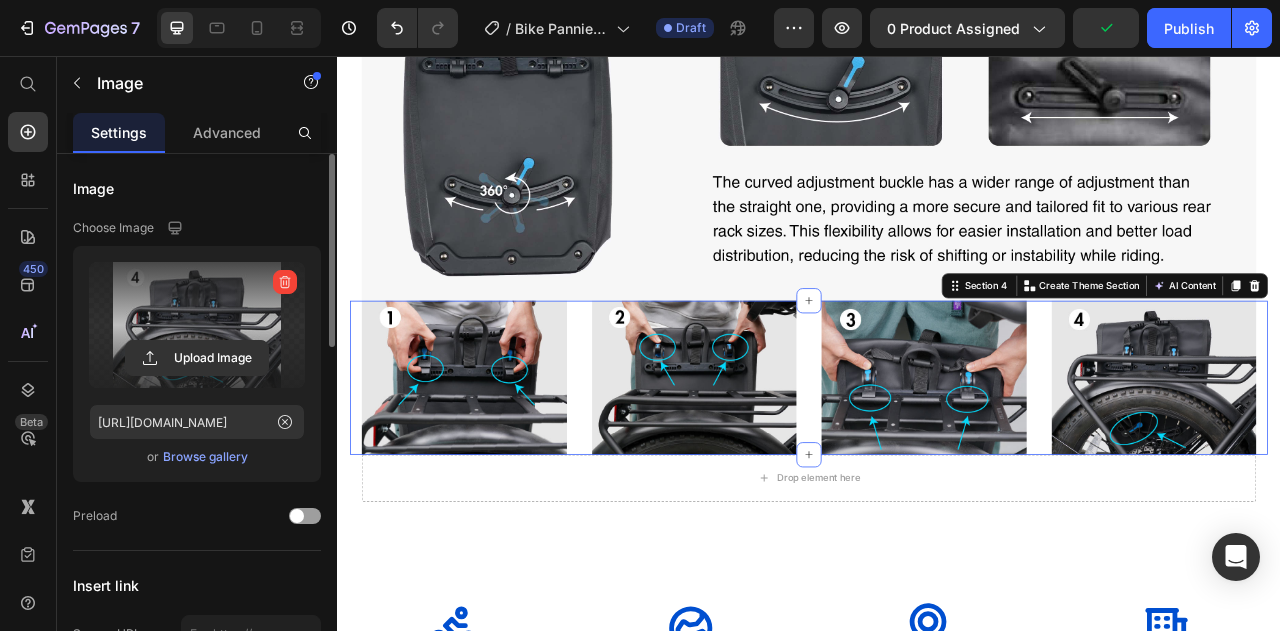 click on "Image Image Image Image Section 4   Create Theme Section AI Content Write with GemAI What would you like to describe here? Tone and Voice Persuasive Product Show more Generate" at bounding box center (937, 464) 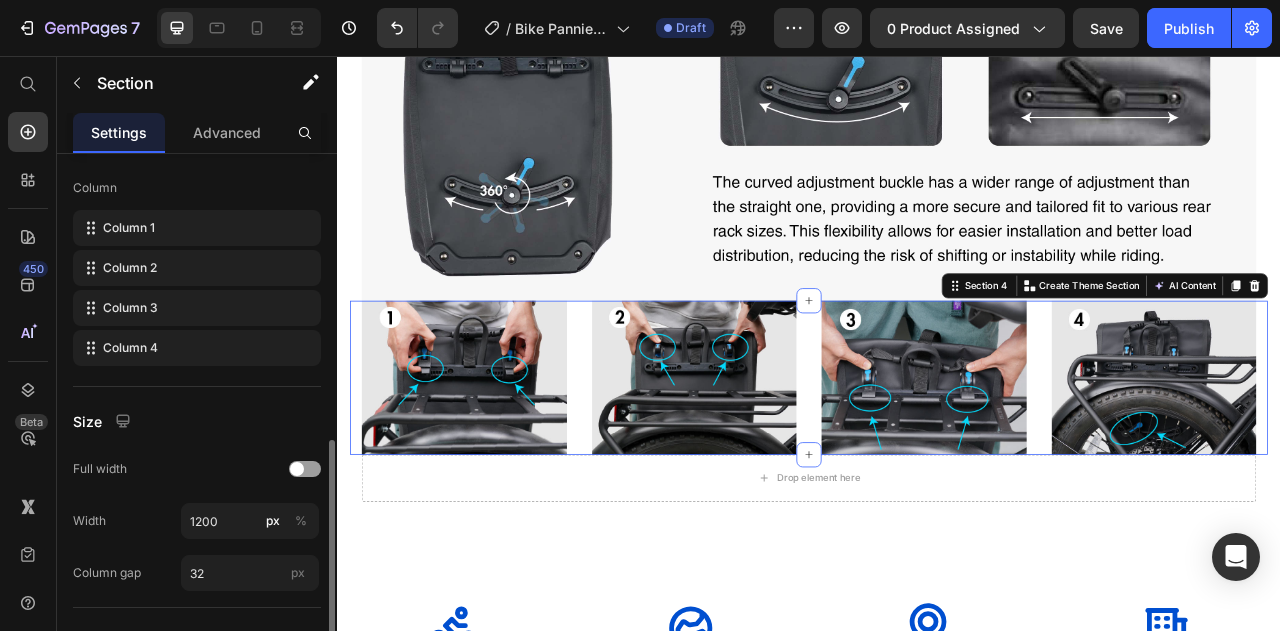 scroll, scrollTop: 400, scrollLeft: 0, axis: vertical 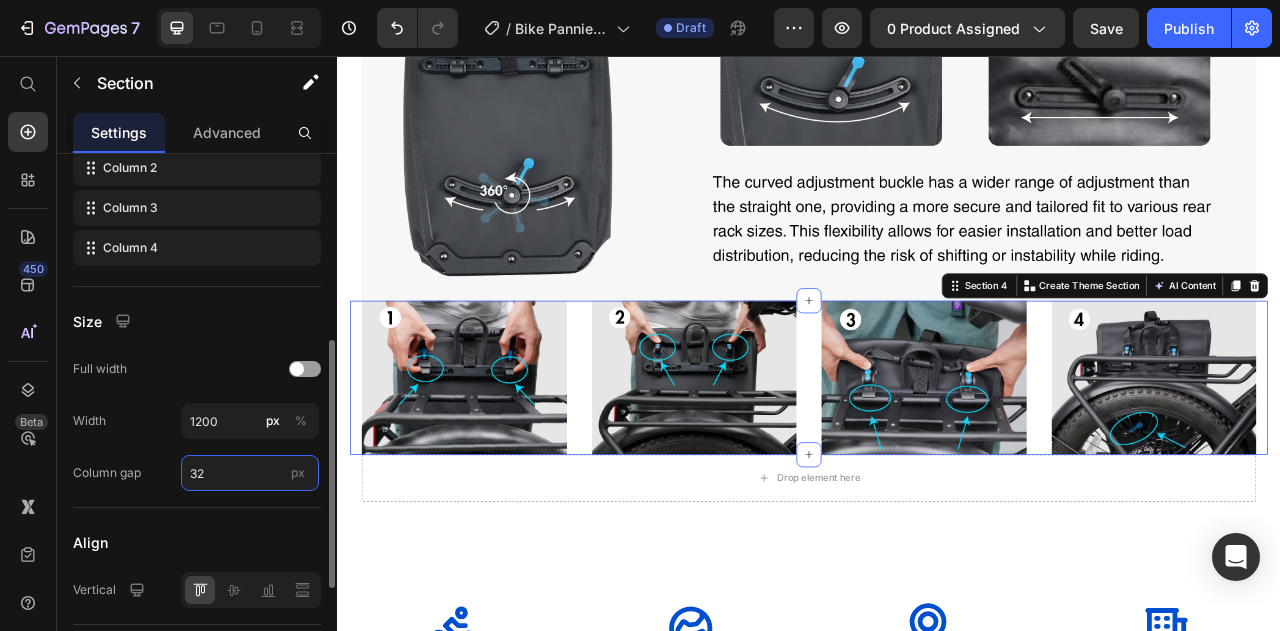 click on "32" at bounding box center (250, 473) 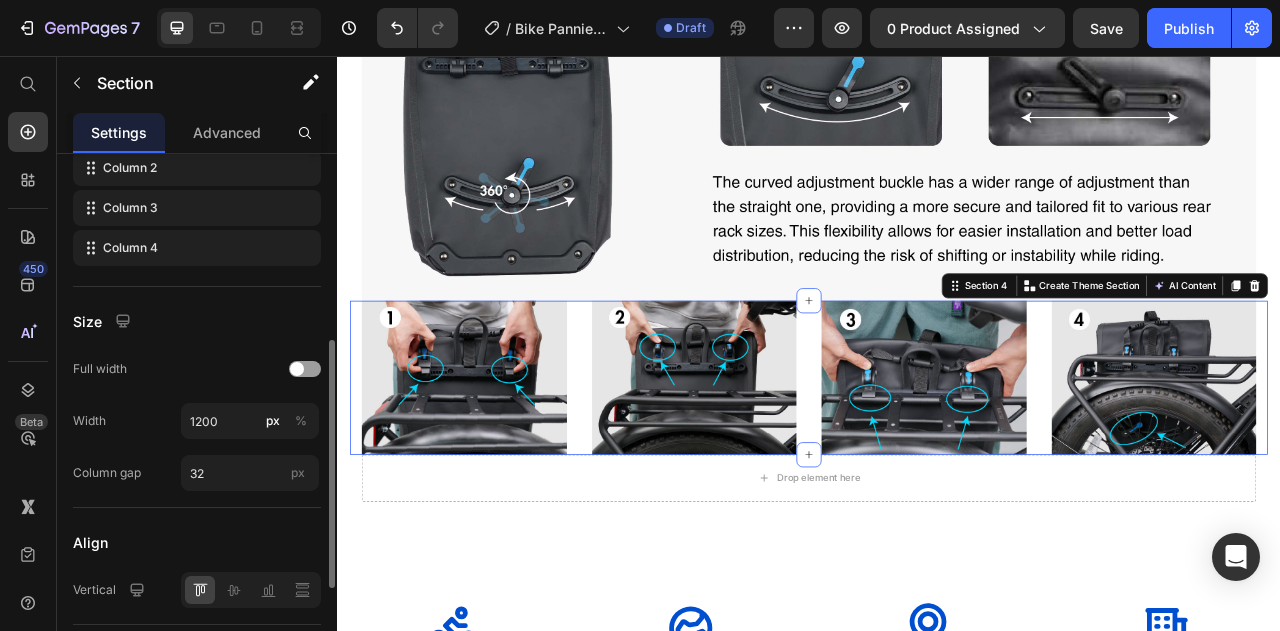 click on "Layout Column width Fit to content By ratio 3 3 3 3 Column Column 1 Column 2 Column 3 Column 4 Size Full width Width 1200 px % Column gap 32 px Align Vertical
Background Color Image Video  Color" at bounding box center (197, 279) 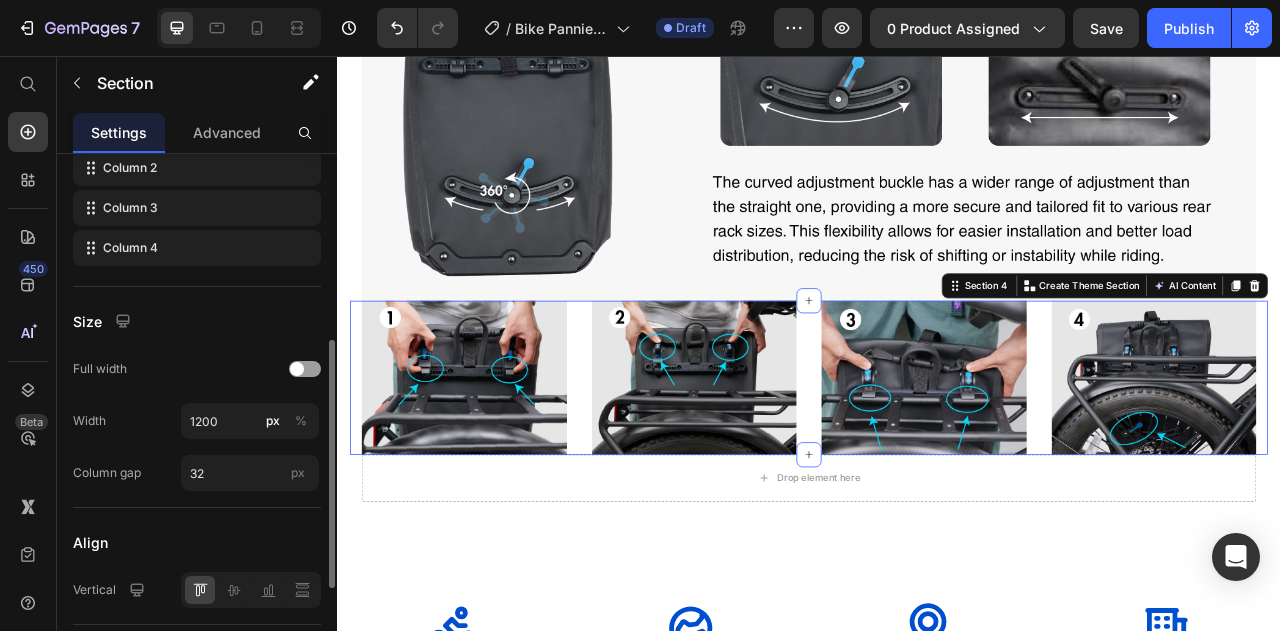 click on "Column gap" at bounding box center (107, 473) 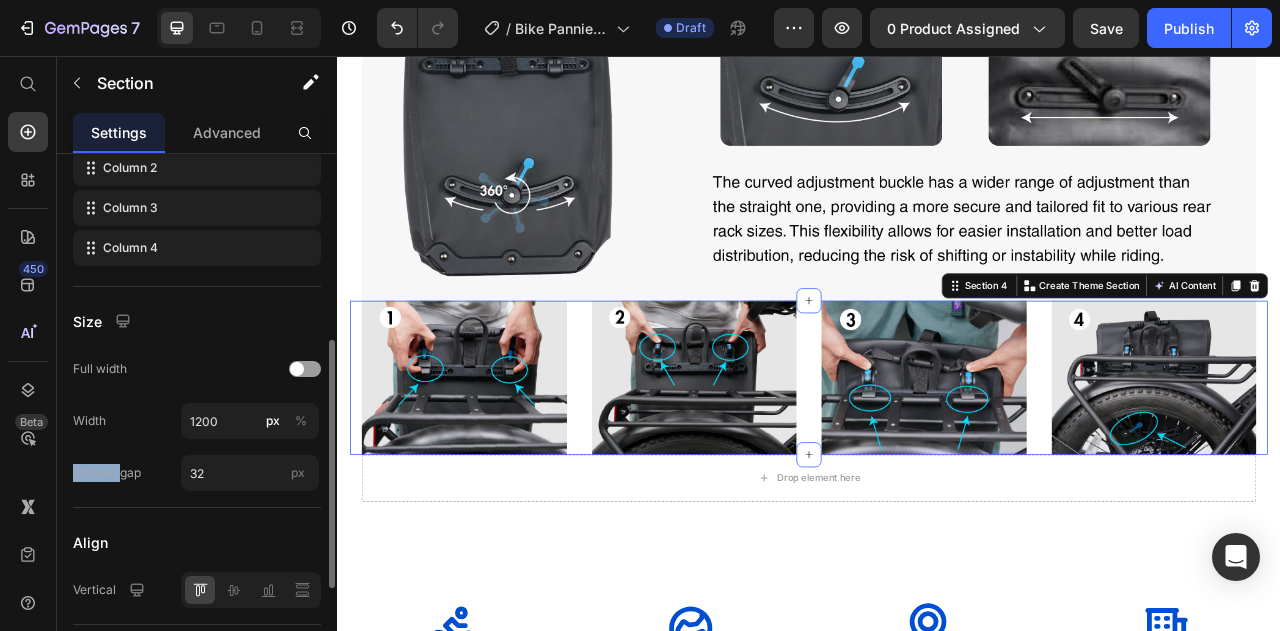 click on "Column gap" at bounding box center (107, 473) 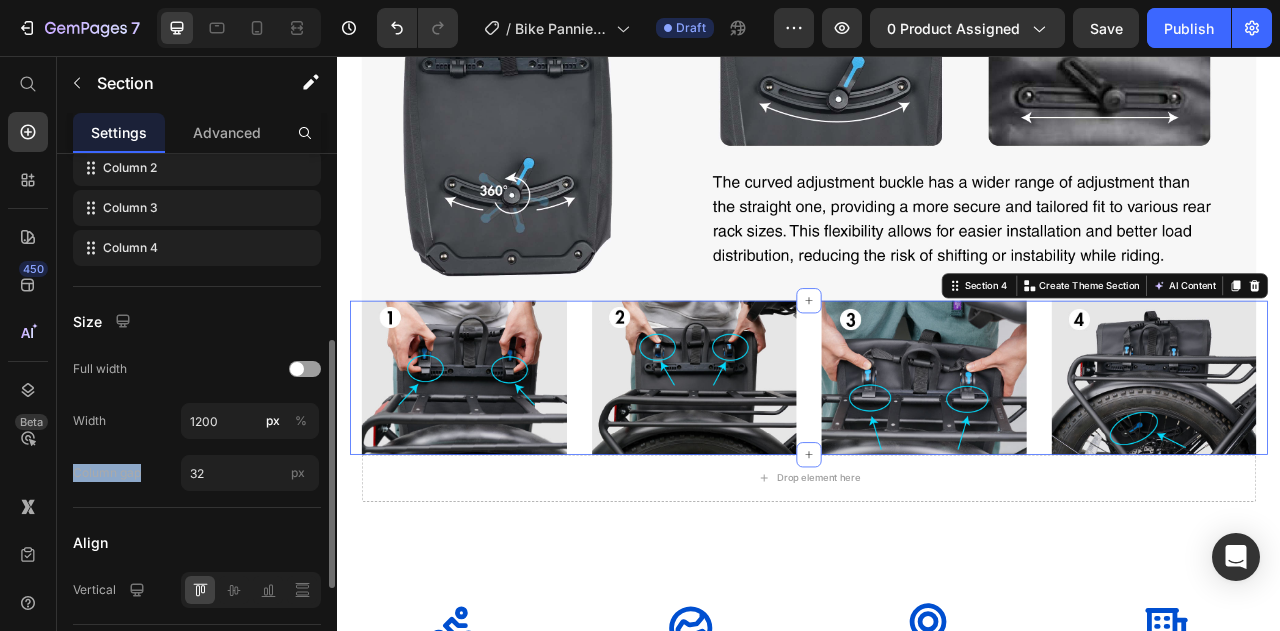 click on "Column gap" at bounding box center [107, 473] 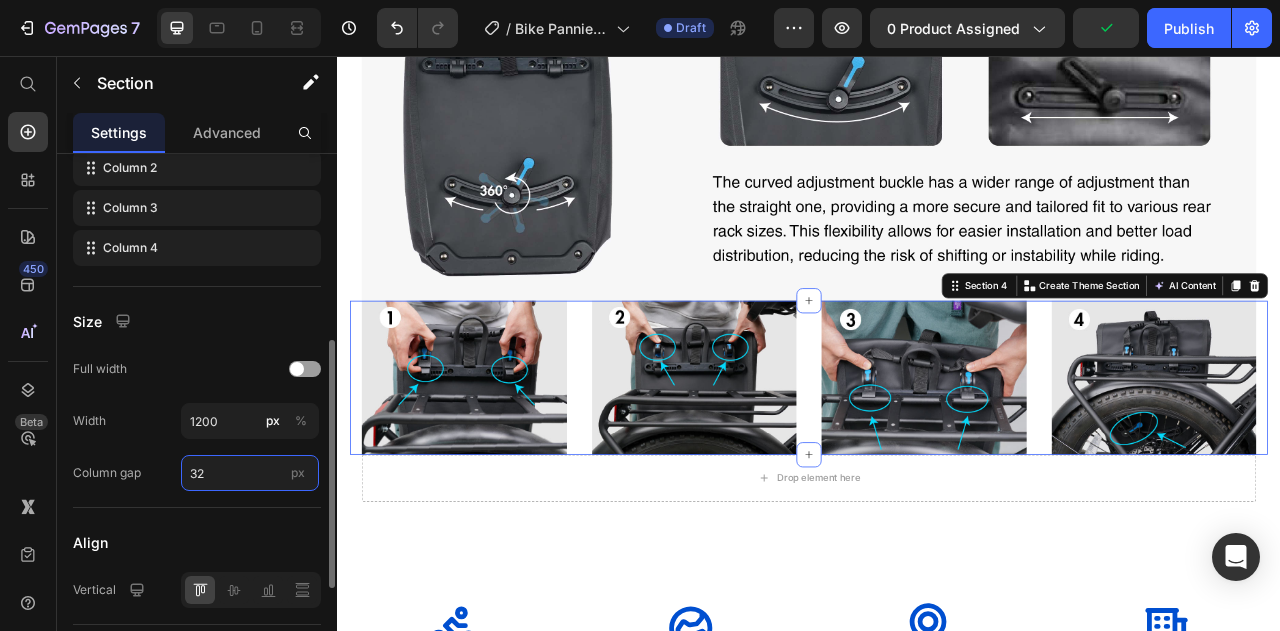 click on "32" at bounding box center [250, 473] 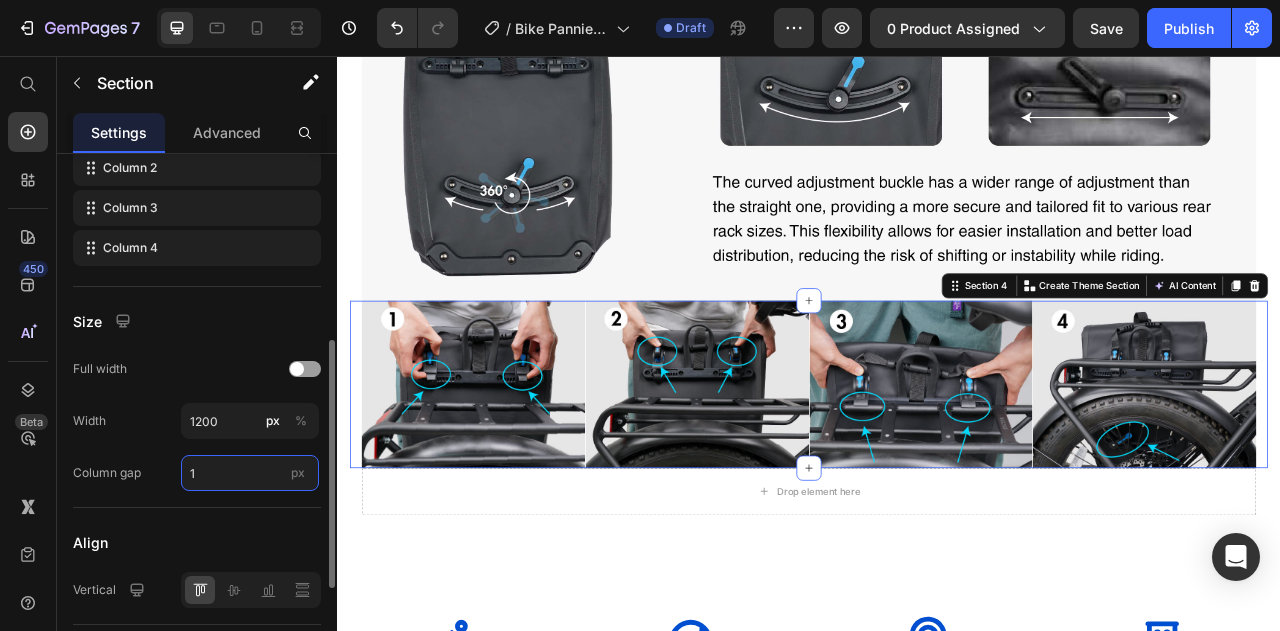 type on "10" 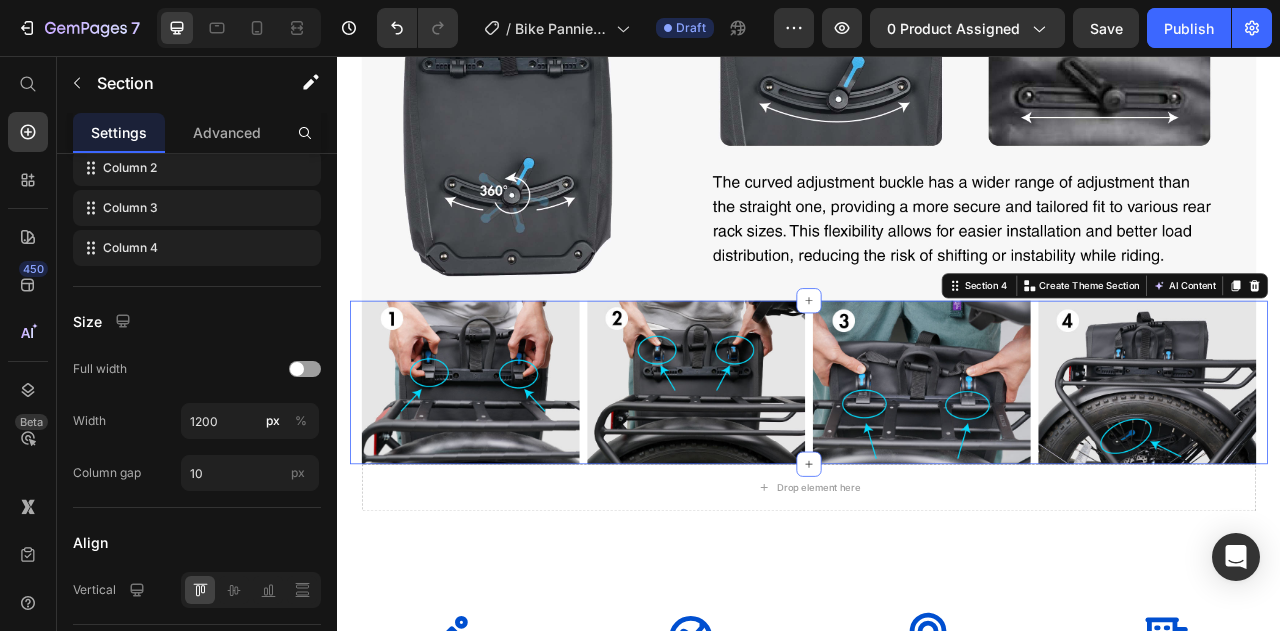 click on "Image Section 2 Image Section 3 Image Image Image Image Section 4   Create Theme Section AI Content Write with GemAI What would you like to describe here? Tone and Voice Persuasive Product Shipping Protection Show more Generate
Drop element here Section 5
Icon 19 Years Heading Micromobility Experience Text Block
Icon 20+ Heading Countries Available Text Block
Icon O'Ride Rewards Heading Collect points. Get rewarded Text Block
Icon USA Office Heading Local Service & Warehouse Text Block Row brand section 1 Get an Exclusive $50 Off Your First Purchase Heading Sign up to be the first to hear about exclusive deals, special offers and upcoming collections Text block Email Field Subscribe Submit Button Row Newsletter Row Section -subscribe foot Root" at bounding box center [937, 60] 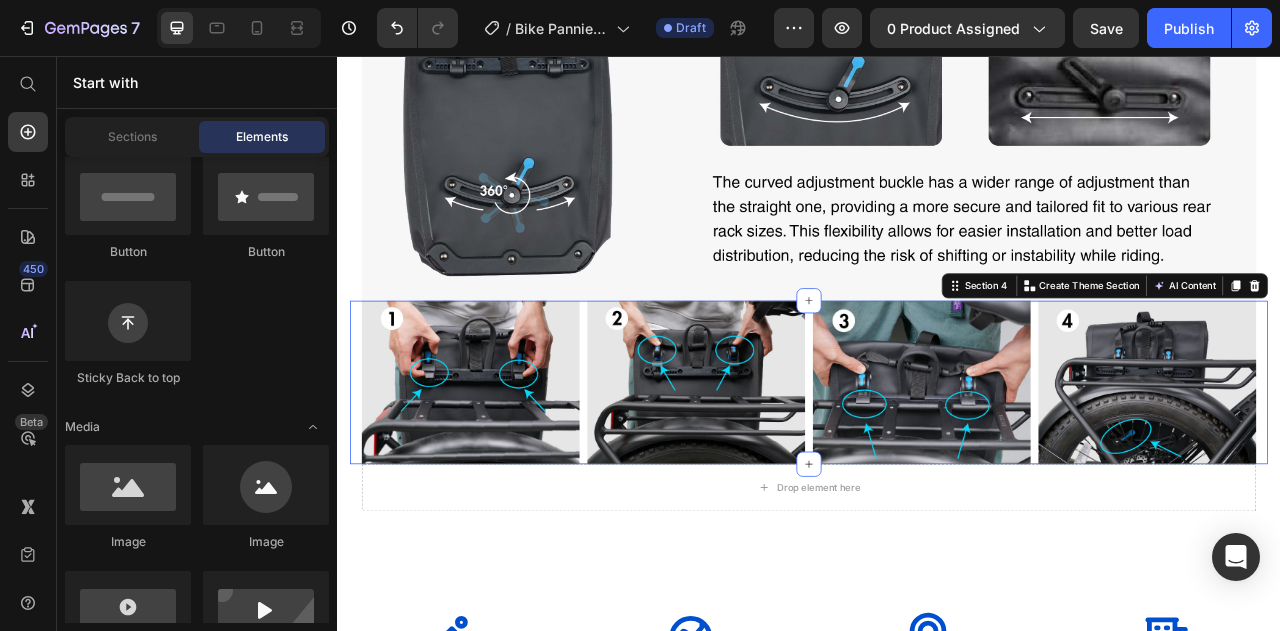 click on "Image Image Image Image Section 4   Create Theme Section AI Content Write with GemAI What would you like to describe here? Tone and Voice Persuasive Product Shipping Protection Show more Generate" at bounding box center [937, 471] 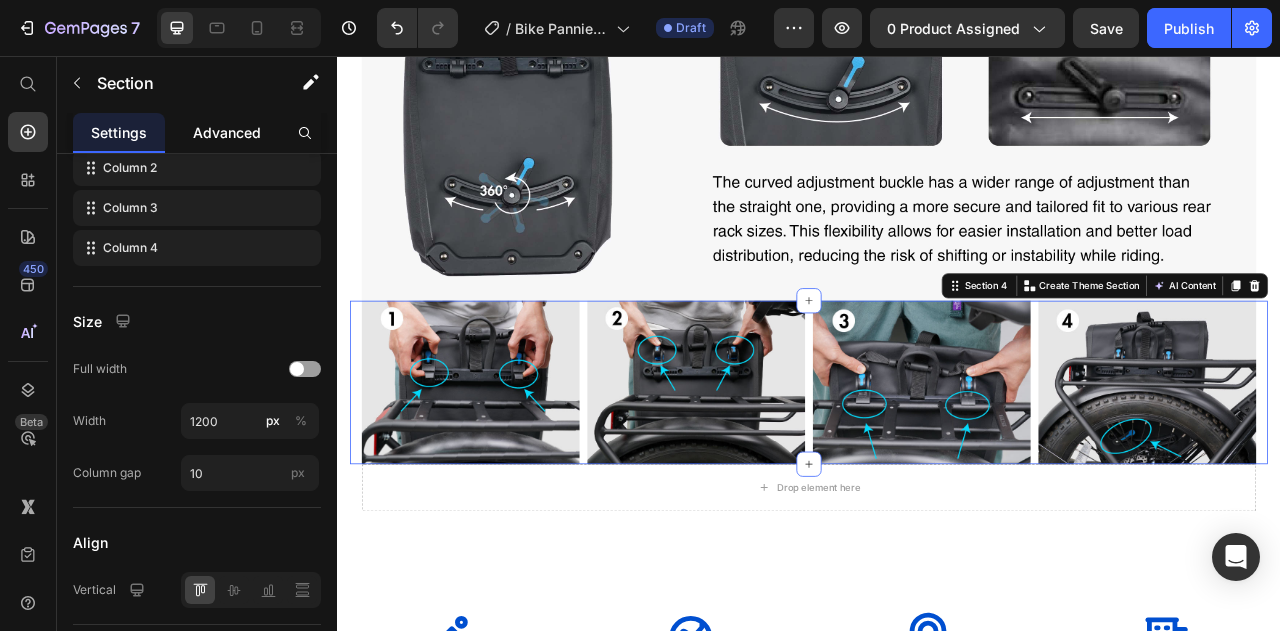 click on "Advanced" at bounding box center (227, 132) 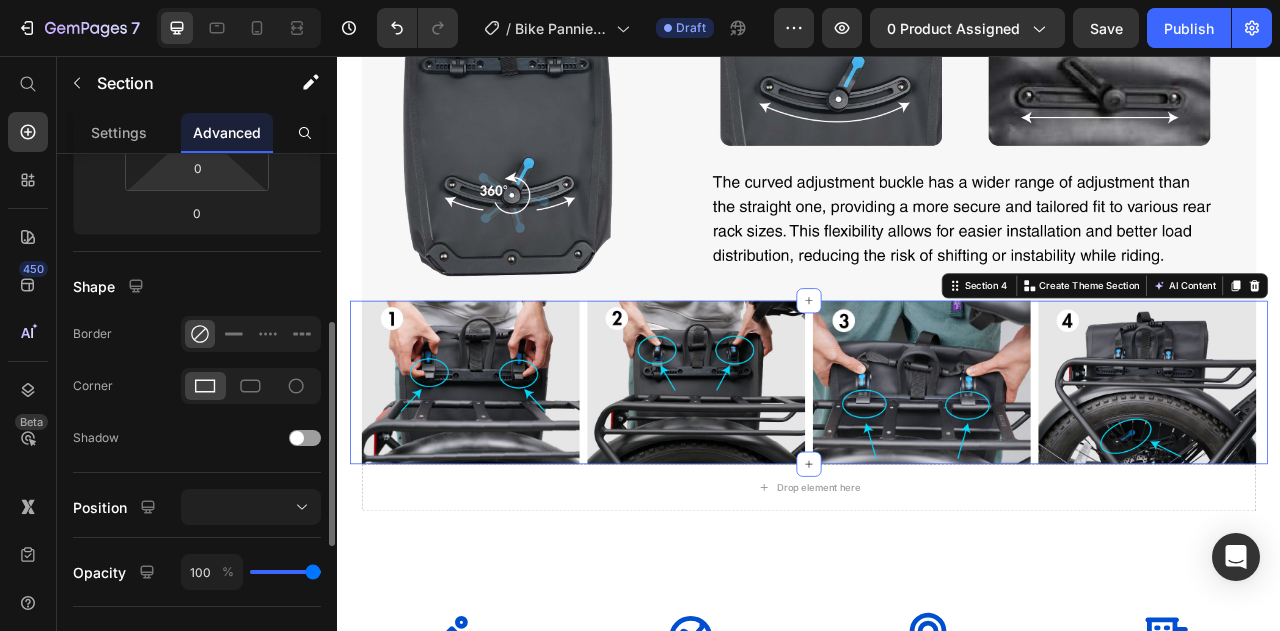 scroll, scrollTop: 0, scrollLeft: 0, axis: both 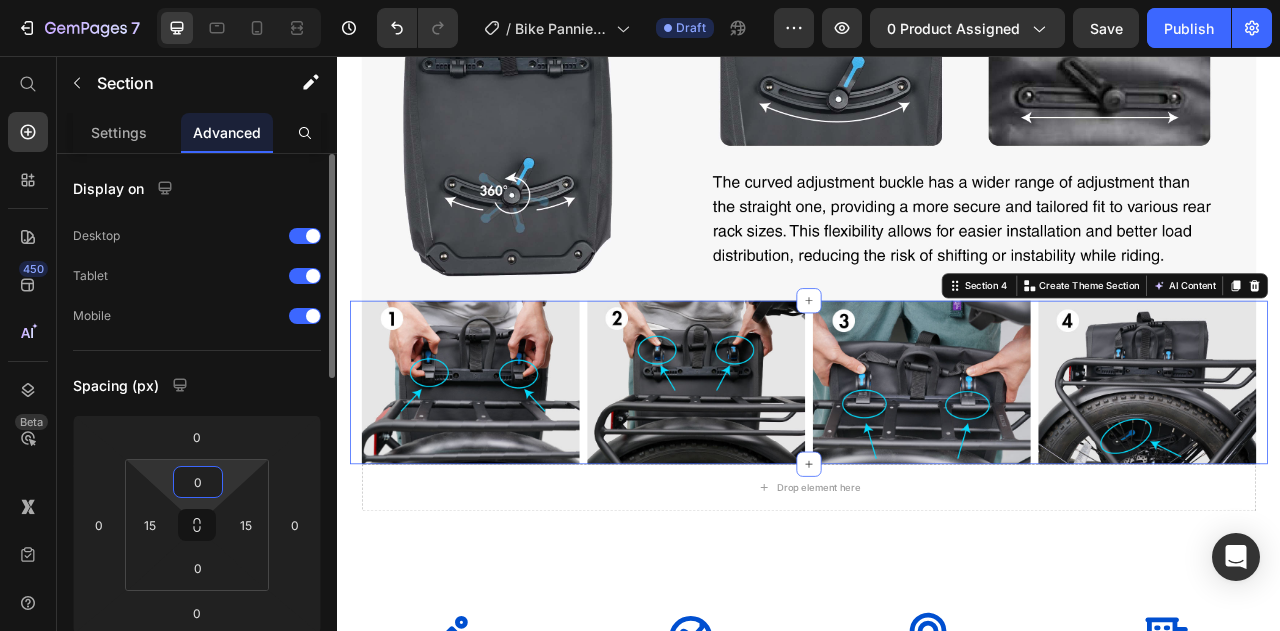 click on "0" at bounding box center [198, 482] 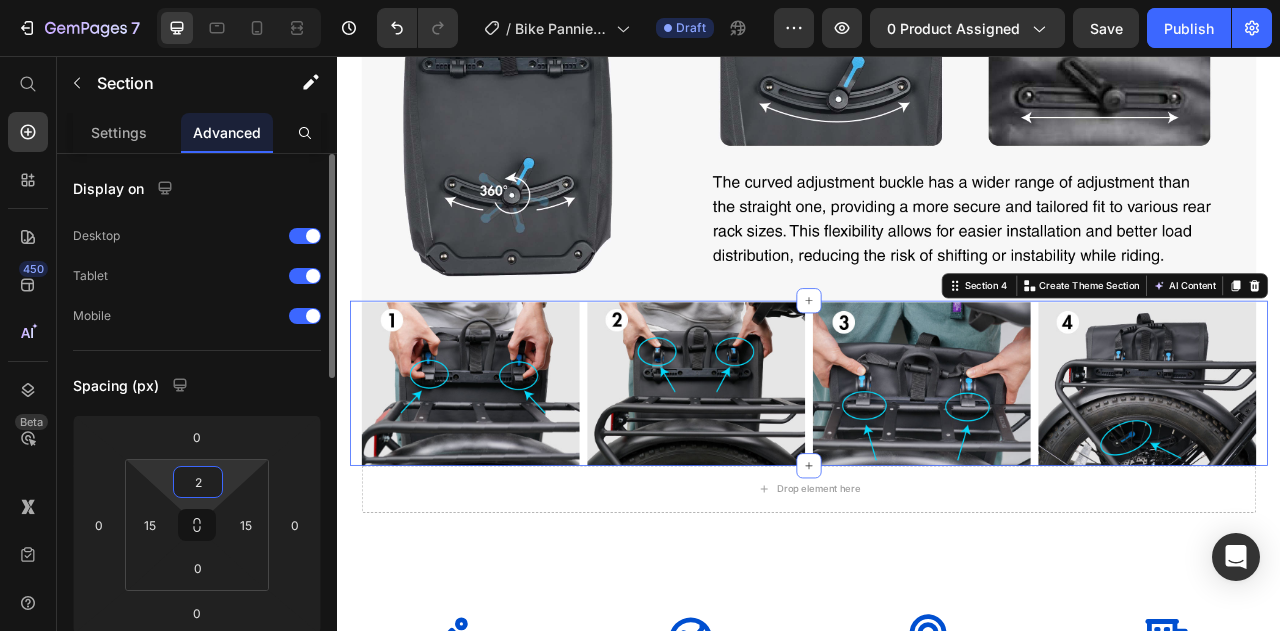 type on "20" 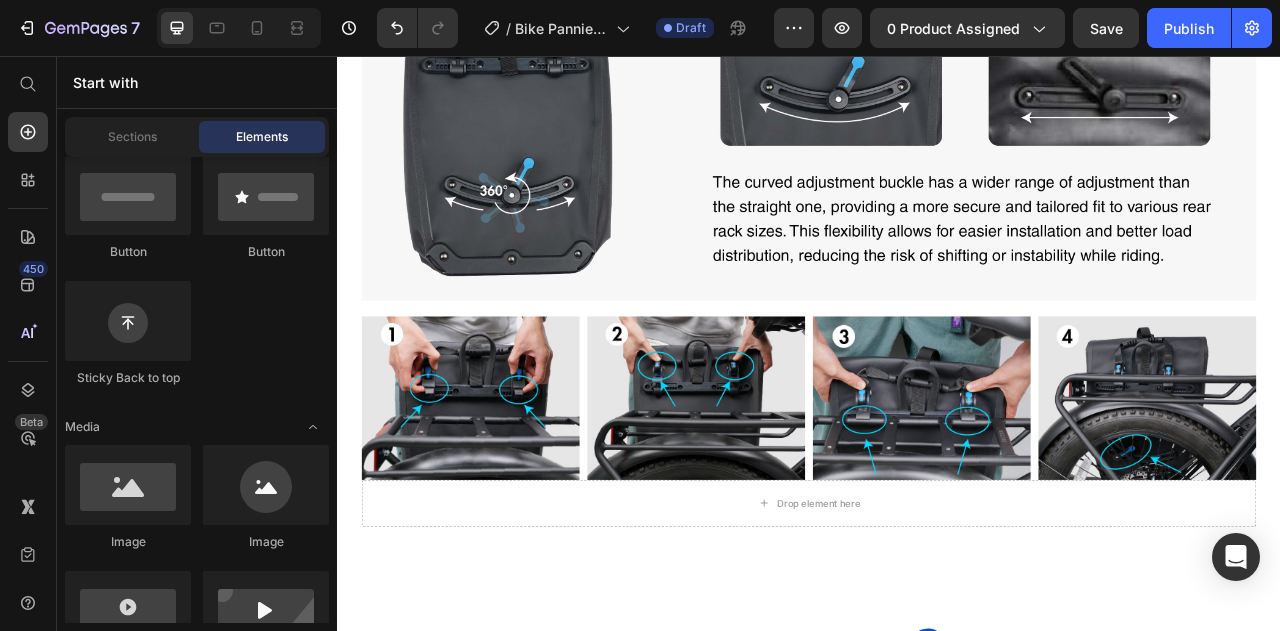click on "Image Section 2 Image Section 3 Image Image Image Image Section 4
Drop element here Section 5
Icon 19 Years Heading Micromobility Experience Text Block
Icon 20+ Heading Countries Available Text Block
Icon O'Ride Rewards Heading Collect points. Get rewarded Text Block
Icon USA Office Heading Local Service & Warehouse Text Block Row brand section 1 Get an Exclusive $50 Off Your First Purchase Heading Sign up to be the first to hear about exclusive deals, special offers and upcoming collections Text block Email Field Subscribe Submit Button Row Newsletter Row Section -subscribe foot Root" at bounding box center (937, 70) 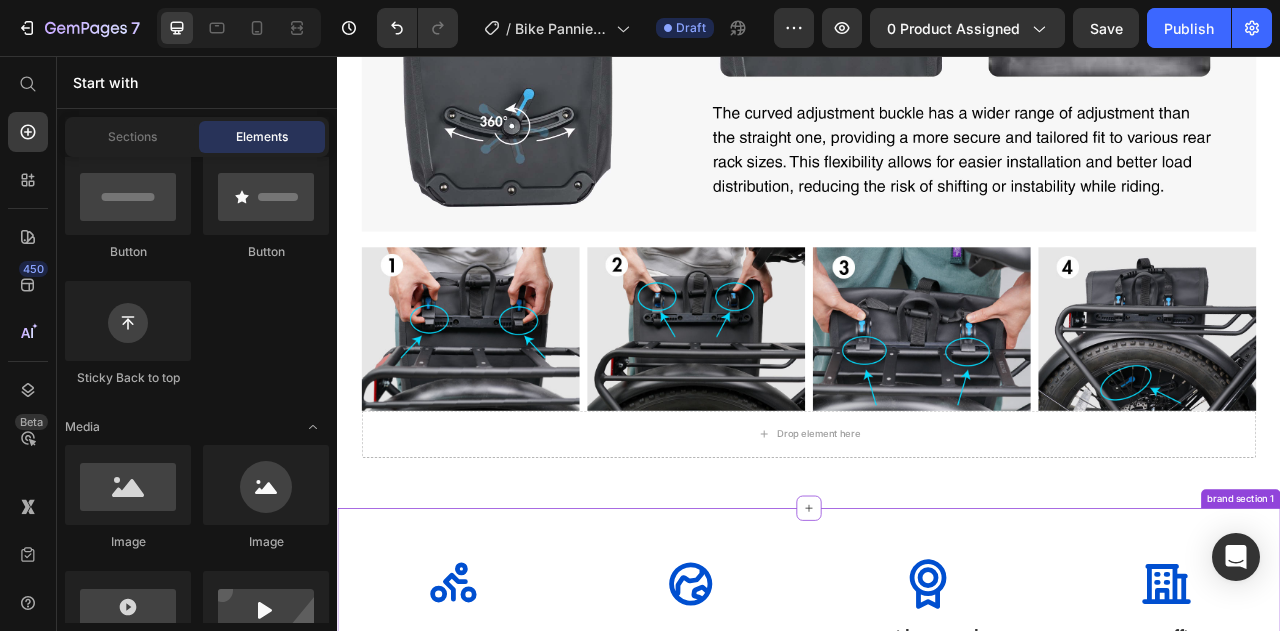scroll, scrollTop: 1600, scrollLeft: 0, axis: vertical 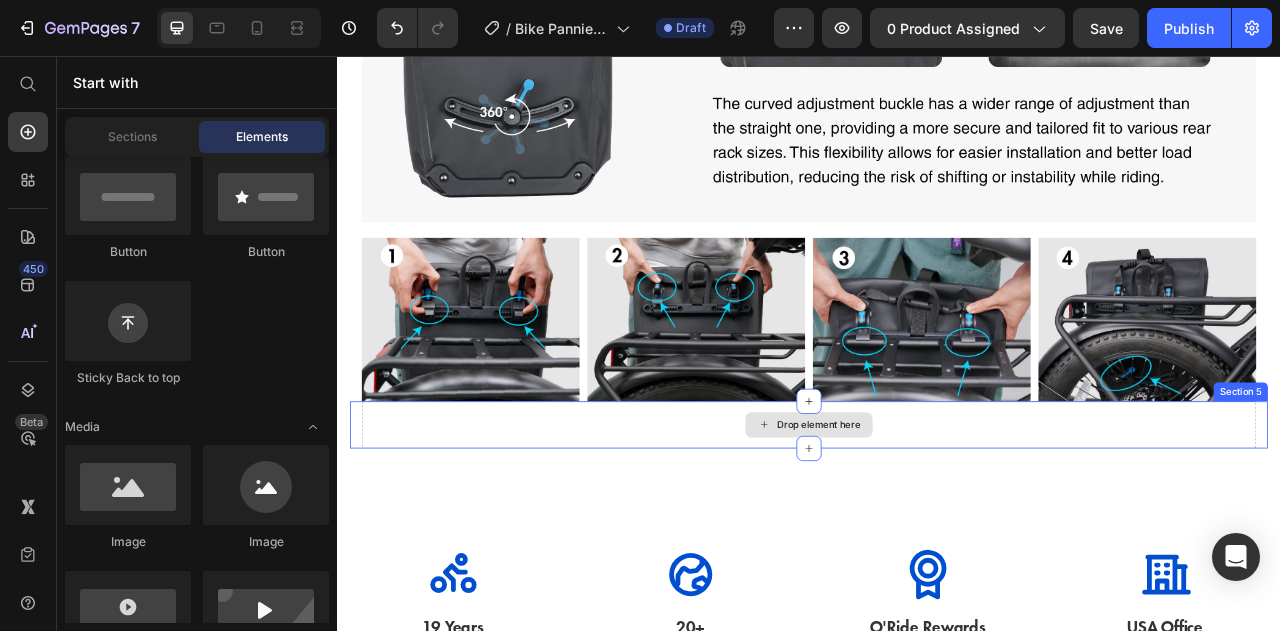 click on "Drop element here" at bounding box center (937, 525) 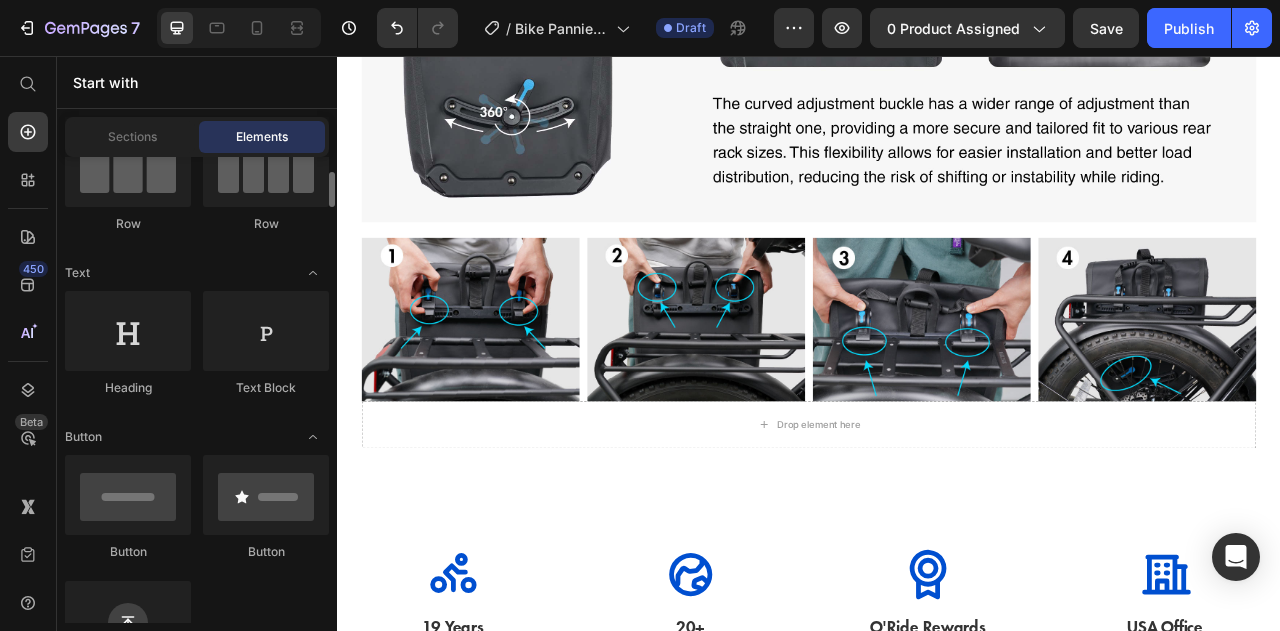 scroll, scrollTop: 0, scrollLeft: 0, axis: both 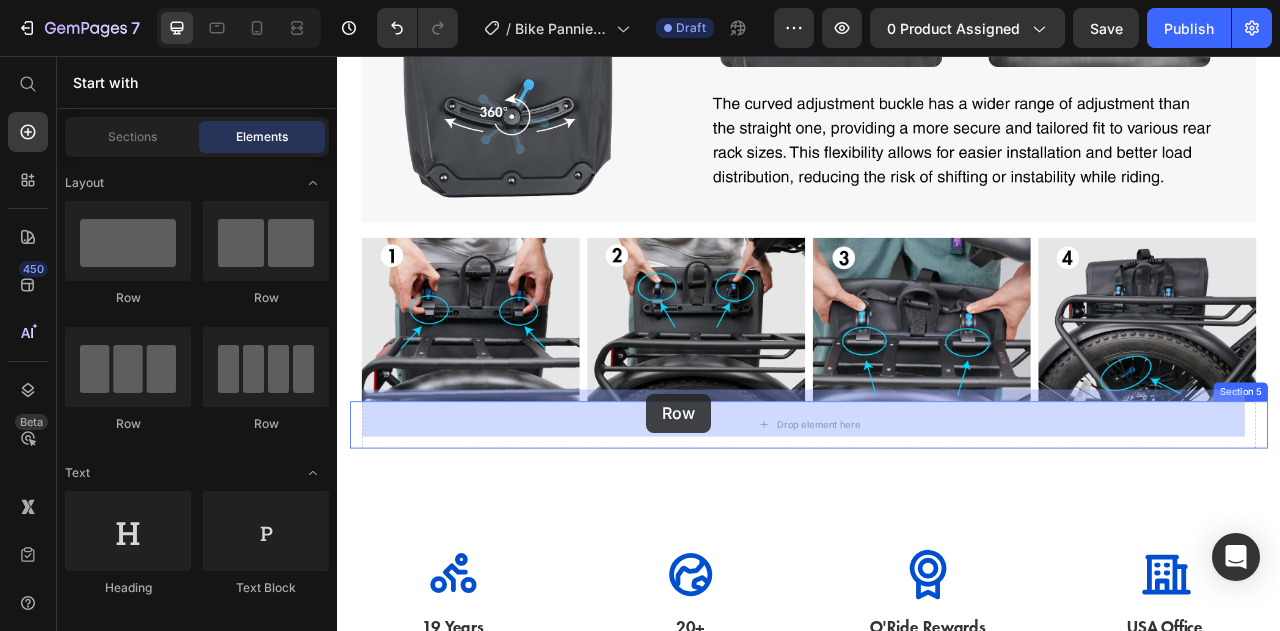 drag, startPoint x: 613, startPoint y: 319, endPoint x: 730, endPoint y: 486, distance: 203.90685 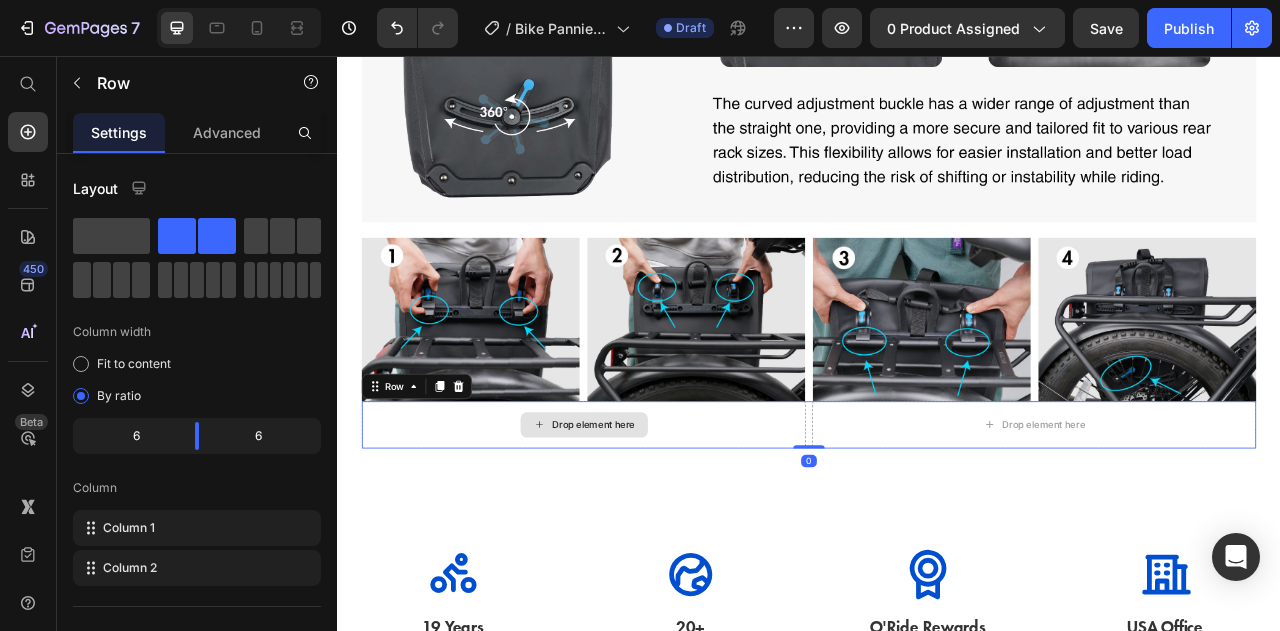 click on "Drop element here" at bounding box center (663, 525) 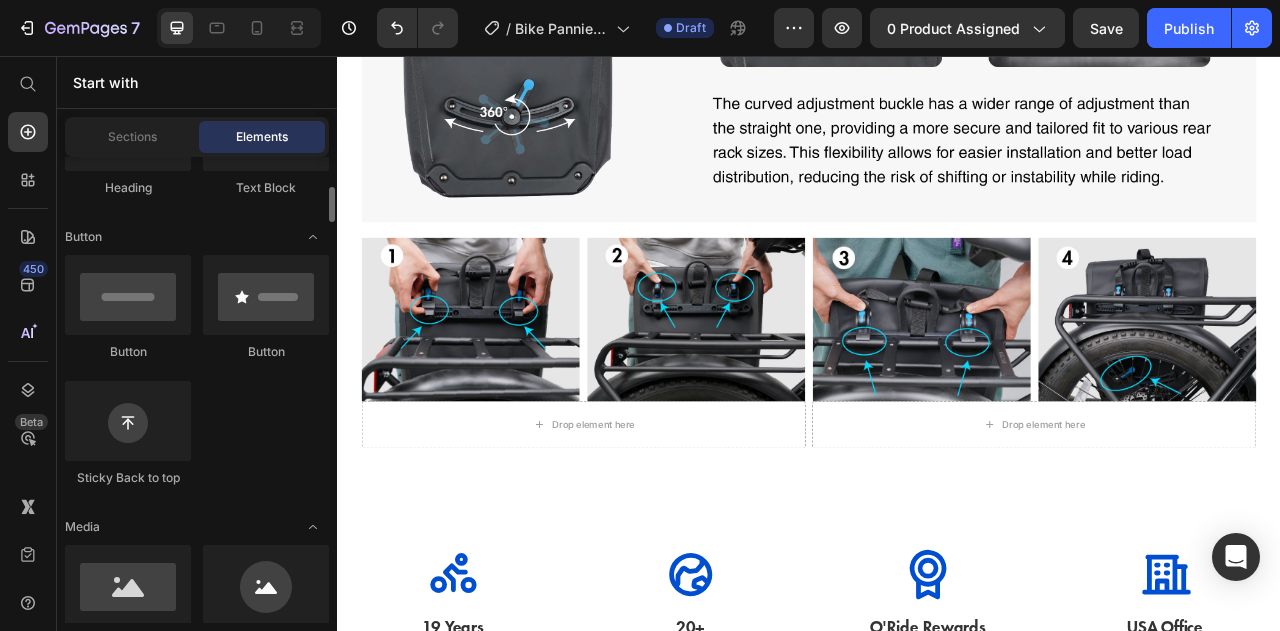 scroll, scrollTop: 600, scrollLeft: 0, axis: vertical 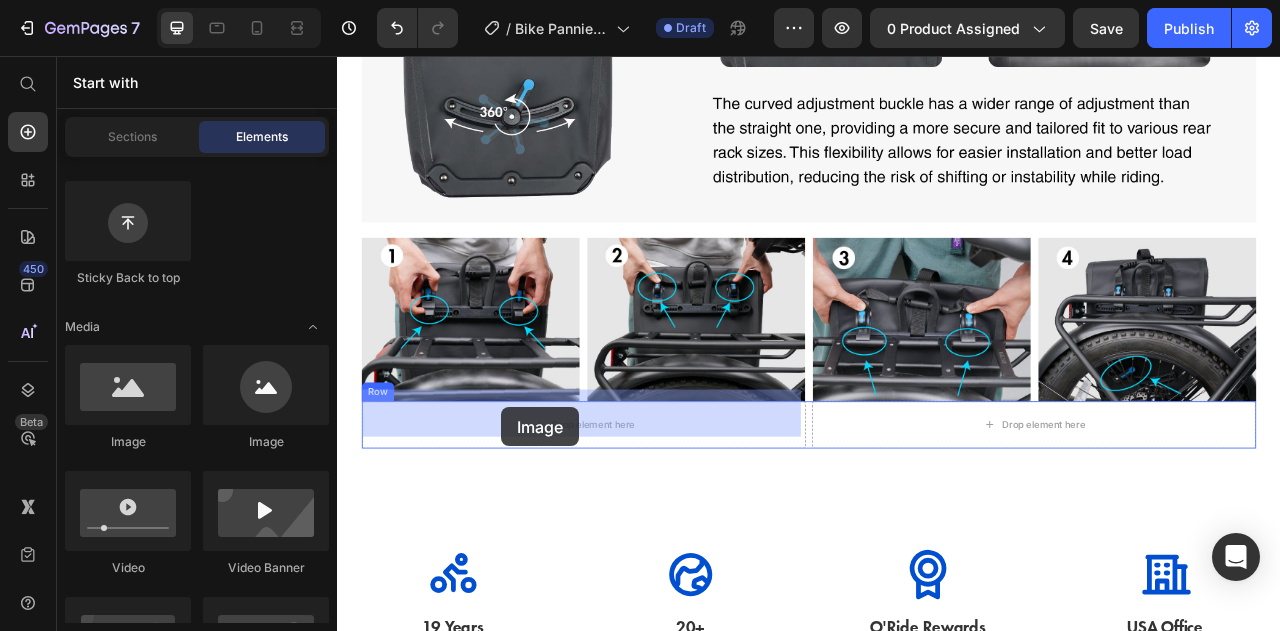 drag, startPoint x: 482, startPoint y: 455, endPoint x: 546, endPoint y: 503, distance: 80 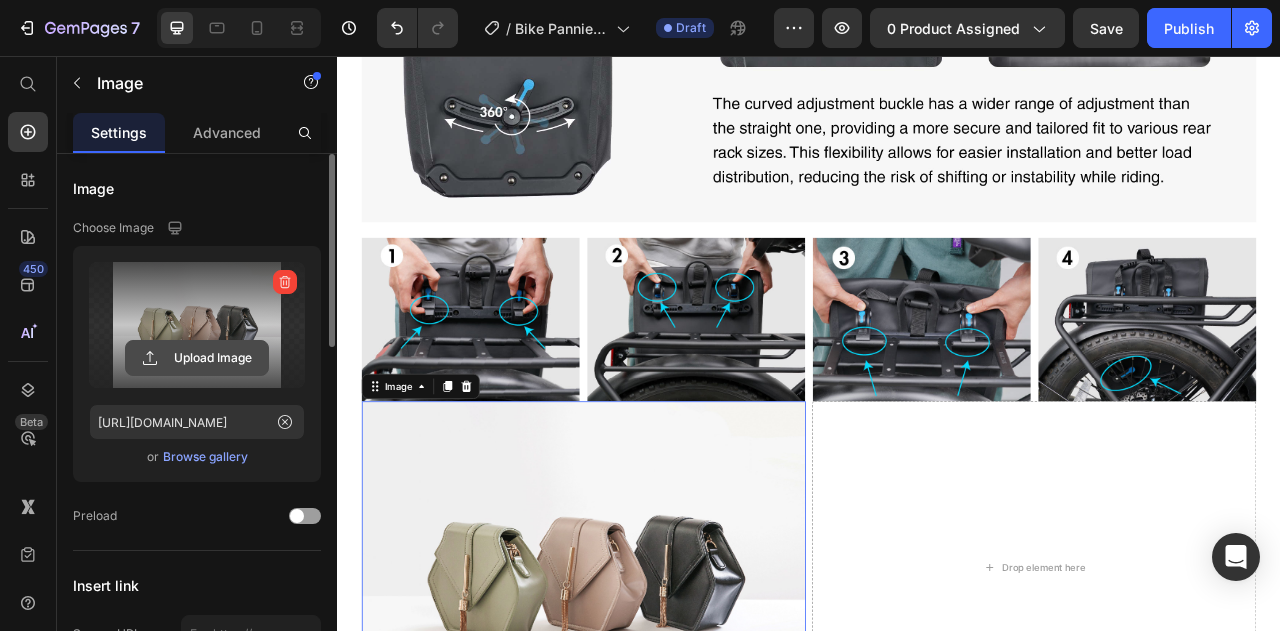 click 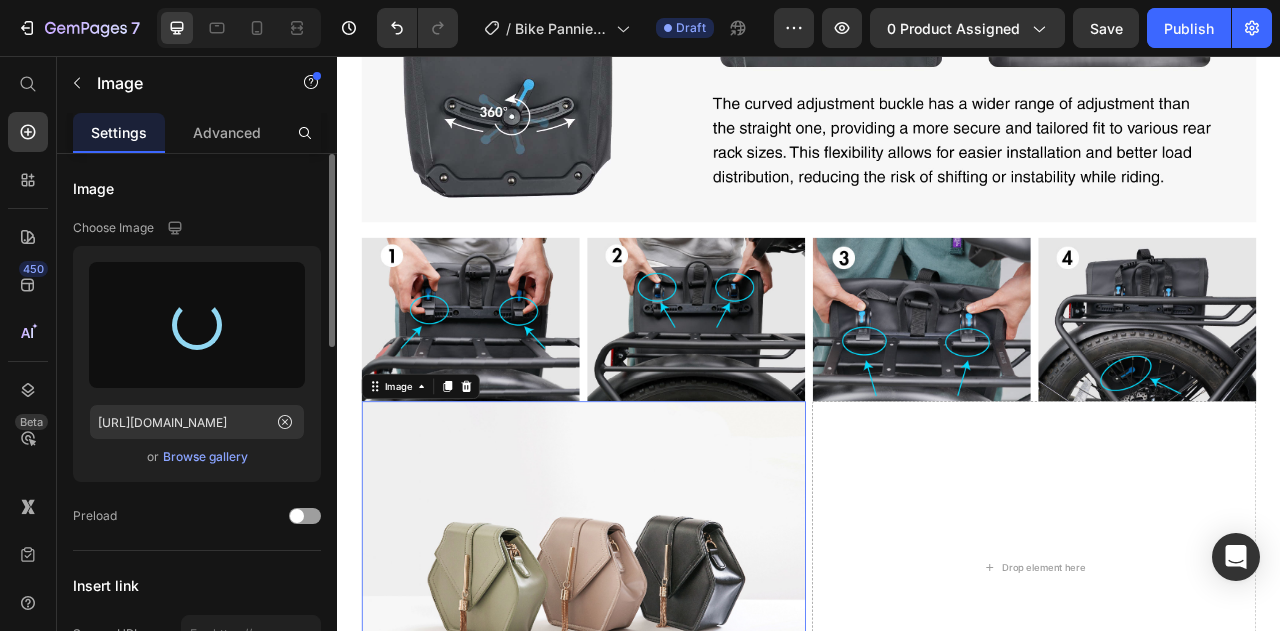 type on "[URL][DOMAIN_NAME]" 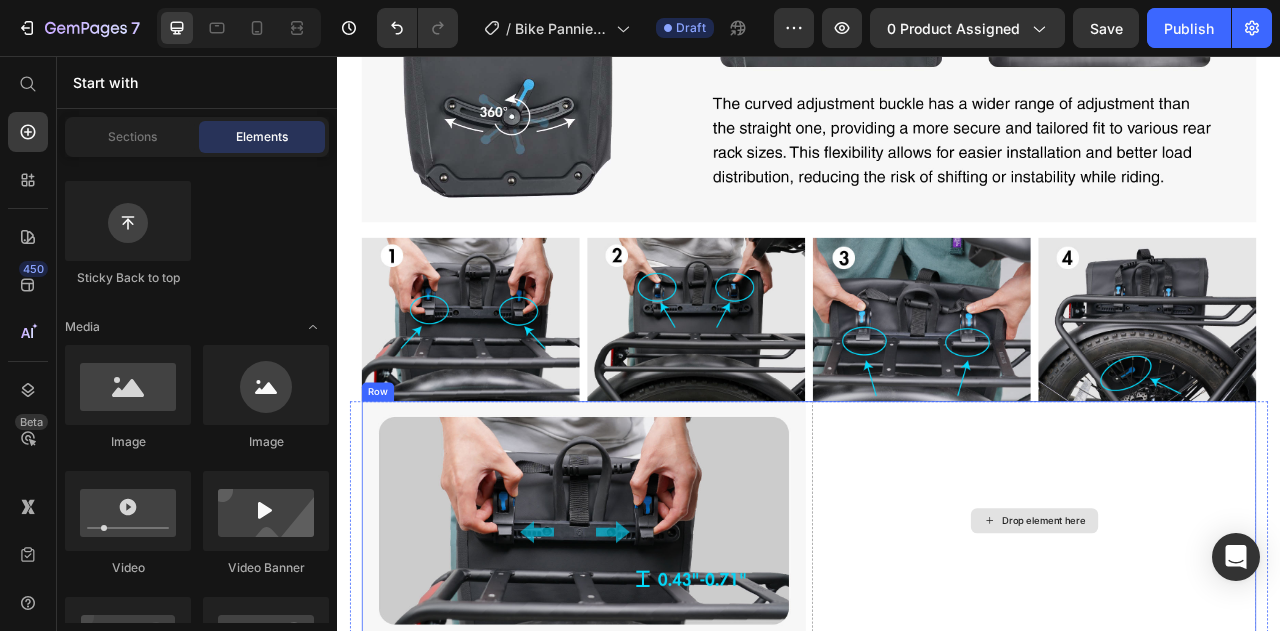 click on "Drop element here" at bounding box center (1224, 647) 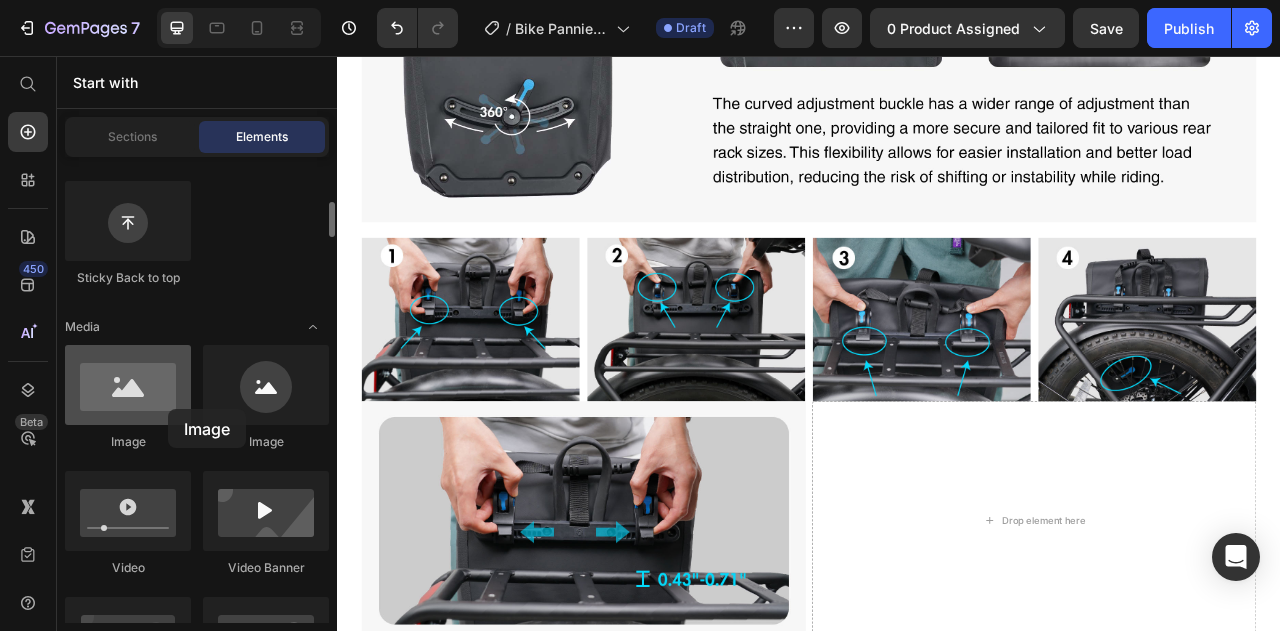 click at bounding box center (128, 385) 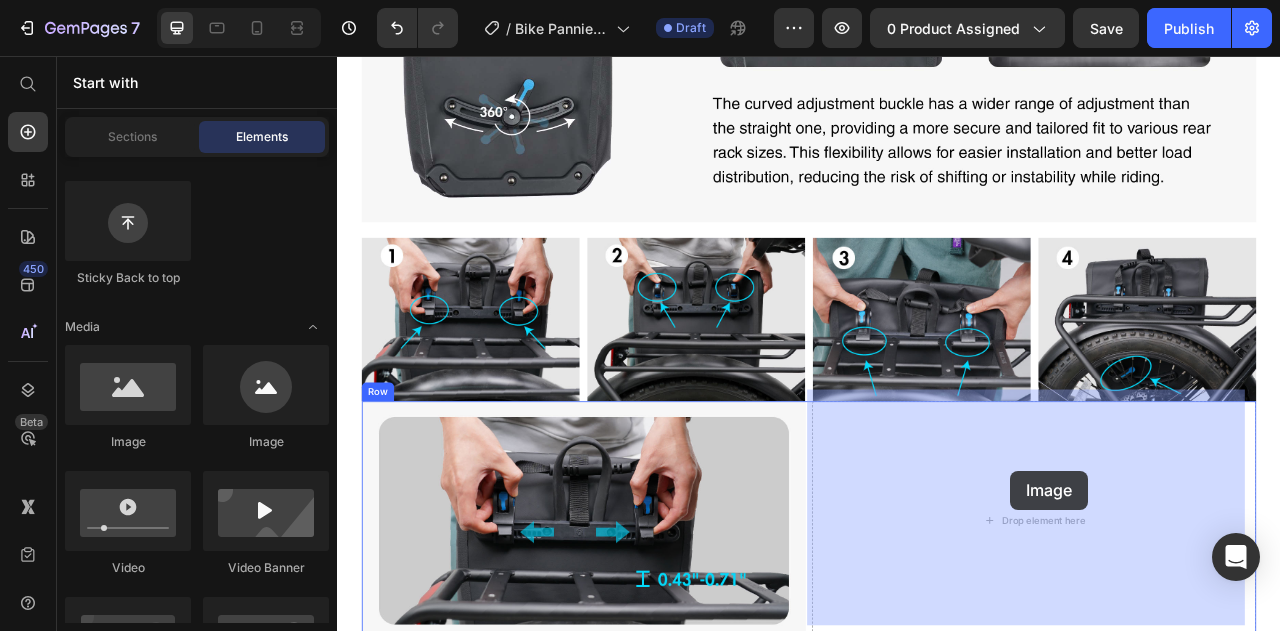 drag, startPoint x: 479, startPoint y: 459, endPoint x: 1210, endPoint y: 586, distance: 741.95013 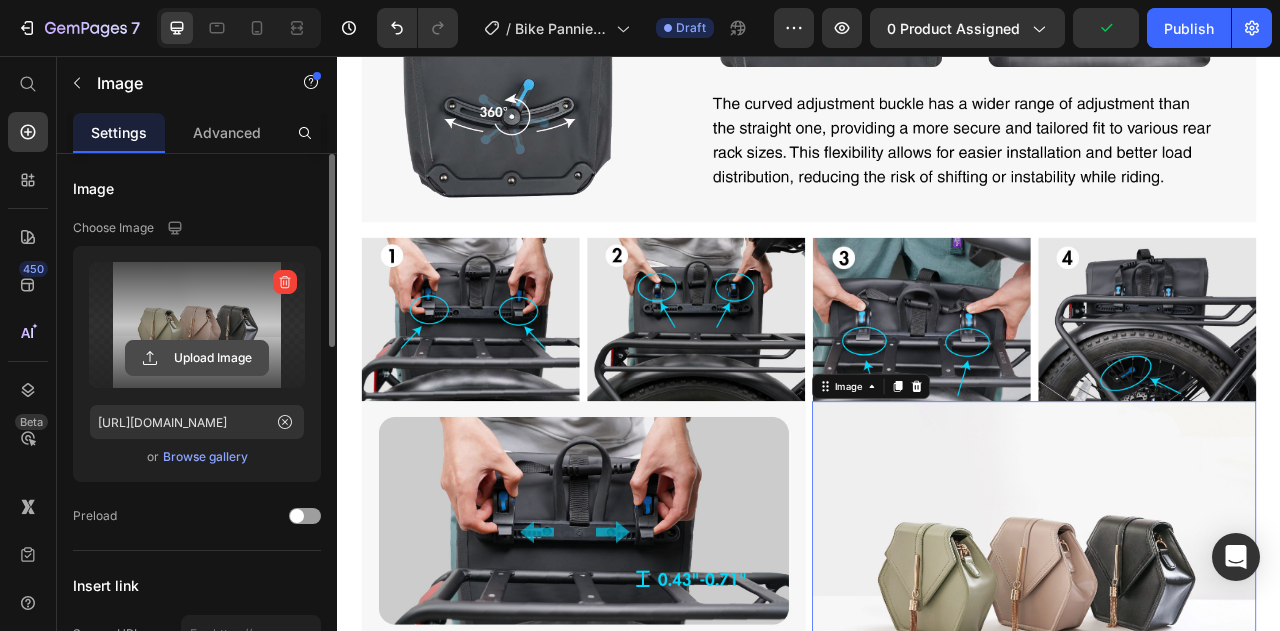 click 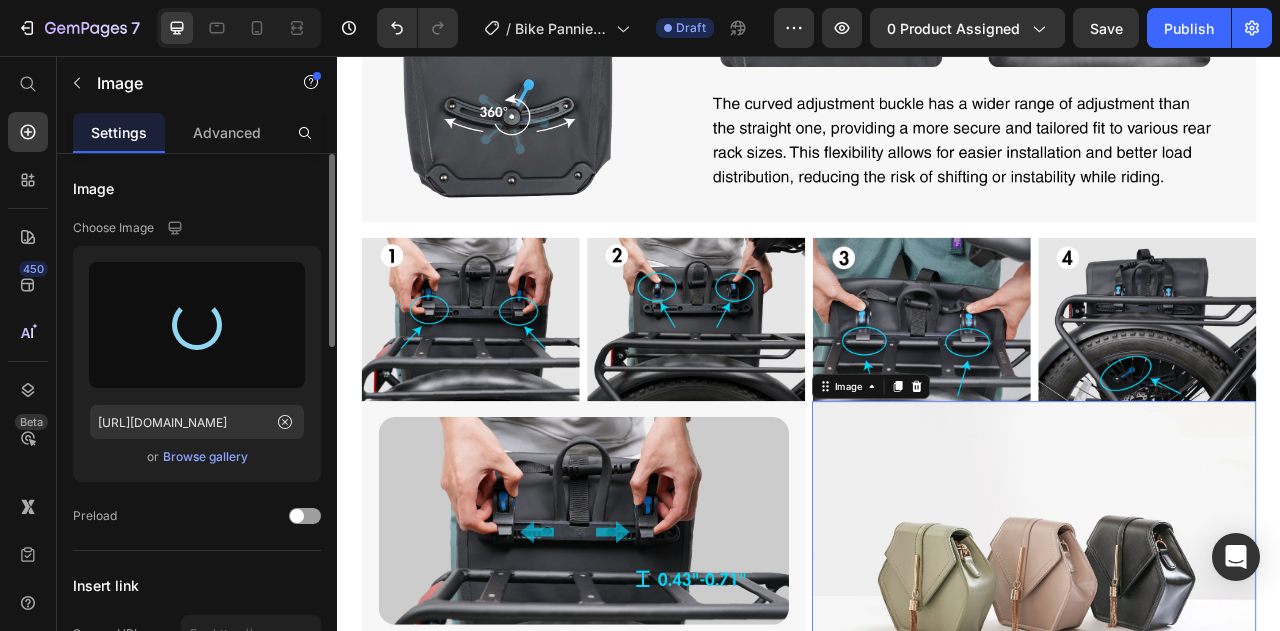 type on "[URL][DOMAIN_NAME]" 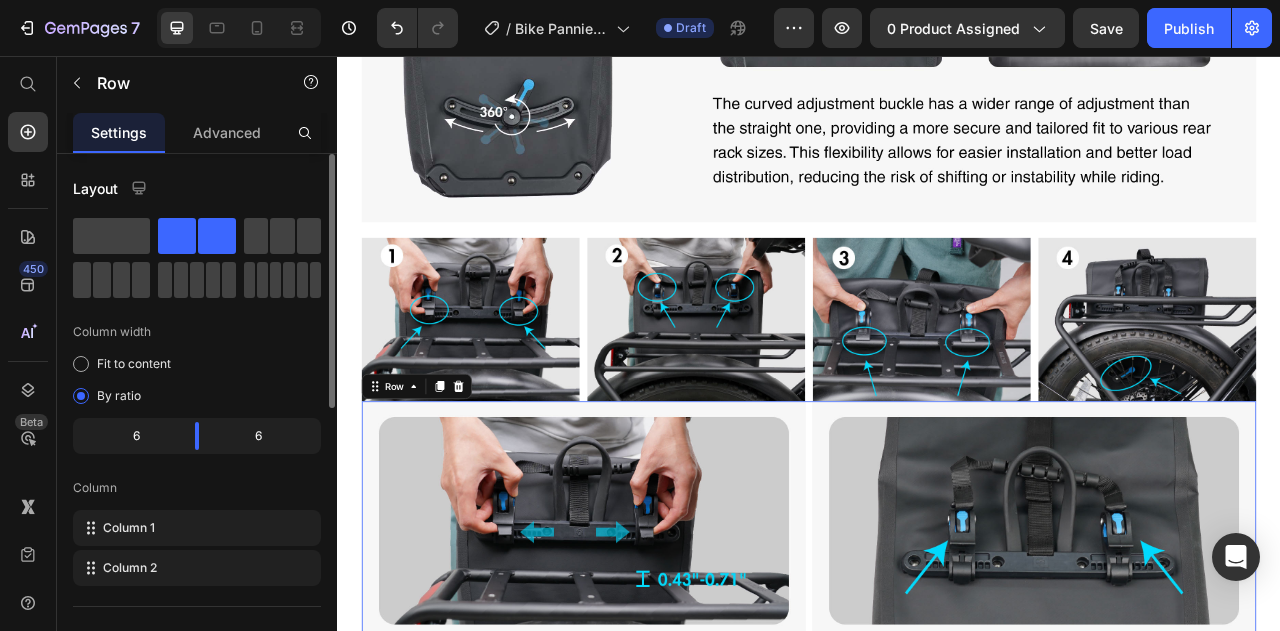 click on "Image Image Row   0" at bounding box center (937, 647) 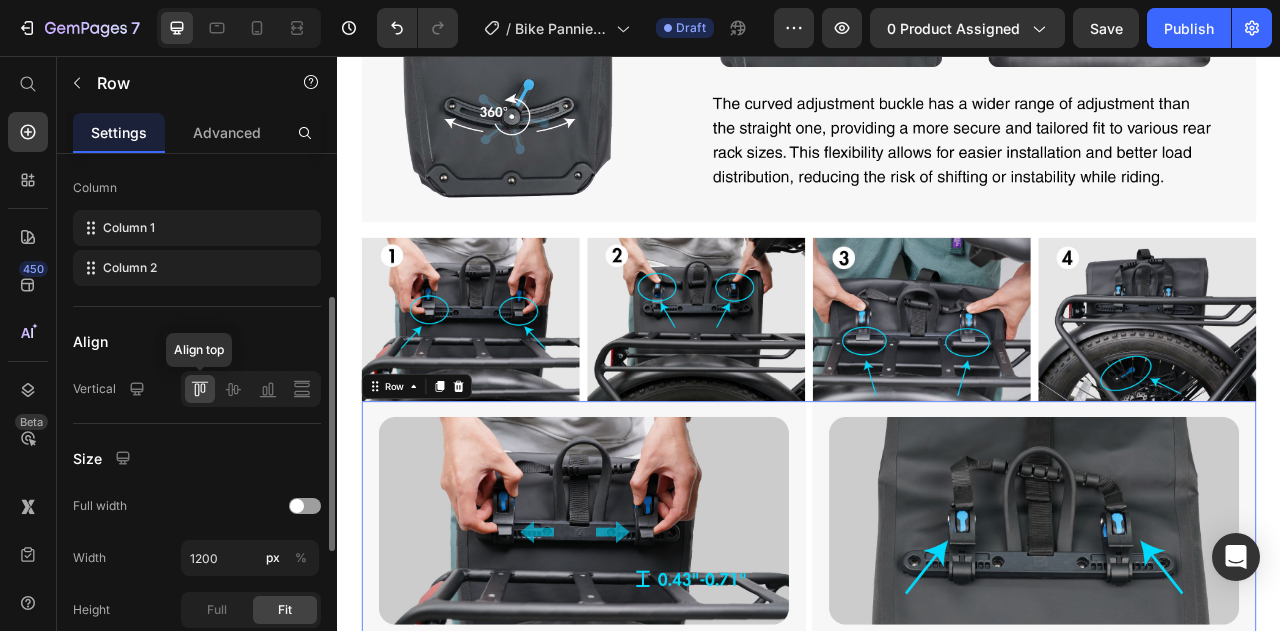 scroll, scrollTop: 0, scrollLeft: 0, axis: both 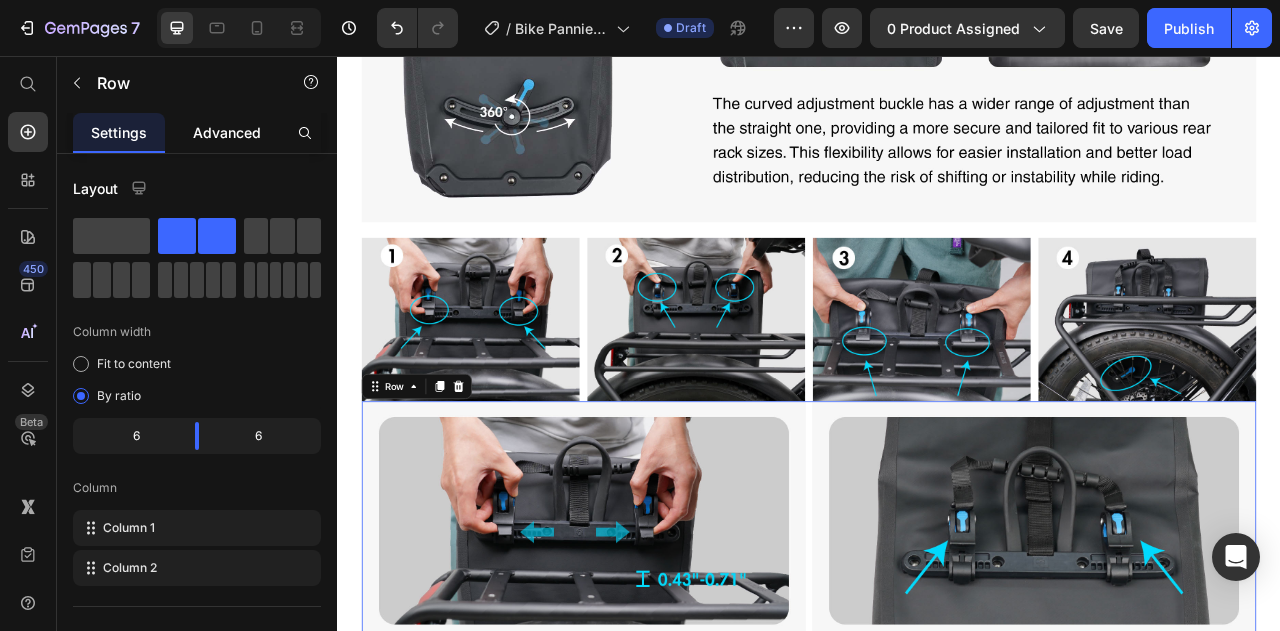 click on "Advanced" 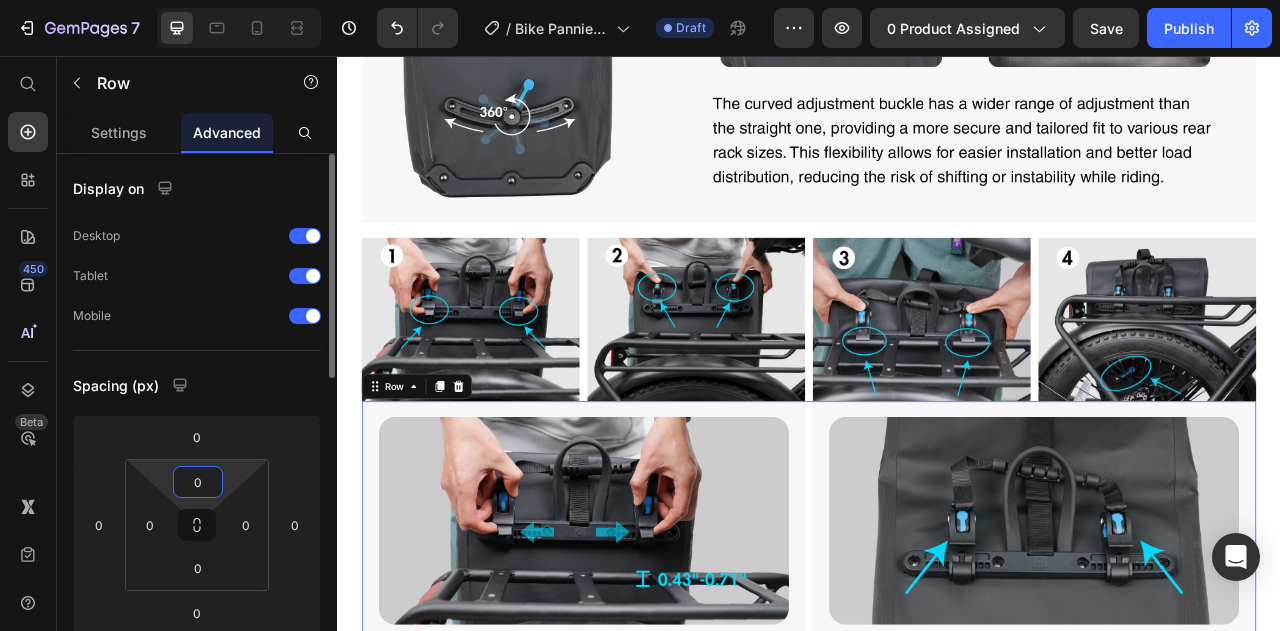 click on "0" at bounding box center [198, 482] 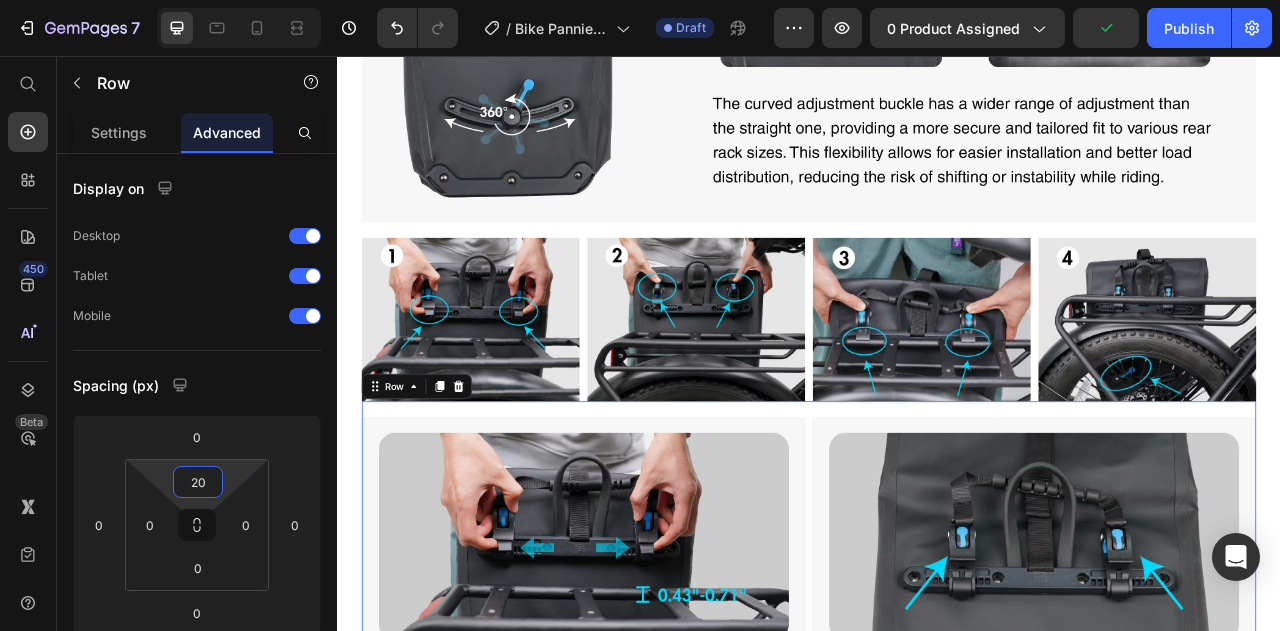 type on "20" 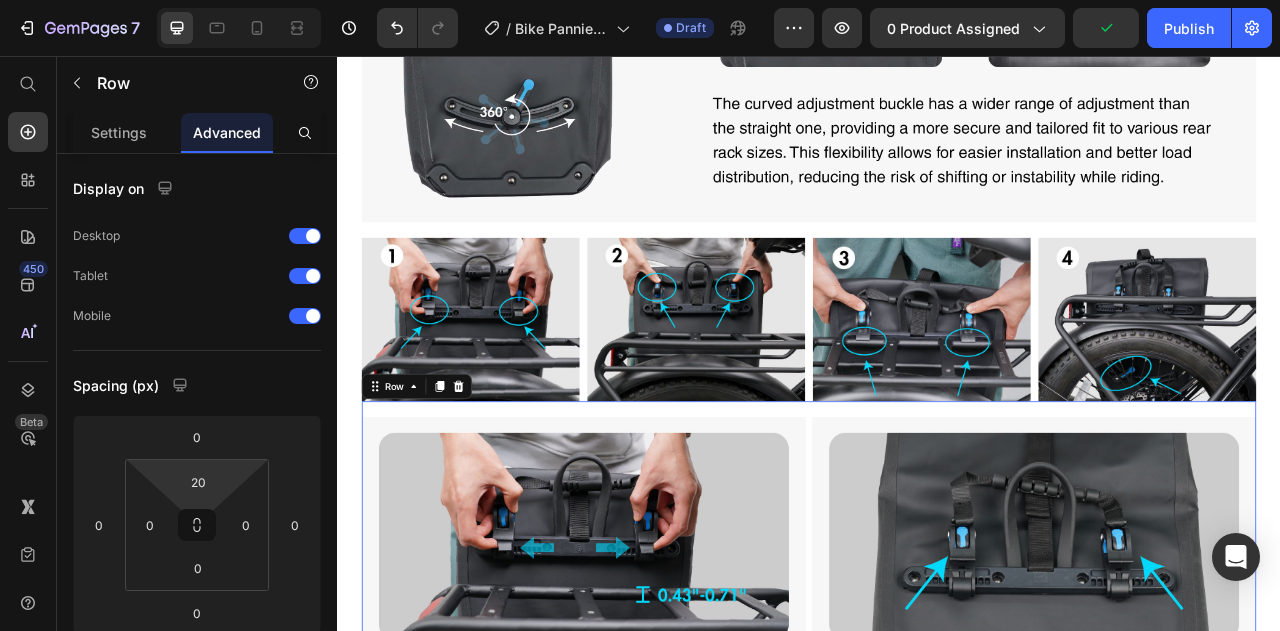 click on "Image Image Row   0" at bounding box center [937, 657] 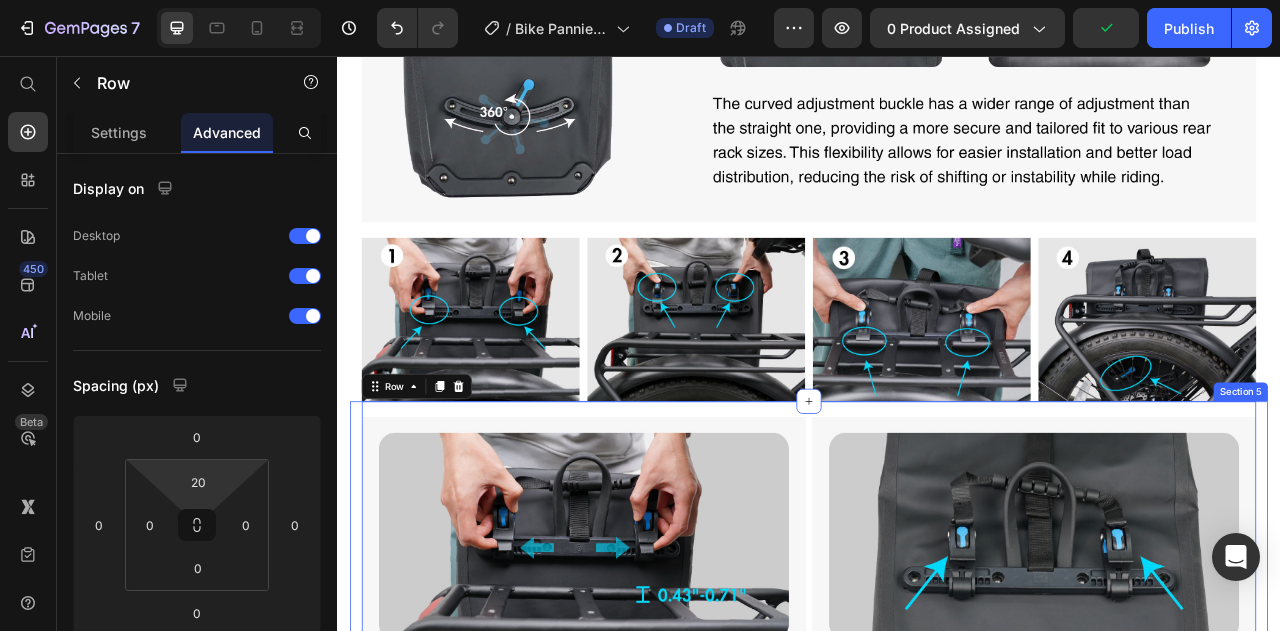 click on "Image Image Row   0 Section 5" at bounding box center (937, 657) 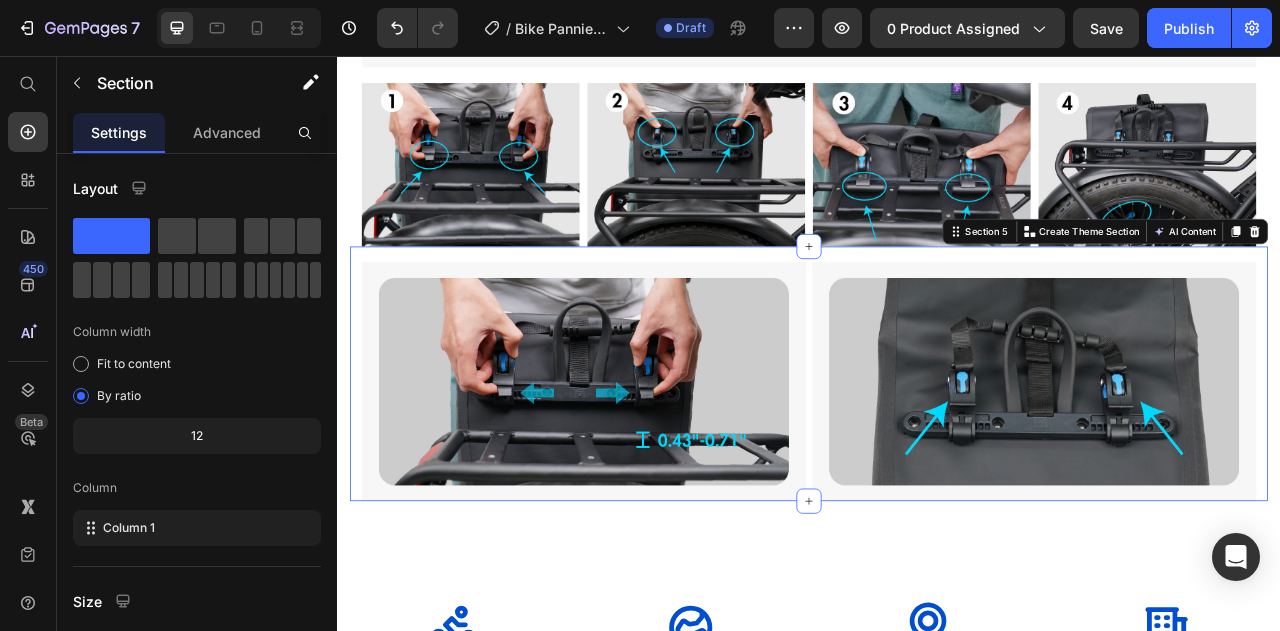 scroll, scrollTop: 1800, scrollLeft: 0, axis: vertical 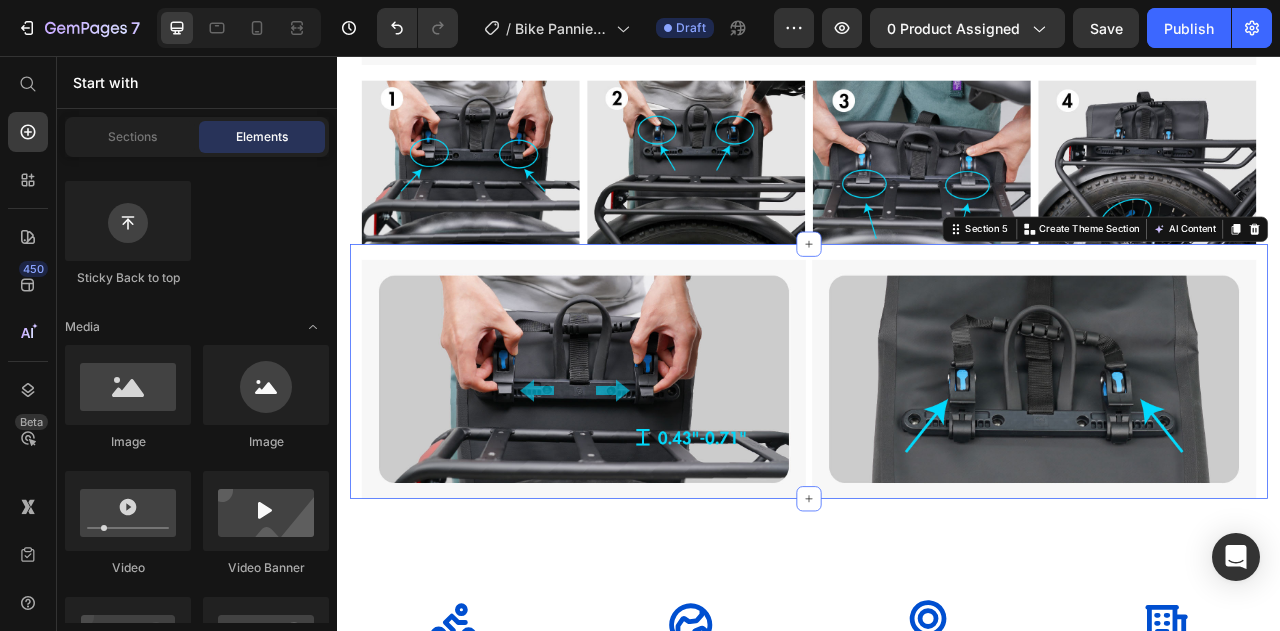 click on "Image Section 2 Image Section 3 Image Image Image Image Section 4 Image Image Row Section 5   Create Theme Section AI Content Write with GemAI What would you like to describe here? Tone and Voice Persuasive Product Shipping Protection Show more Generate
Icon 19 Years Heading Micromobility Experience Text Block
Icon 20+ Heading Countries Available Text Block
Icon O'Ride Rewards Heading Collect points. Get rewarded Text Block
Icon USA Office Heading Local Service & Warehouse Text Block Row brand section 1 Get an Exclusive $50 Off Your First Purchase Heading Sign up to be the first to hear about exclusive deals, special offers and upcoming collections Text block Email Field Subscribe Submit Button Row Newsletter Row Section -subscribe foot Root" at bounding box center [937, -98] 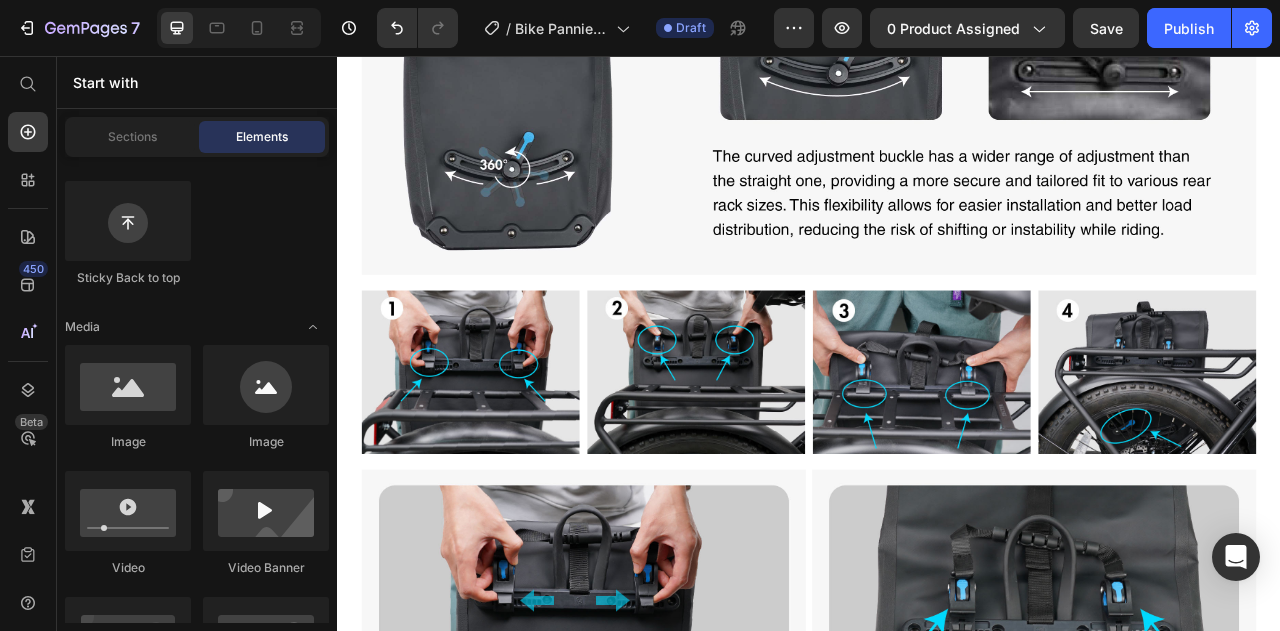 scroll, scrollTop: 1500, scrollLeft: 0, axis: vertical 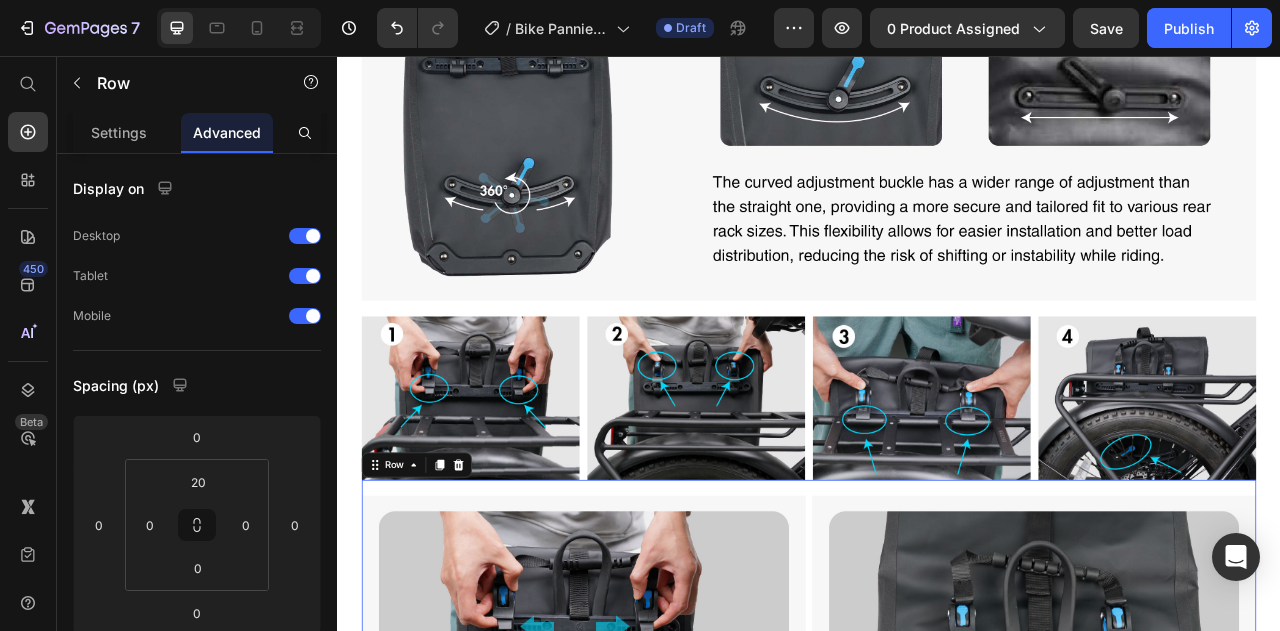 click on "Image Image Row   0" at bounding box center (937, 757) 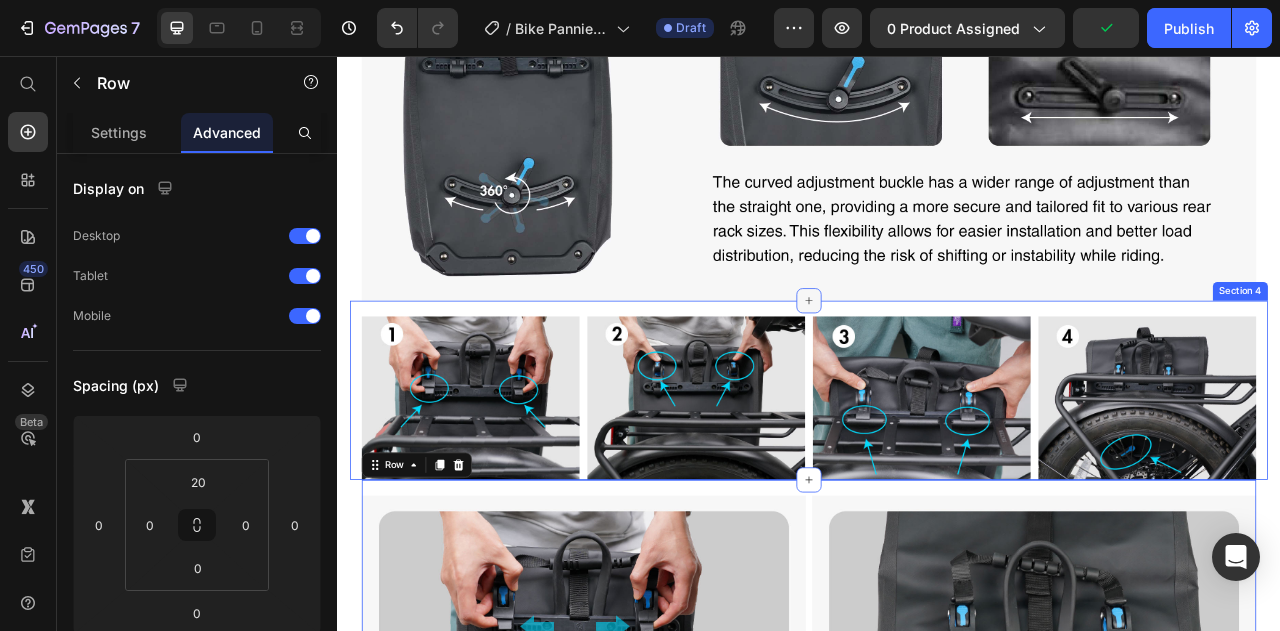 click at bounding box center (937, 367) 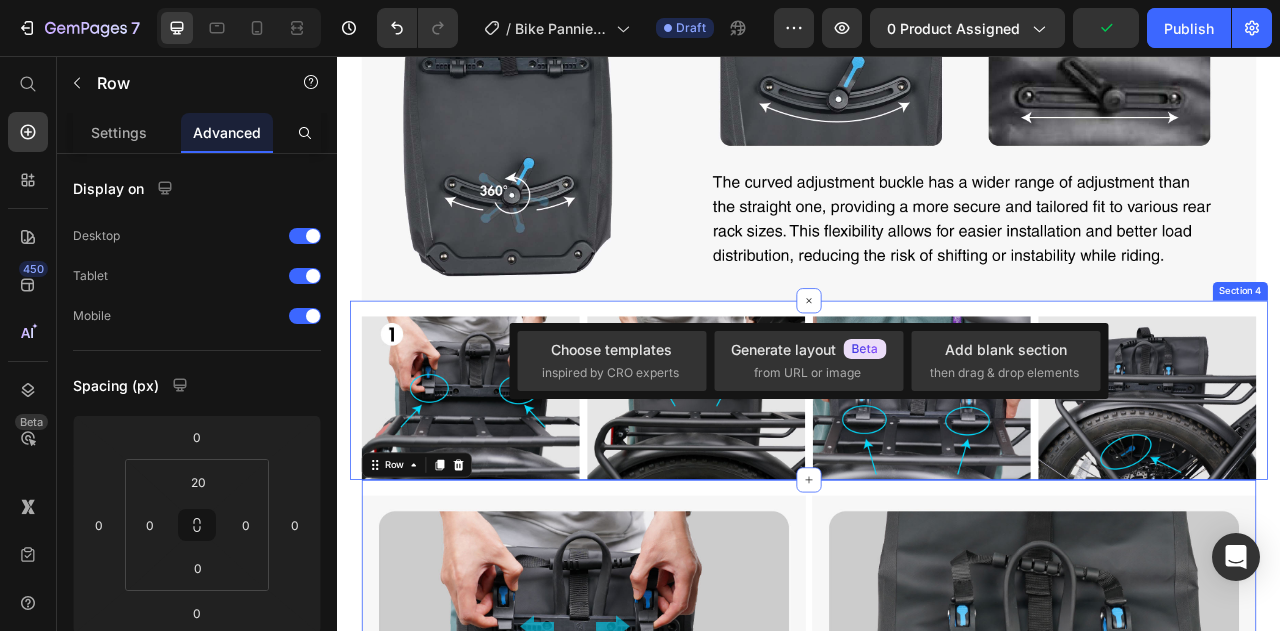 click on "Image Image Image Image Section 4" at bounding box center [937, 481] 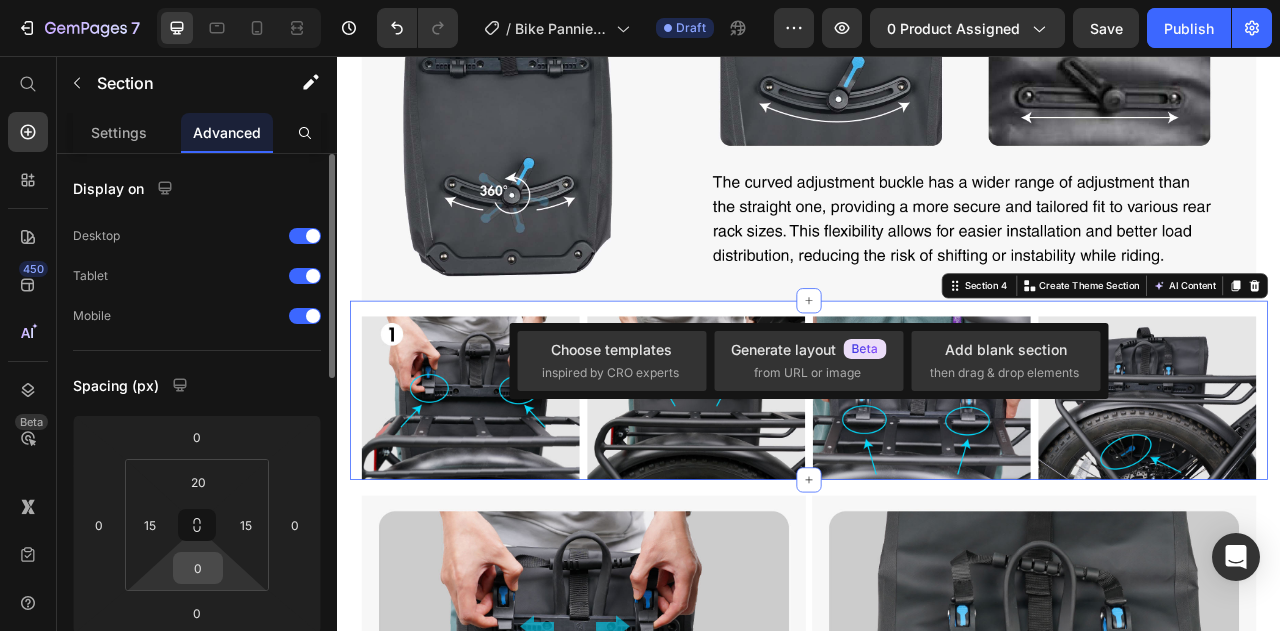 click on "0" at bounding box center [198, 568] 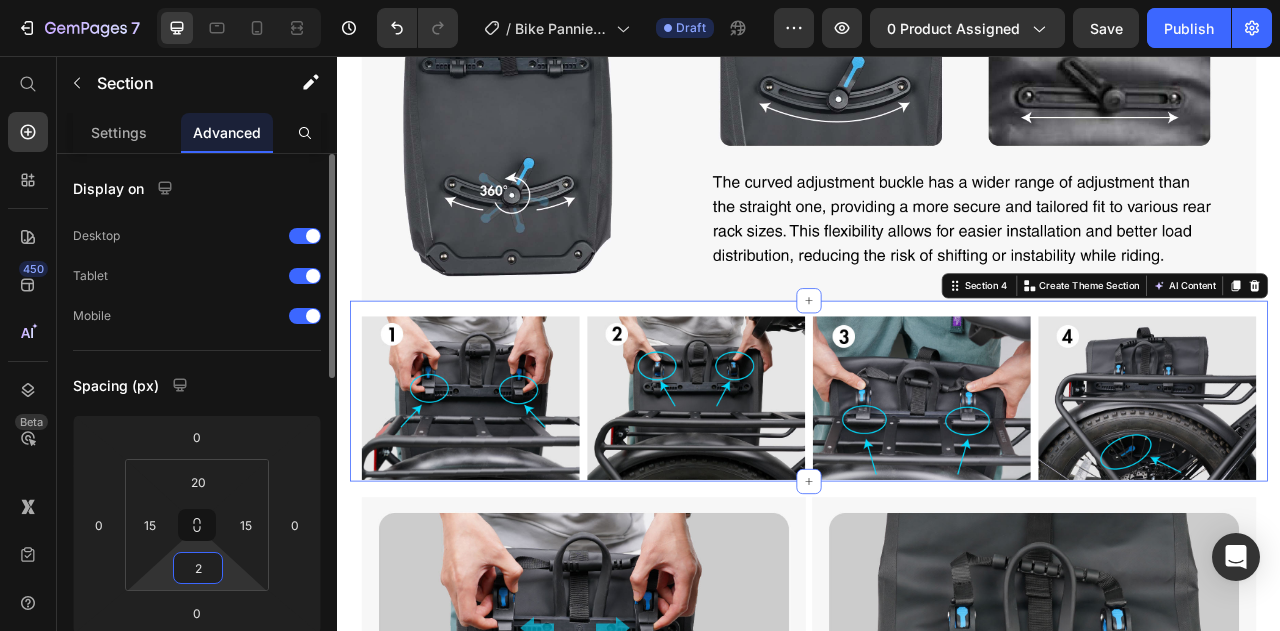 type on "20" 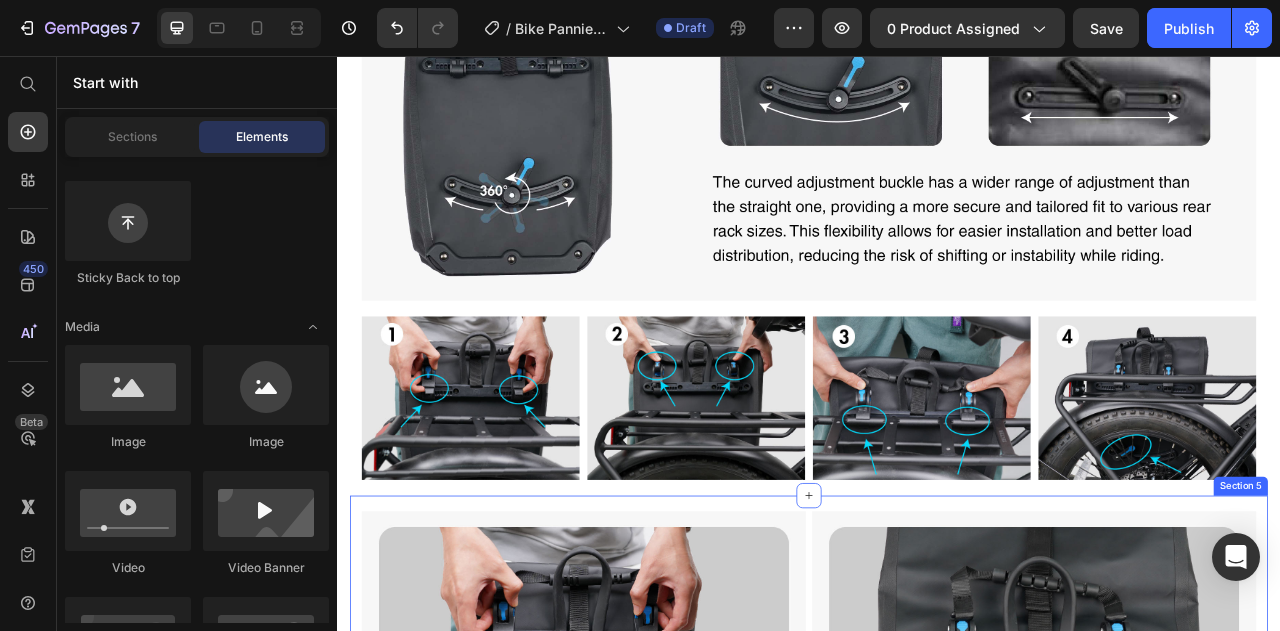 click on "Image Image Row Section 5" at bounding box center [937, 777] 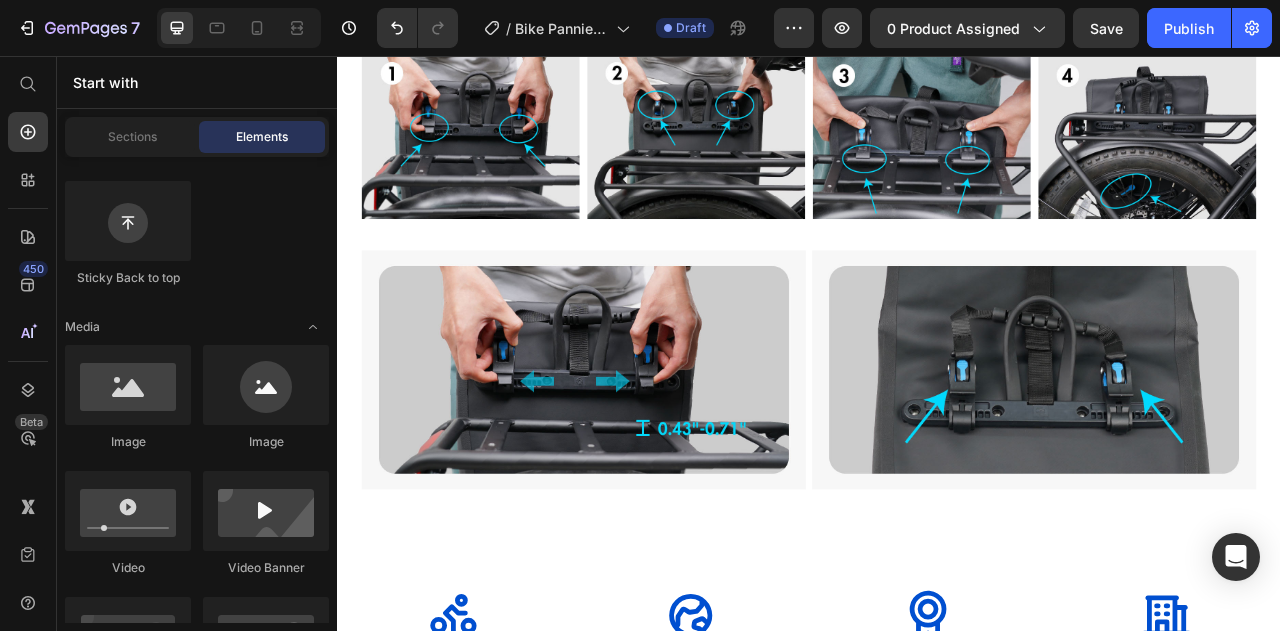 scroll, scrollTop: 1800, scrollLeft: 0, axis: vertical 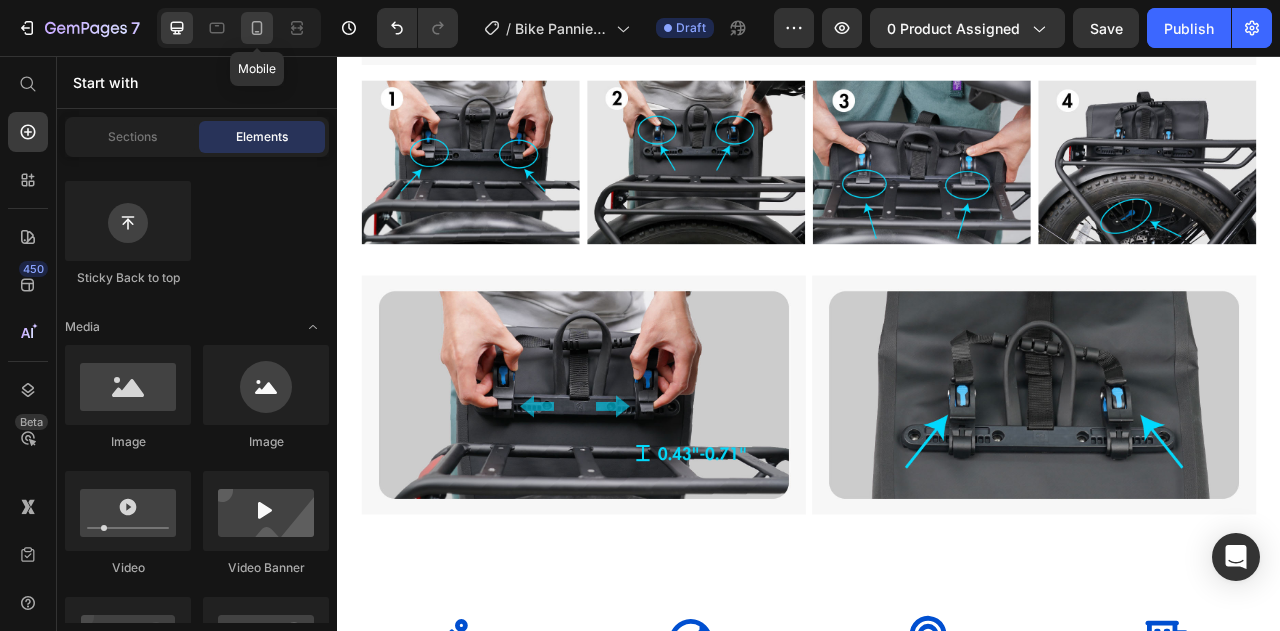 click 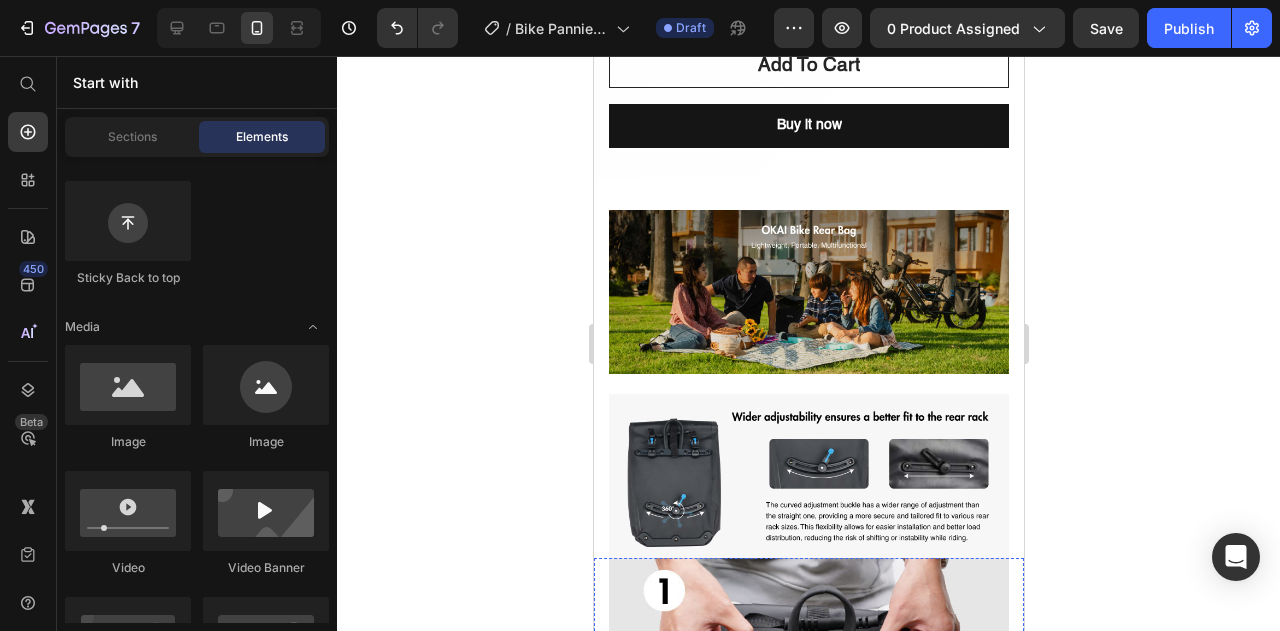 scroll, scrollTop: 905, scrollLeft: 0, axis: vertical 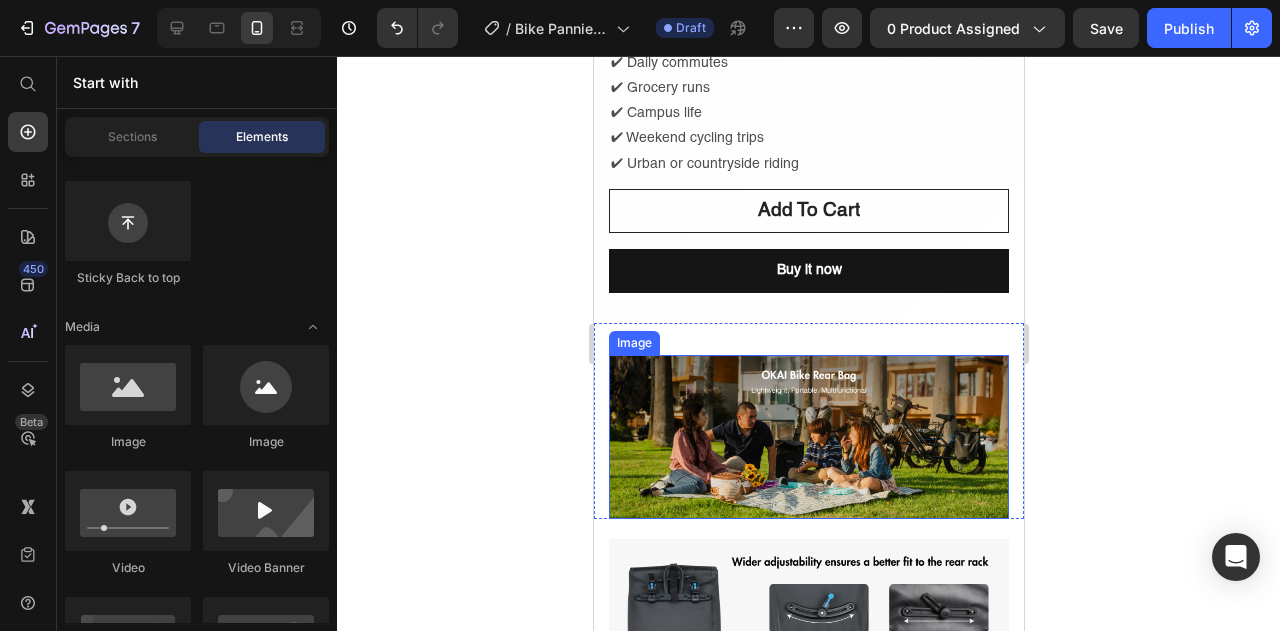 click at bounding box center (808, 437) 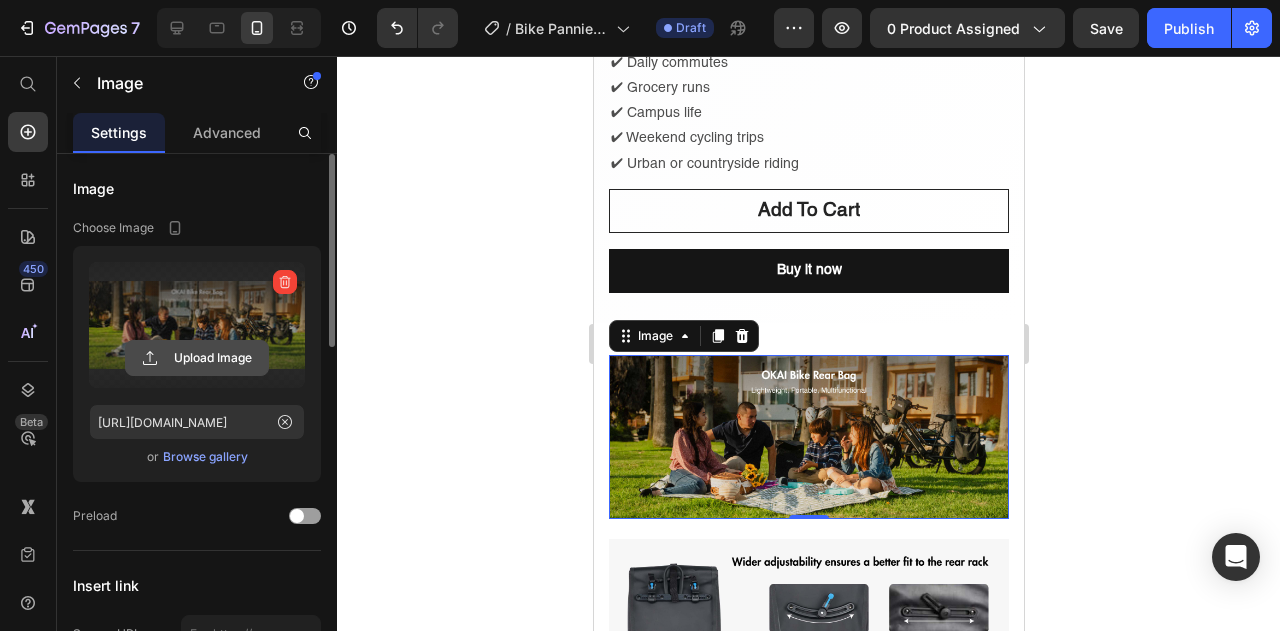 click 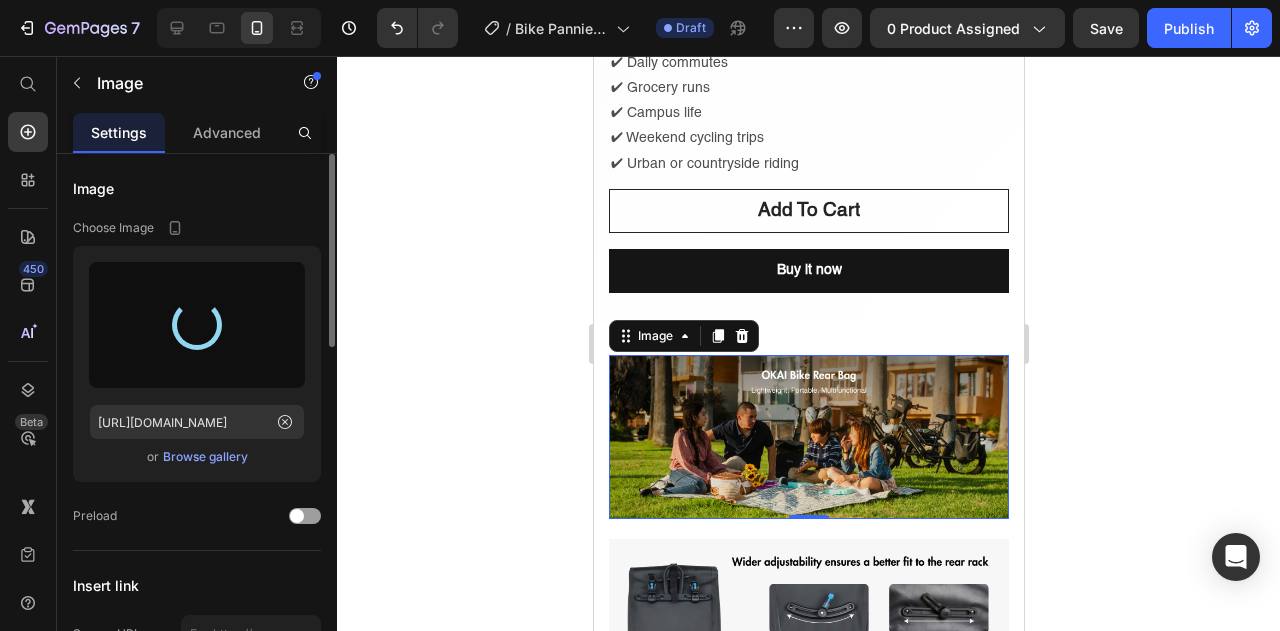 type on "[URL][DOMAIN_NAME]" 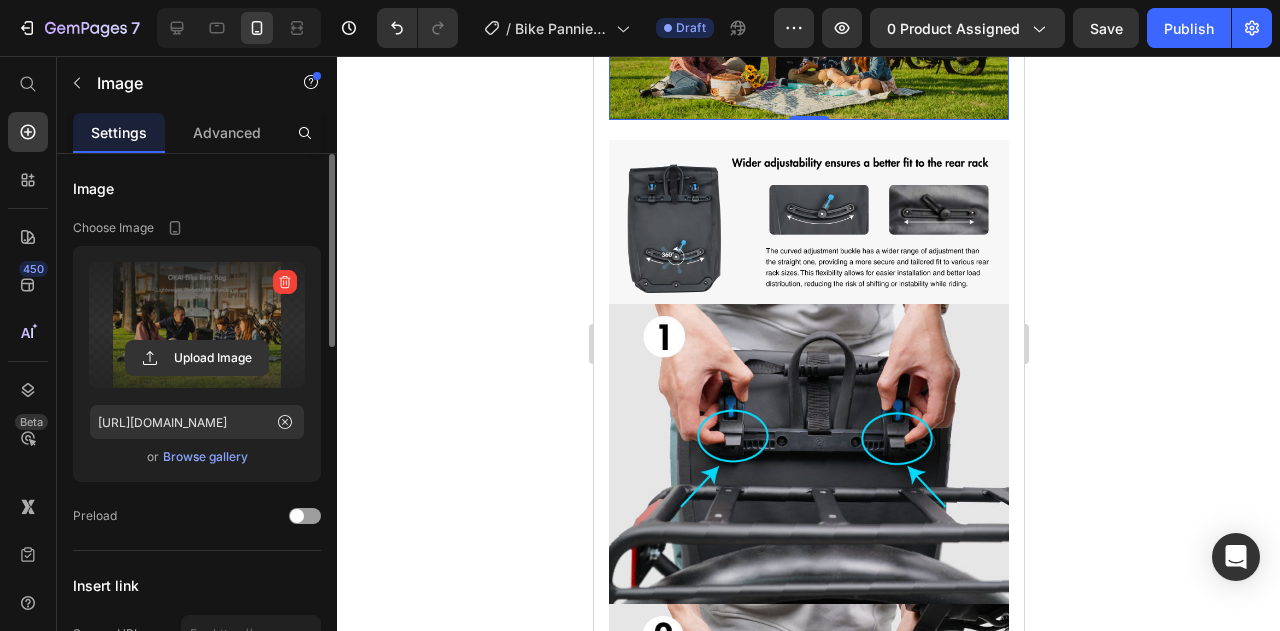 scroll, scrollTop: 1305, scrollLeft: 0, axis: vertical 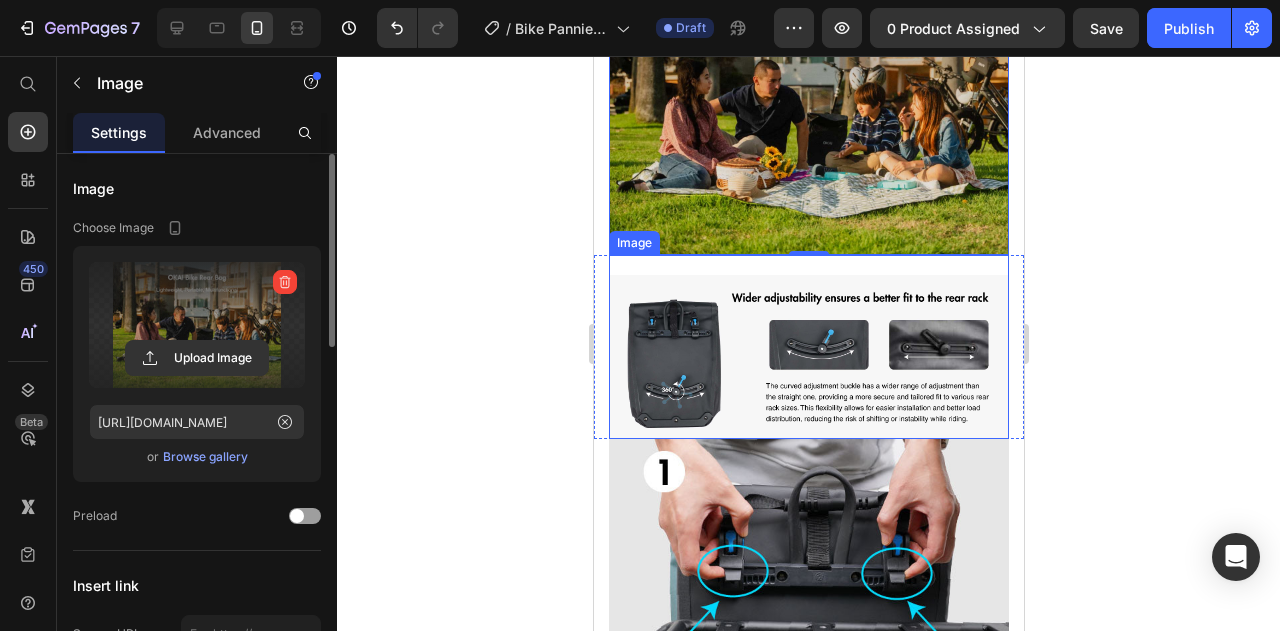 click at bounding box center [808, 347] 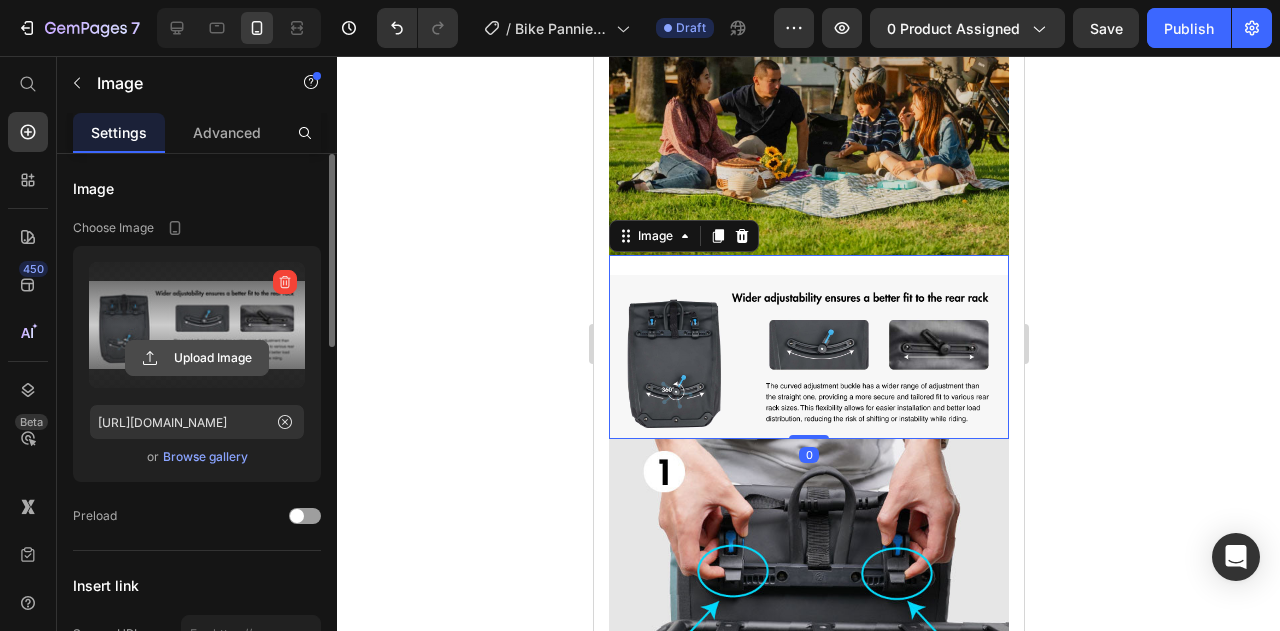 click 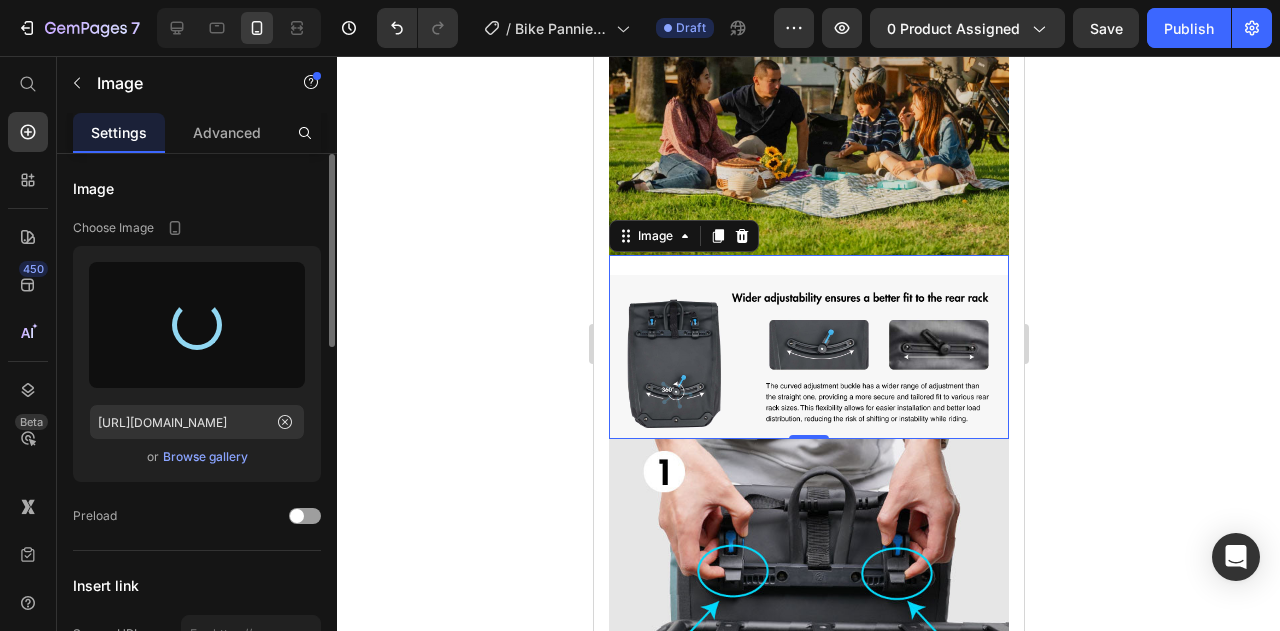 type on "[URL][DOMAIN_NAME]" 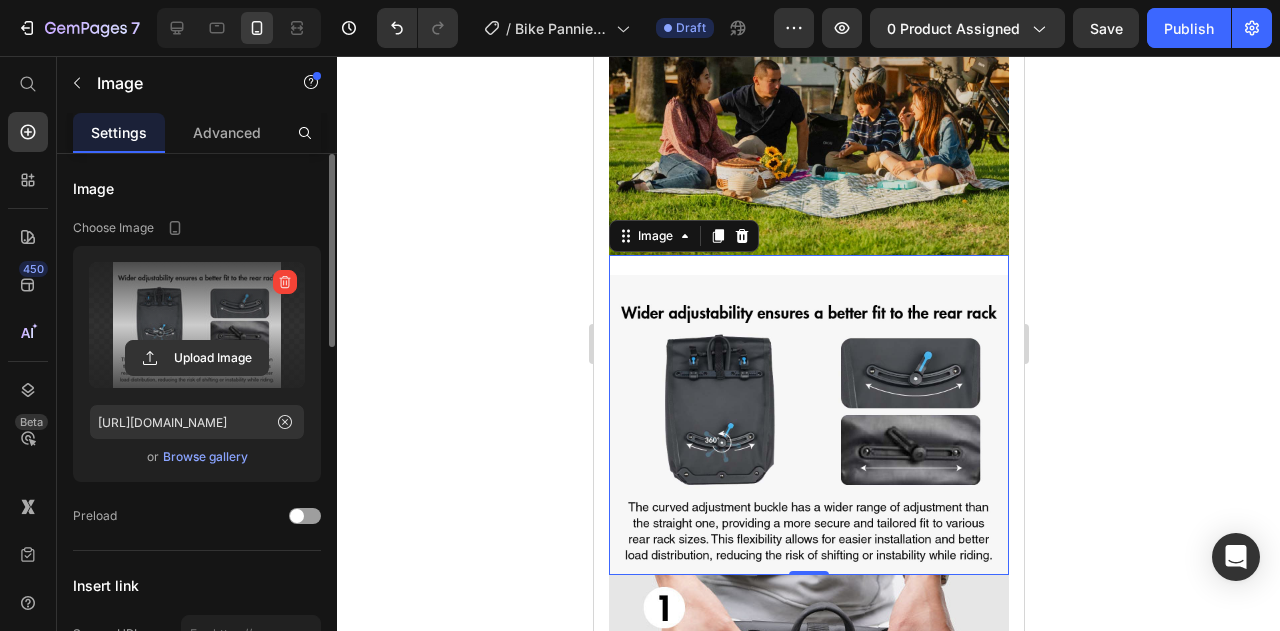 click at bounding box center [808, 415] 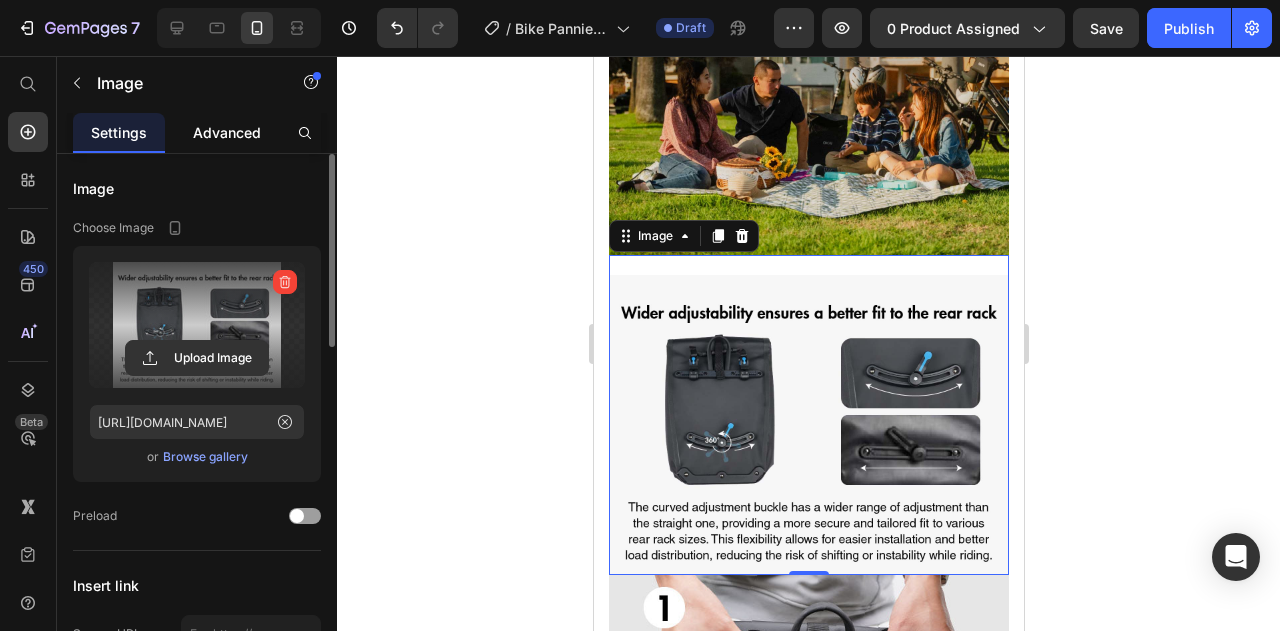 click on "Advanced" at bounding box center (227, 132) 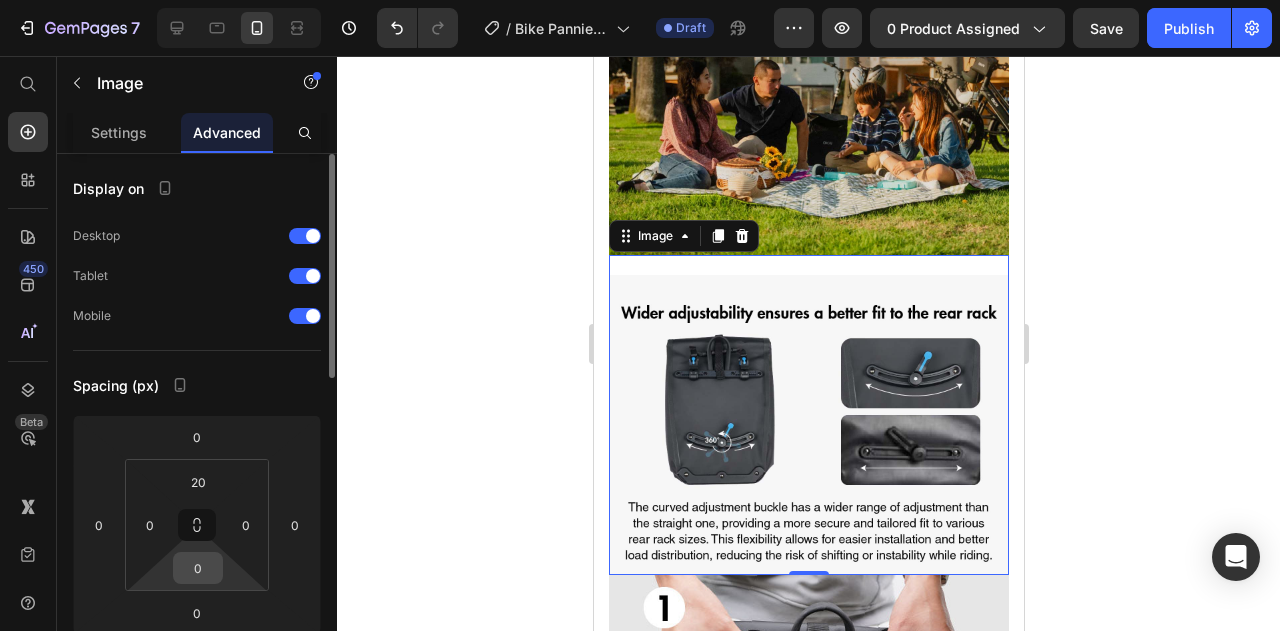 click on "0" at bounding box center (198, 568) 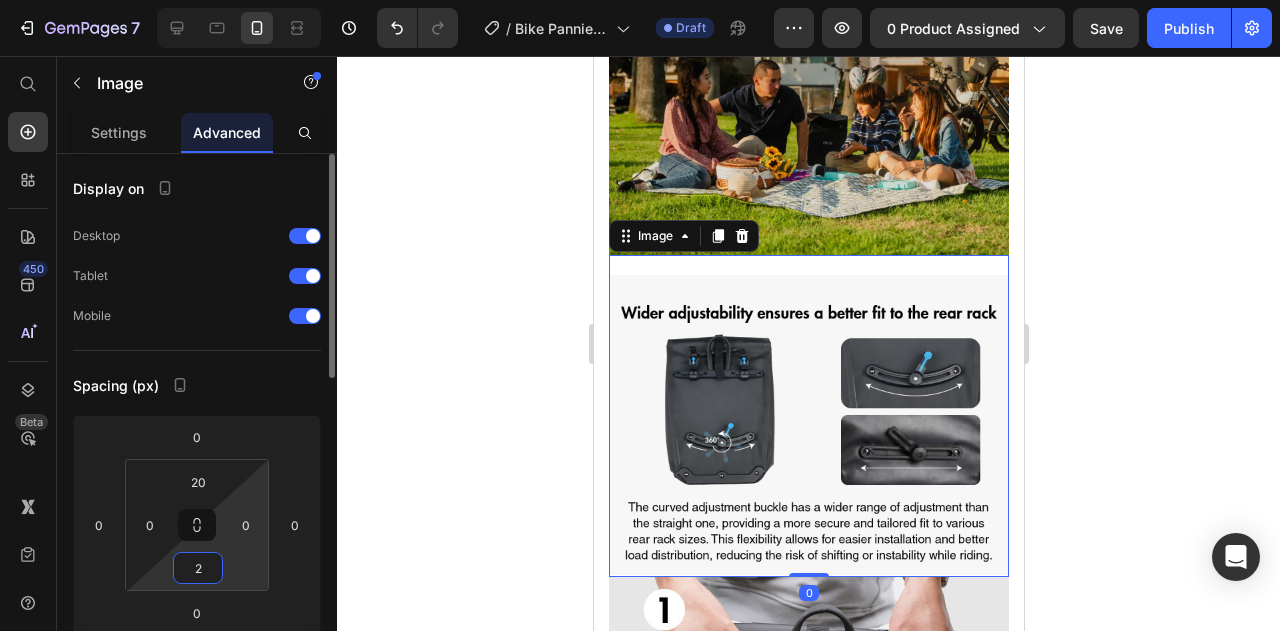 type on "20" 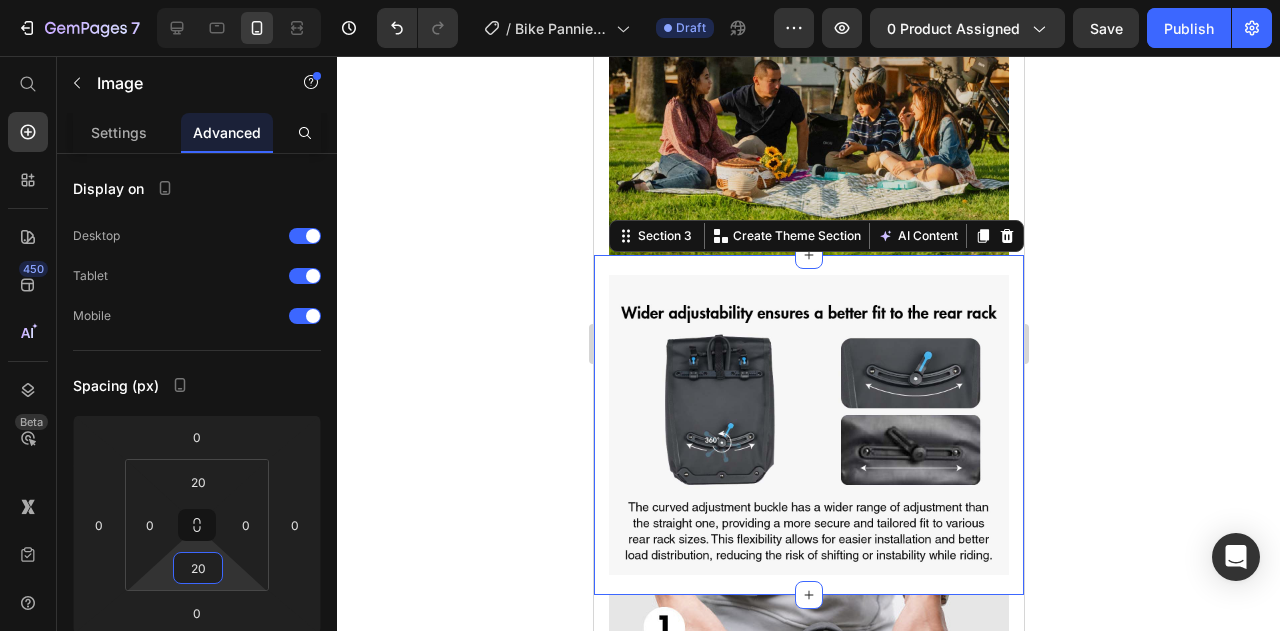 click on "Image Section 3   Create Theme Section AI Content Write with GemAI What would you like to describe here? Tone and Voice Persuasive Product Shipping Protection Show more Generate" at bounding box center [808, 425] 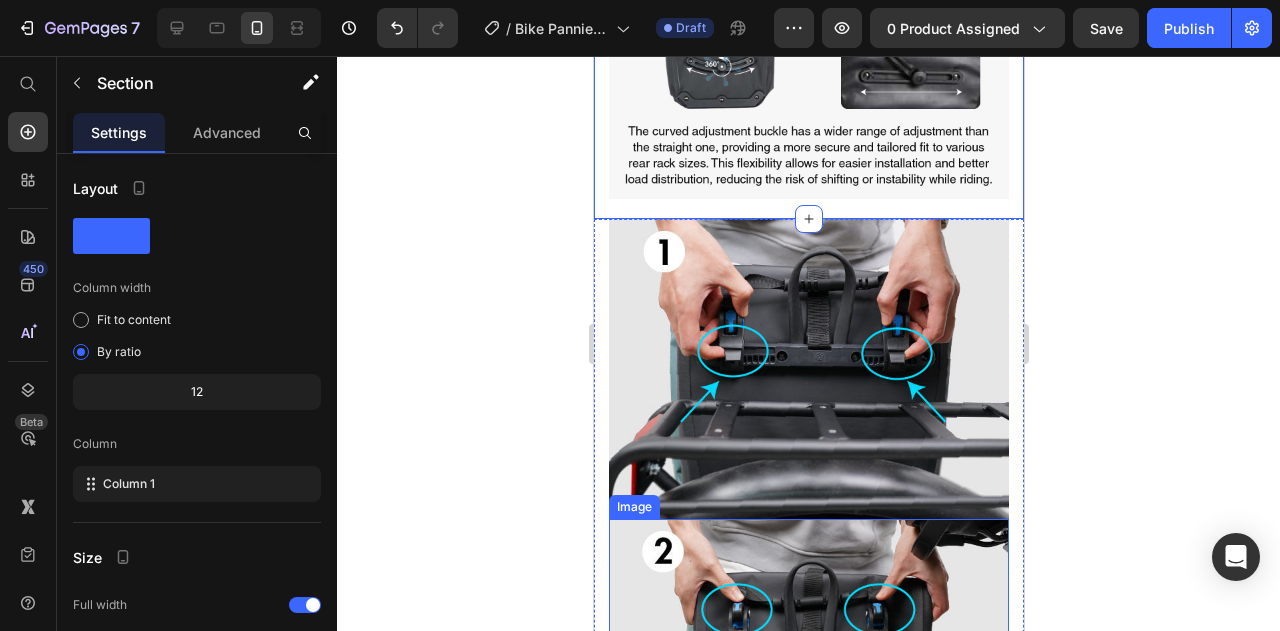 scroll, scrollTop: 1705, scrollLeft: 0, axis: vertical 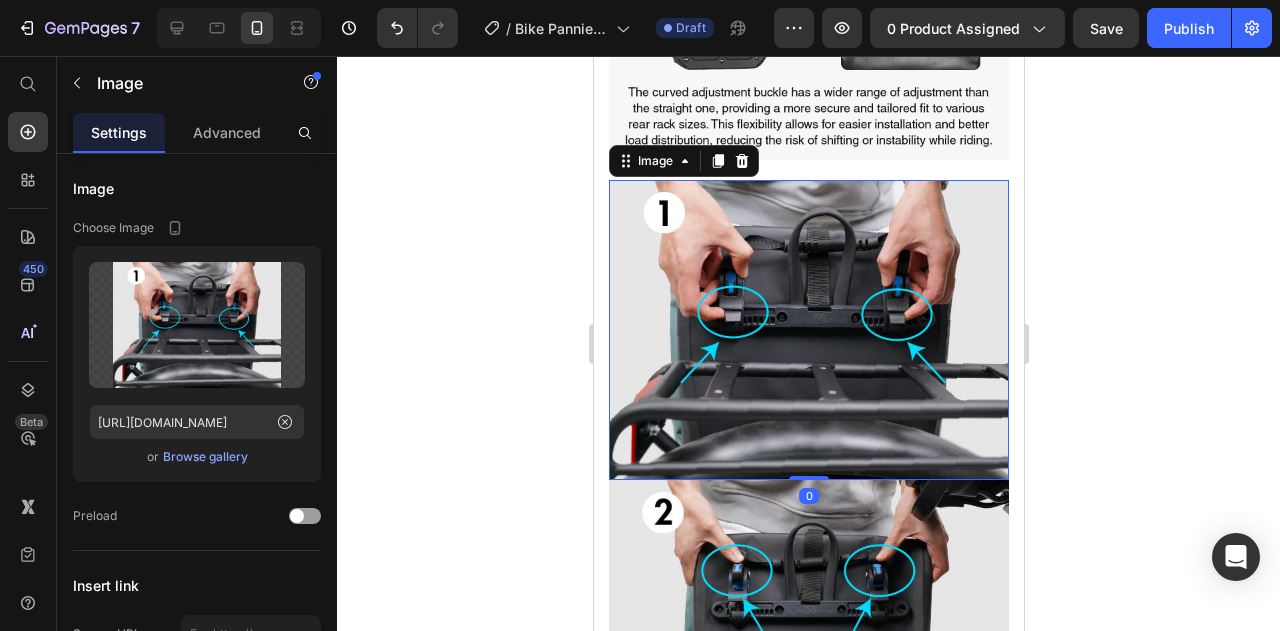 click at bounding box center (808, 330) 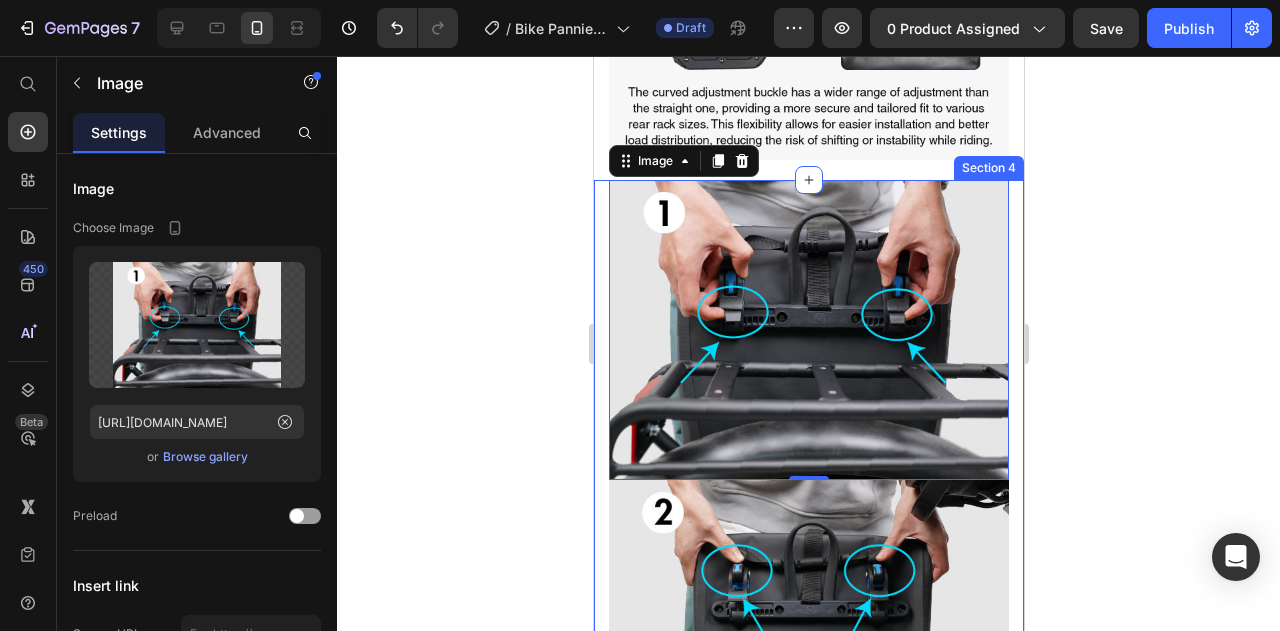 click on "Image   0 Image Image Image Section 4" at bounding box center [808, 780] 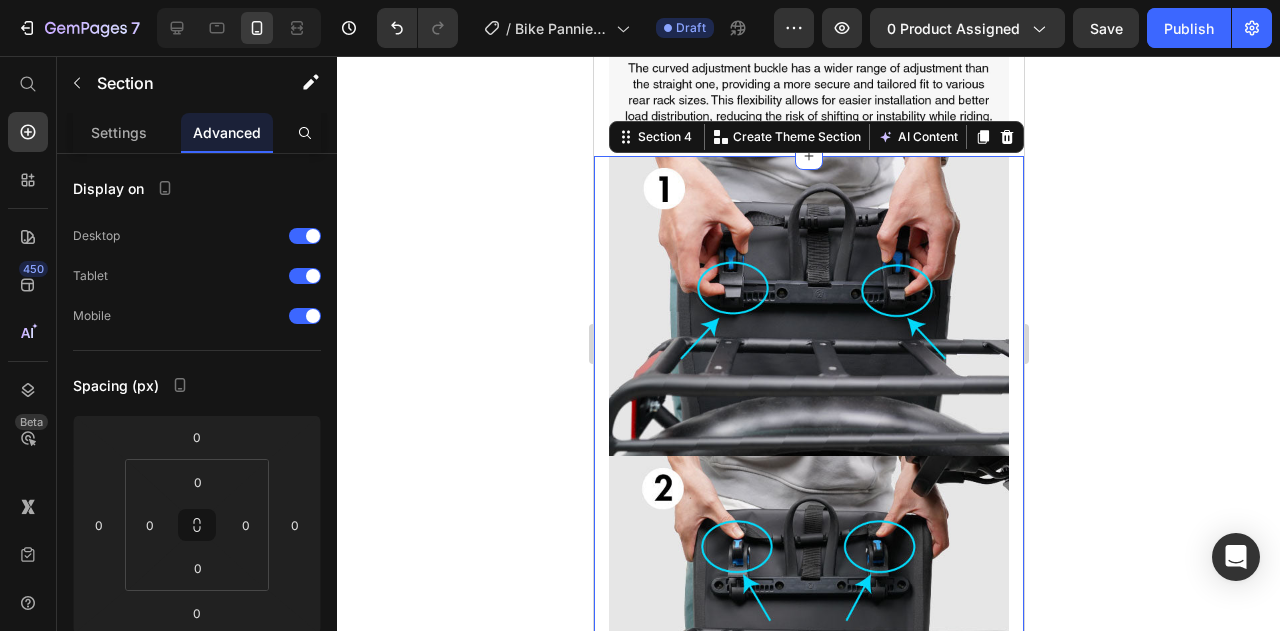 scroll, scrollTop: 1705, scrollLeft: 0, axis: vertical 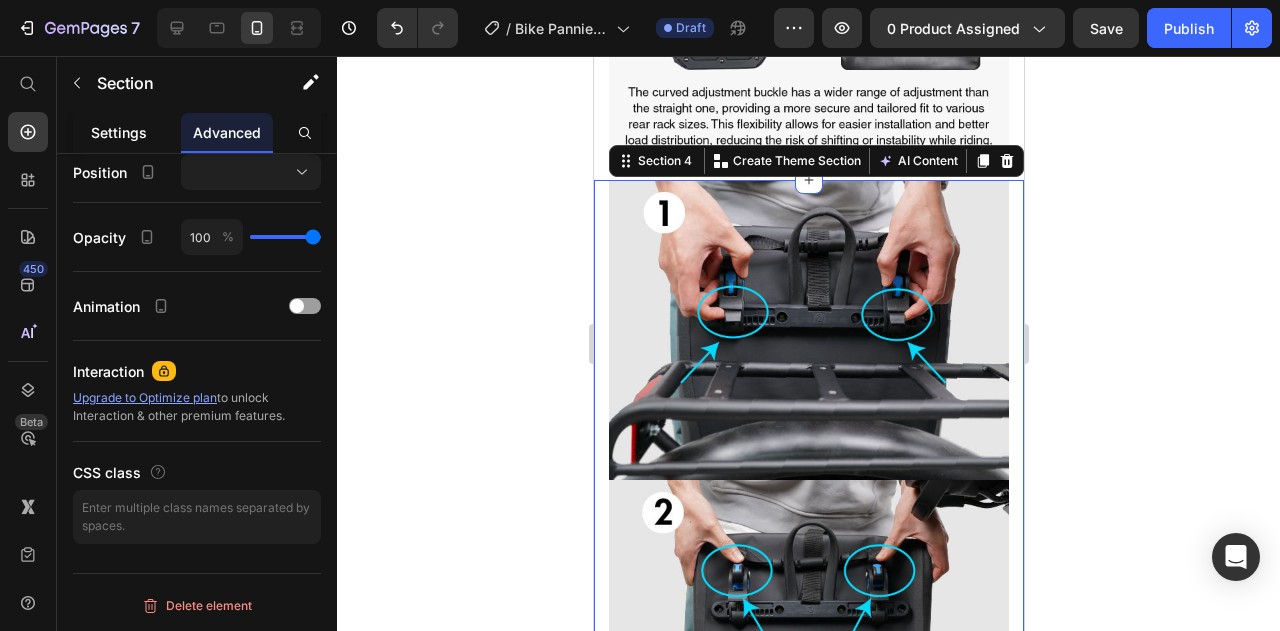 click on "Settings" 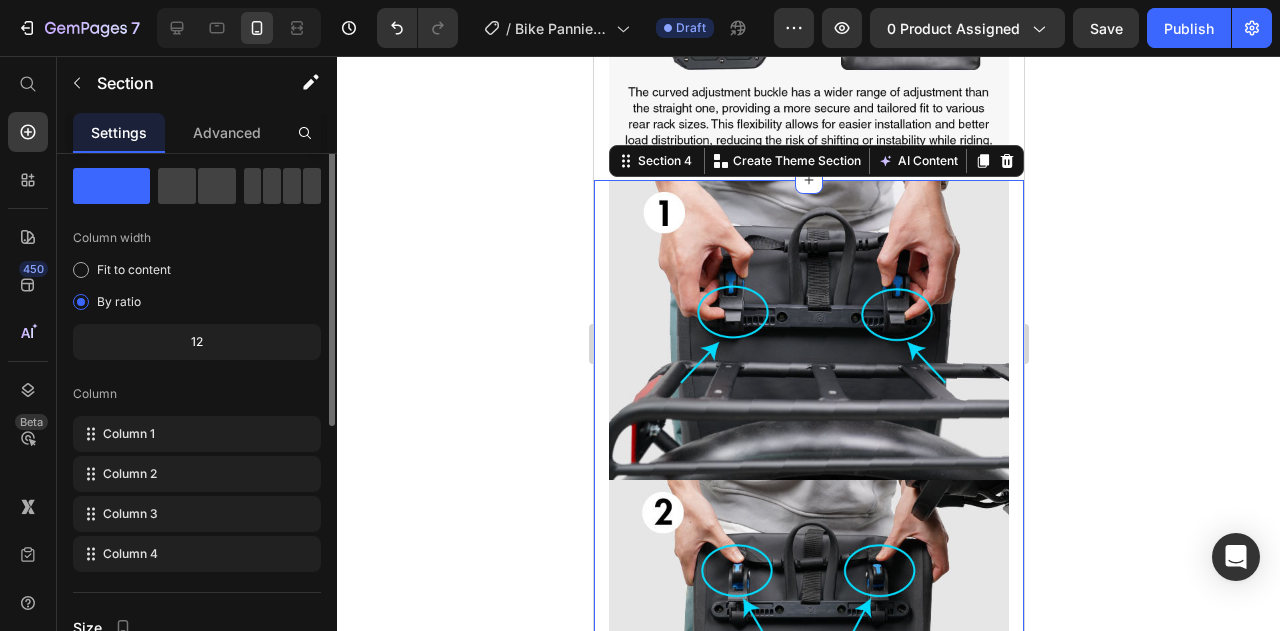 scroll, scrollTop: 0, scrollLeft: 0, axis: both 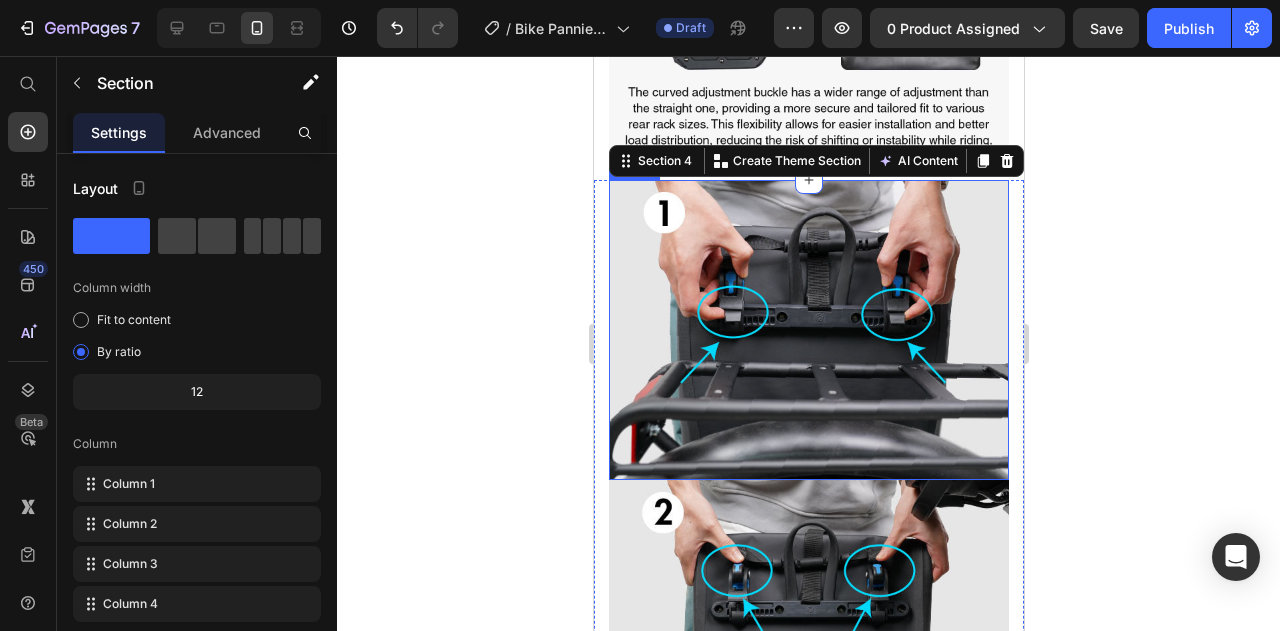 click at bounding box center (808, 330) 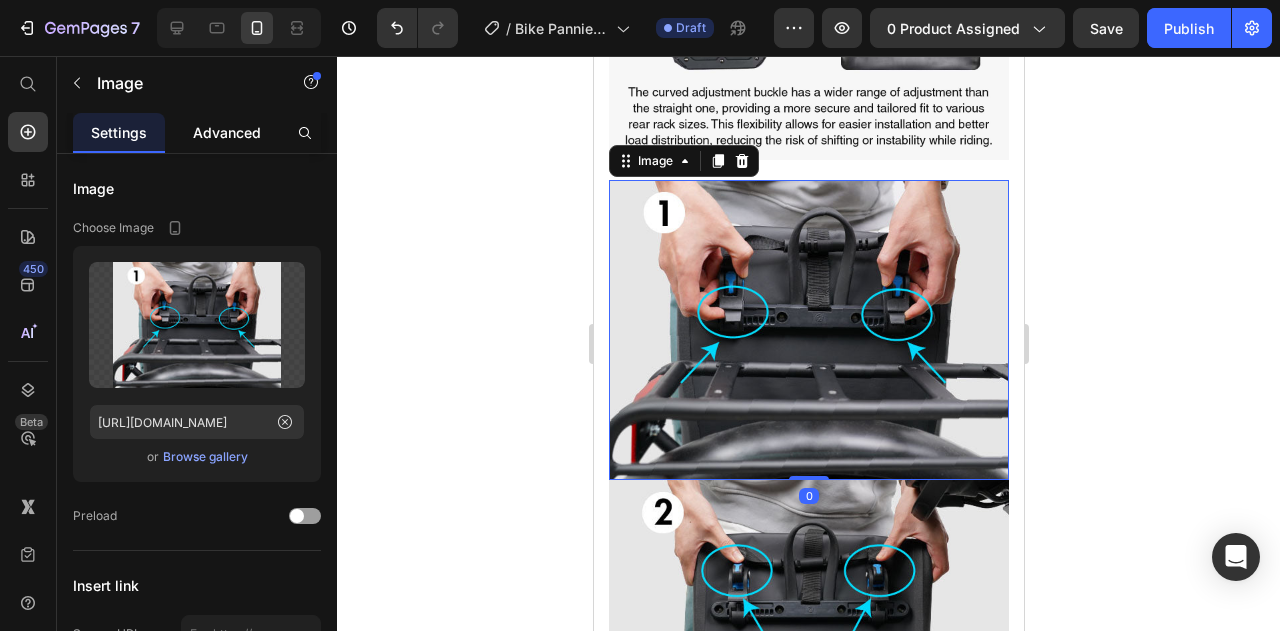 click on "Advanced" at bounding box center (227, 132) 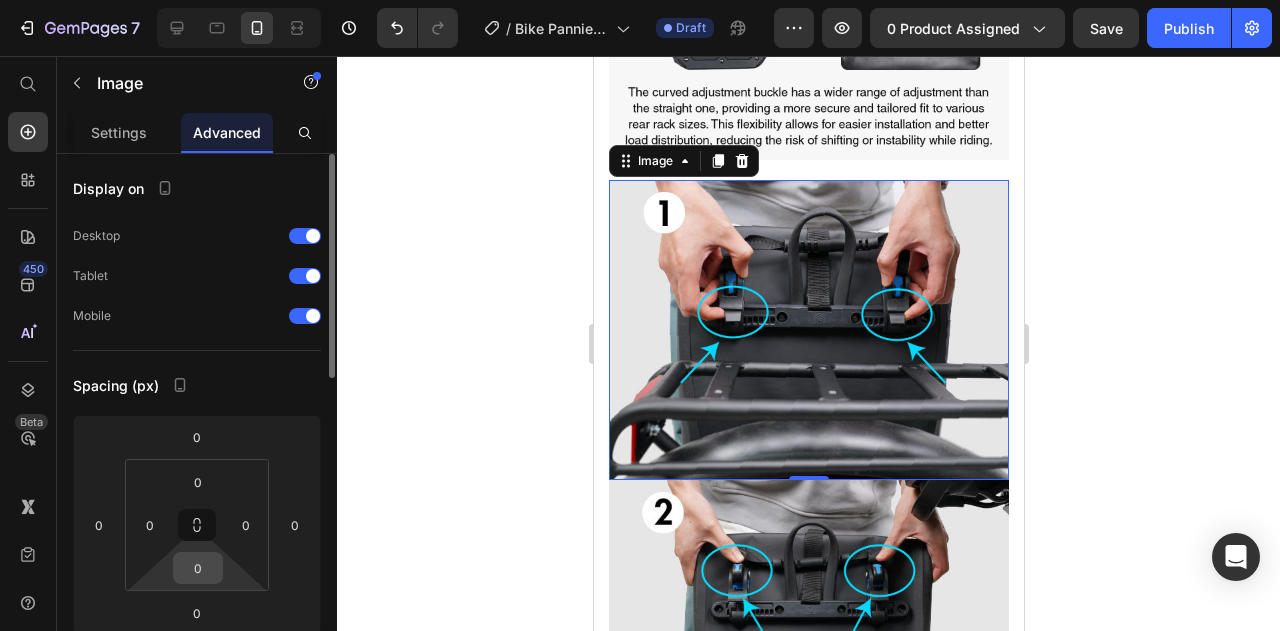 click on "0" at bounding box center (198, 568) 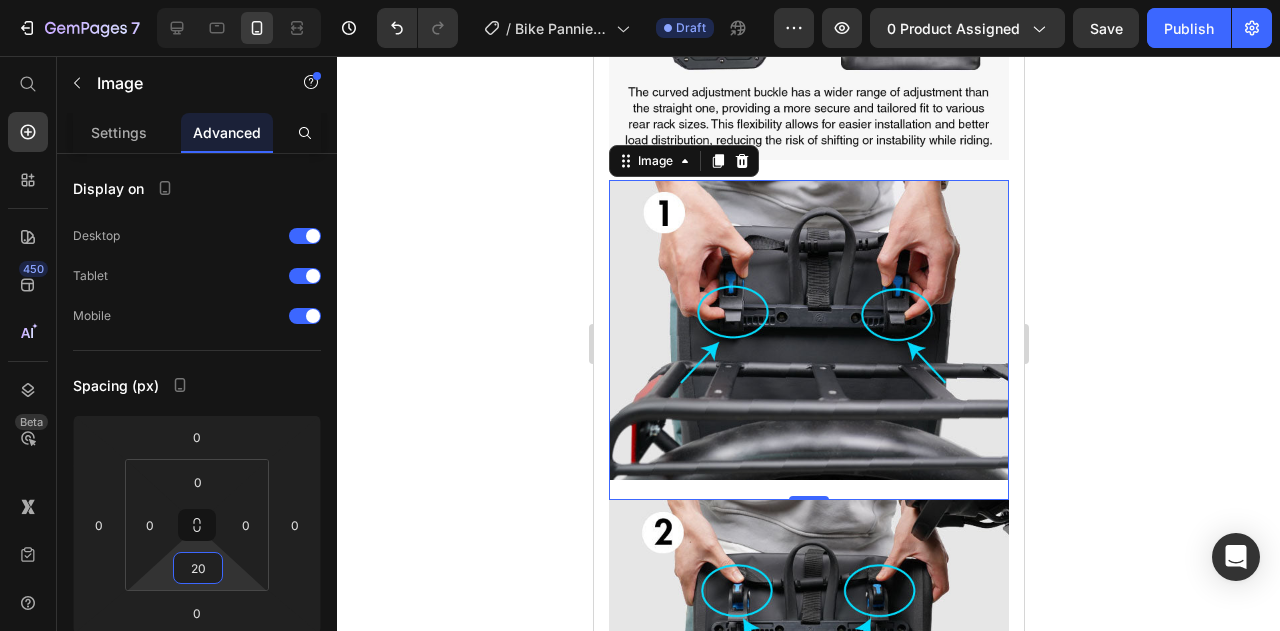 type on "2" 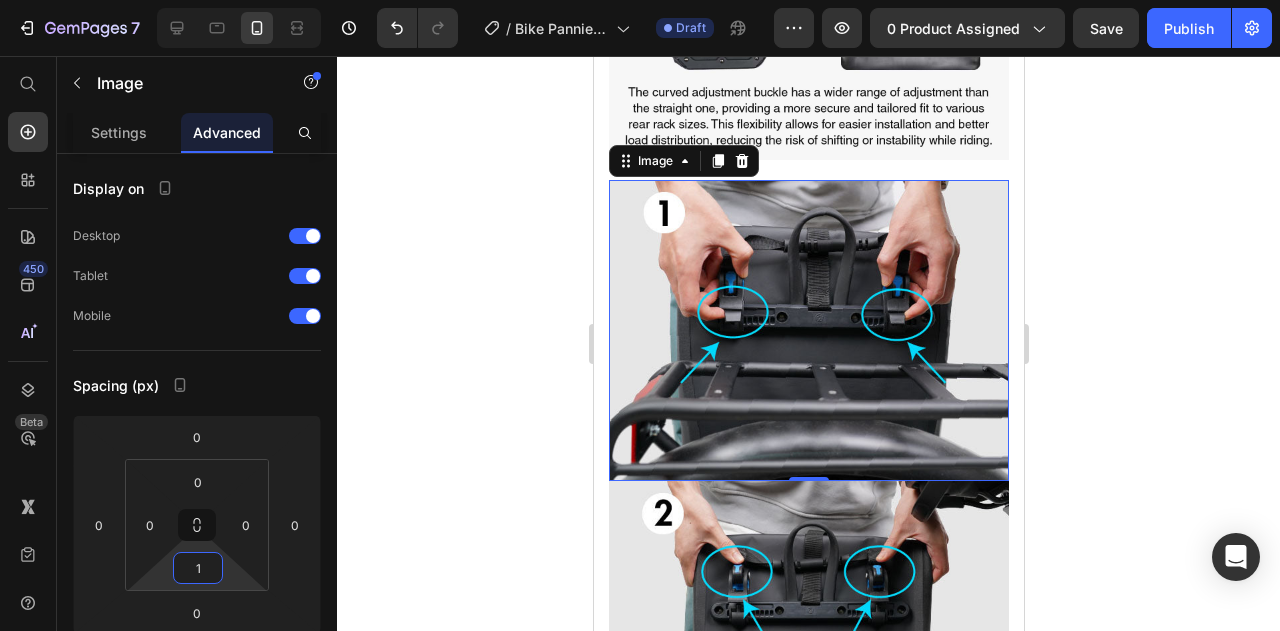 type on "10" 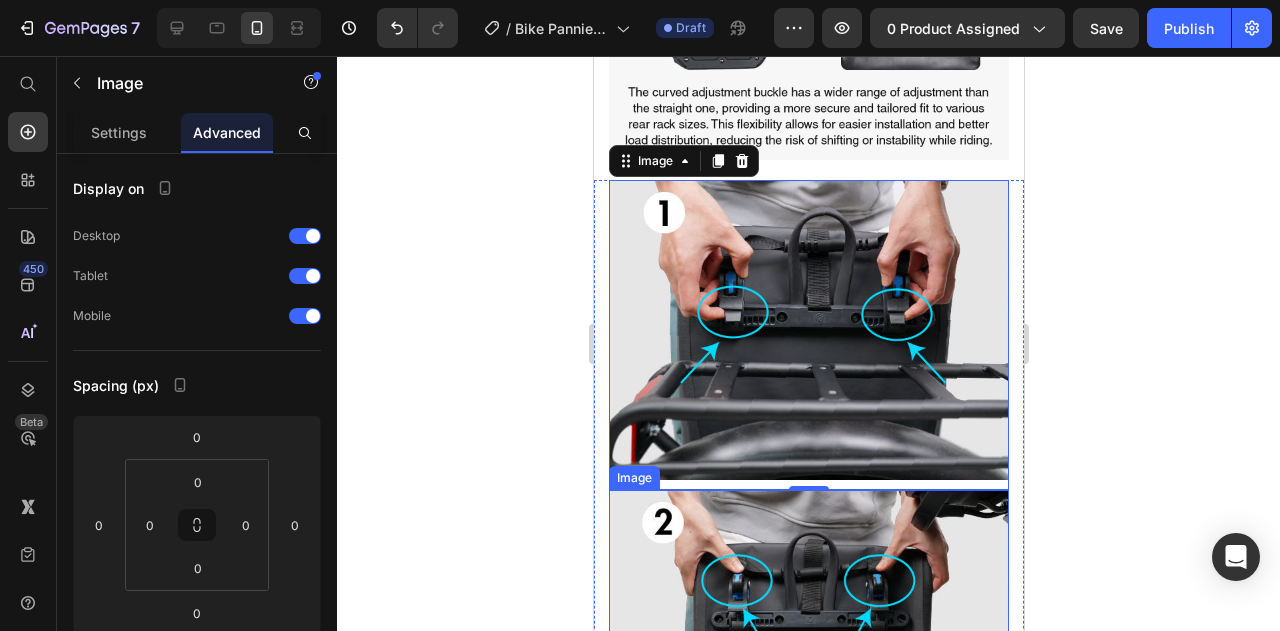 click at bounding box center (808, 640) 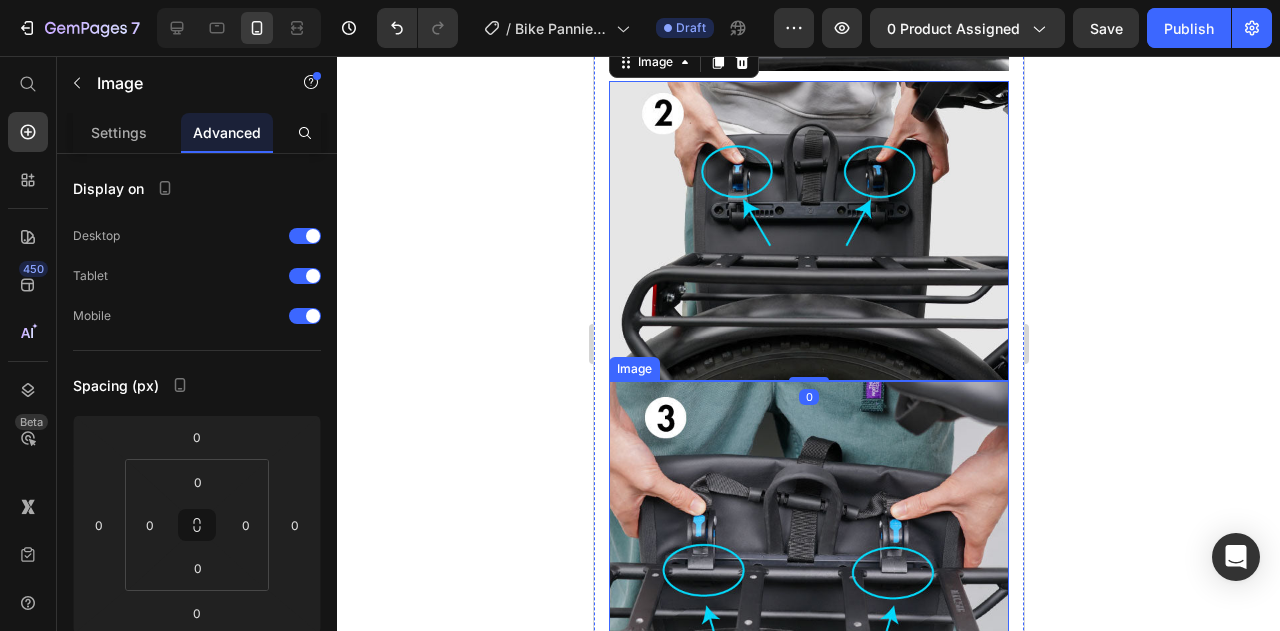 scroll, scrollTop: 2105, scrollLeft: 0, axis: vertical 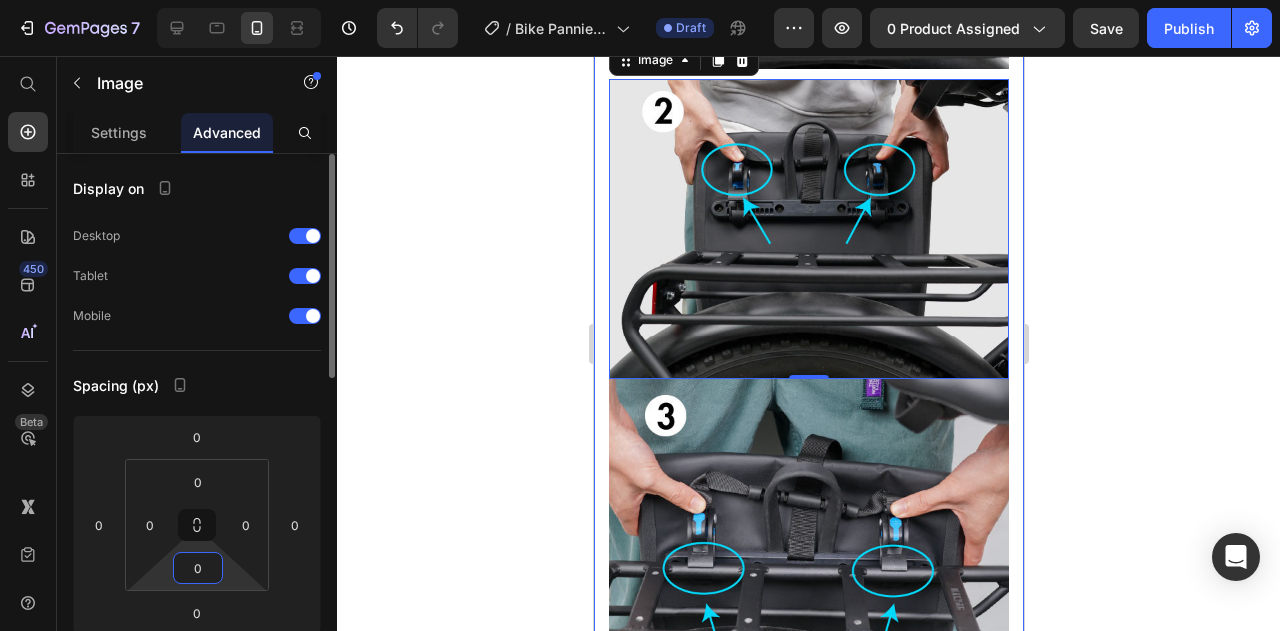 click on "0" at bounding box center [198, 568] 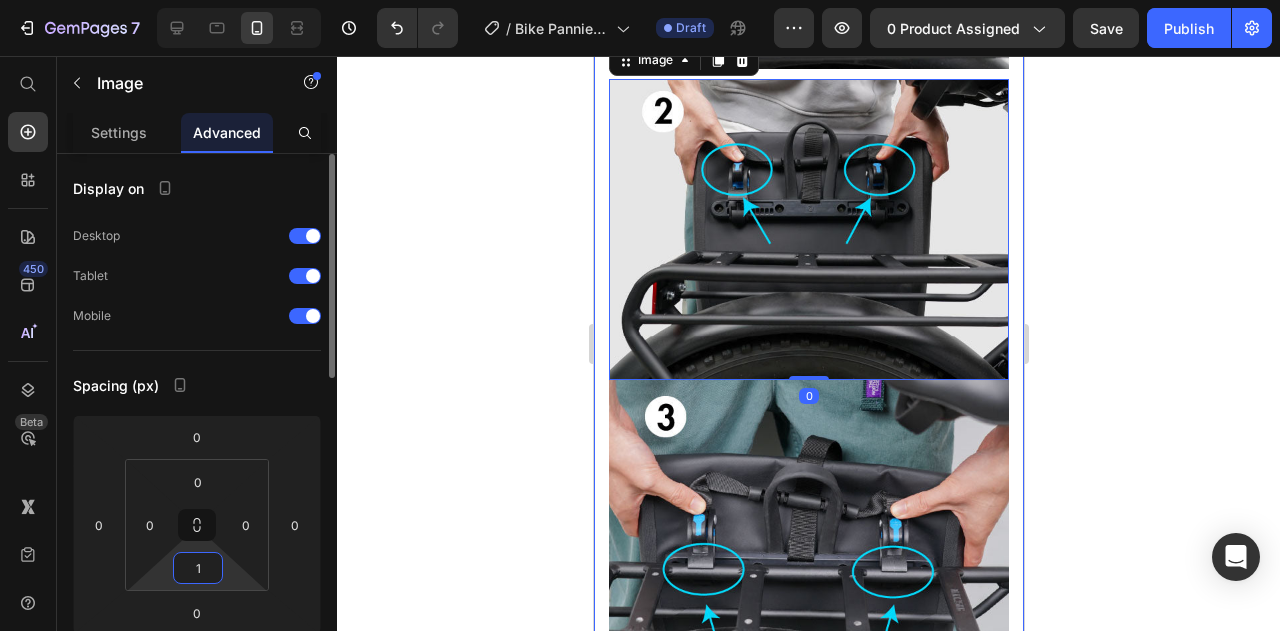 type on "10" 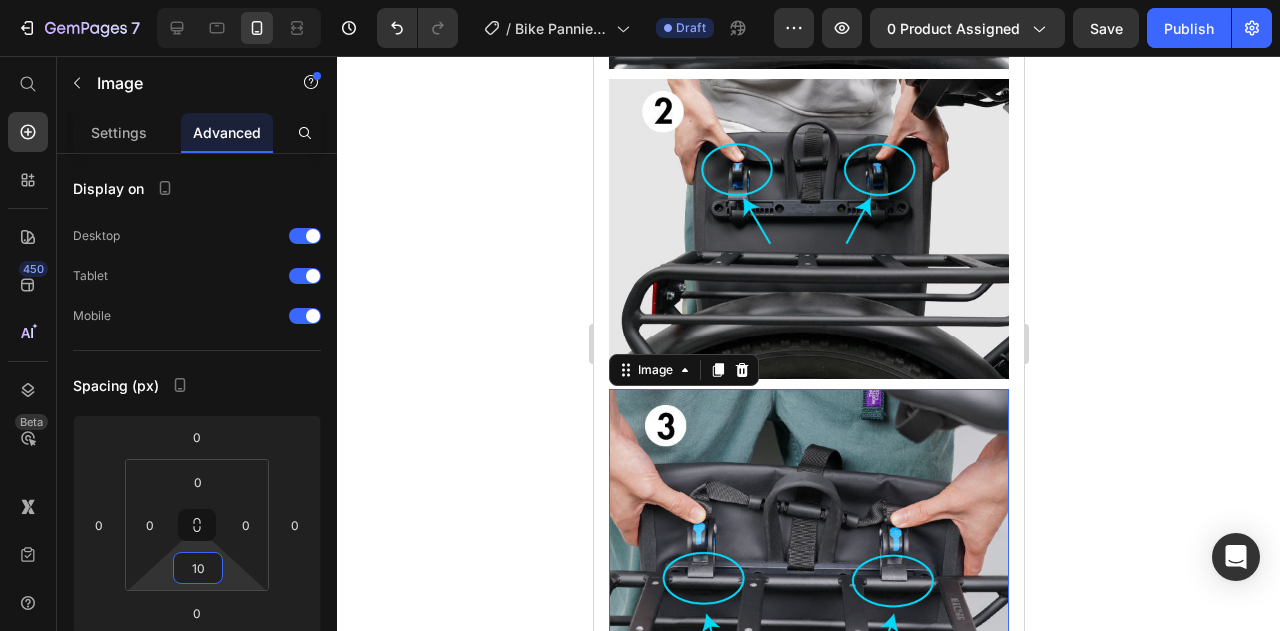 click at bounding box center (808, 539) 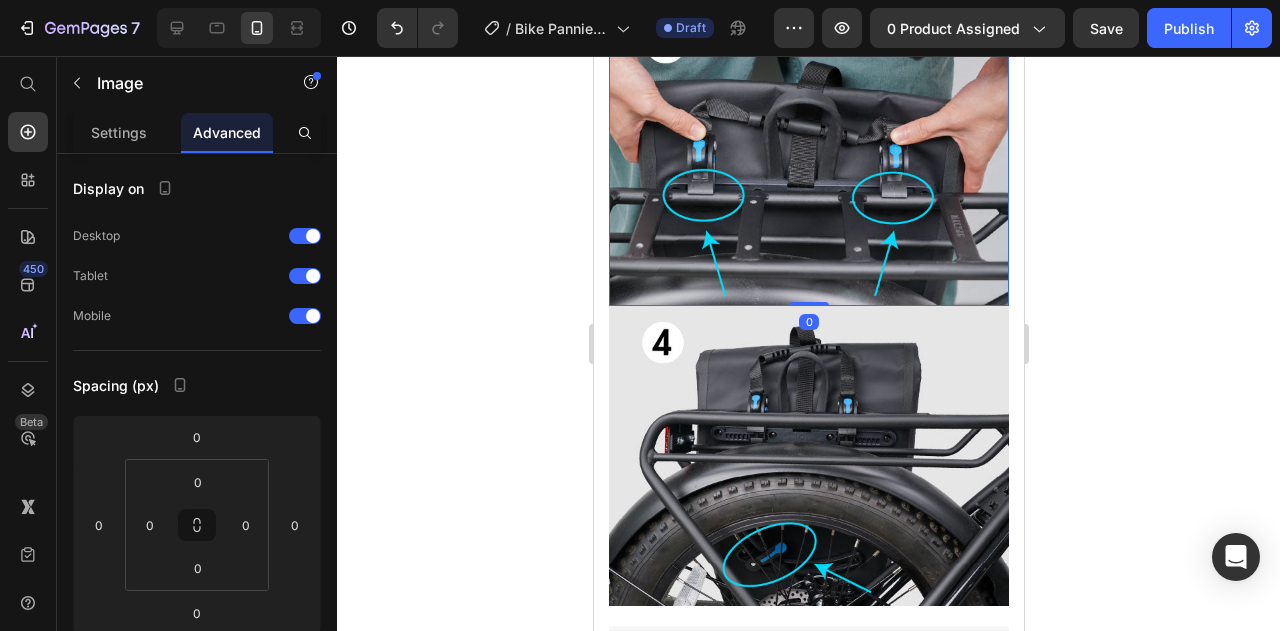 scroll, scrollTop: 2505, scrollLeft: 0, axis: vertical 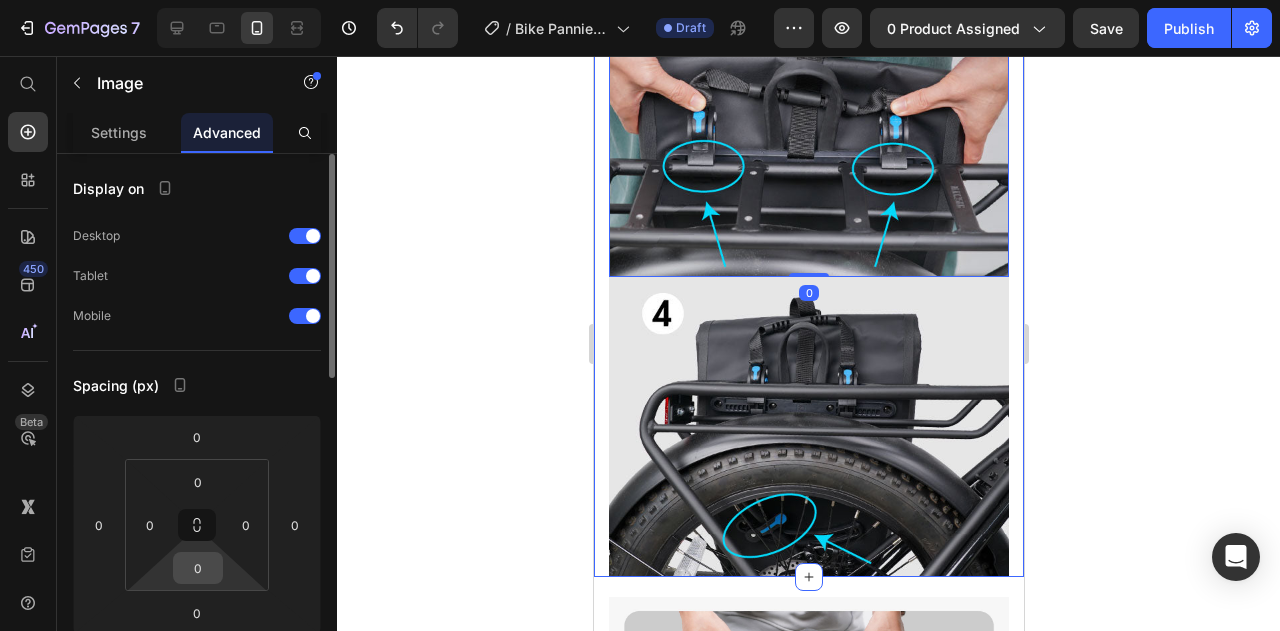 click on "0" at bounding box center (198, 568) 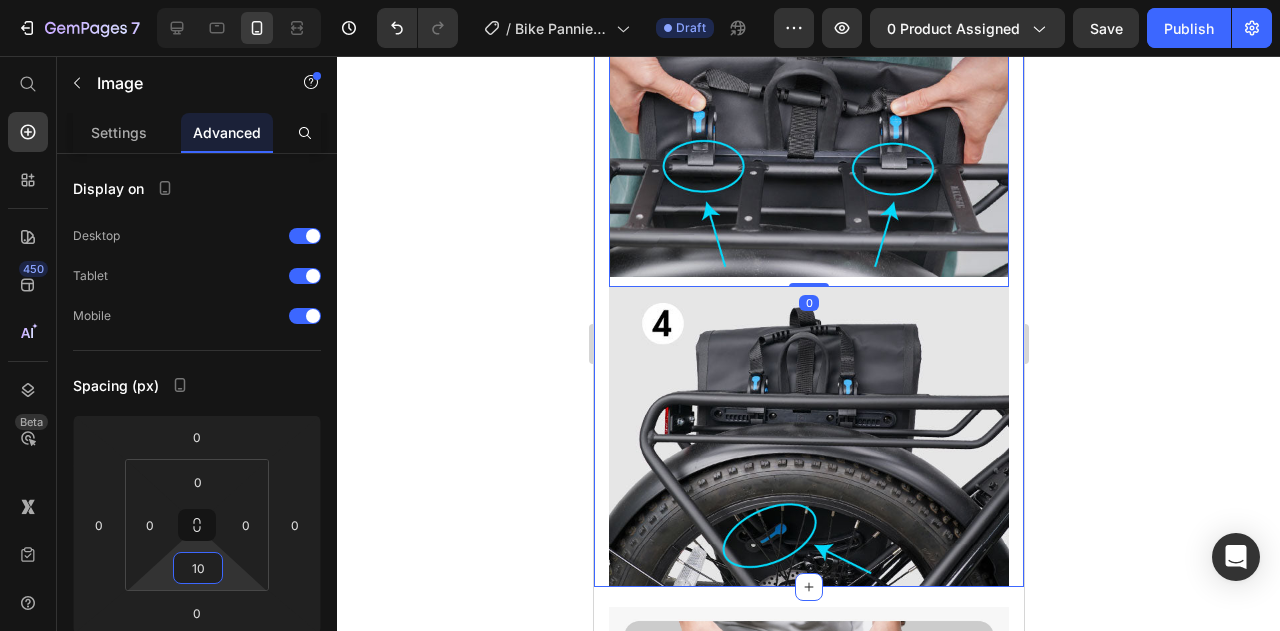 type on "10" 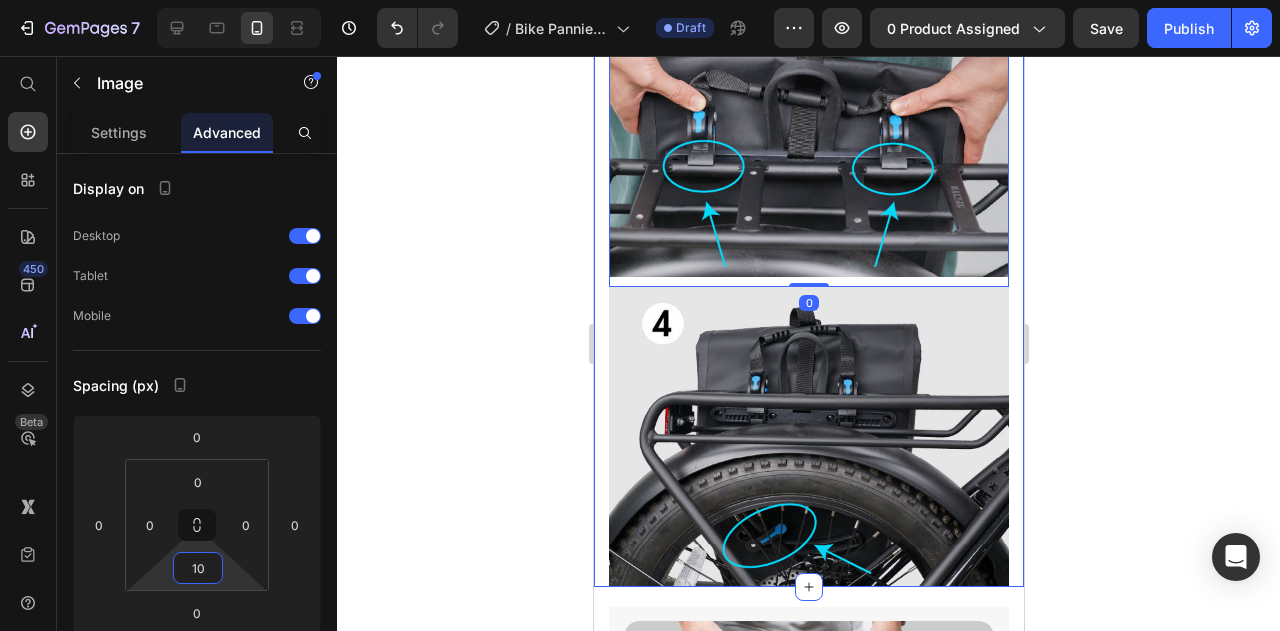 click 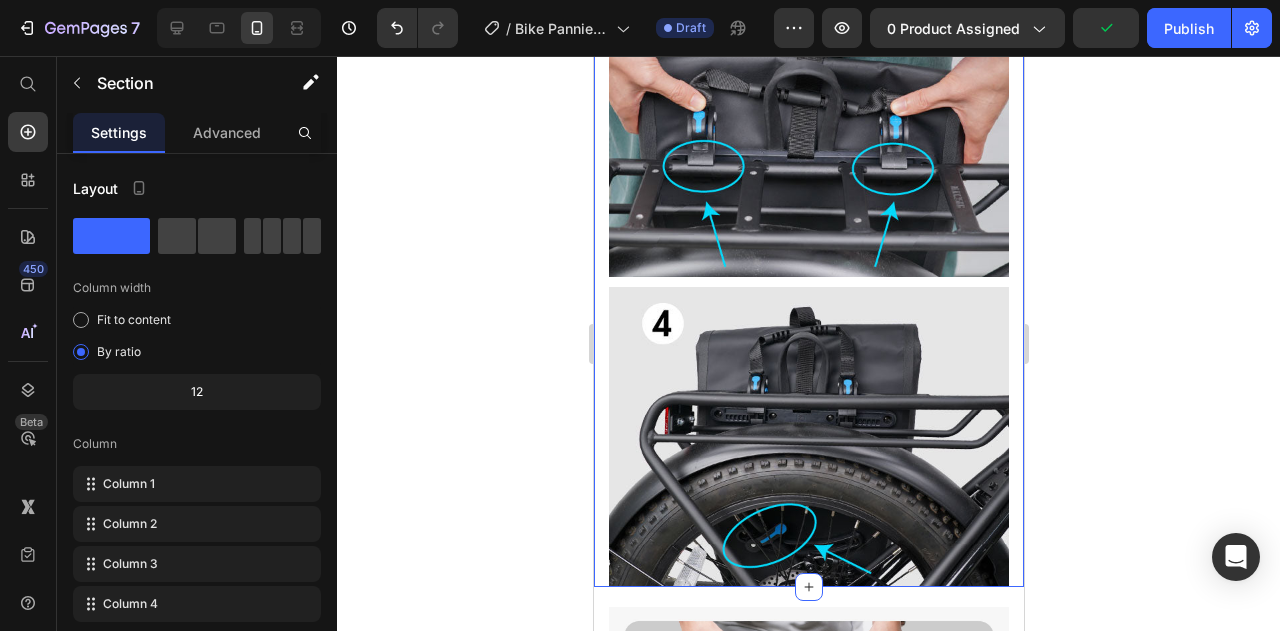 drag, startPoint x: 595, startPoint y: 488, endPoint x: 1113, endPoint y: 546, distance: 521.237 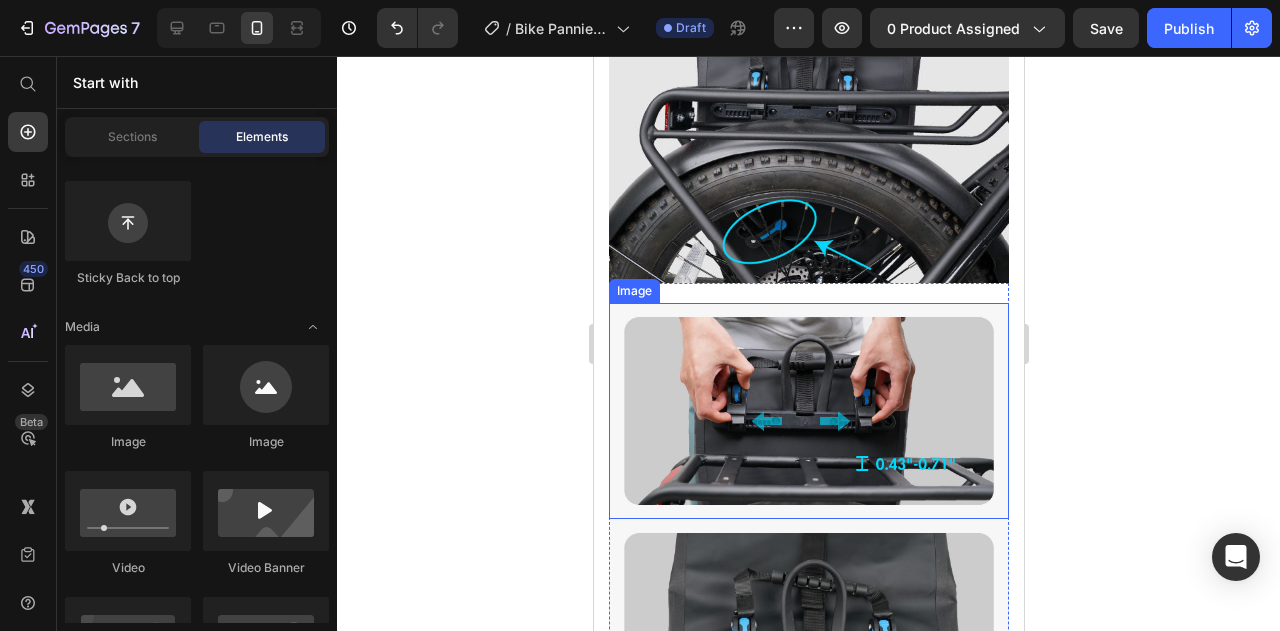 scroll, scrollTop: 2805, scrollLeft: 0, axis: vertical 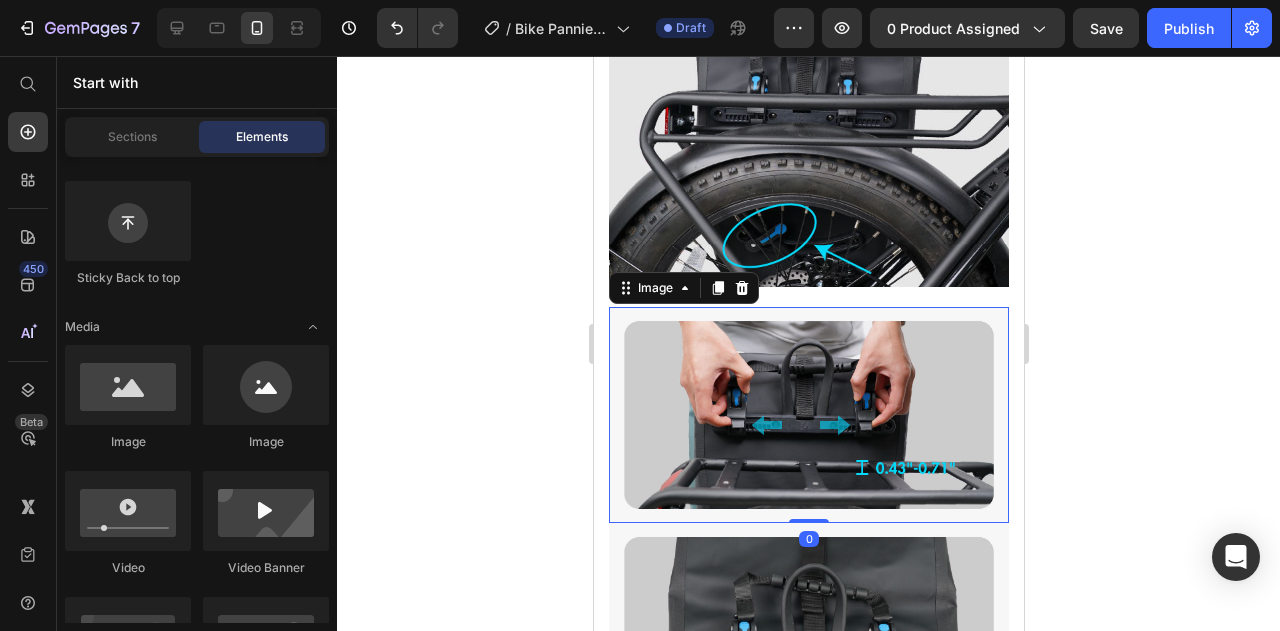 click at bounding box center [808, 414] 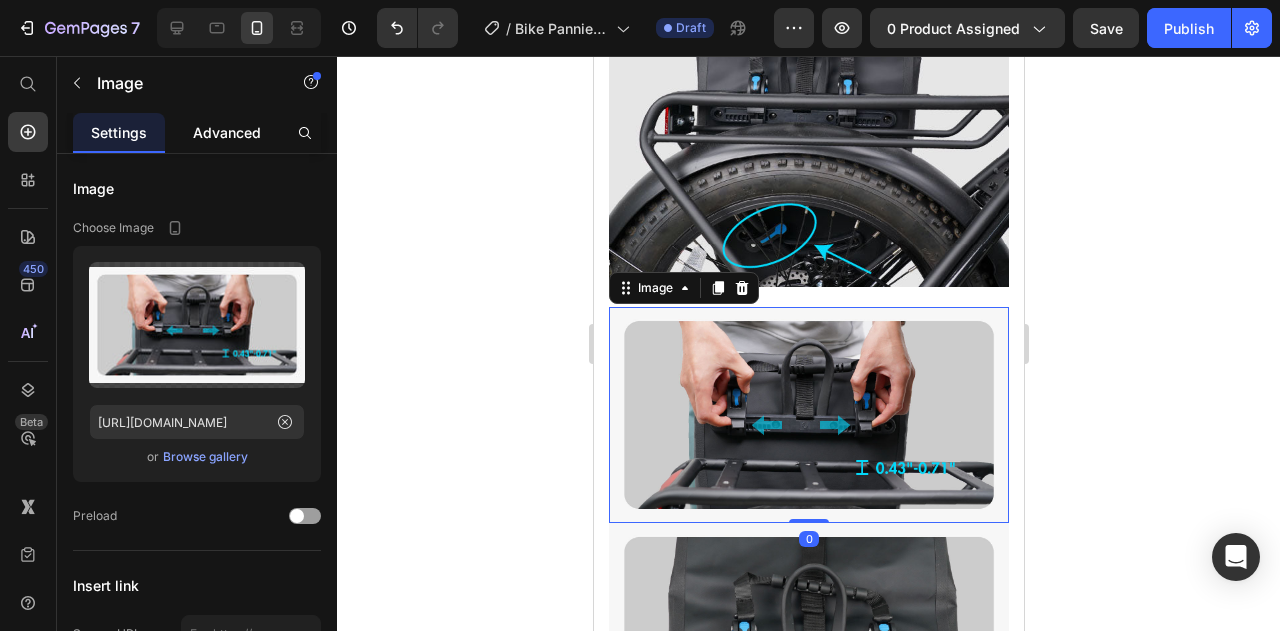 click on "Advanced" at bounding box center [227, 132] 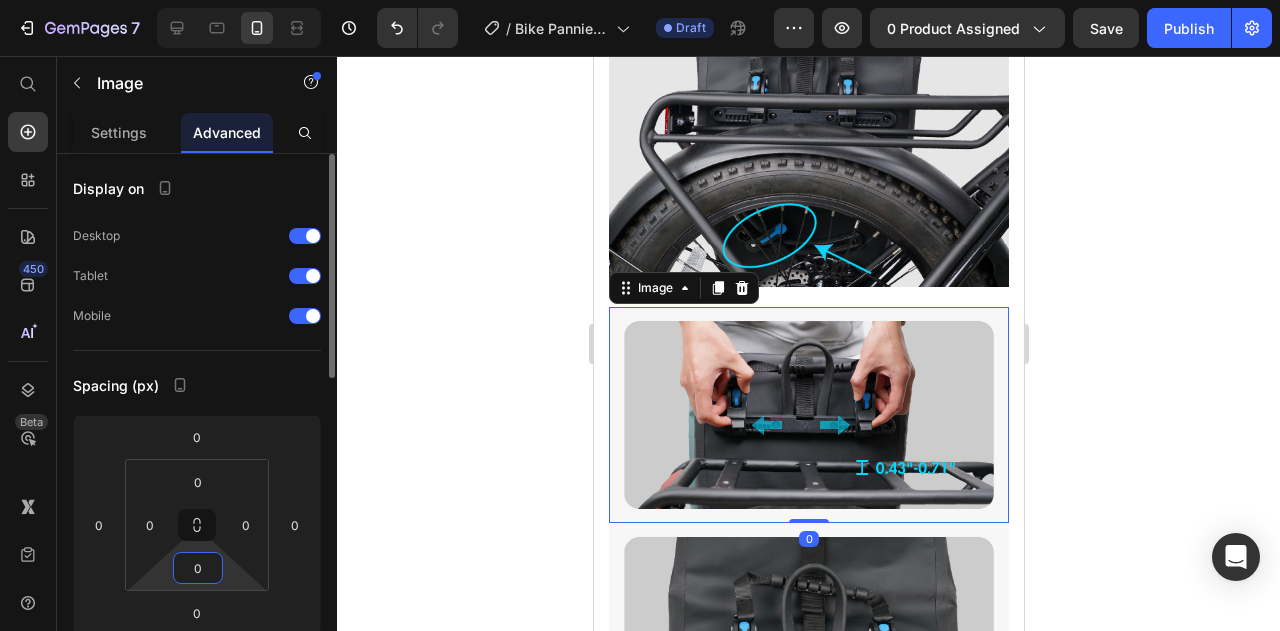 click on "0" at bounding box center [198, 568] 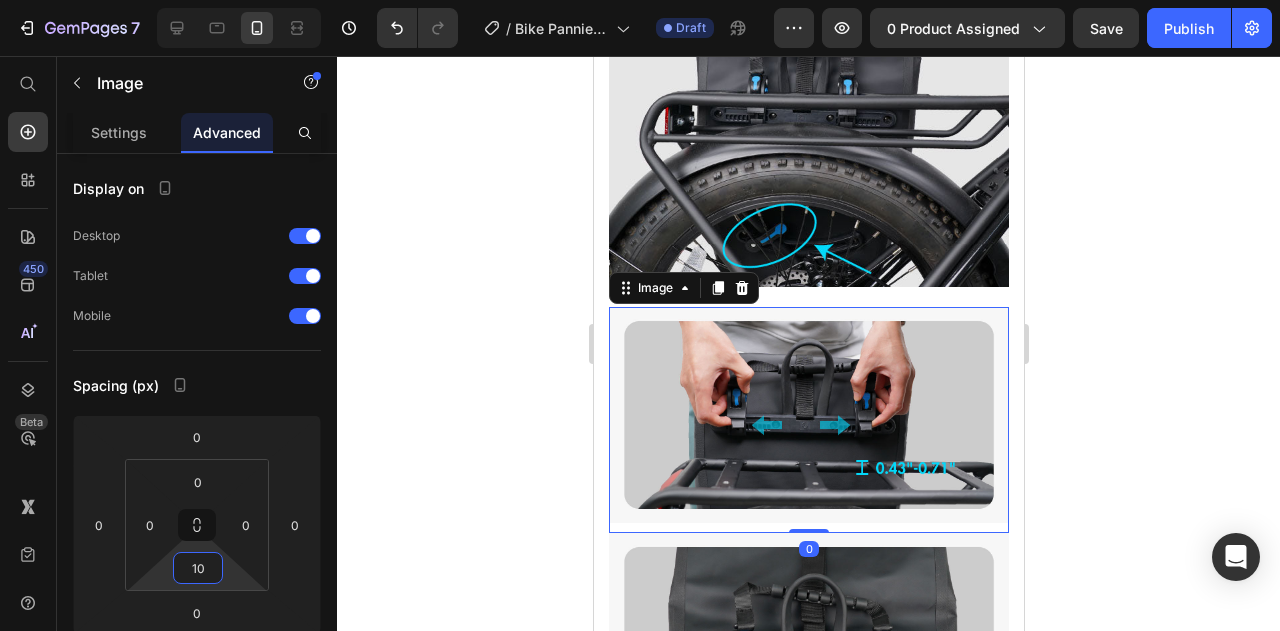 type on "10" 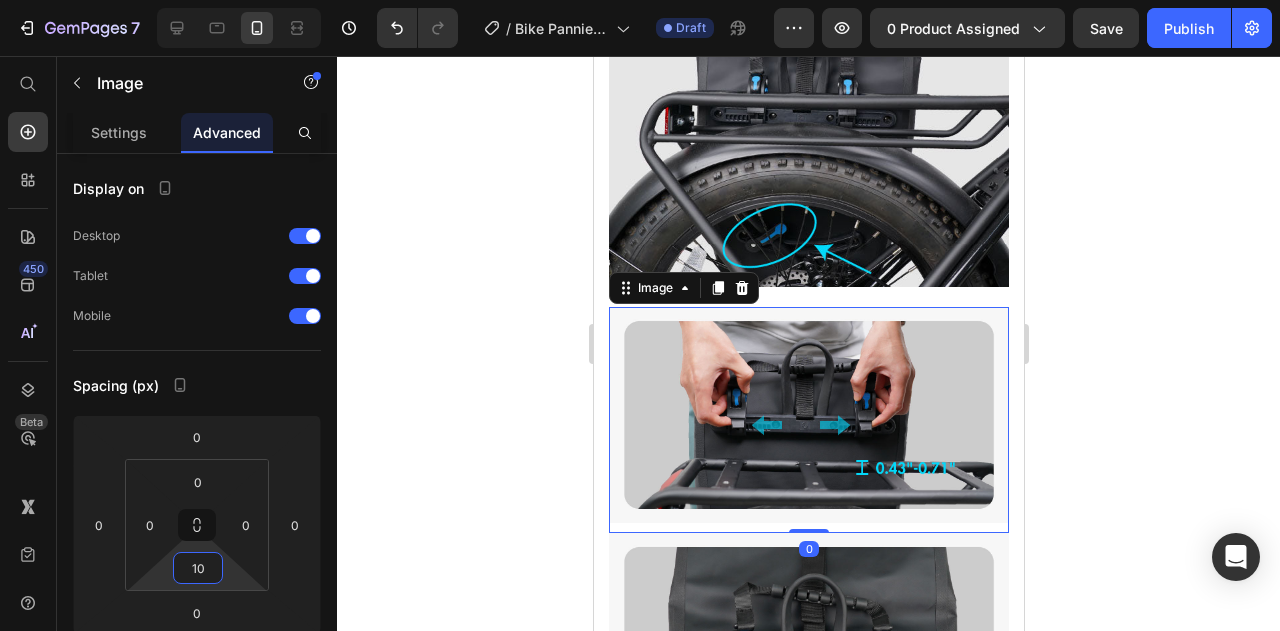 click 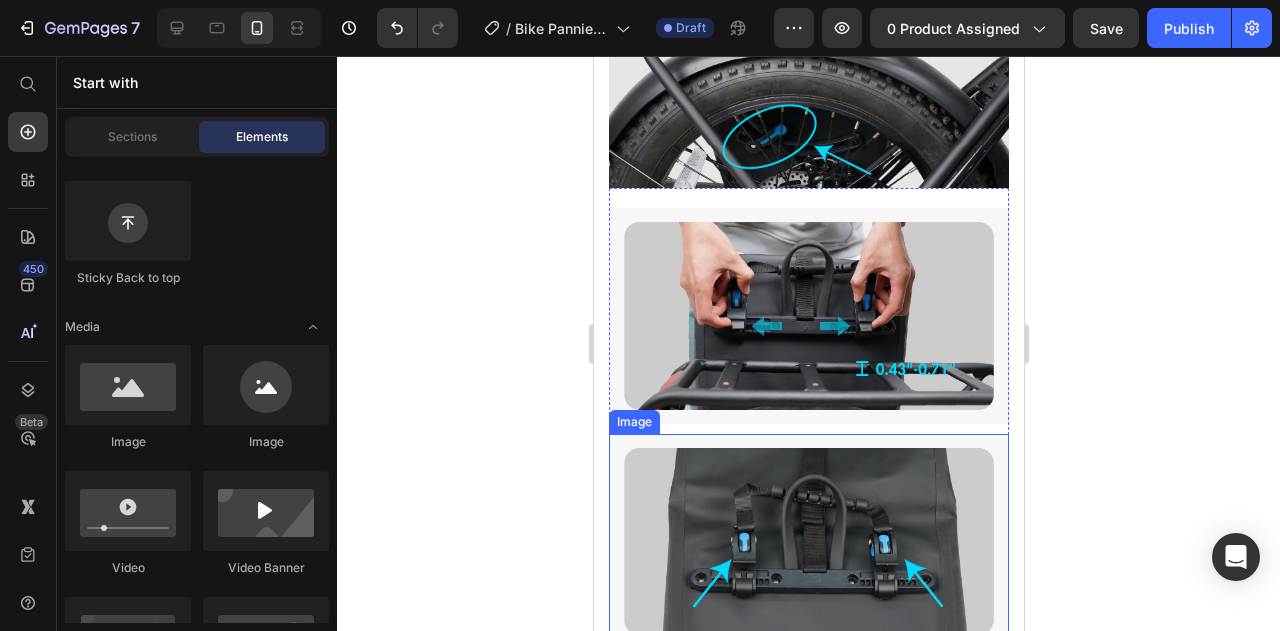 scroll, scrollTop: 3005, scrollLeft: 0, axis: vertical 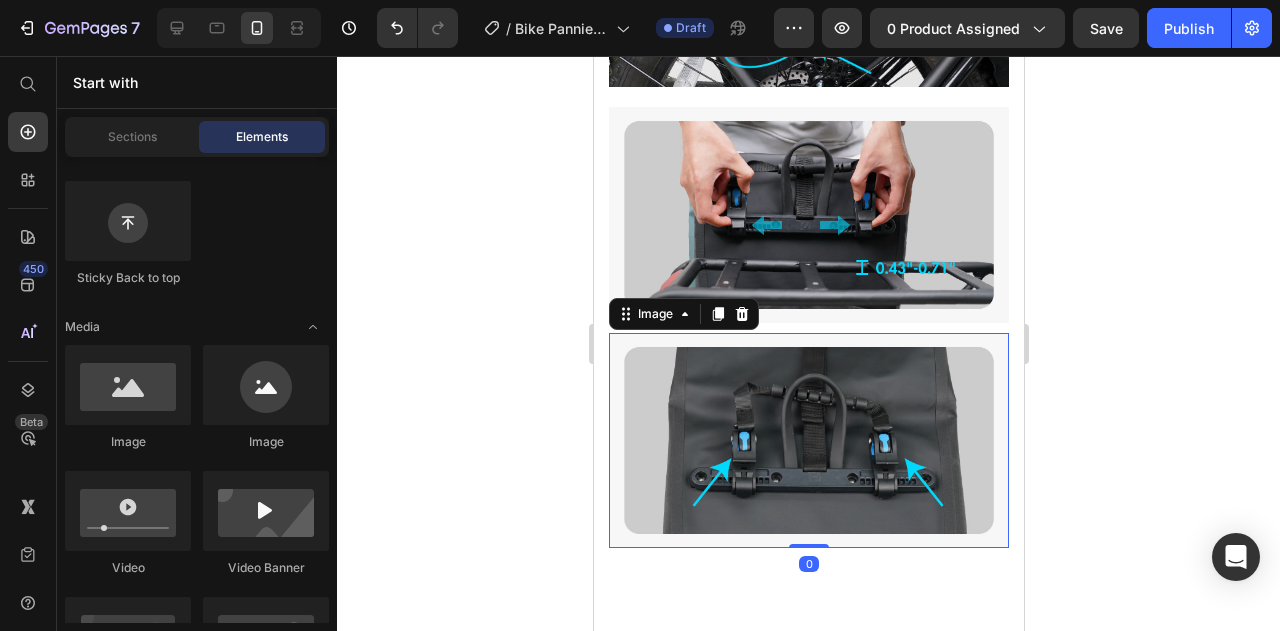 click at bounding box center (808, 440) 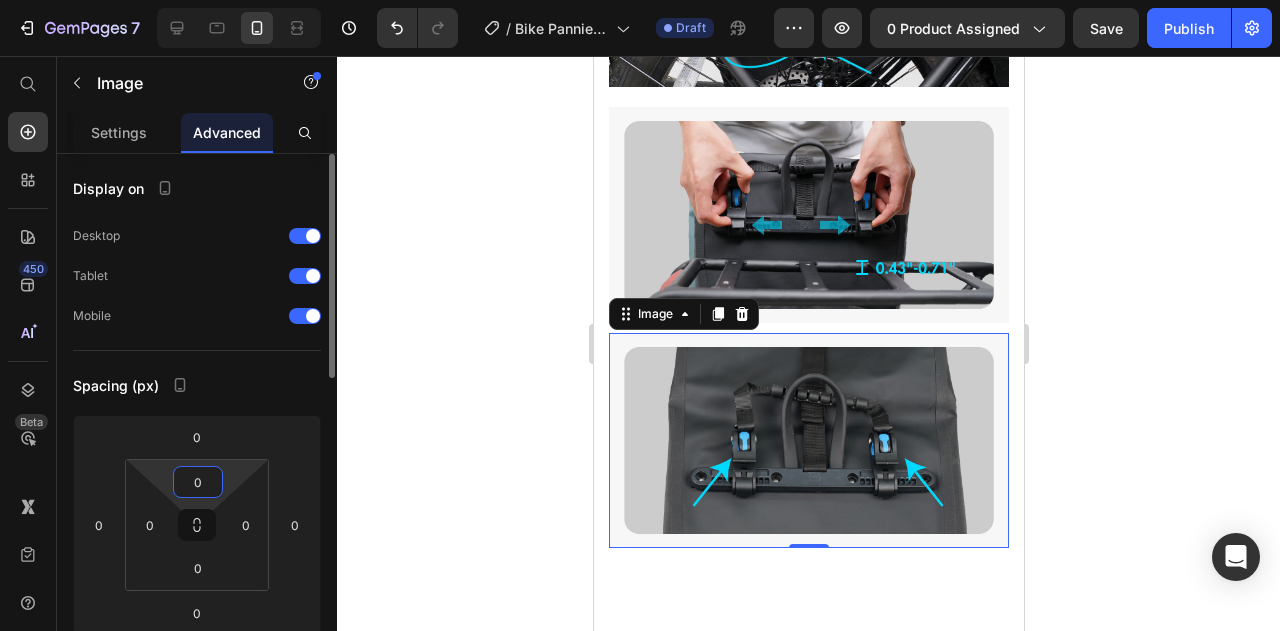click on "0" at bounding box center [198, 482] 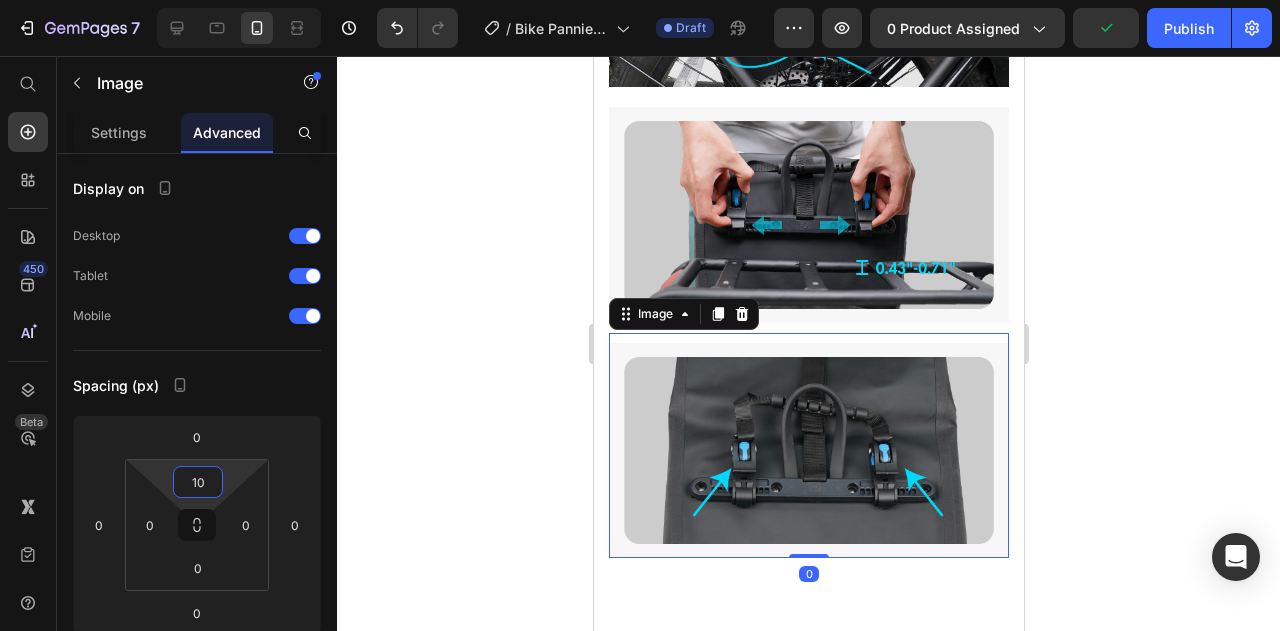 type on "10" 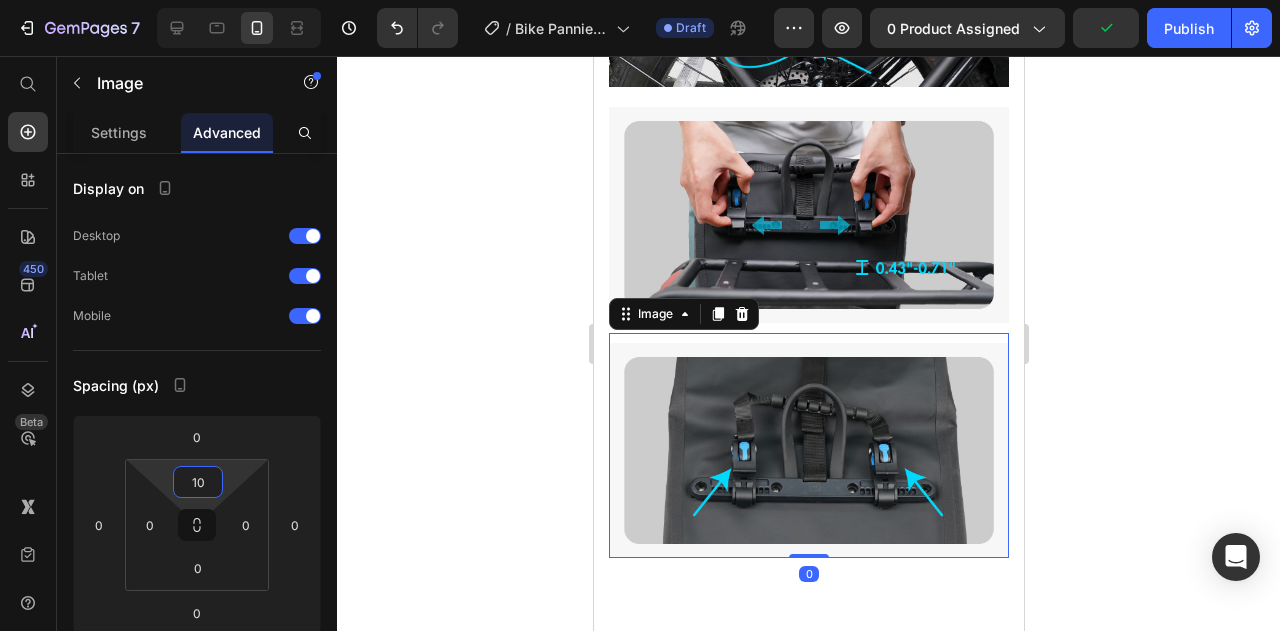 click 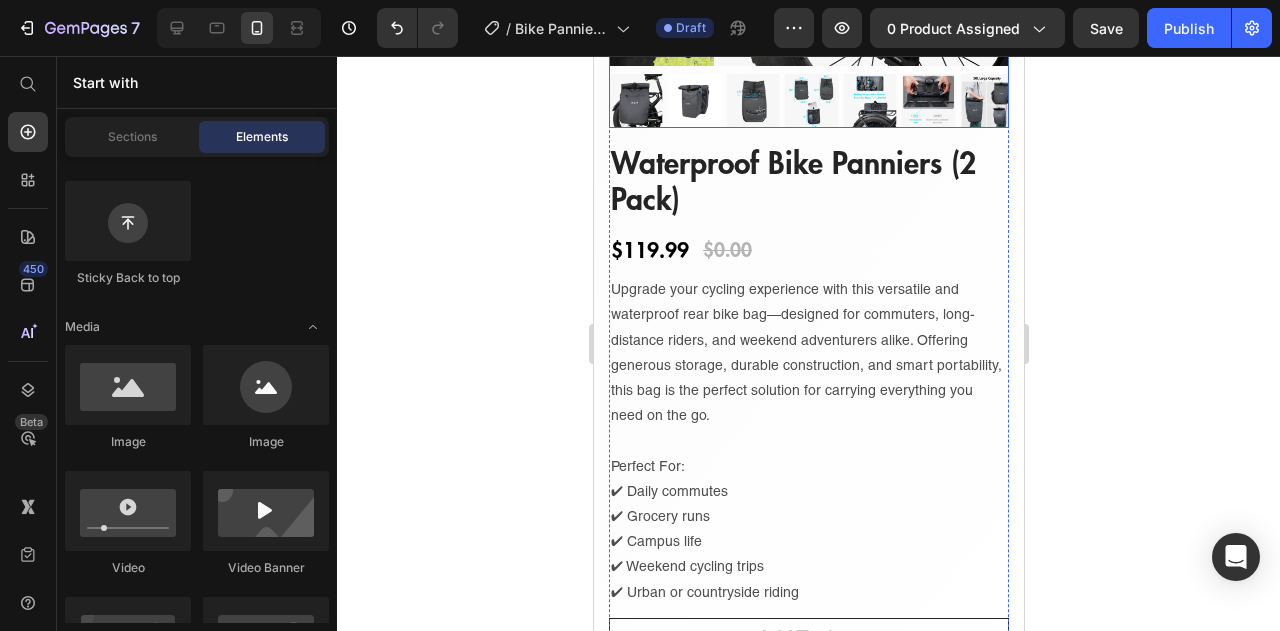 scroll, scrollTop: 500, scrollLeft: 0, axis: vertical 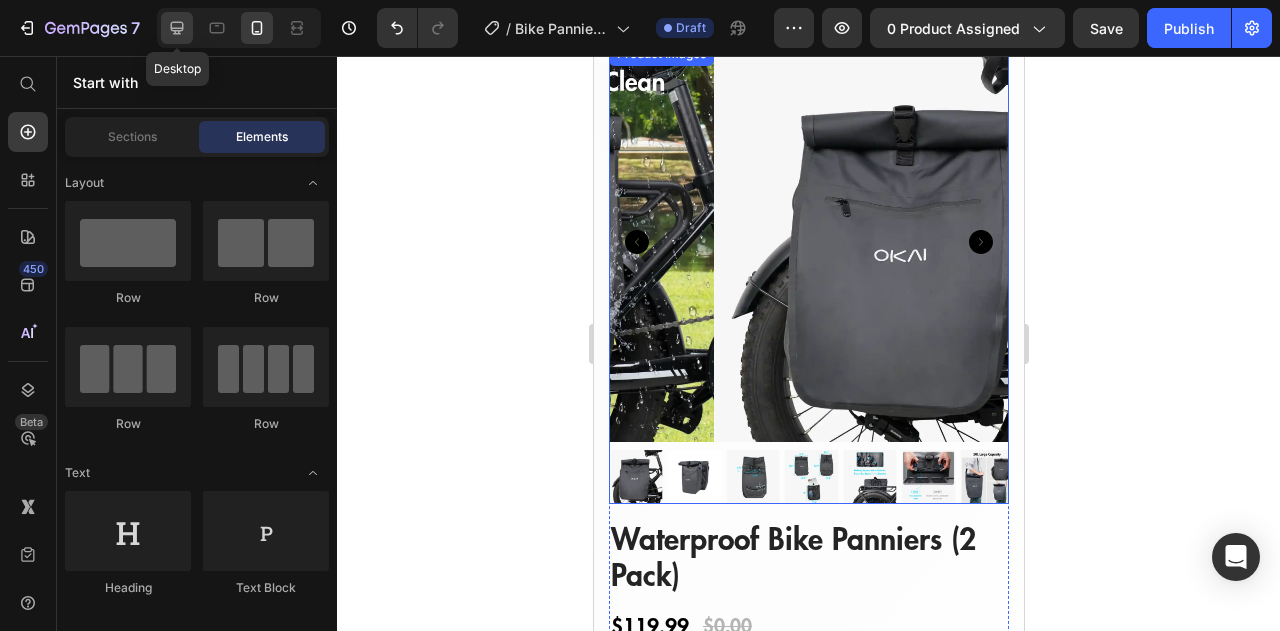 click 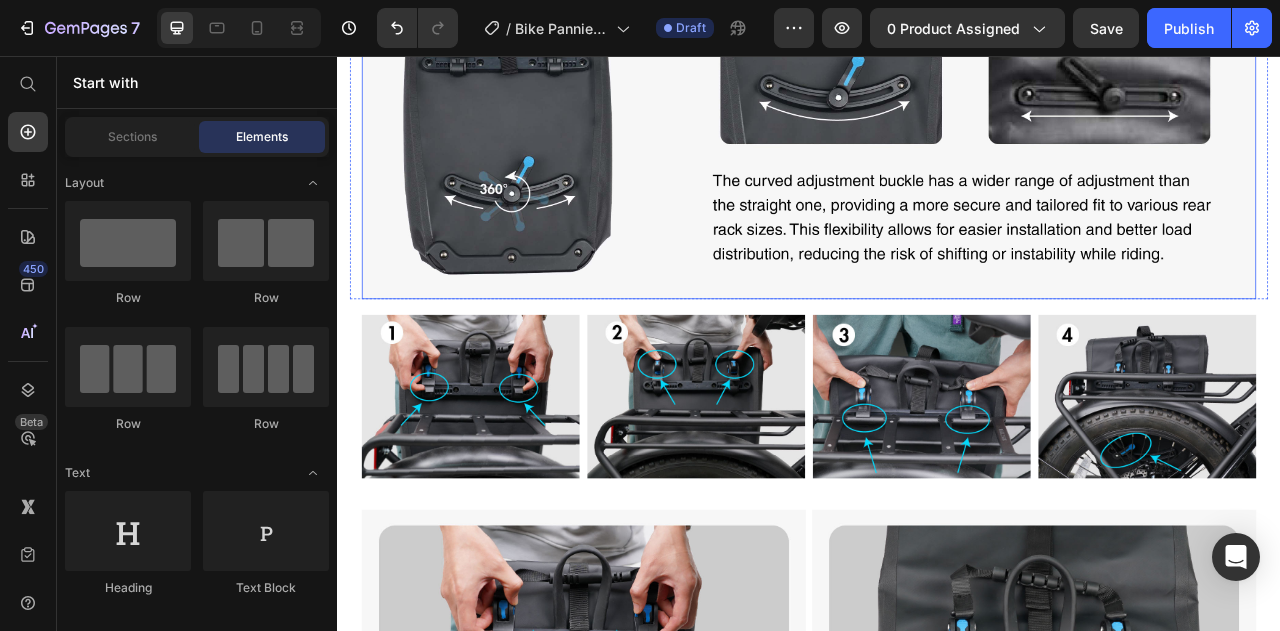 scroll, scrollTop: 1300, scrollLeft: 0, axis: vertical 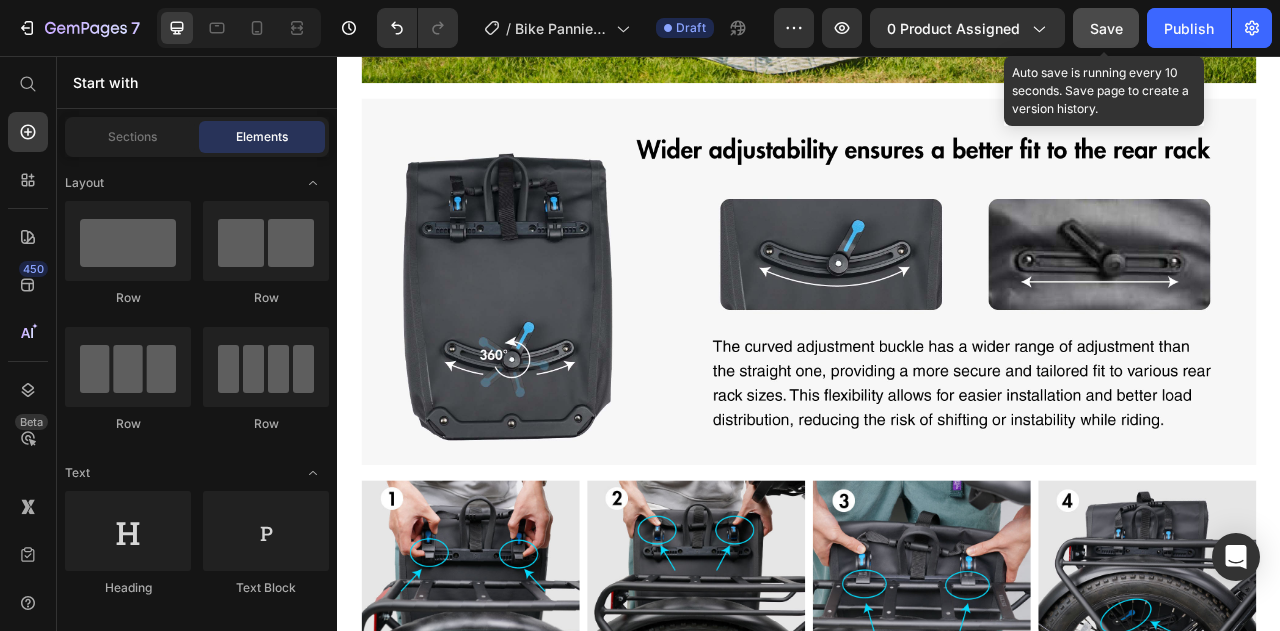 click on "Save" at bounding box center (1106, 28) 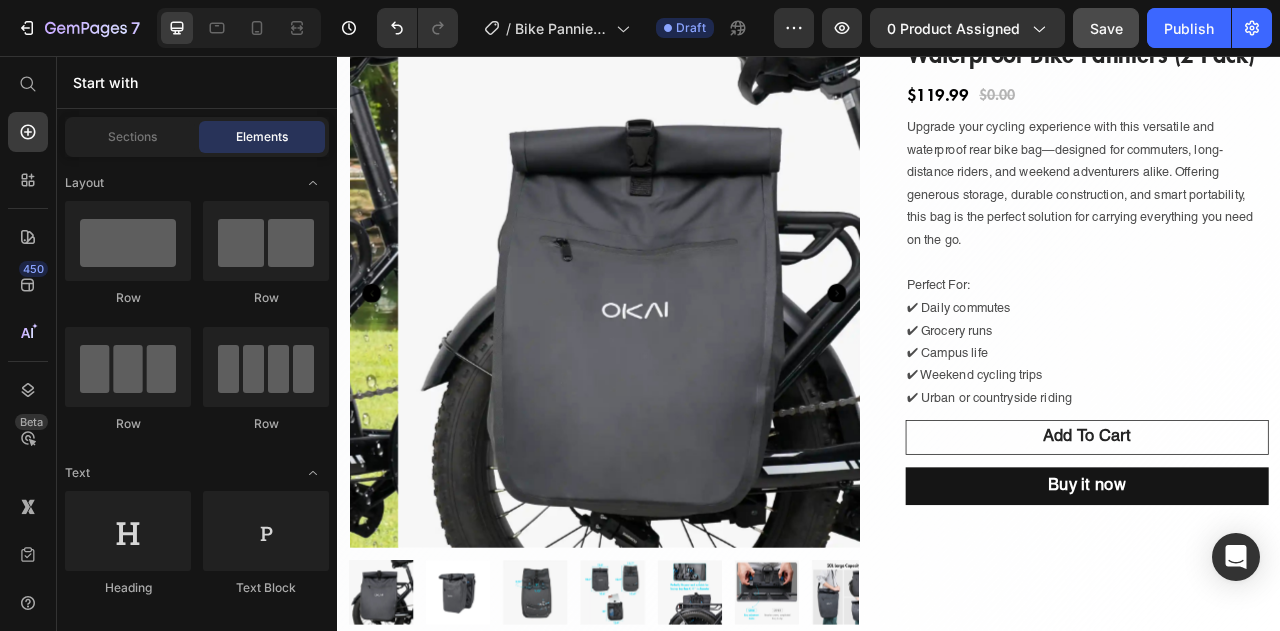 scroll, scrollTop: 0, scrollLeft: 0, axis: both 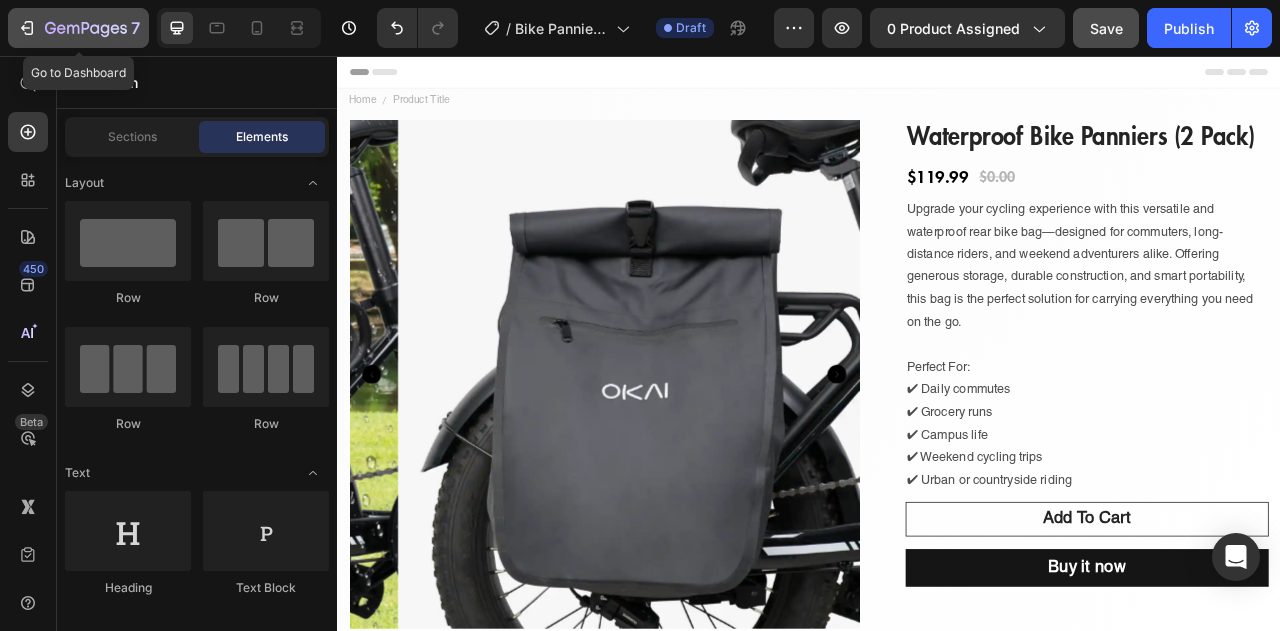 click 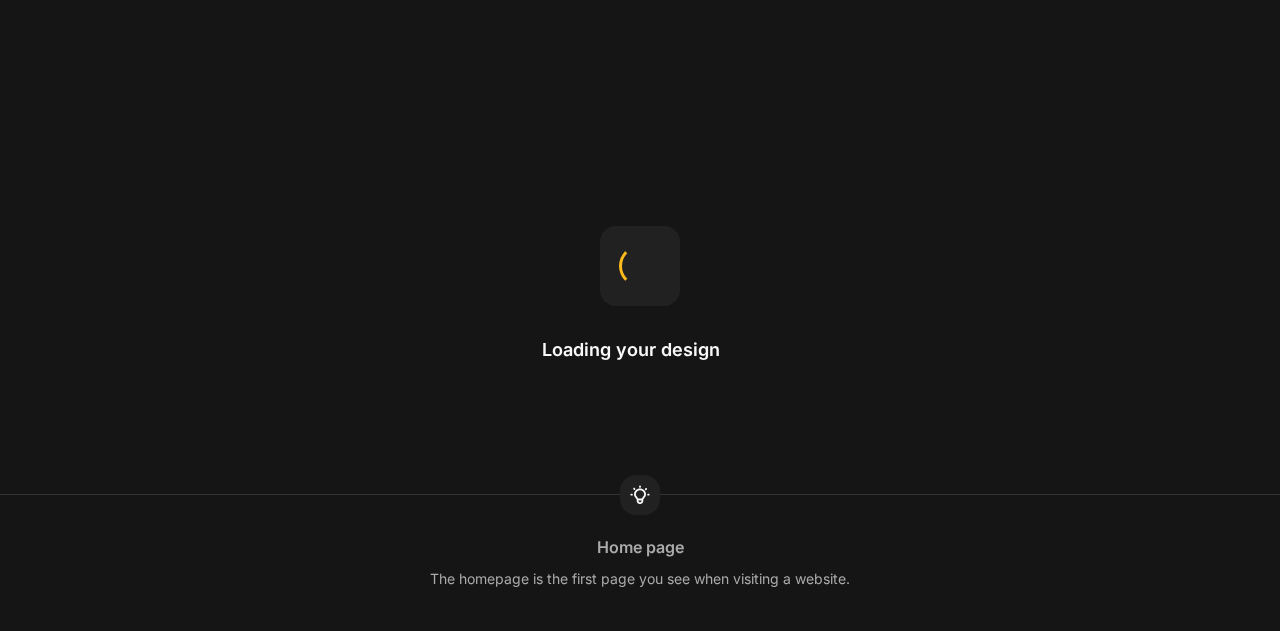 scroll, scrollTop: 0, scrollLeft: 0, axis: both 